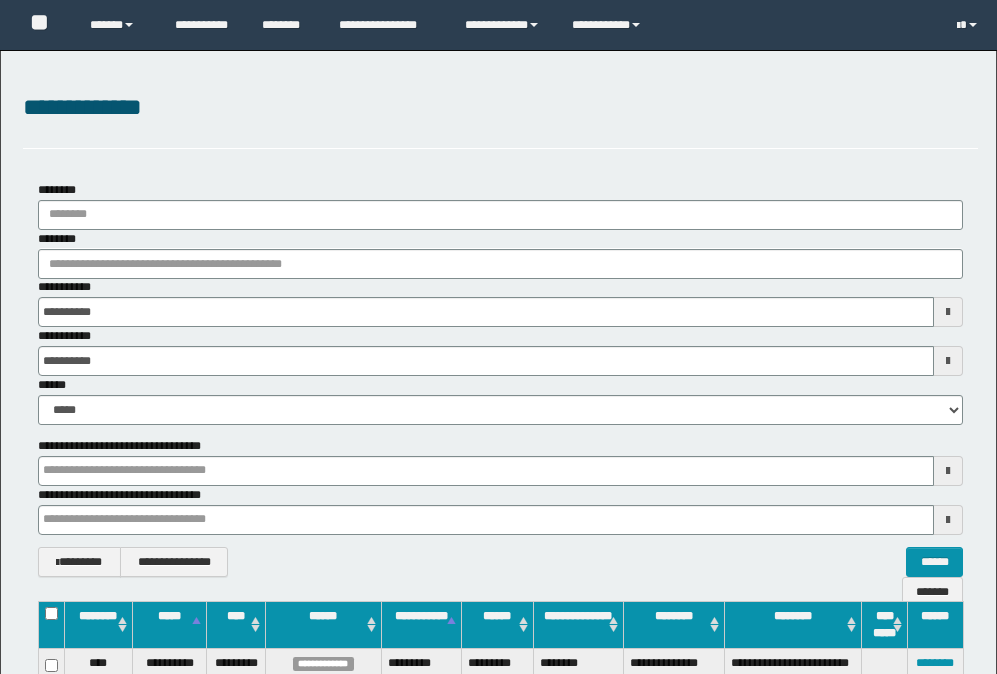 scroll, scrollTop: 0, scrollLeft: 0, axis: both 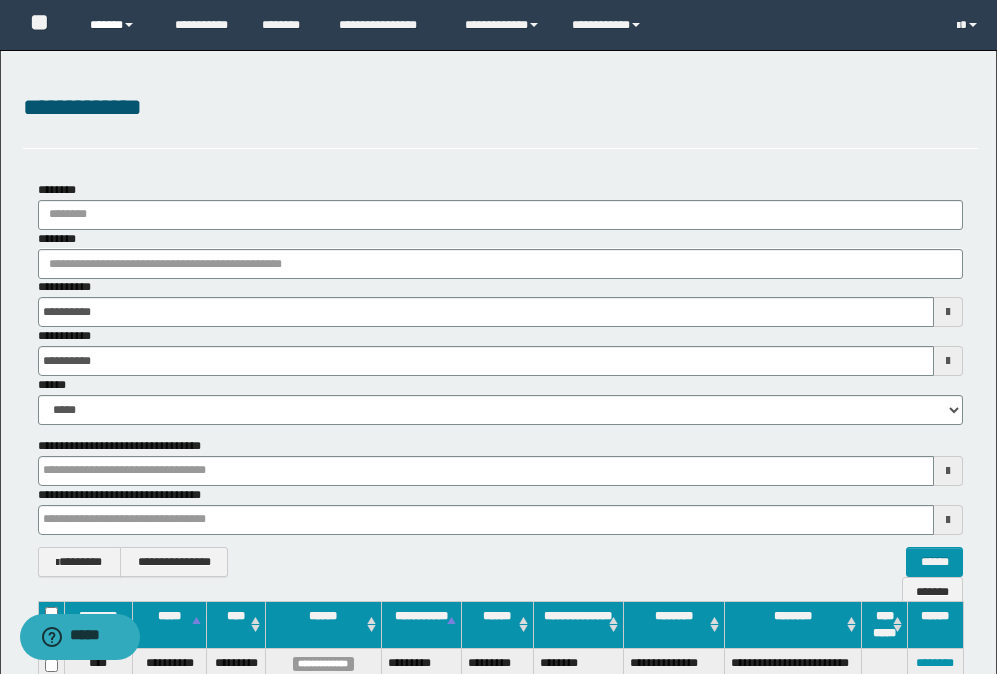 click on "******" at bounding box center [117, 25] 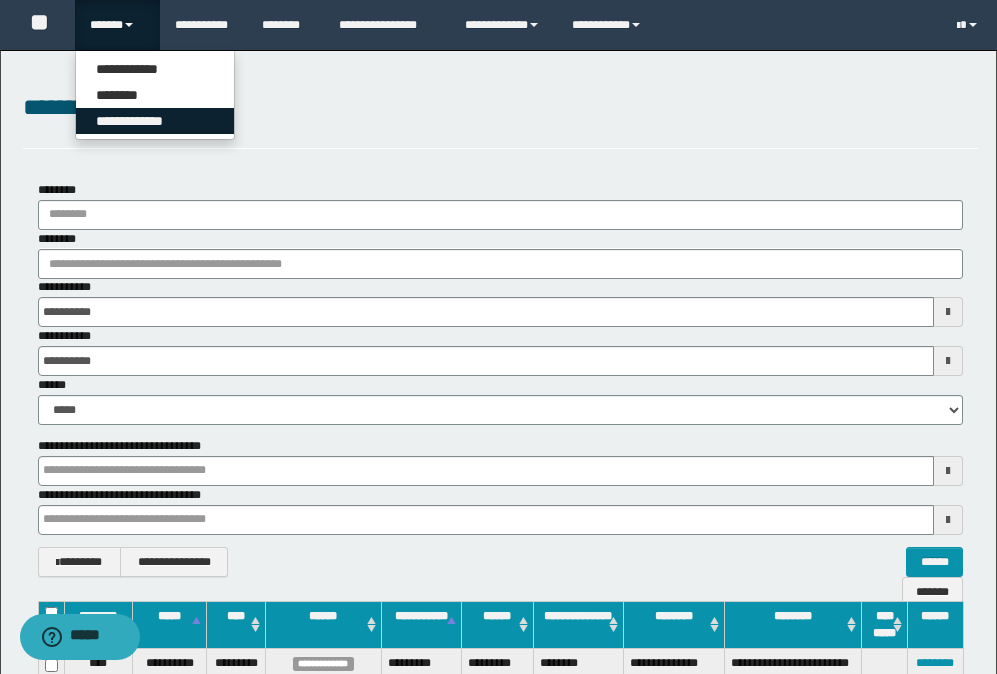 click on "**********" at bounding box center [155, 121] 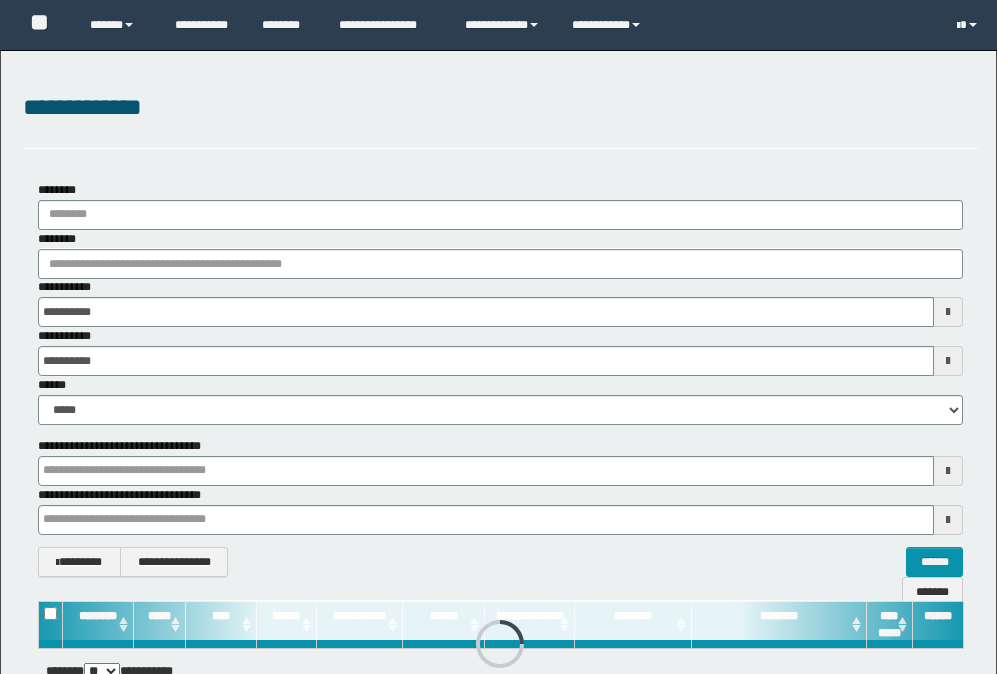 scroll, scrollTop: 0, scrollLeft: 0, axis: both 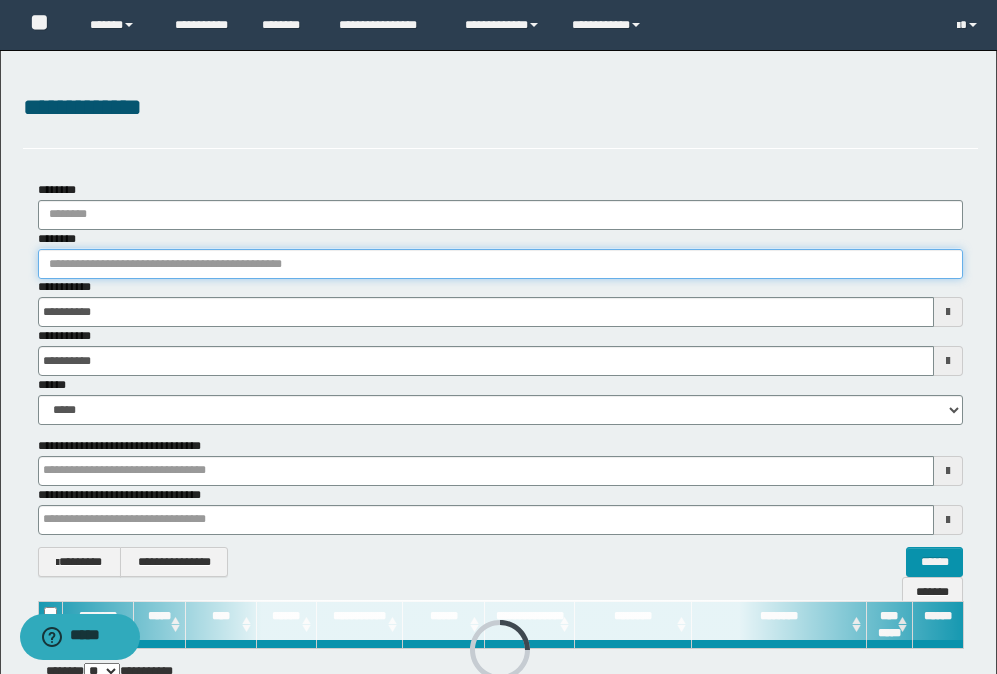 click on "********" at bounding box center [500, 264] 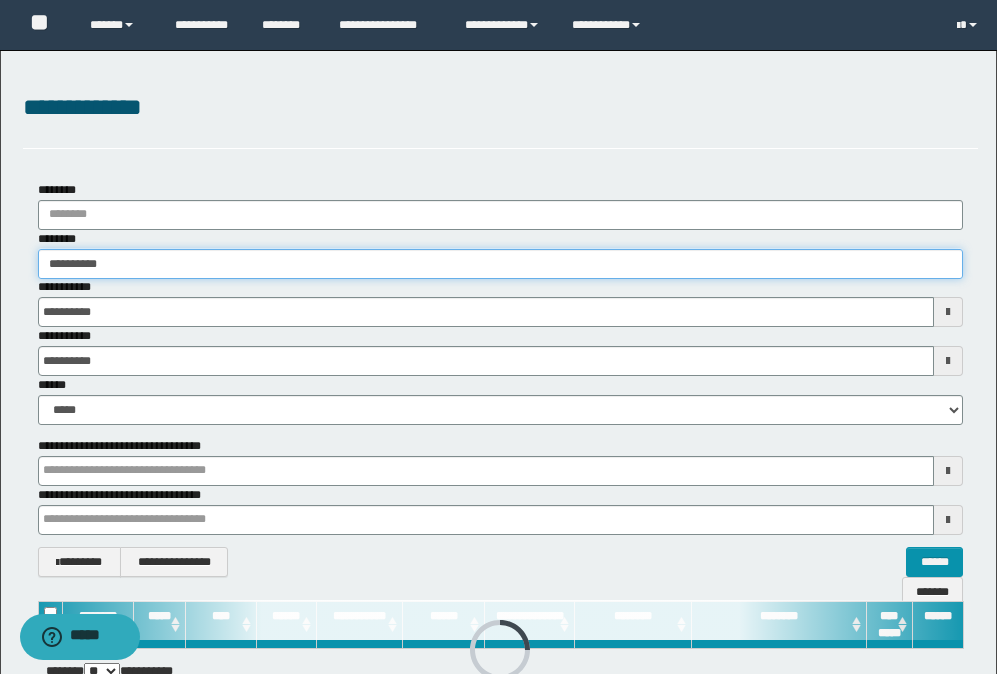 type on "**********" 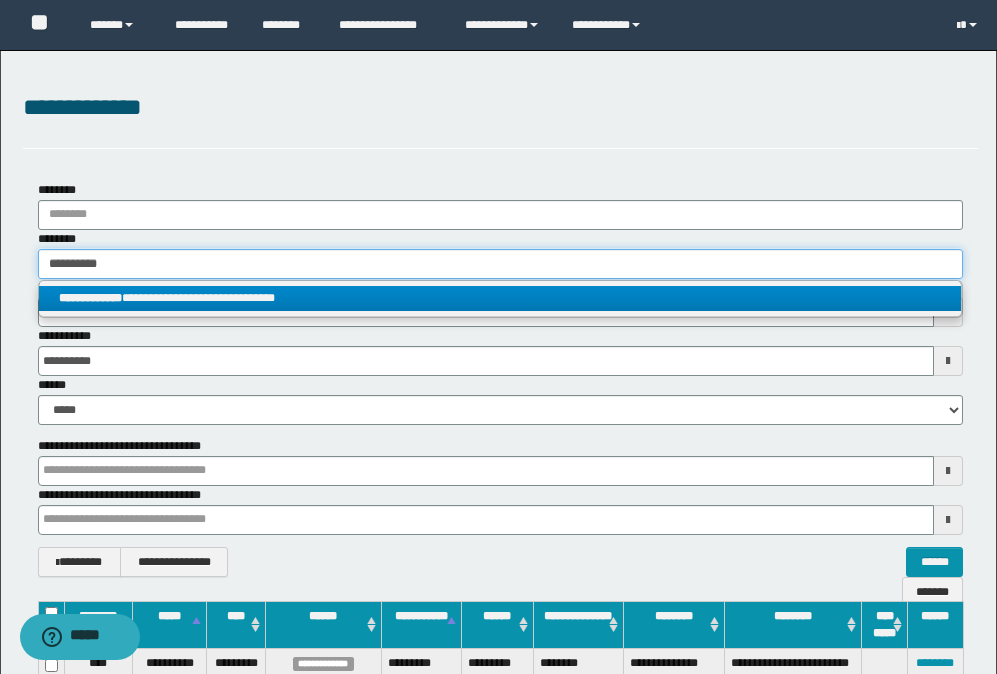 type on "**********" 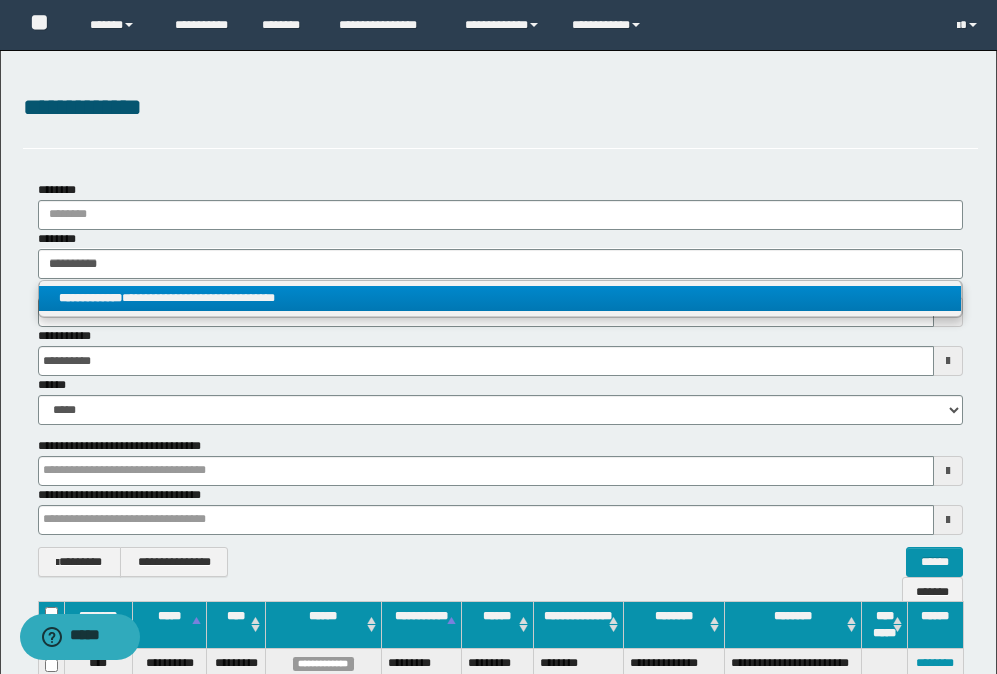 click on "**********" at bounding box center [500, 298] 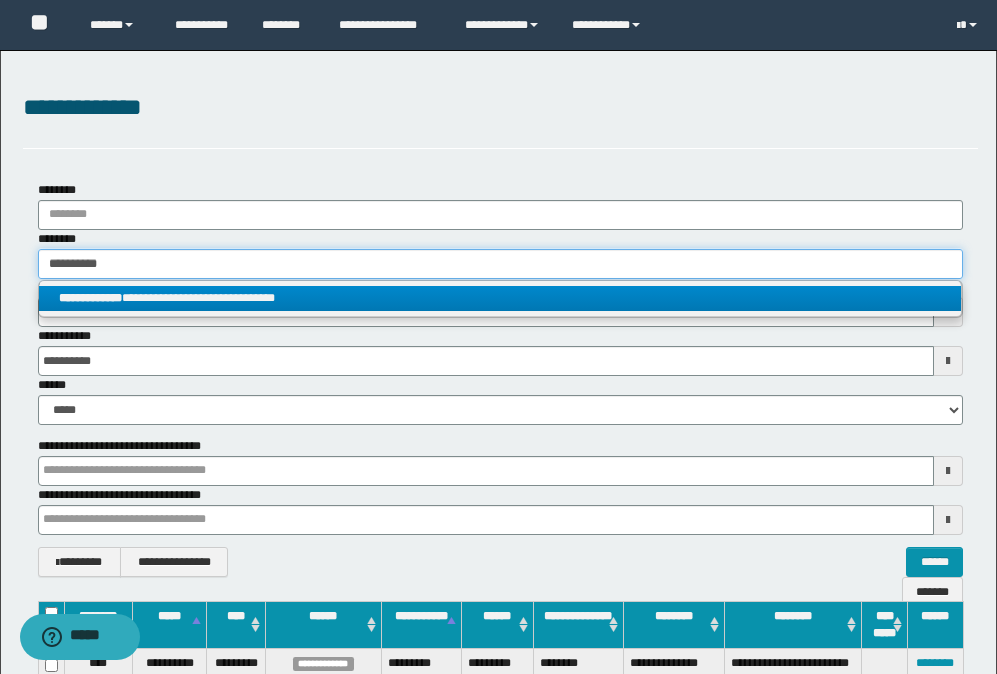 type 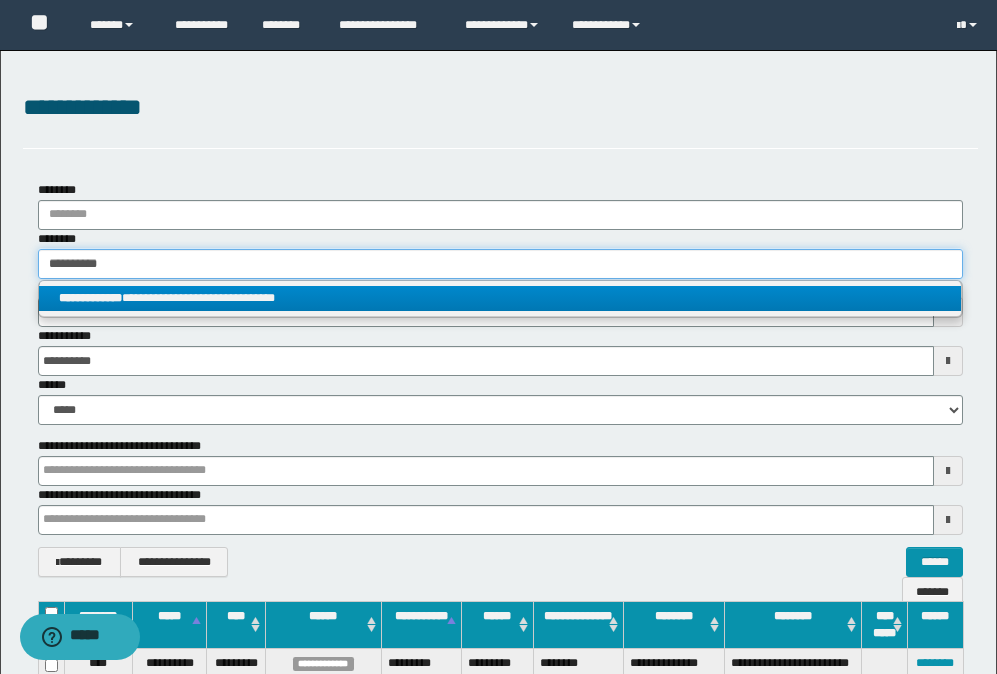 type on "**********" 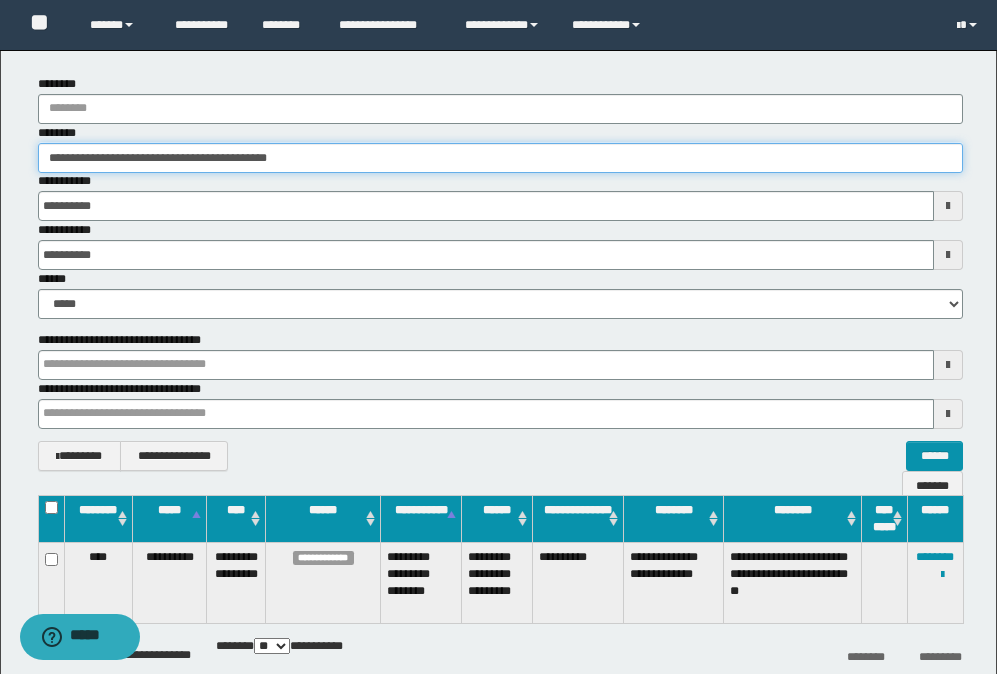 scroll, scrollTop: 200, scrollLeft: 0, axis: vertical 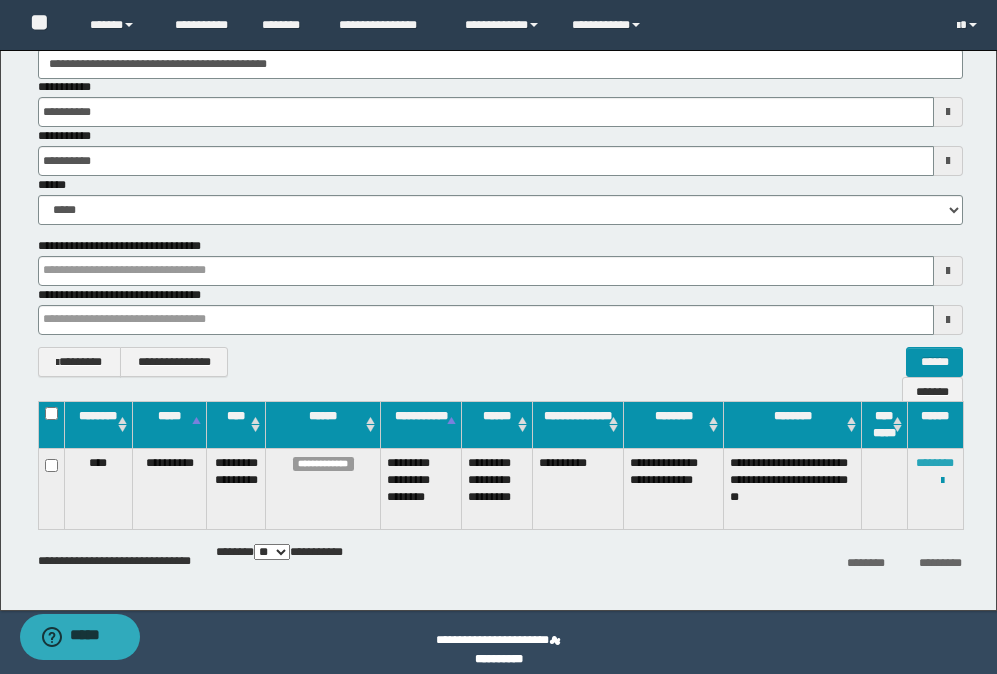 click on "********" at bounding box center (935, 463) 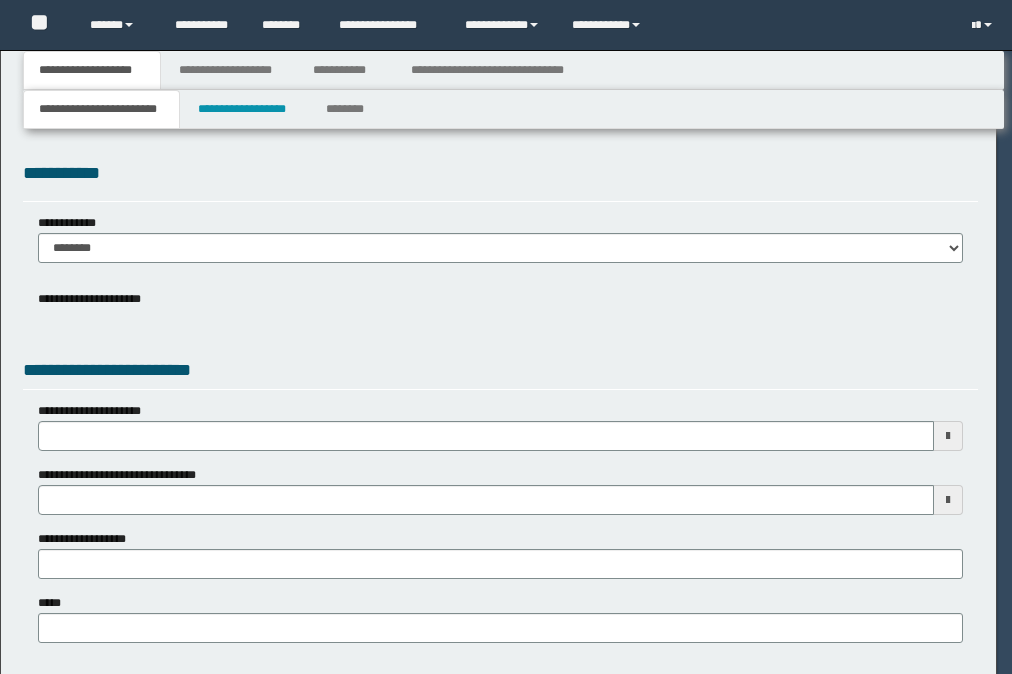 scroll, scrollTop: 0, scrollLeft: 0, axis: both 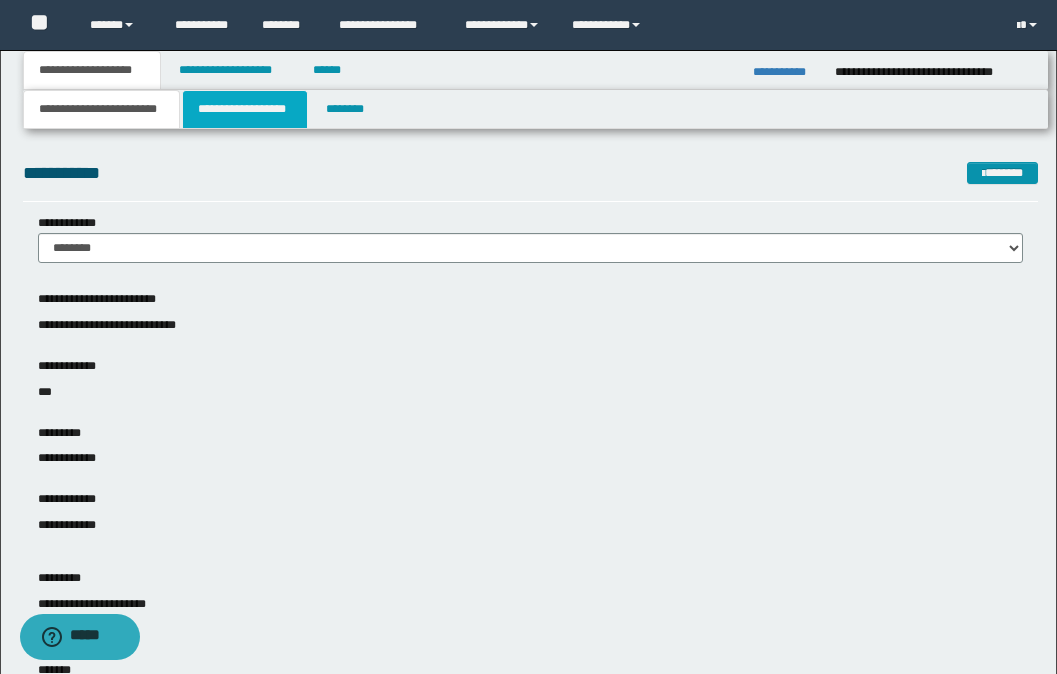 click on "**********" at bounding box center [245, 109] 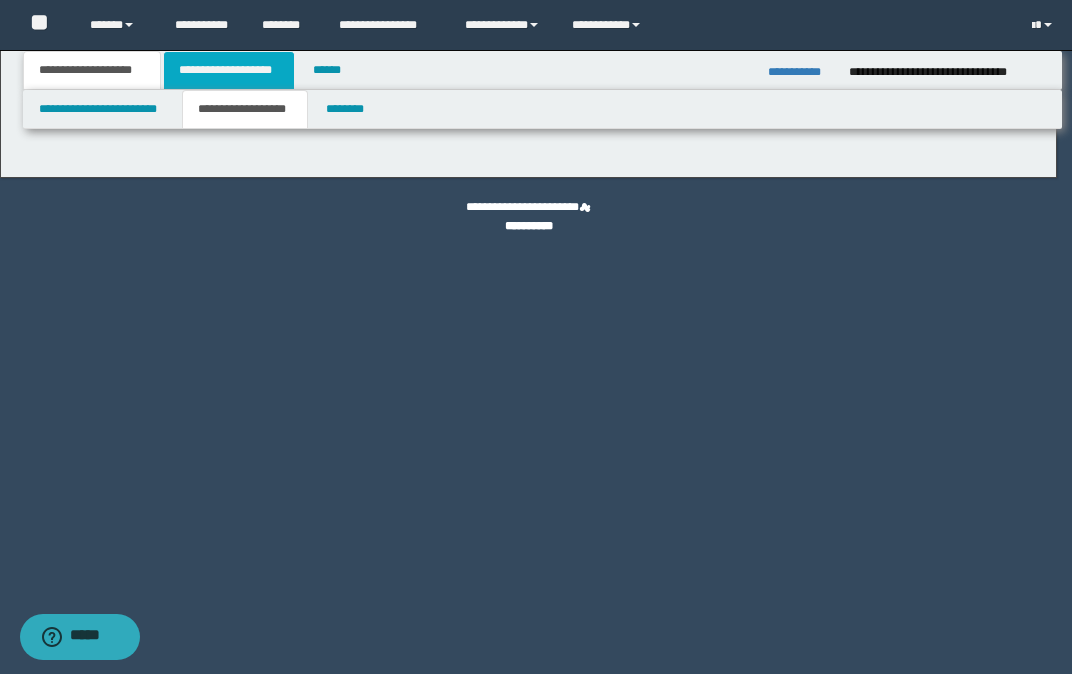 type on "**********" 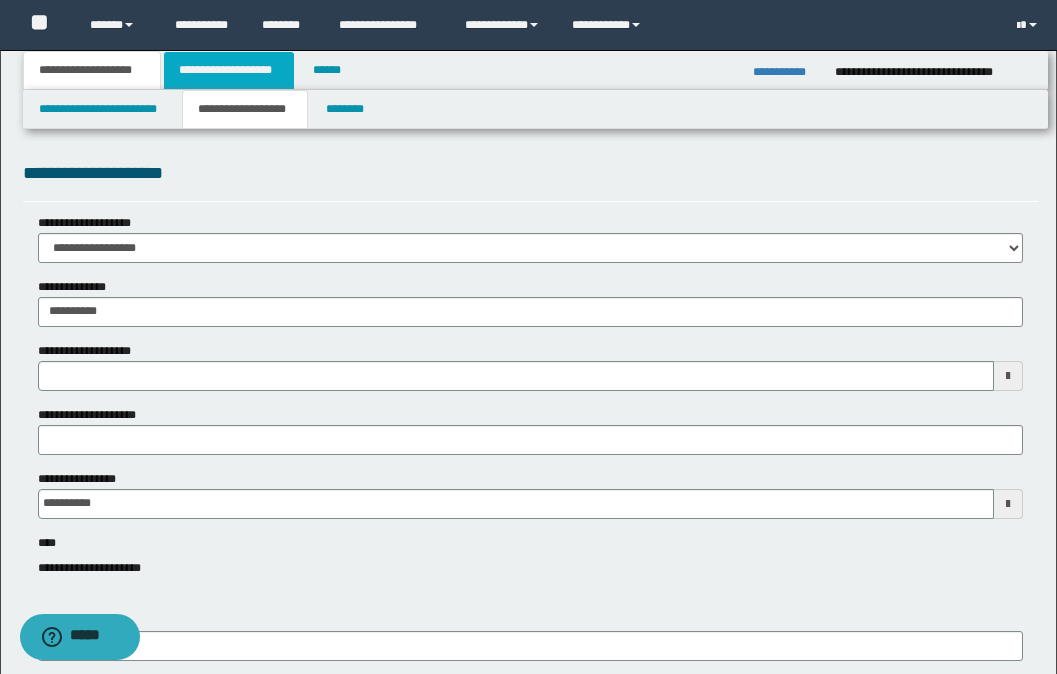 click on "**********" at bounding box center [229, 70] 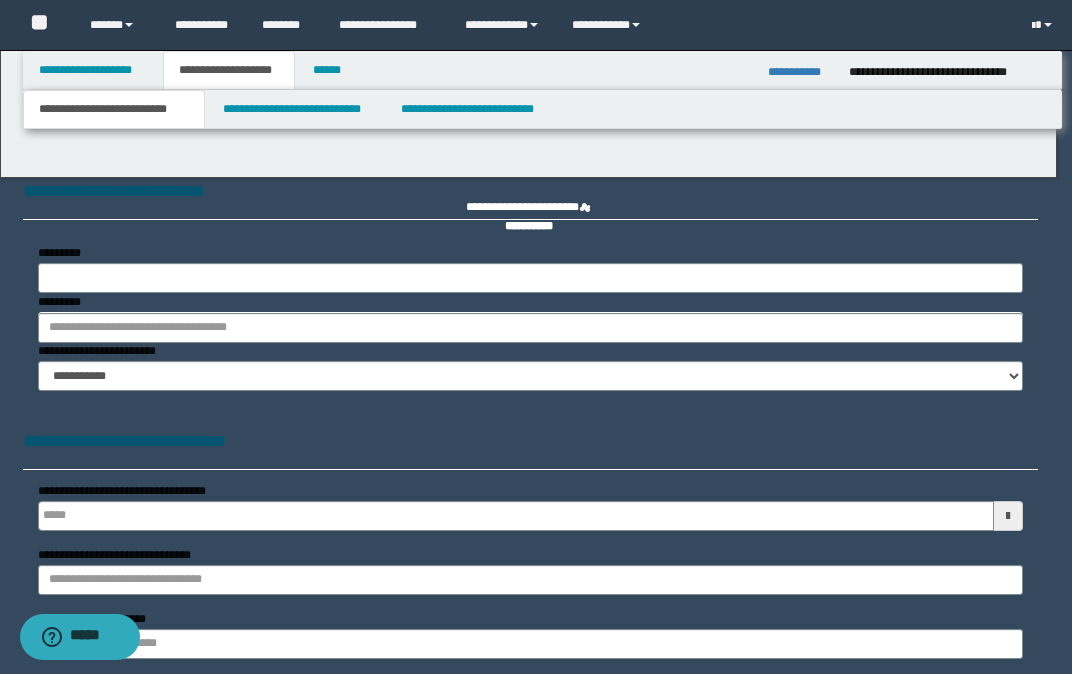 select on "*" 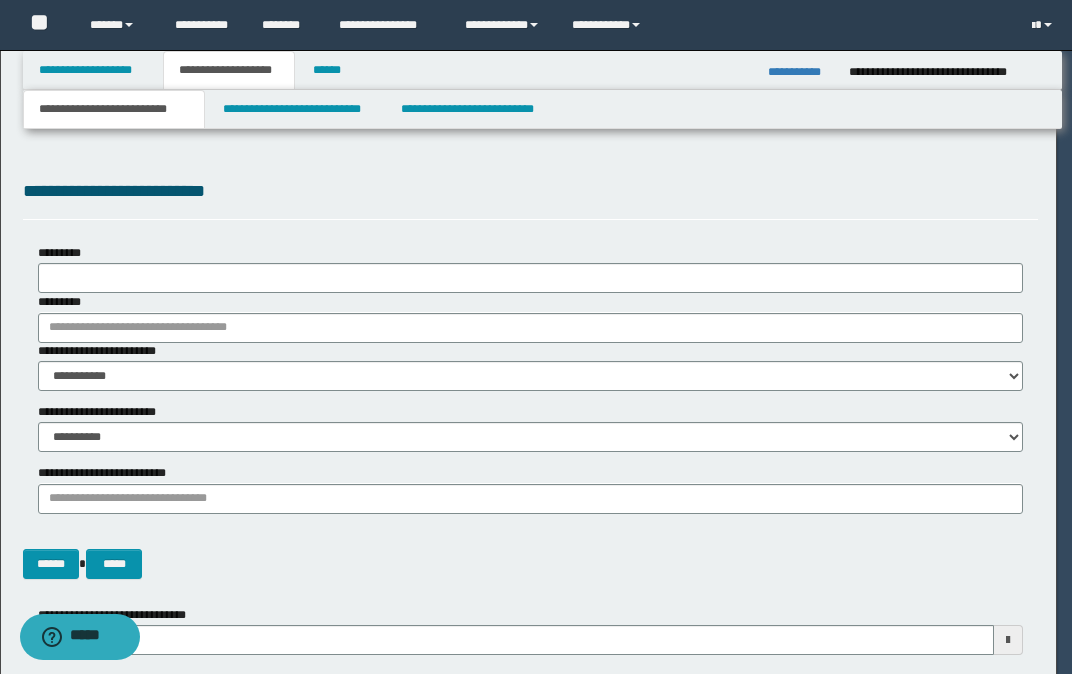 scroll, scrollTop: 0, scrollLeft: 0, axis: both 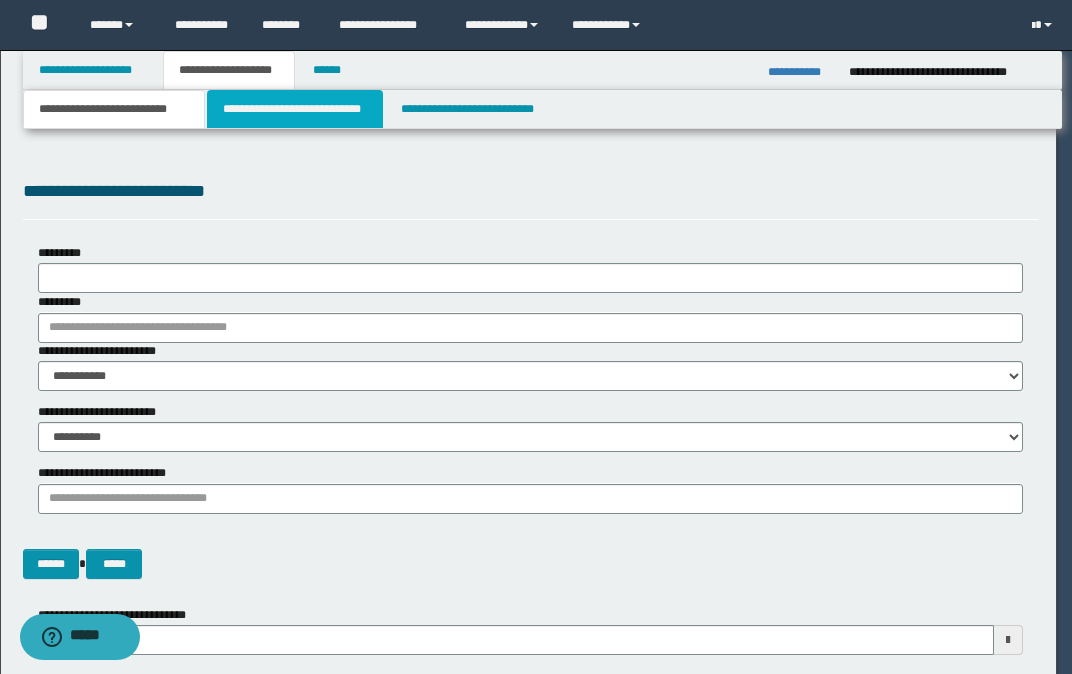 type 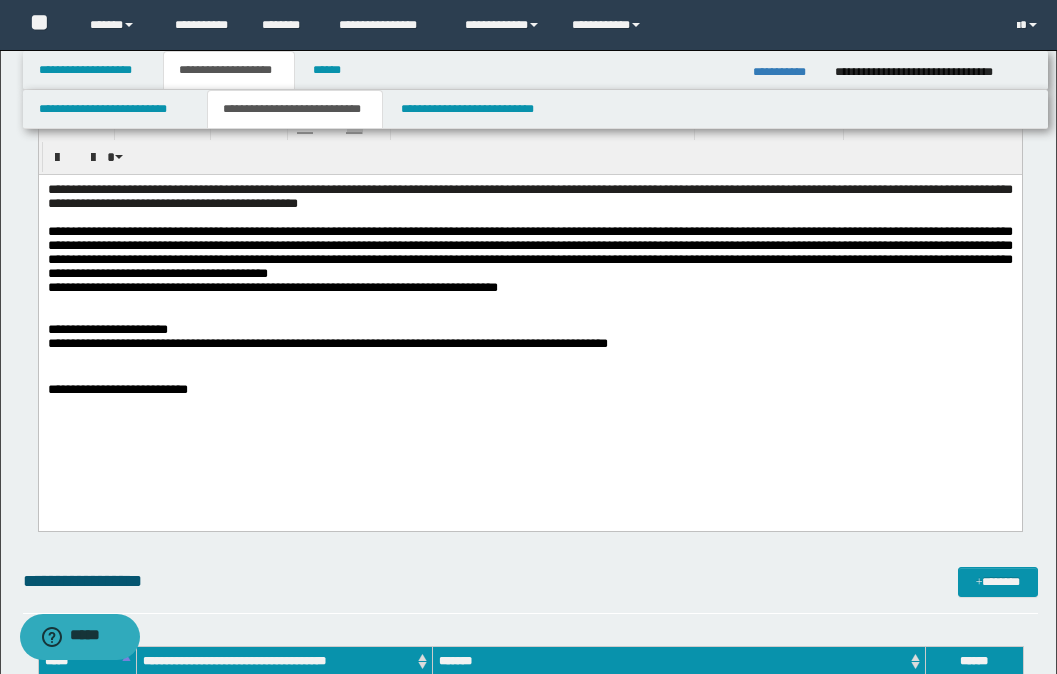 scroll, scrollTop: 500, scrollLeft: 0, axis: vertical 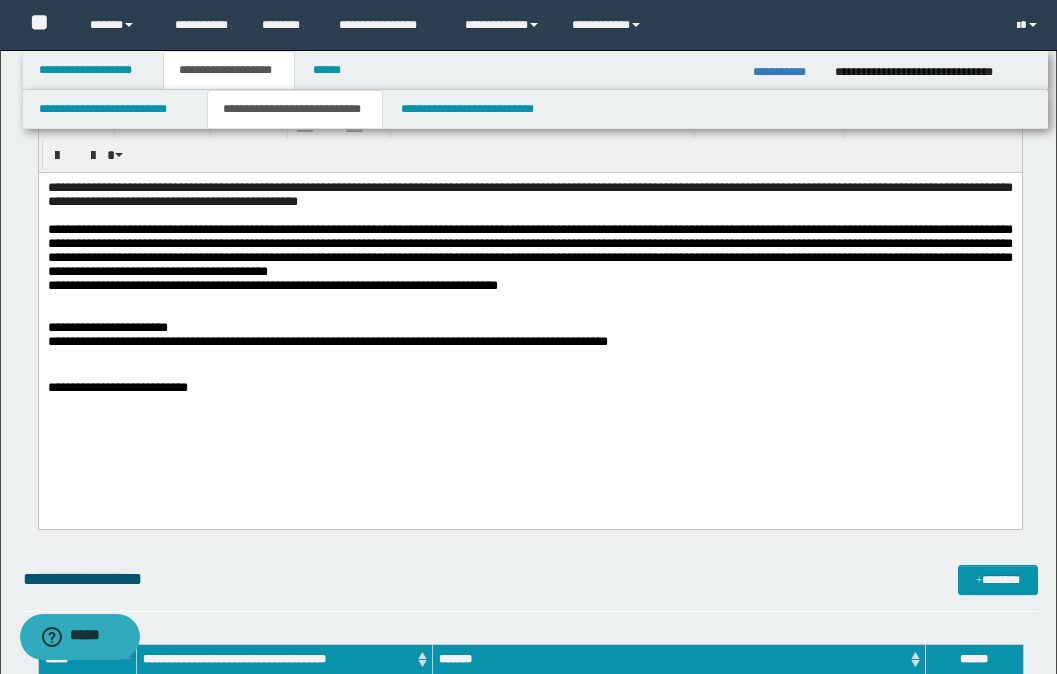 click on "**********" at bounding box center (529, 312) 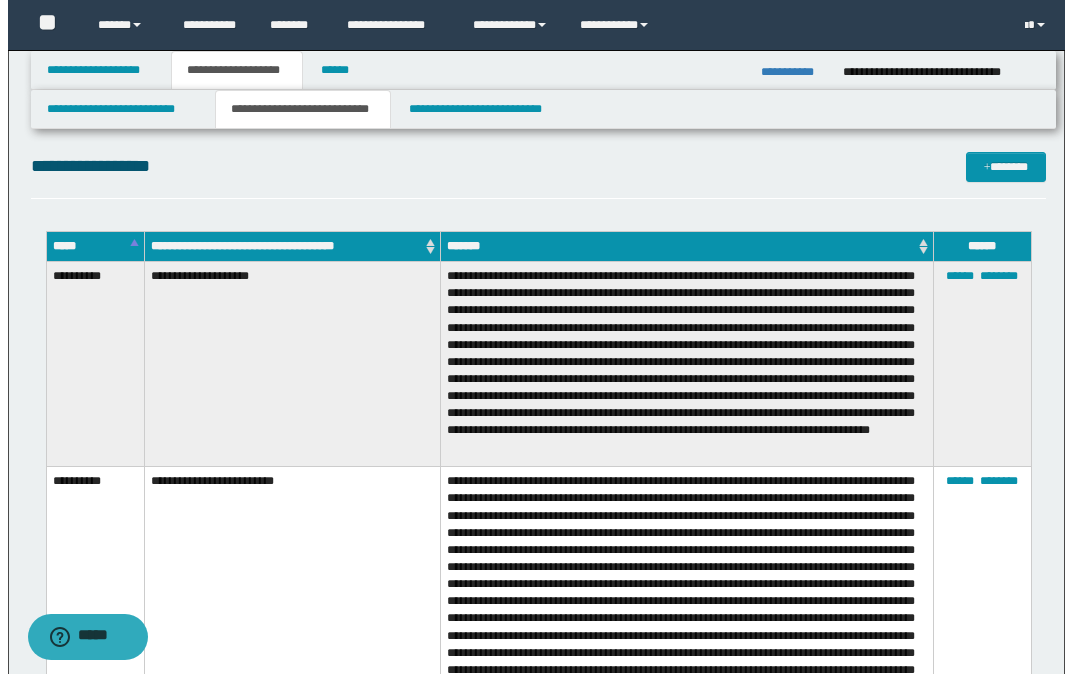scroll, scrollTop: 900, scrollLeft: 0, axis: vertical 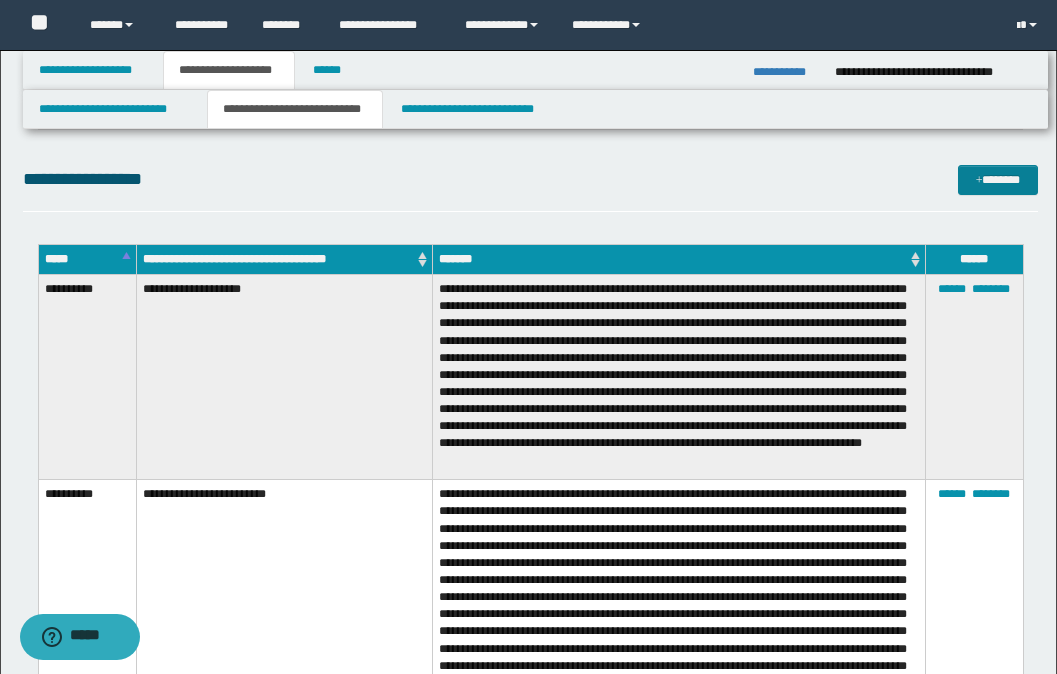 click on "*******" at bounding box center (998, 180) 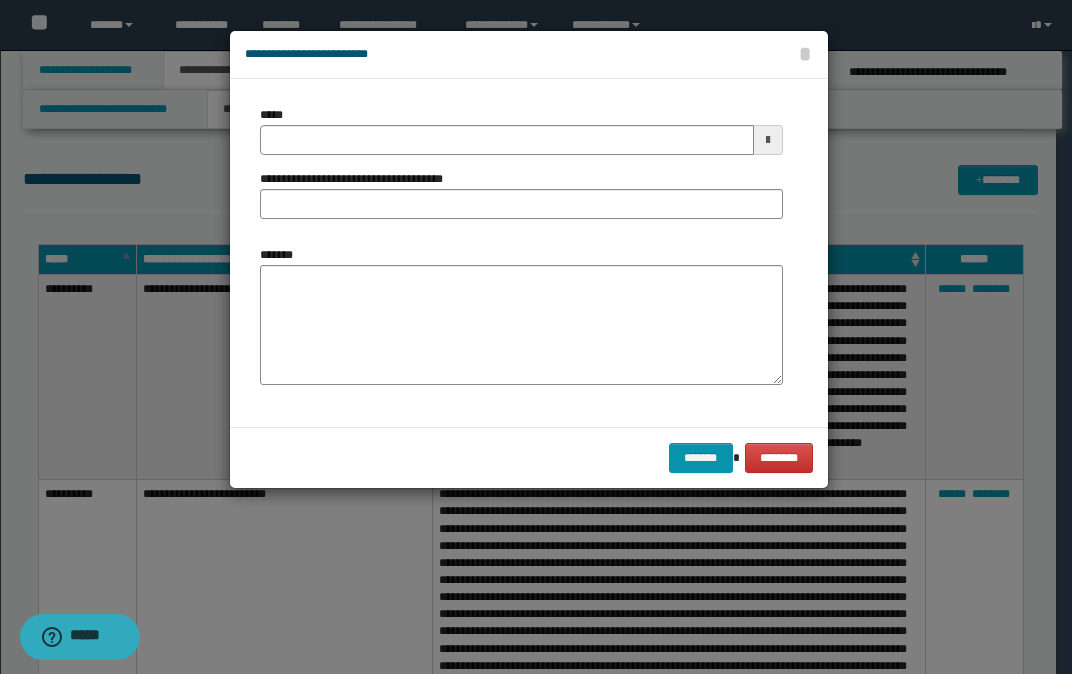 click at bounding box center [536, 337] 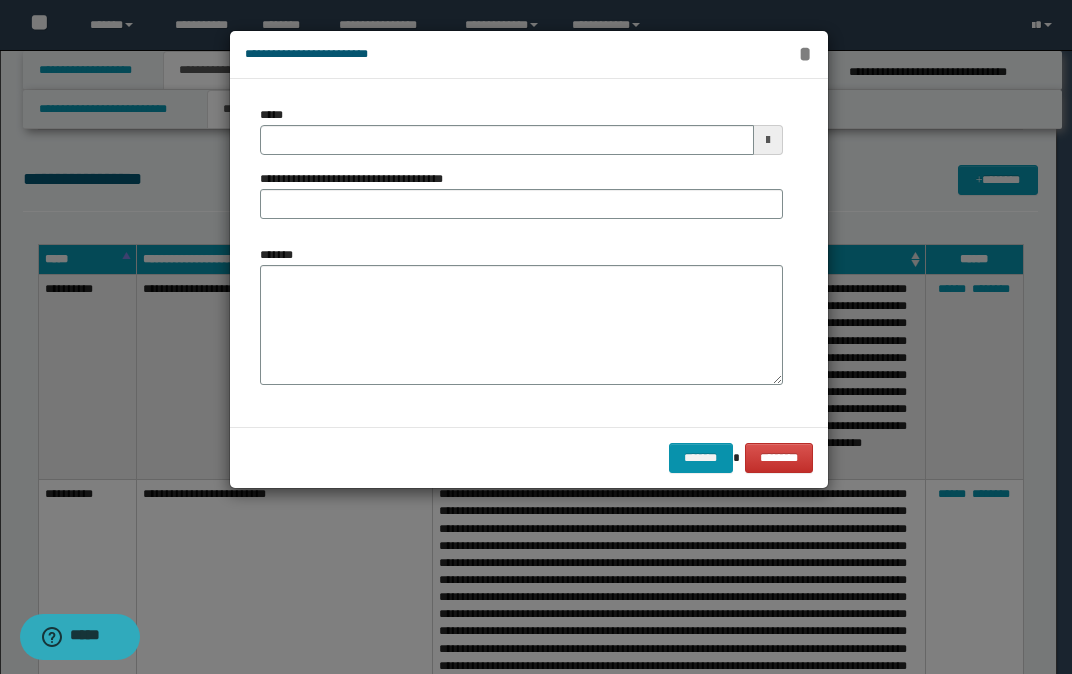 click on "*" at bounding box center (805, 54) 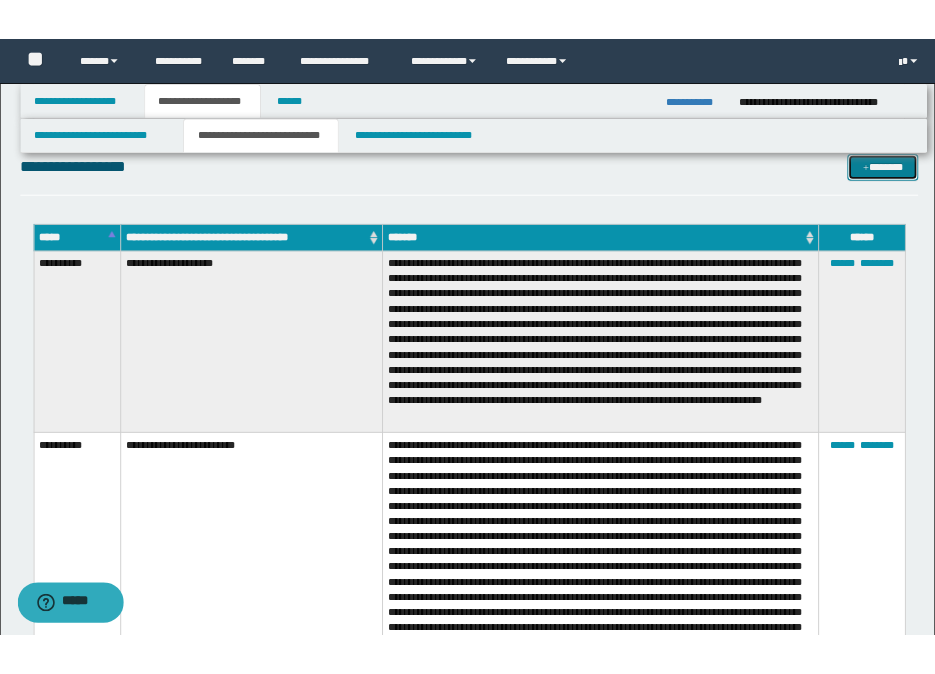 scroll, scrollTop: 900, scrollLeft: 0, axis: vertical 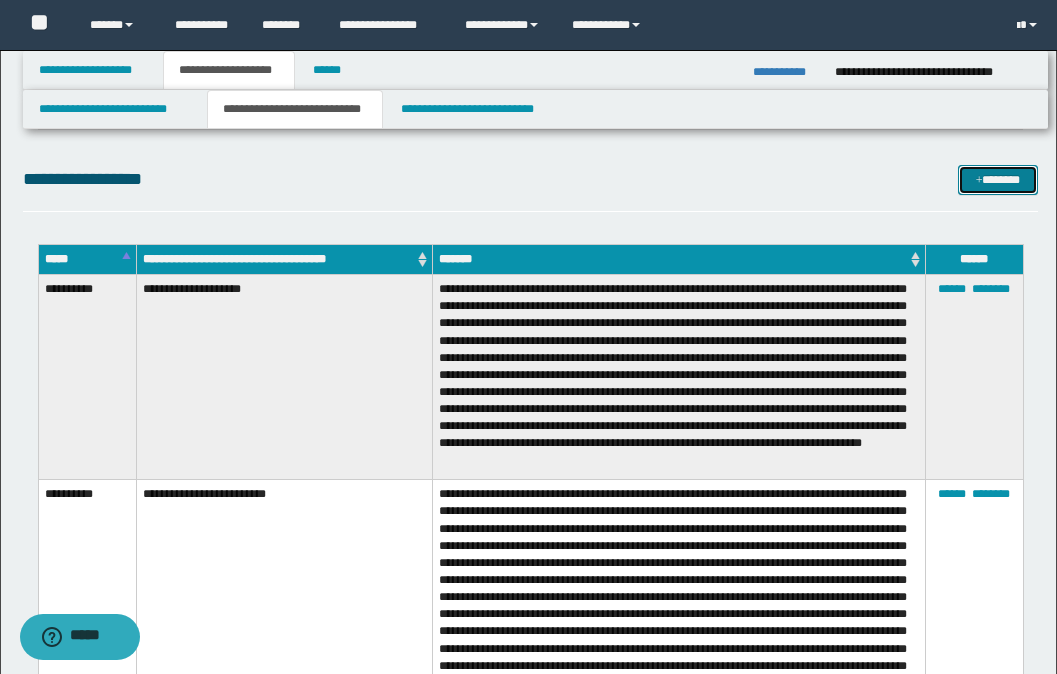 click at bounding box center [979, 181] 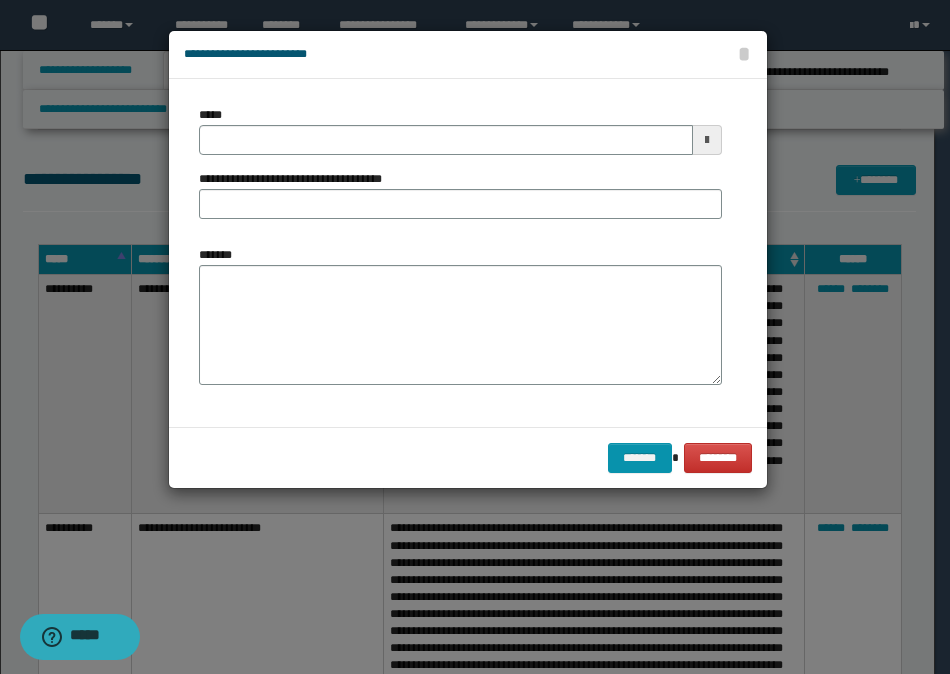 click on "*****" at bounding box center [460, 130] 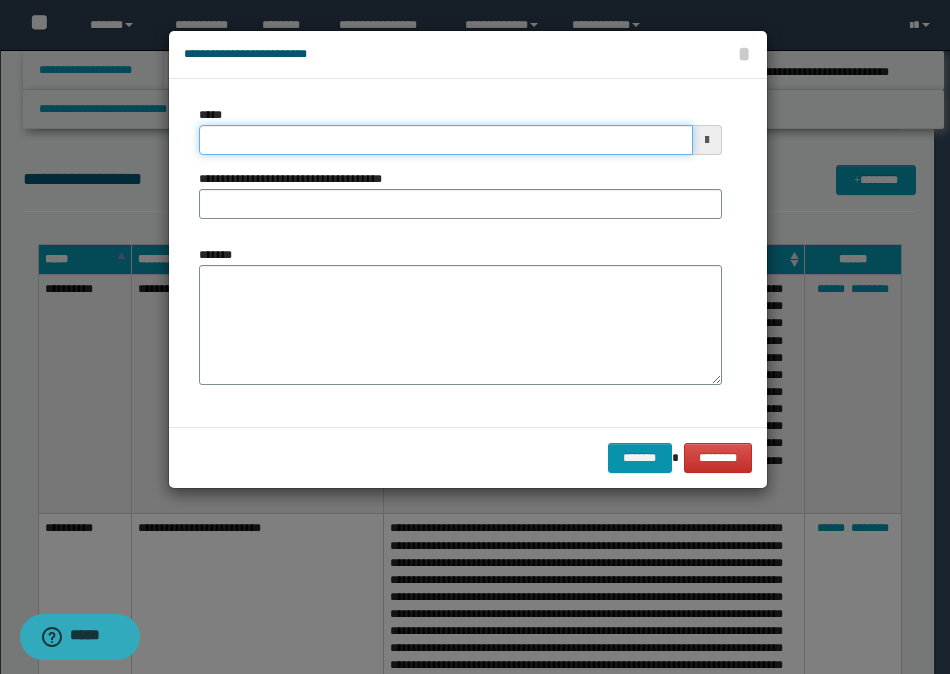 click on "*****" at bounding box center [446, 140] 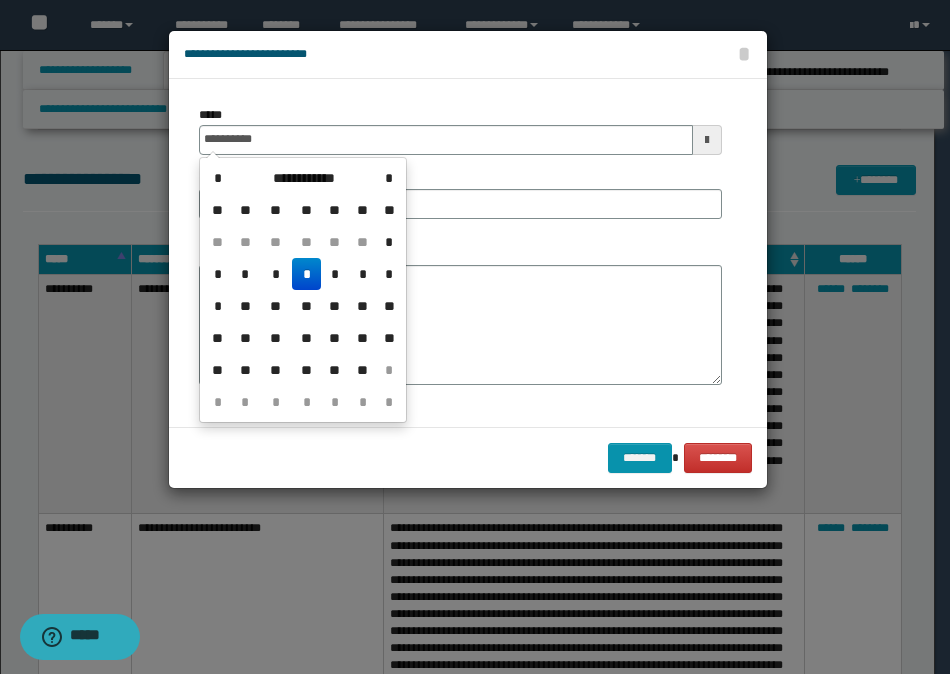 type on "**********" 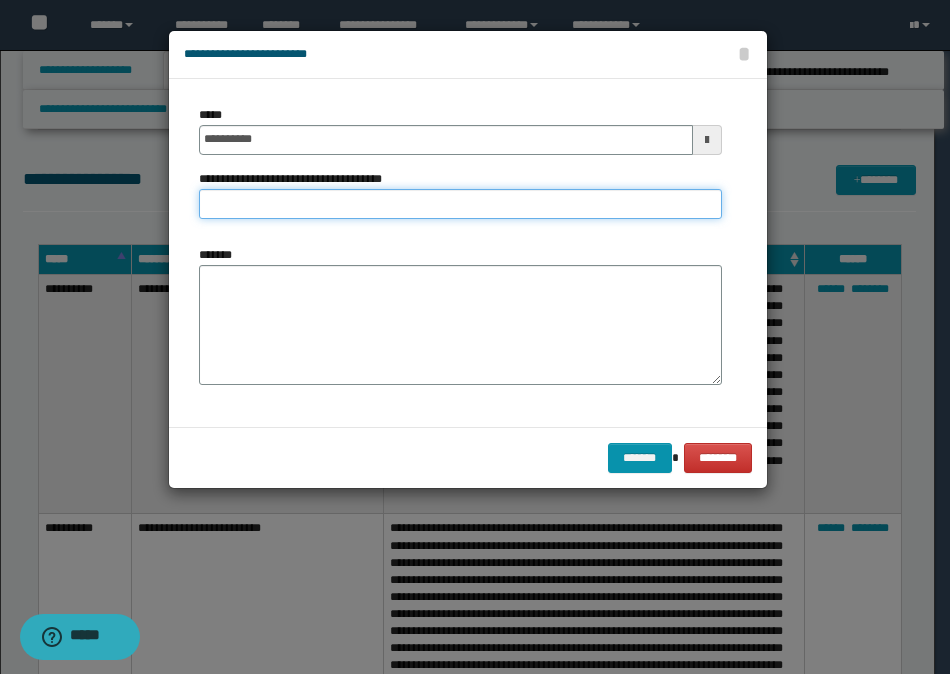 click on "**********" at bounding box center (460, 204) 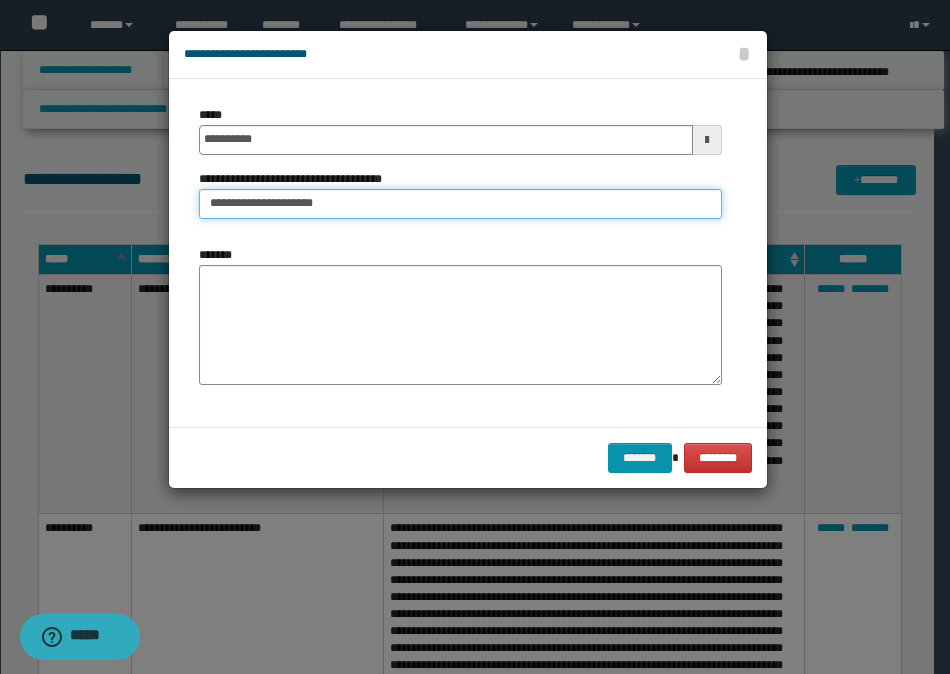 type on "**********" 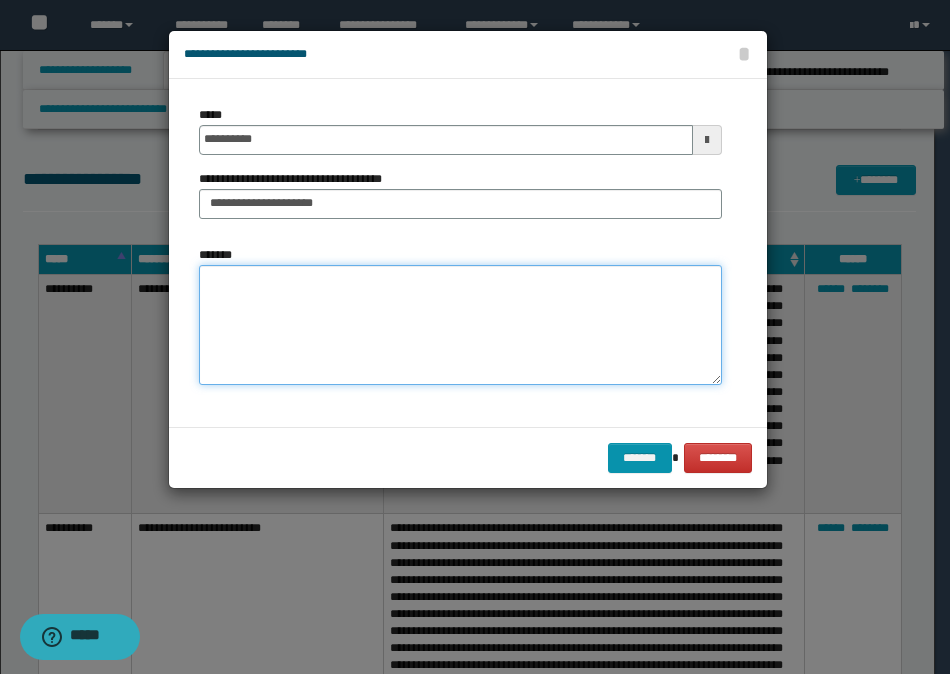click on "*******" at bounding box center [460, 325] 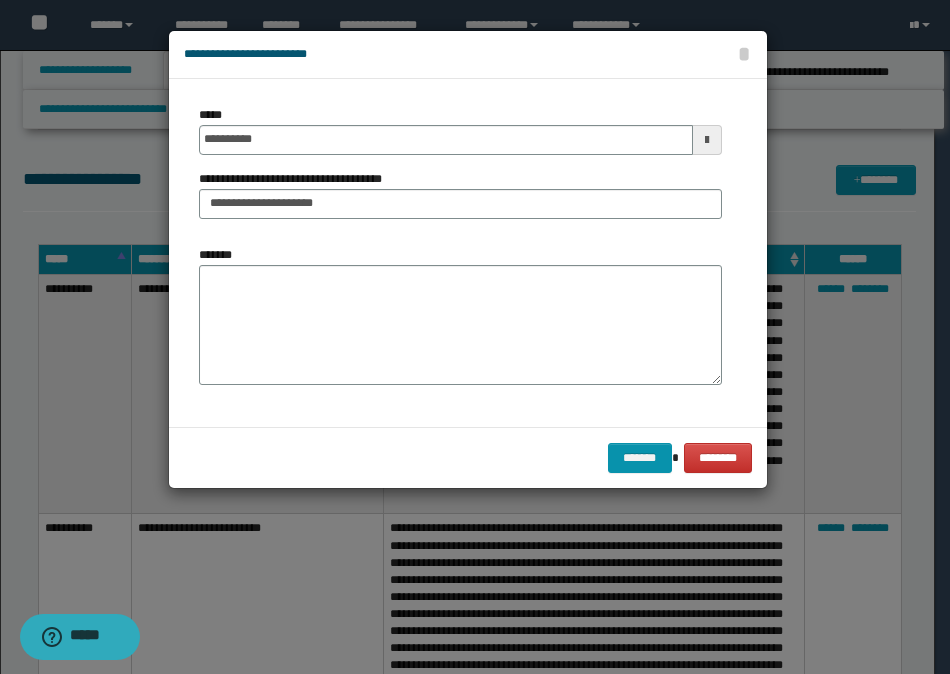 click on "**********" at bounding box center [468, 54] 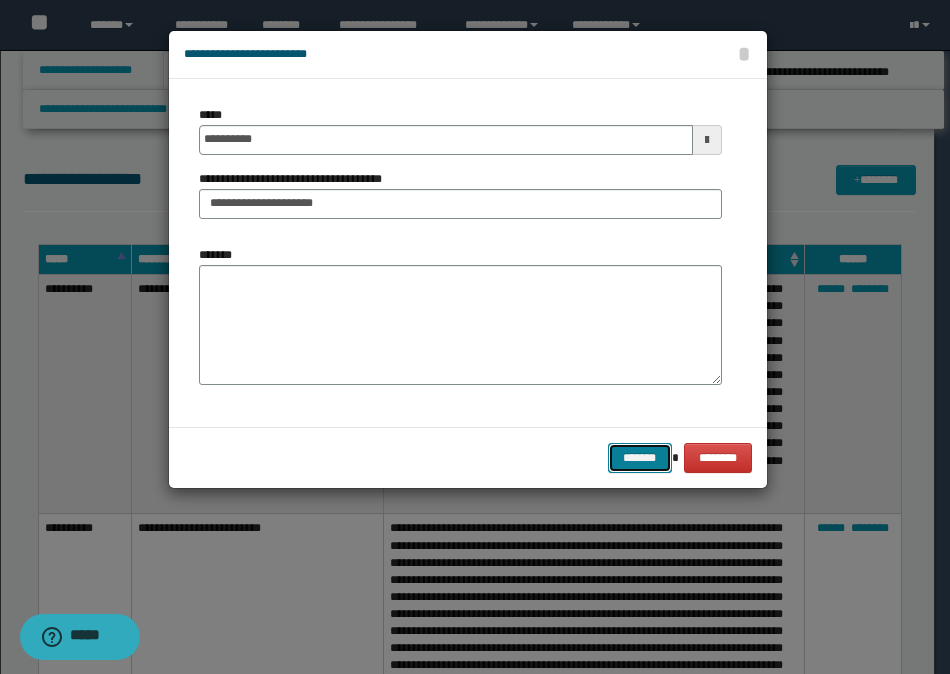 click on "*******" at bounding box center (640, 458) 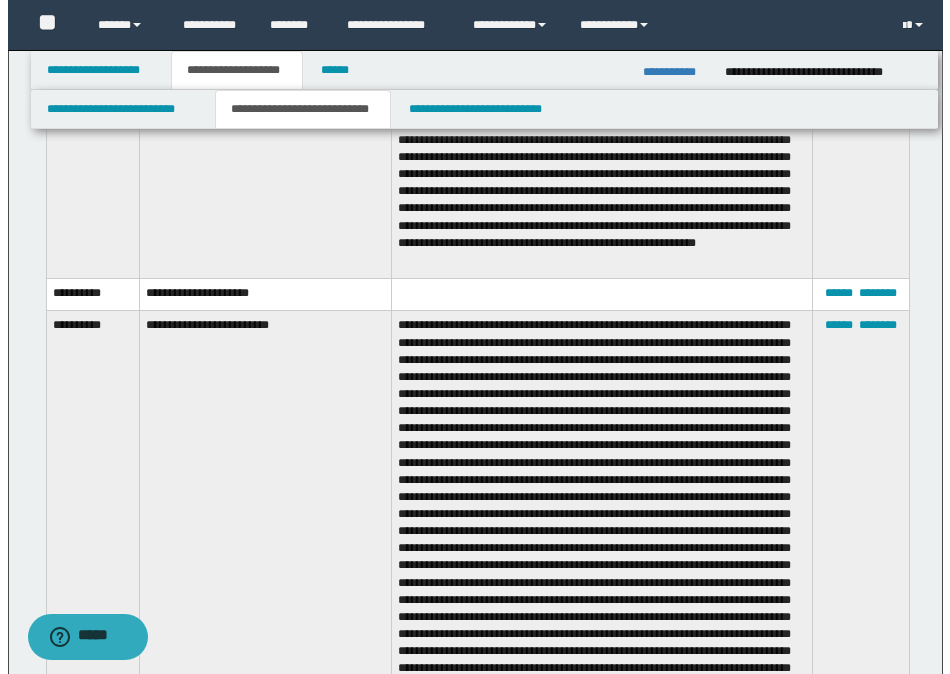 scroll, scrollTop: 1100, scrollLeft: 0, axis: vertical 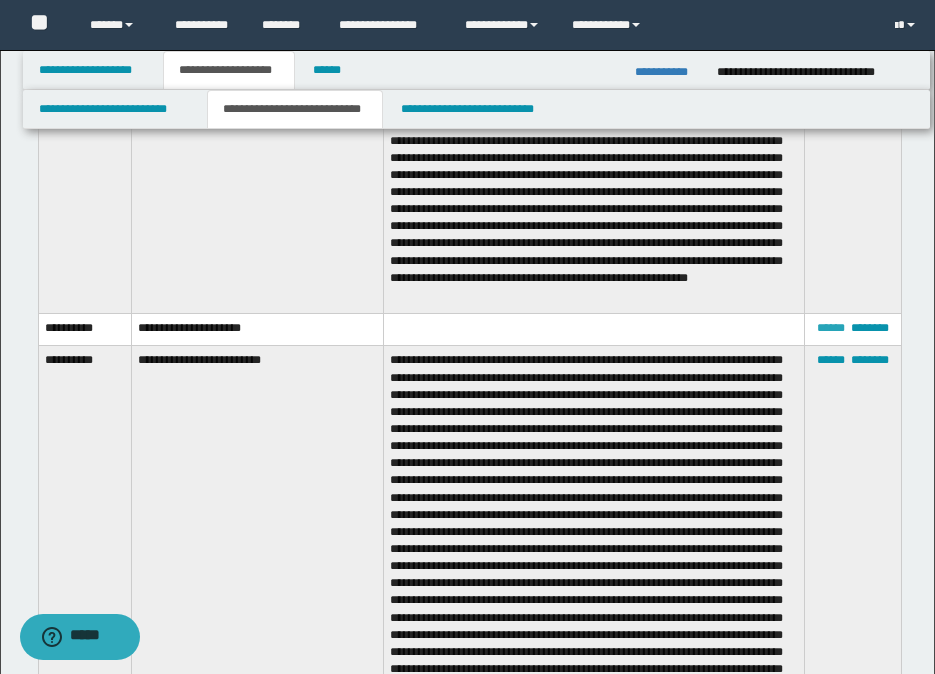 click on "******" at bounding box center [831, 328] 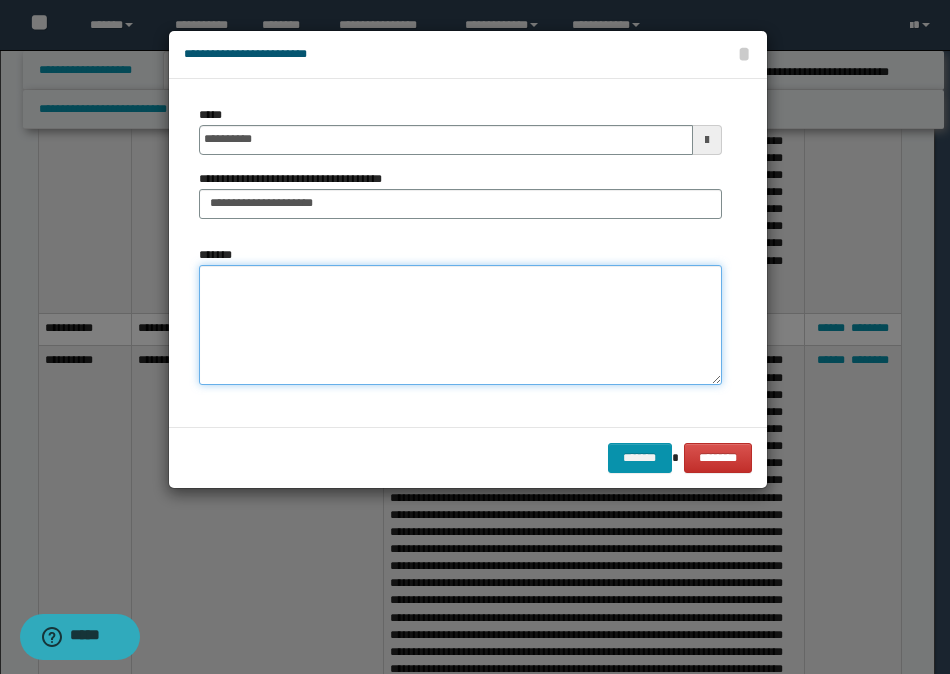 click on "*******" at bounding box center (460, 325) 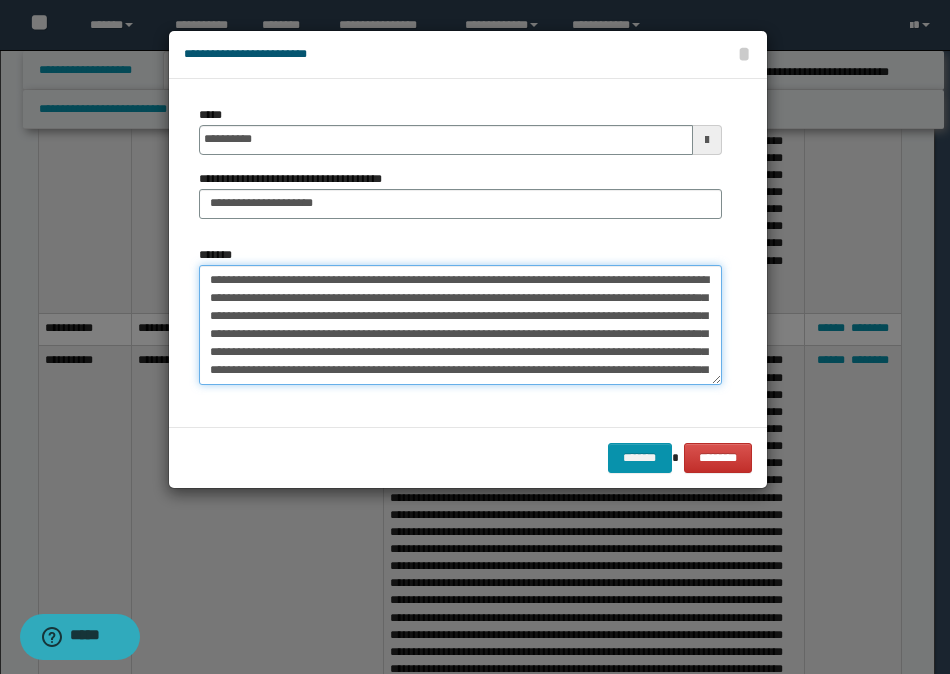 scroll, scrollTop: 120, scrollLeft: 0, axis: vertical 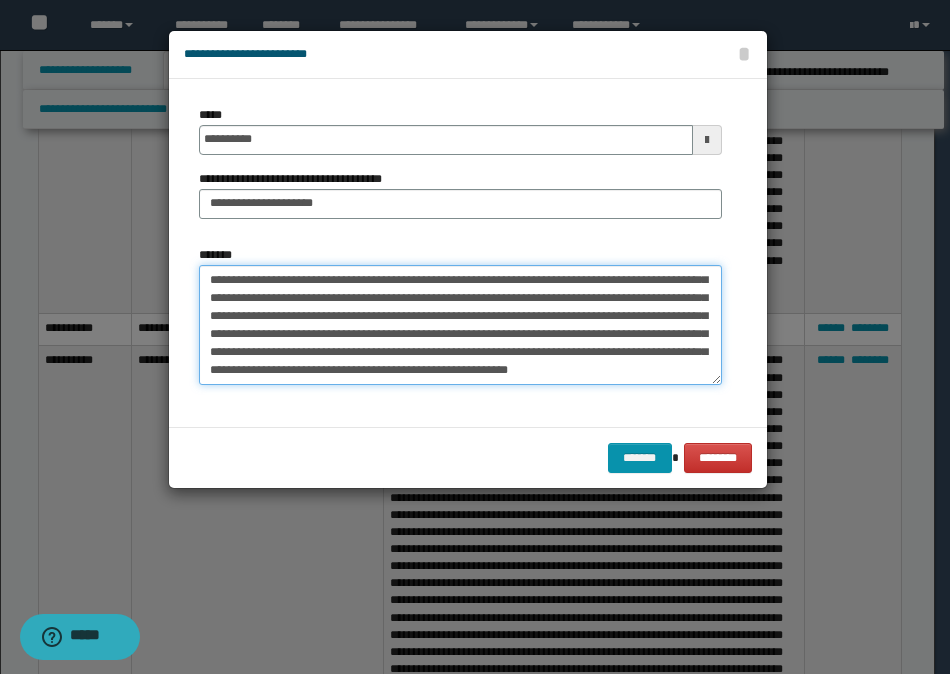 click on "*******" at bounding box center [460, 325] 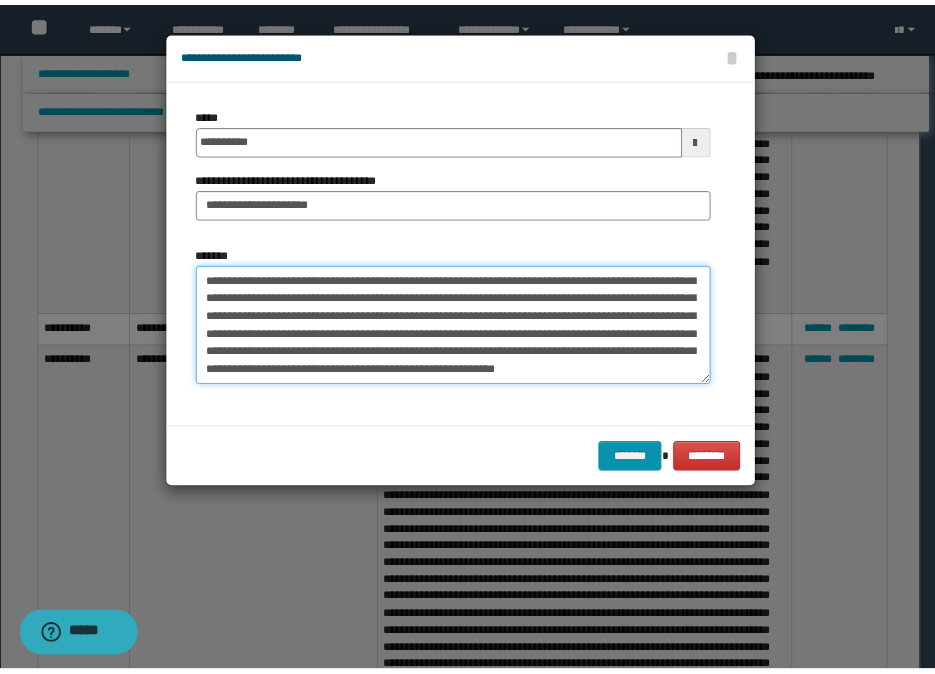 scroll, scrollTop: 126, scrollLeft: 0, axis: vertical 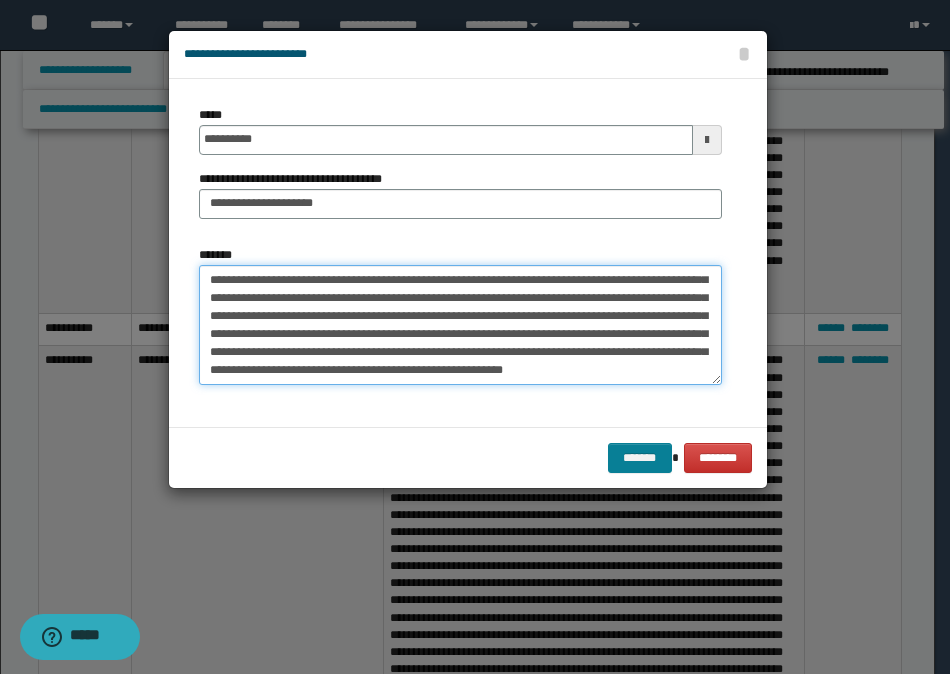 type on "**********" 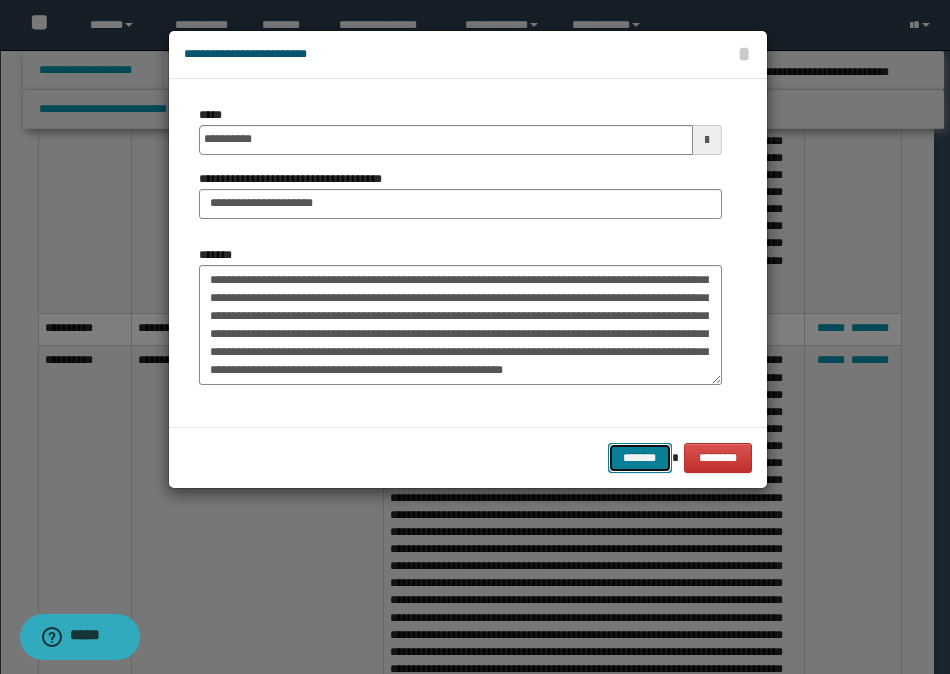 click on "*******" at bounding box center [640, 458] 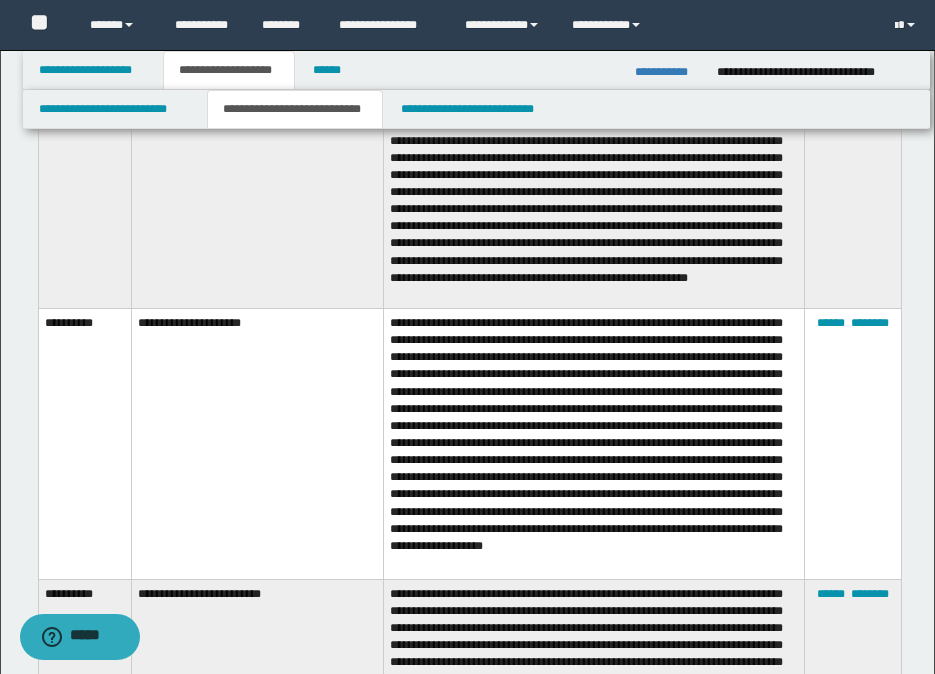 click on "**********" at bounding box center (257, 192) 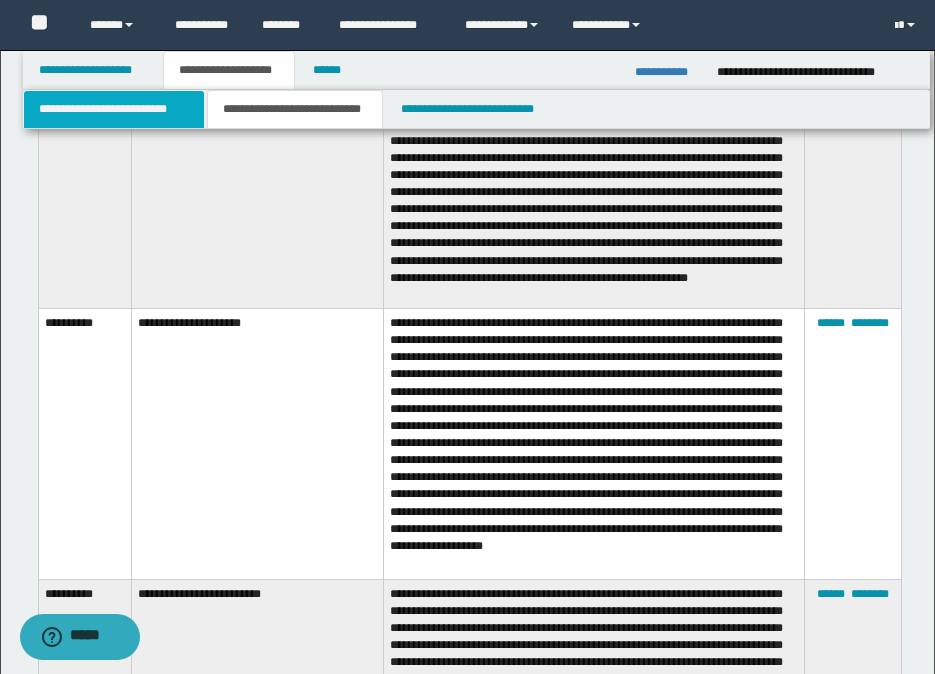 click on "**********" at bounding box center [114, 109] 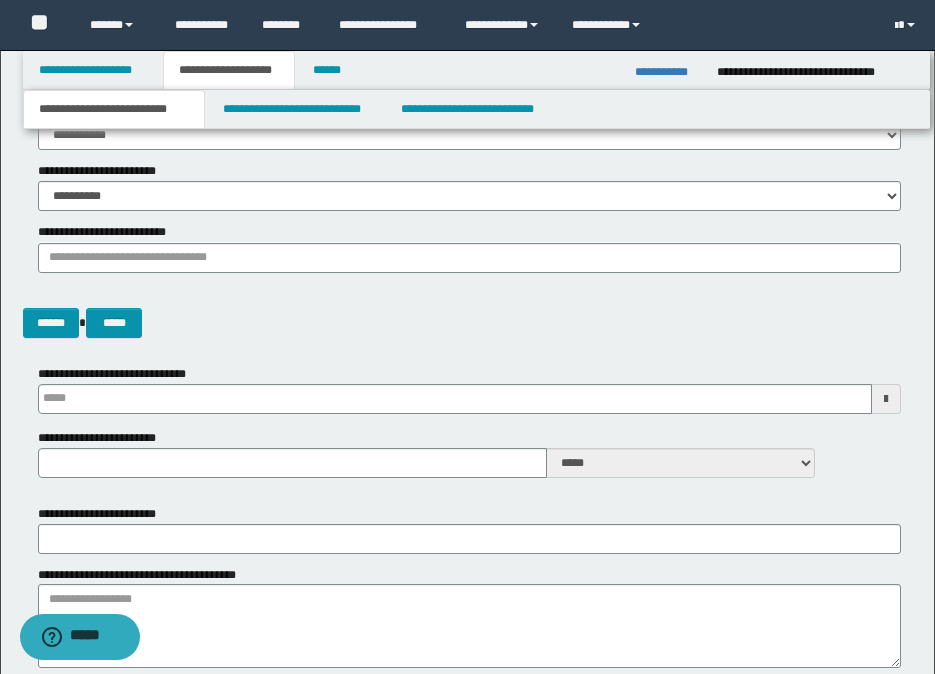 scroll, scrollTop: 300, scrollLeft: 0, axis: vertical 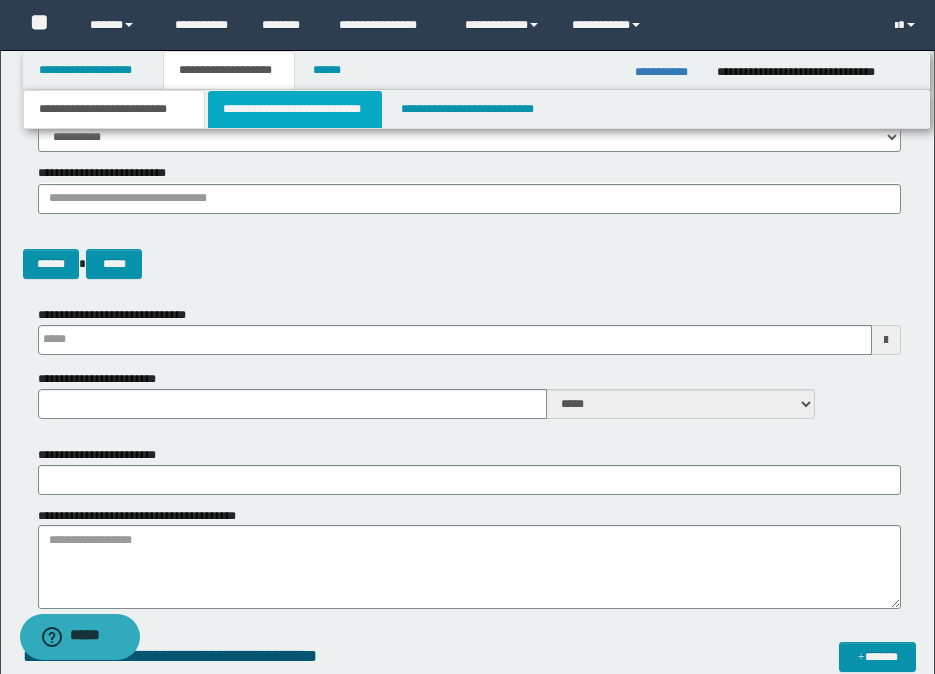 click on "**********" at bounding box center [295, 109] 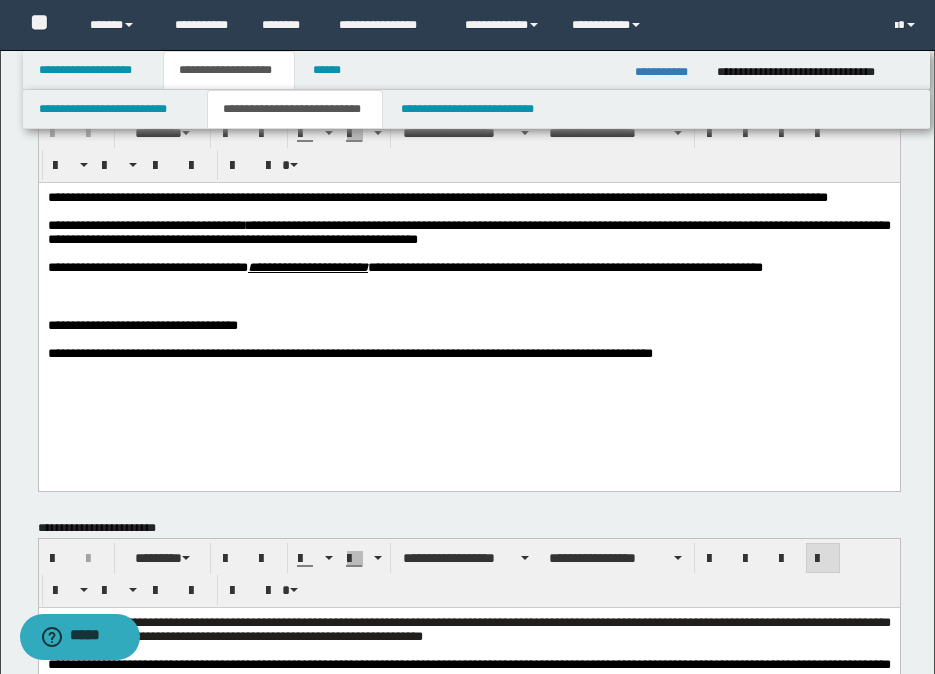 scroll, scrollTop: 0, scrollLeft: 0, axis: both 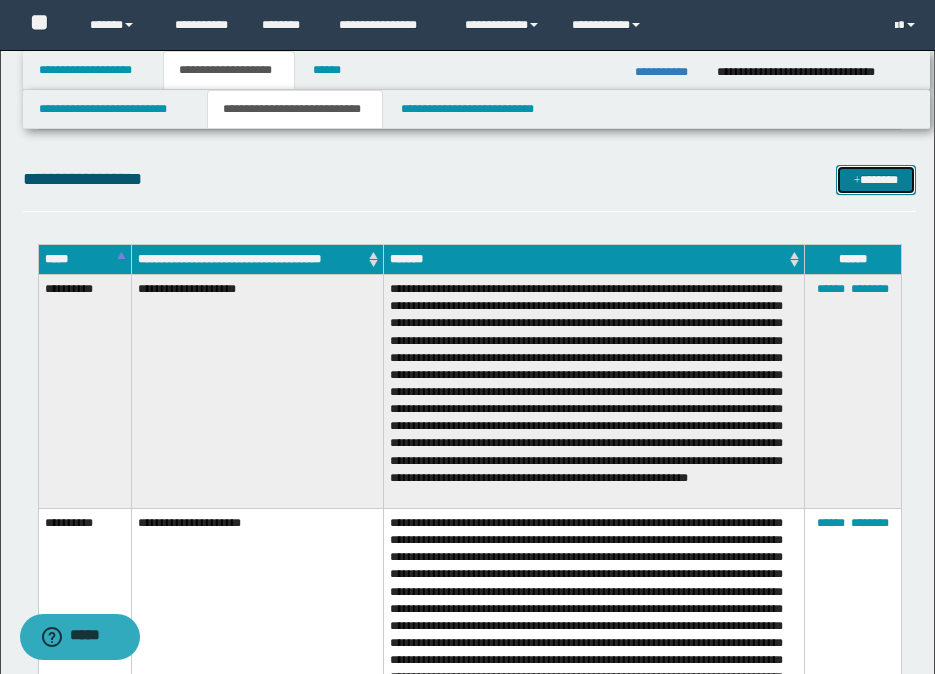 click on "*******" at bounding box center (876, 180) 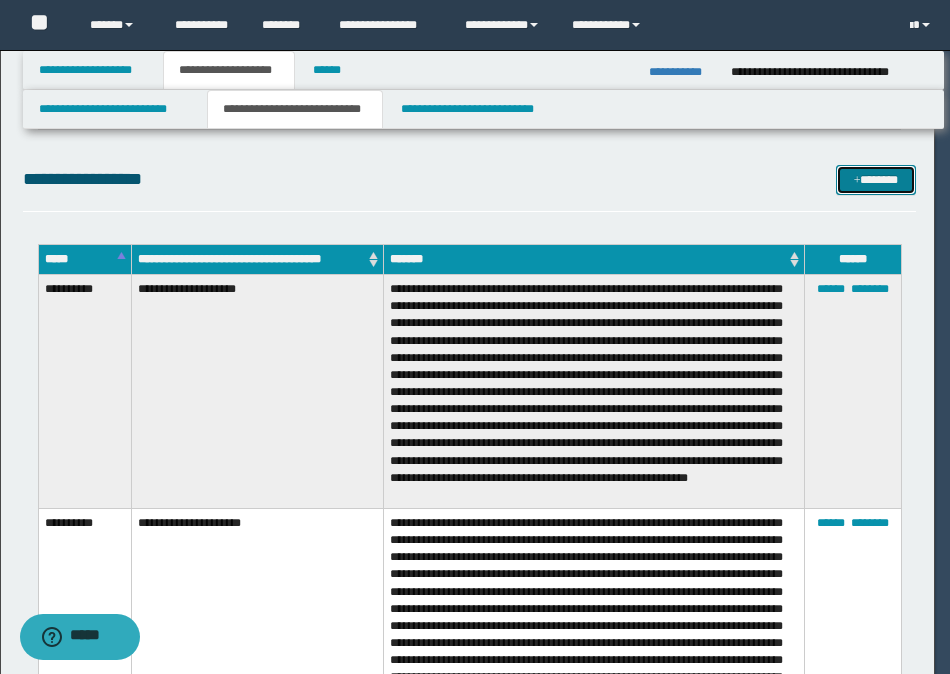 scroll, scrollTop: 0, scrollLeft: 0, axis: both 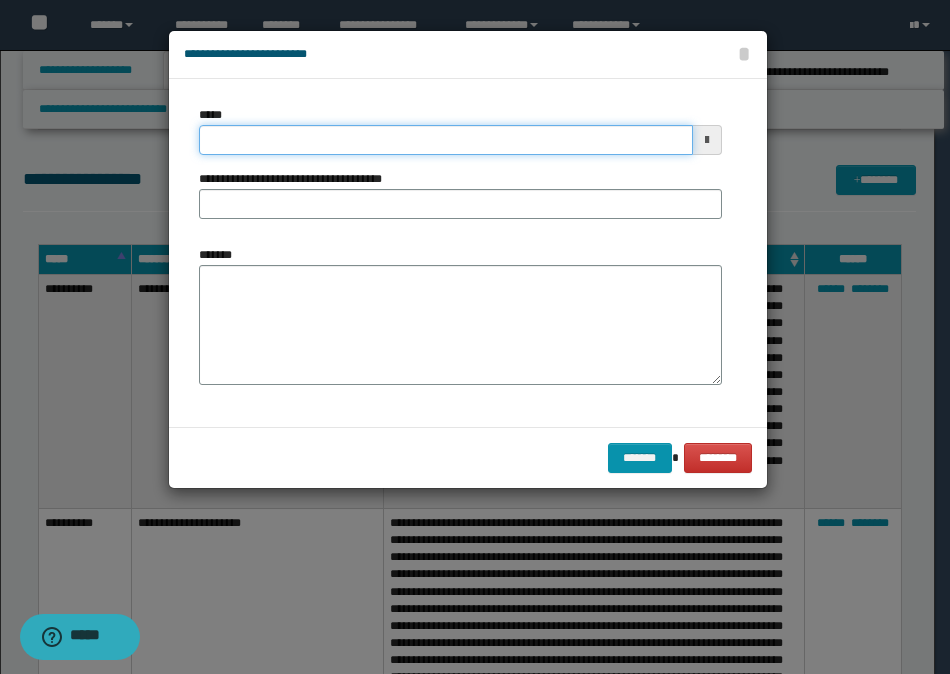 click on "*****" at bounding box center (446, 140) 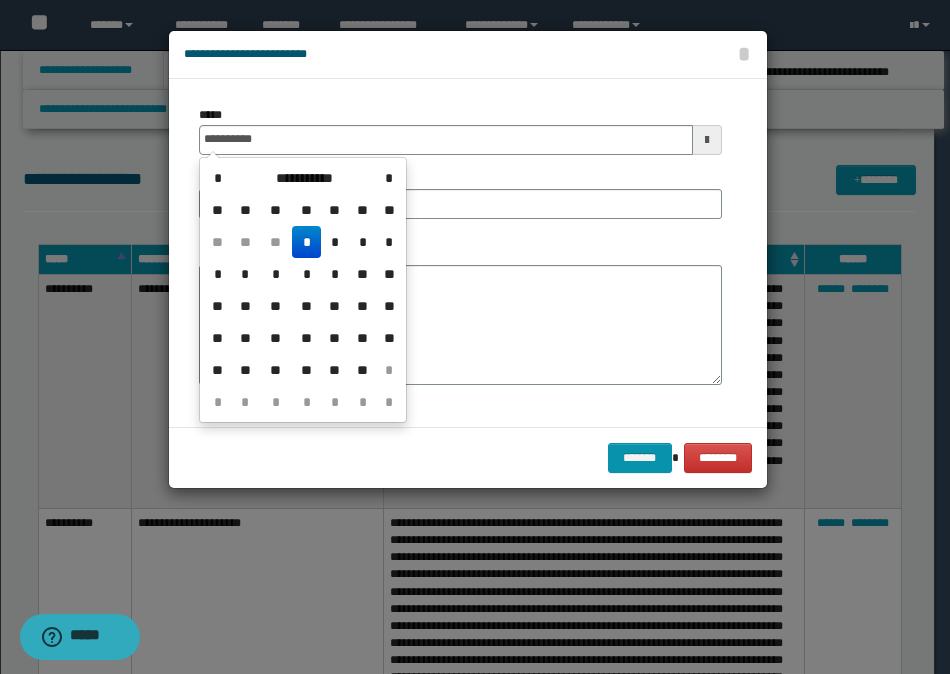 type on "**********" 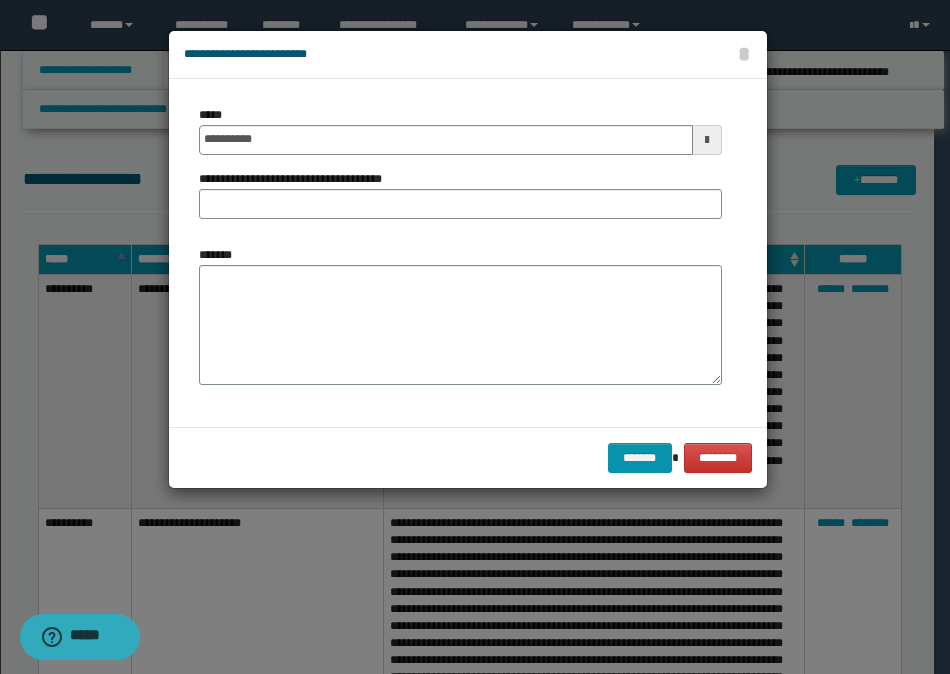 click on "**********" at bounding box center (460, 253) 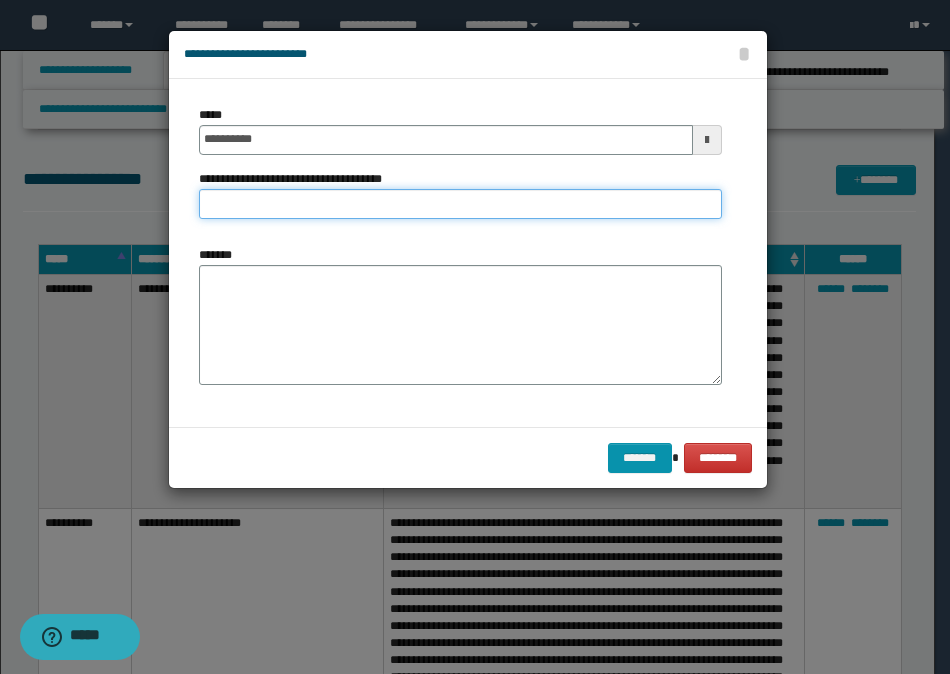 click on "**********" at bounding box center (460, 204) 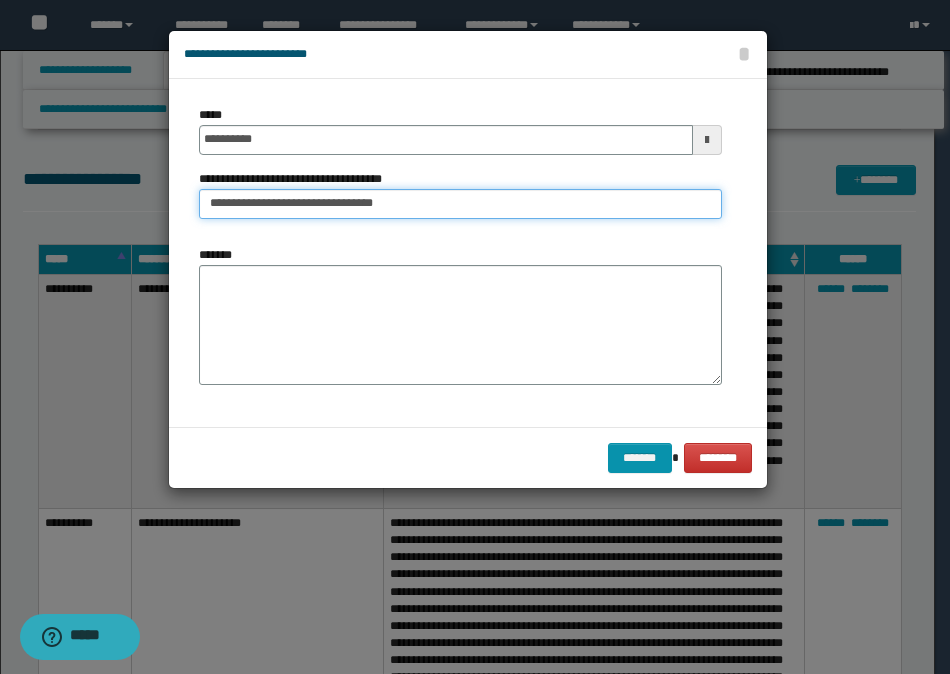 click on "**********" at bounding box center (460, 204) 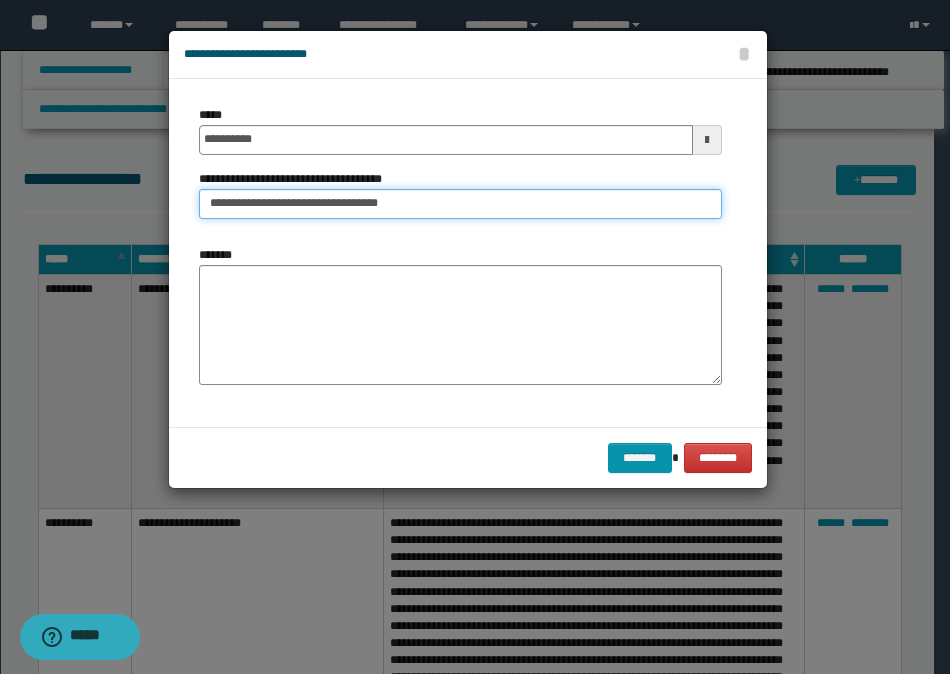 type on "**********" 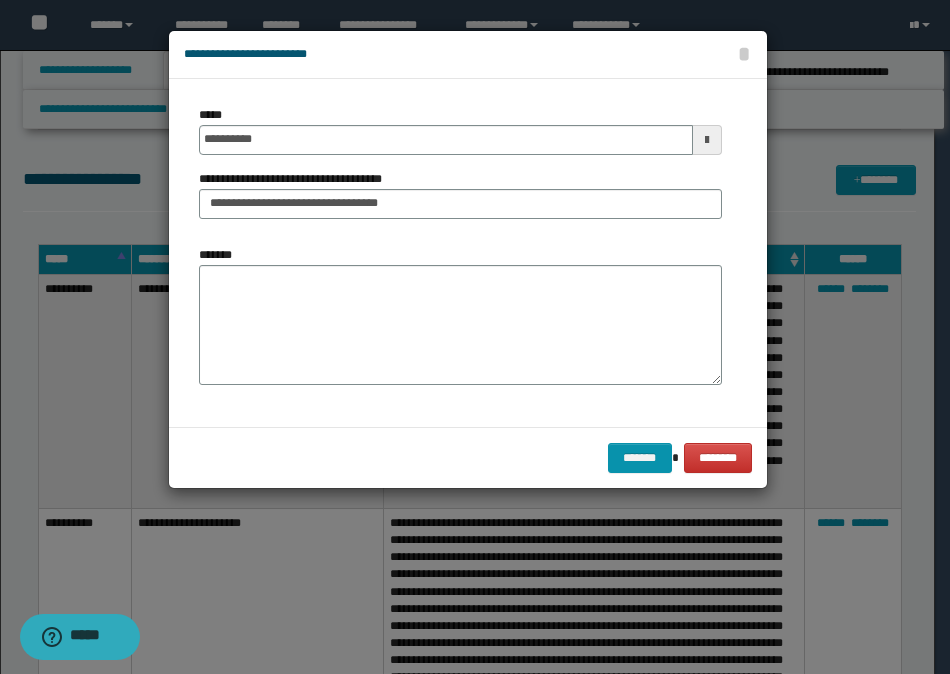 drag, startPoint x: 294, startPoint y: 187, endPoint x: 268, endPoint y: 247, distance: 65.39113 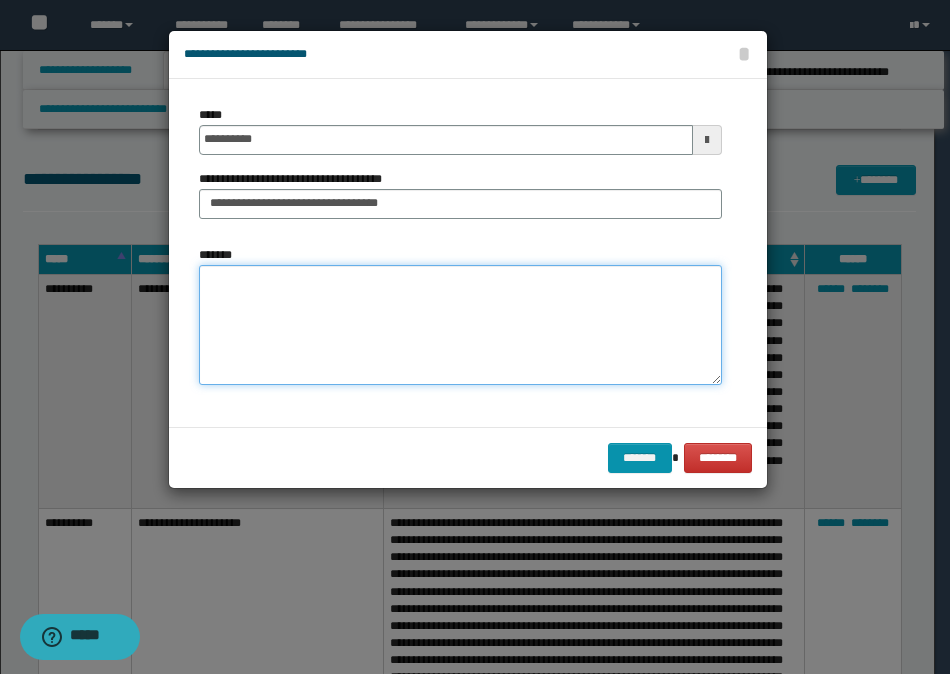 click on "*******" at bounding box center [460, 325] 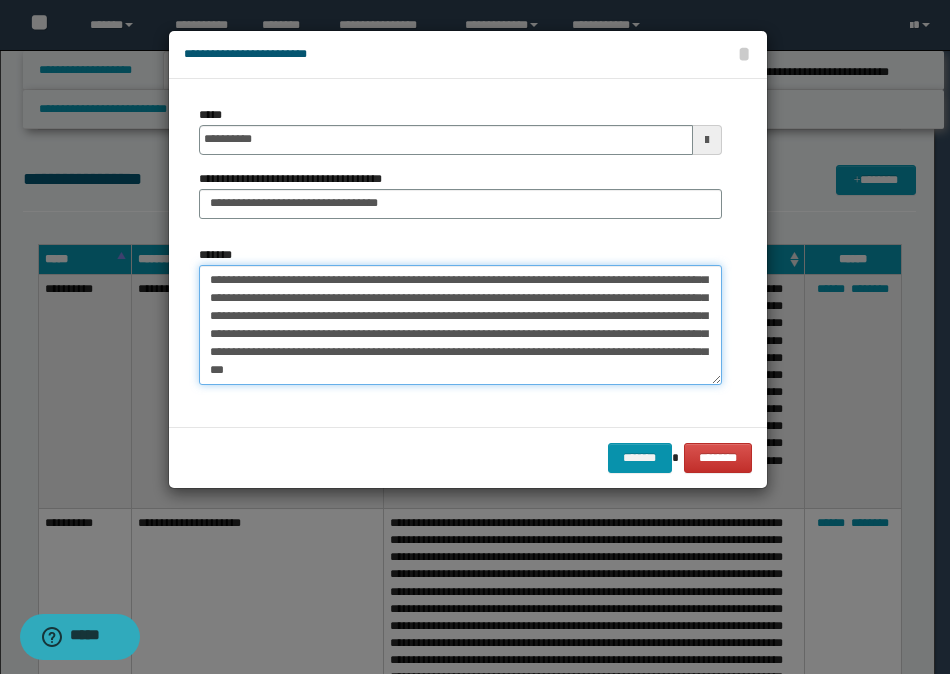 scroll, scrollTop: 432, scrollLeft: 0, axis: vertical 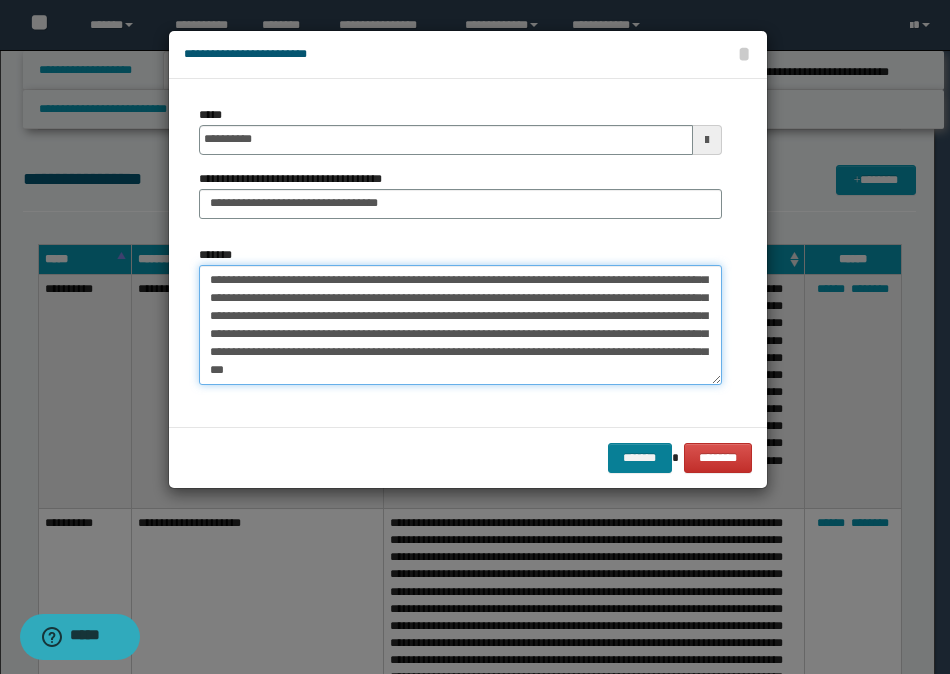type on "**********" 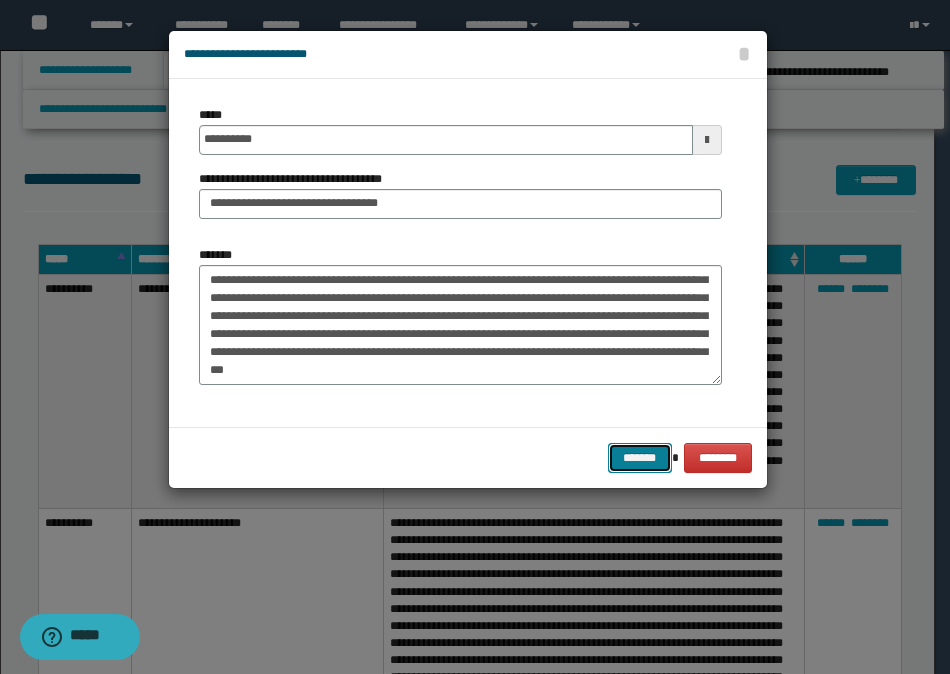 click on "*******" at bounding box center [640, 458] 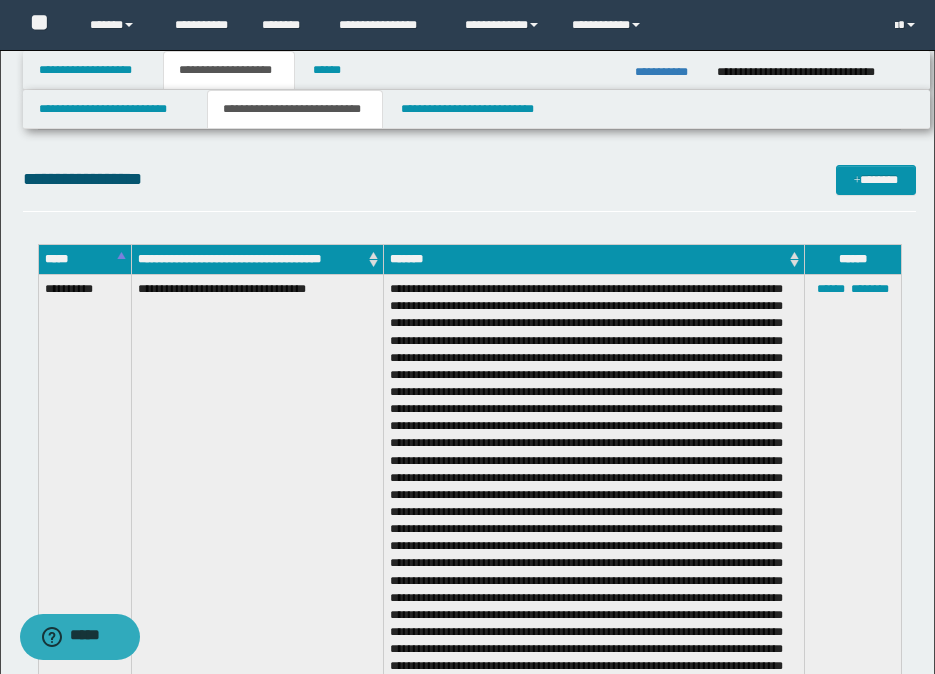 click on "**********" at bounding box center (469, 179) 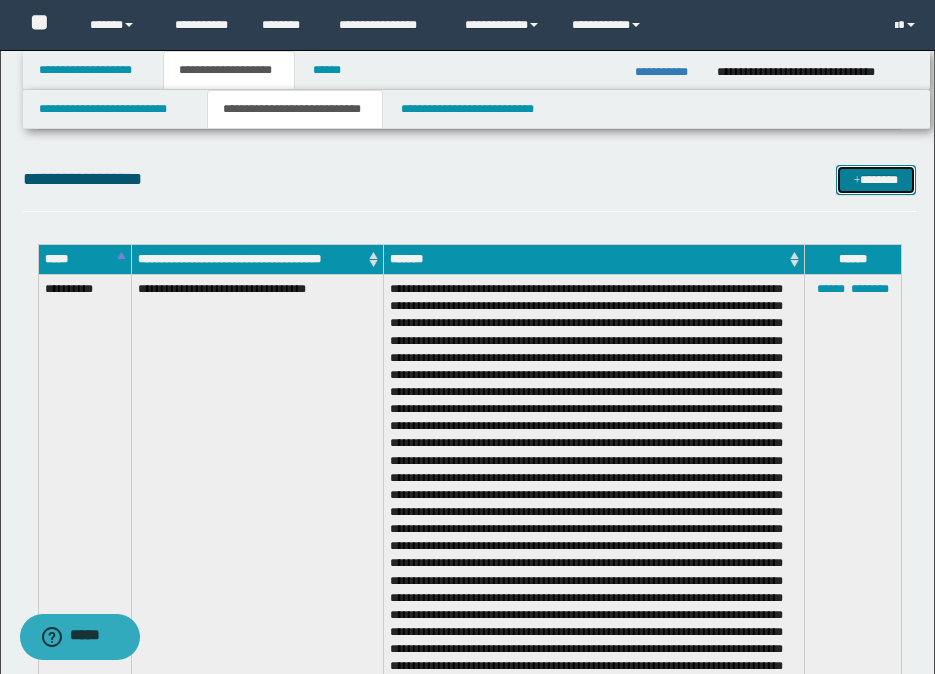 click on "*******" at bounding box center [876, 180] 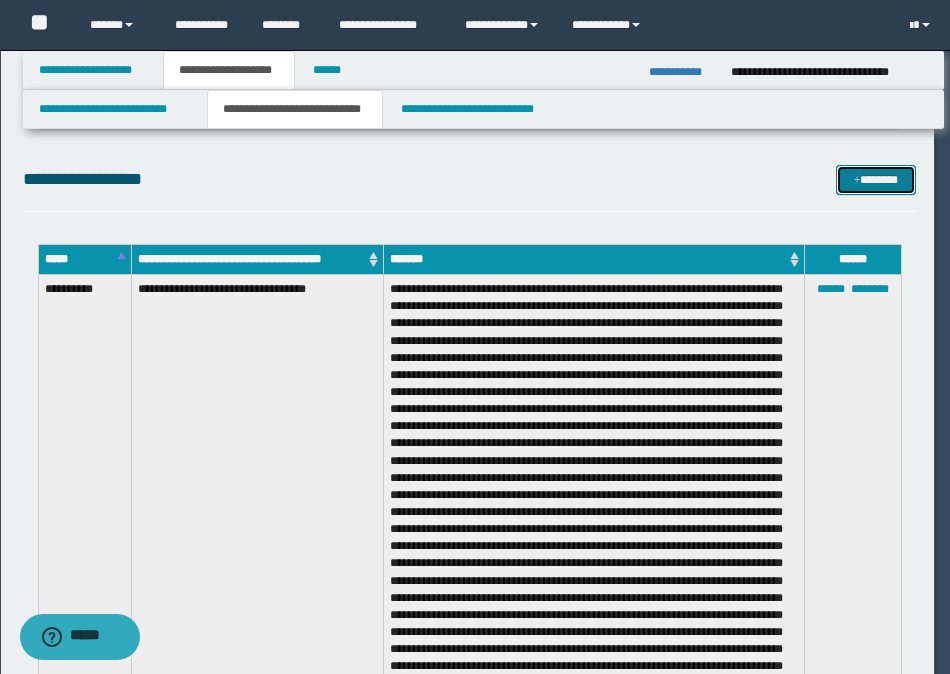 scroll, scrollTop: 0, scrollLeft: 0, axis: both 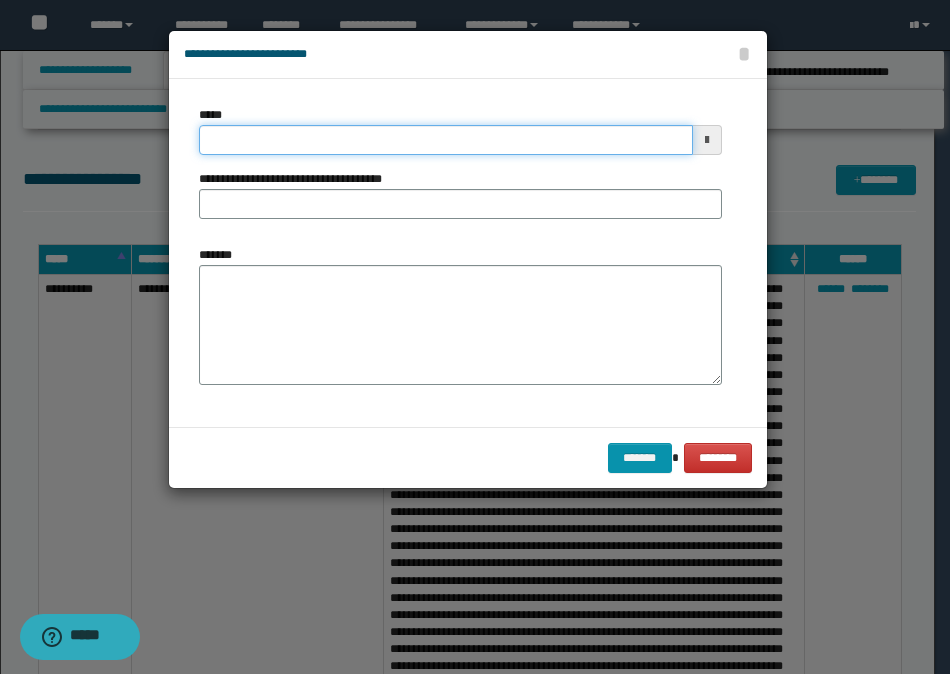 click on "*****" at bounding box center [446, 140] 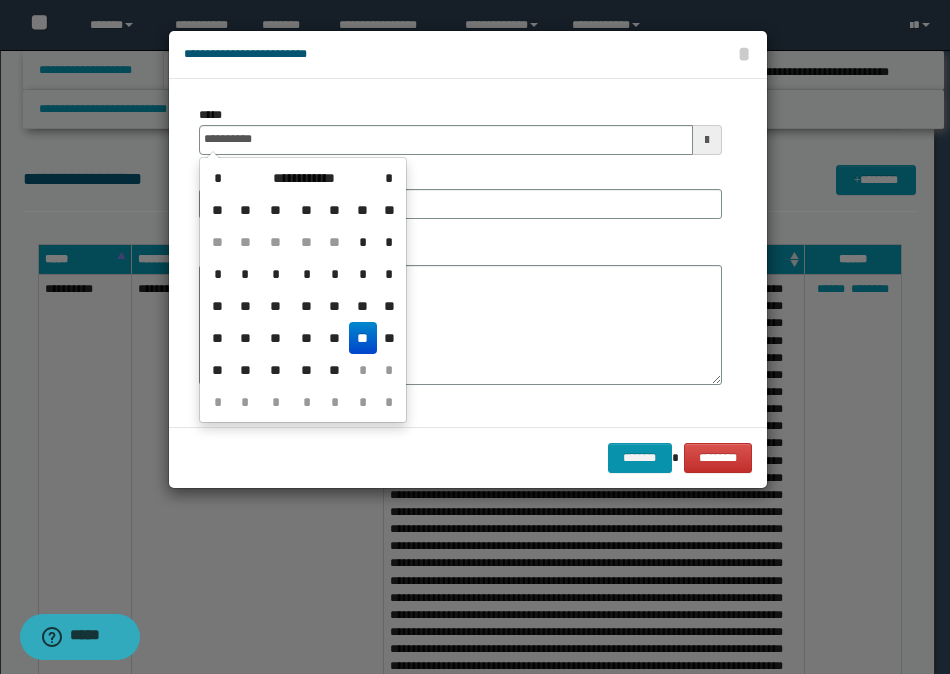 type on "**********" 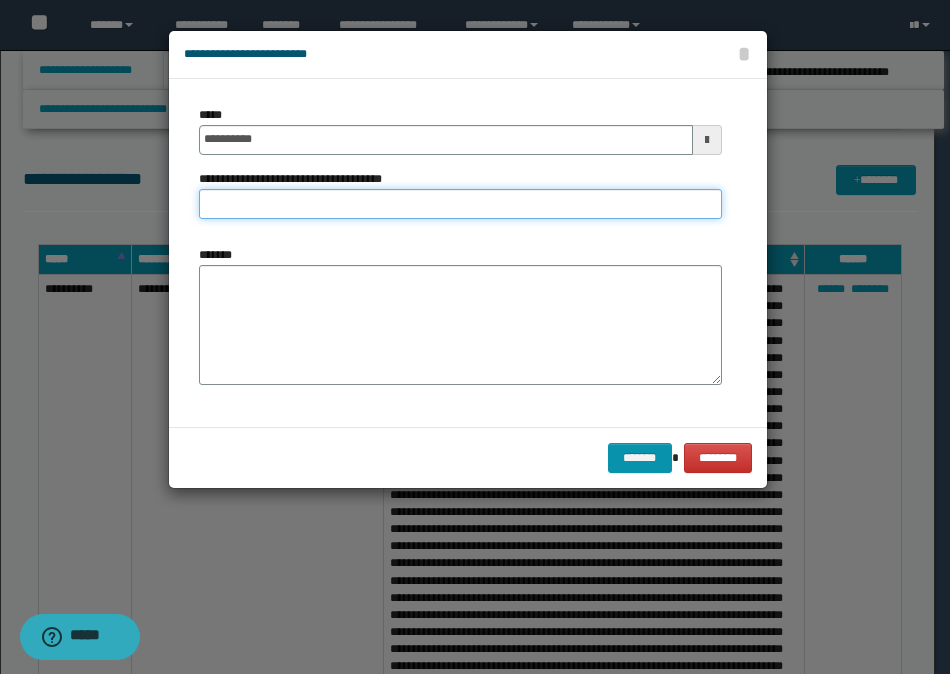 click on "**********" at bounding box center [460, 204] 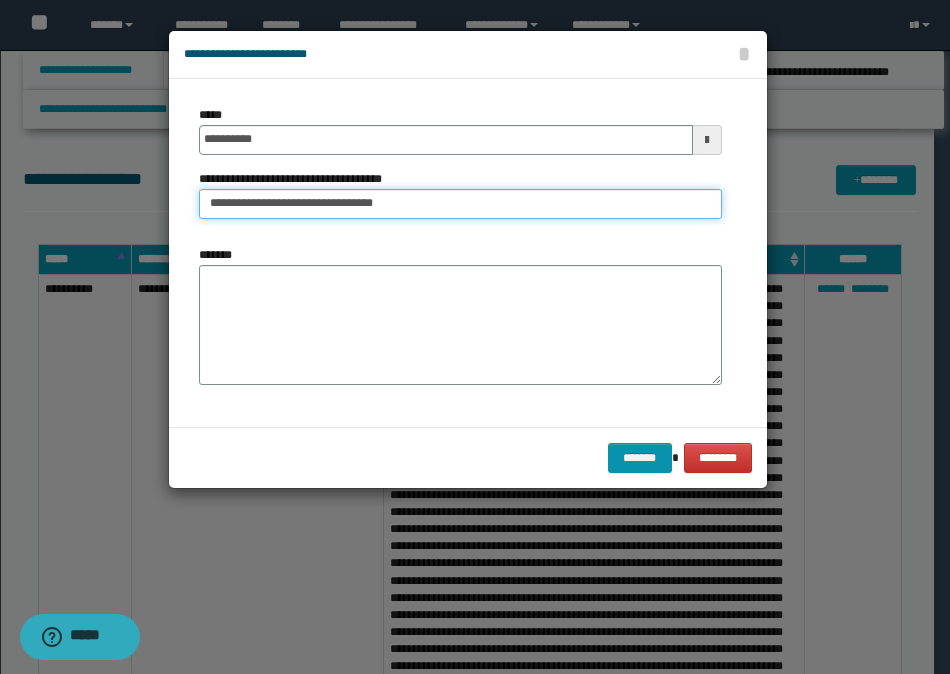 click on "**********" at bounding box center [460, 204] 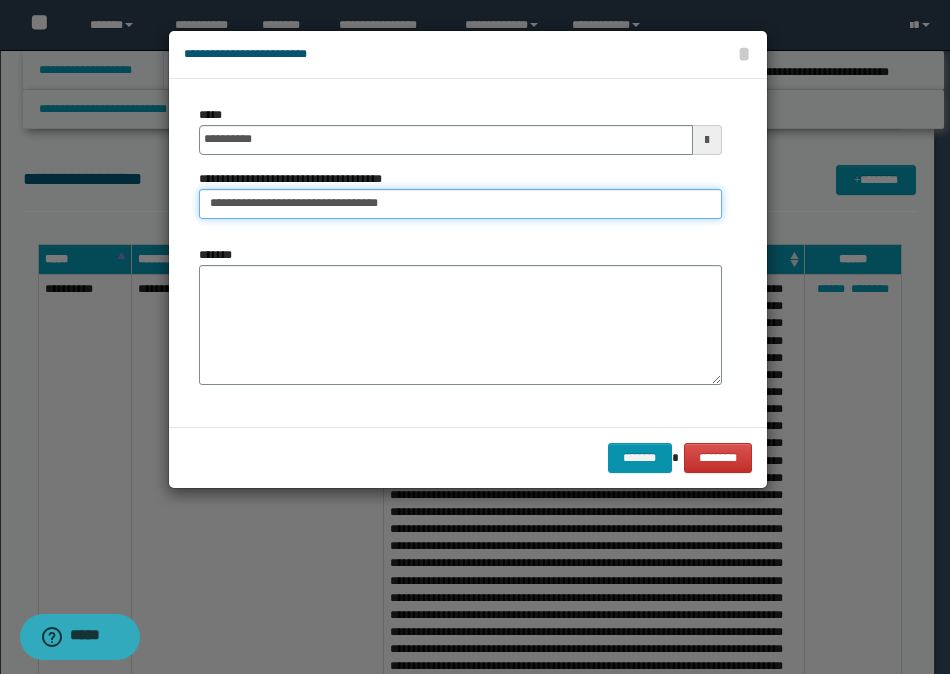 type on "**********" 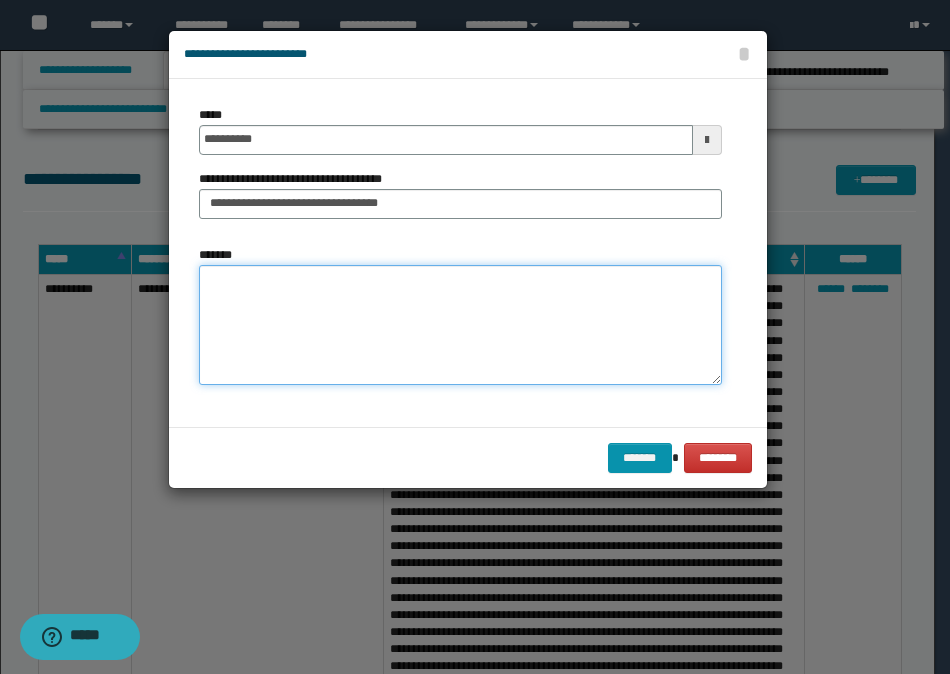 click on "*******" at bounding box center (460, 325) 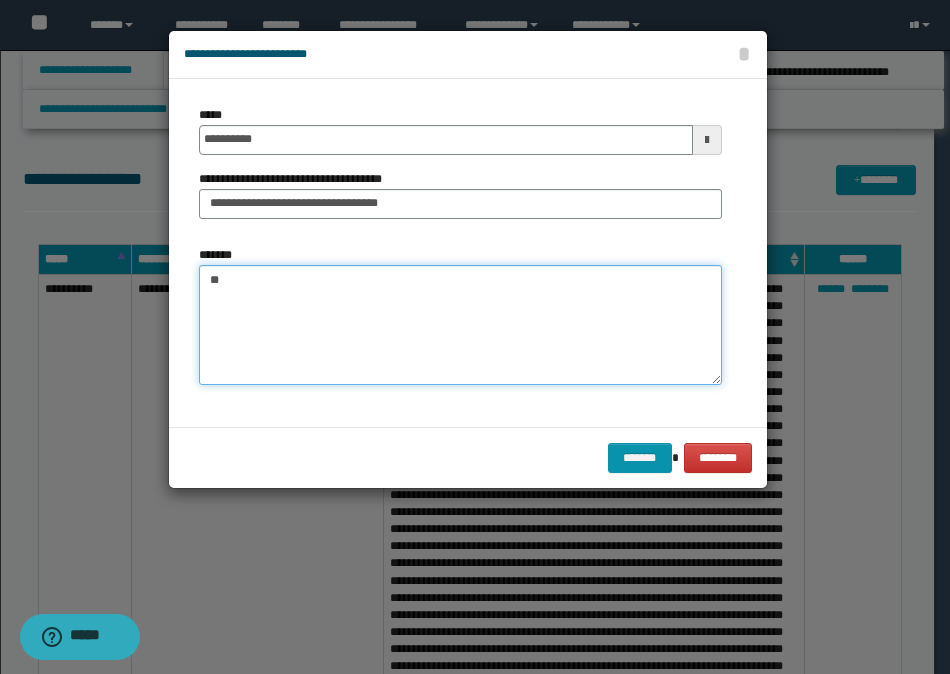 type on "*" 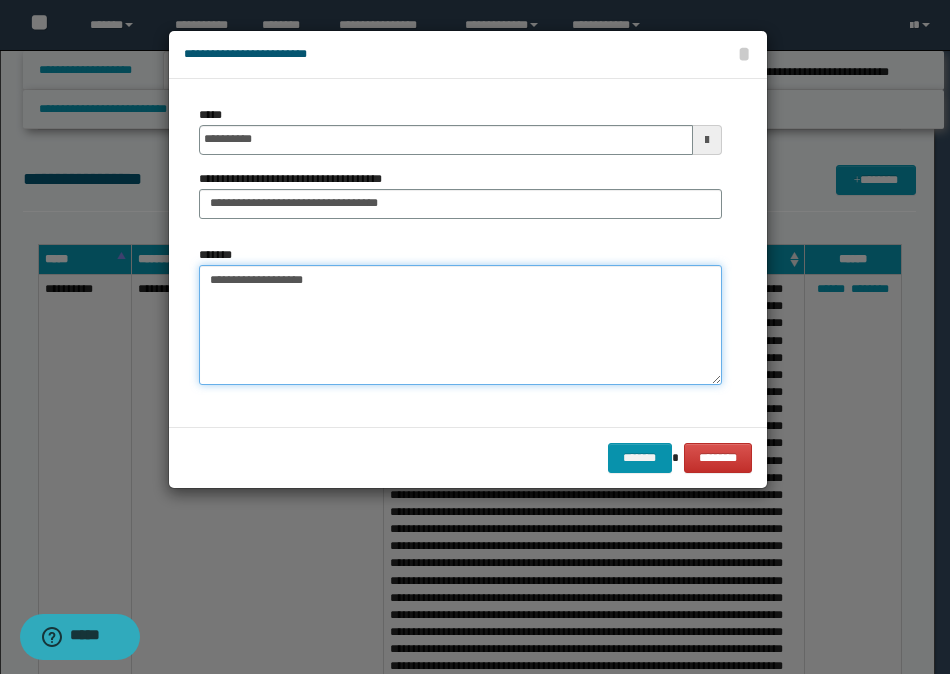 click on "**********" at bounding box center (460, 325) 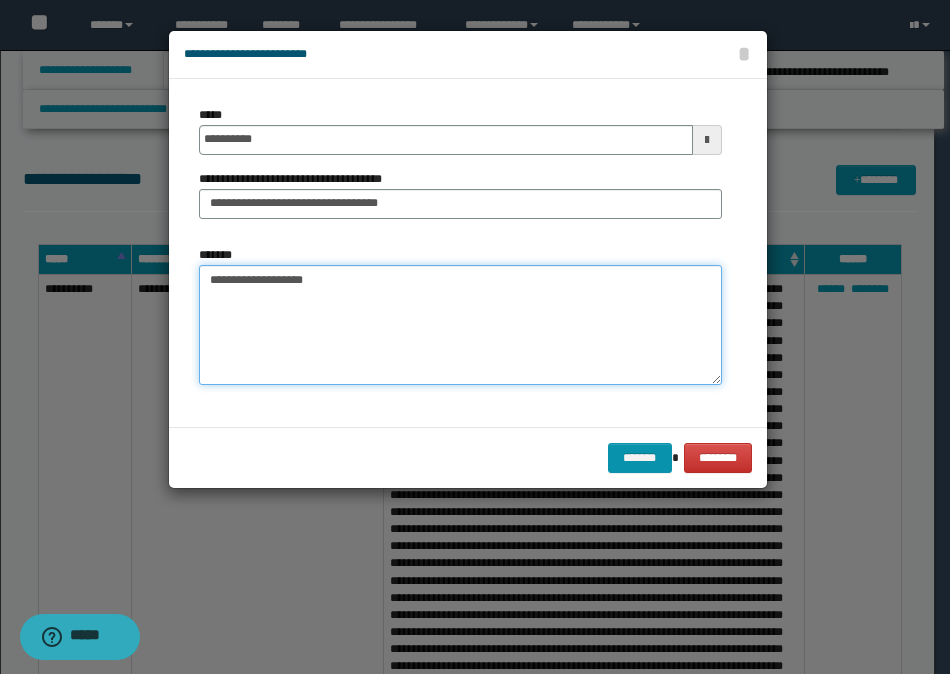 click on "**********" at bounding box center [460, 325] 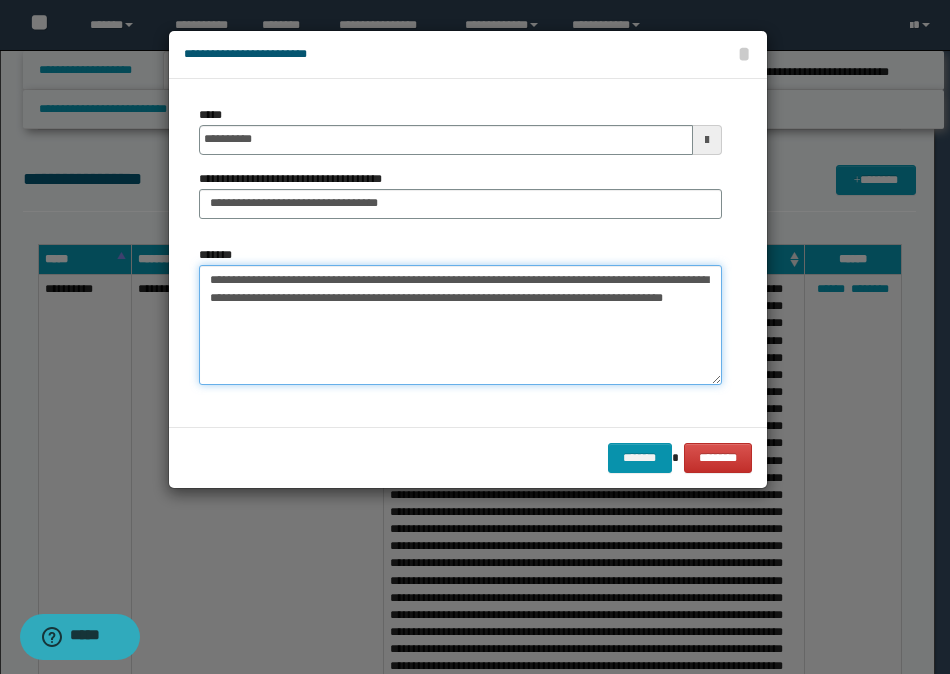 click on "**********" at bounding box center (460, 325) 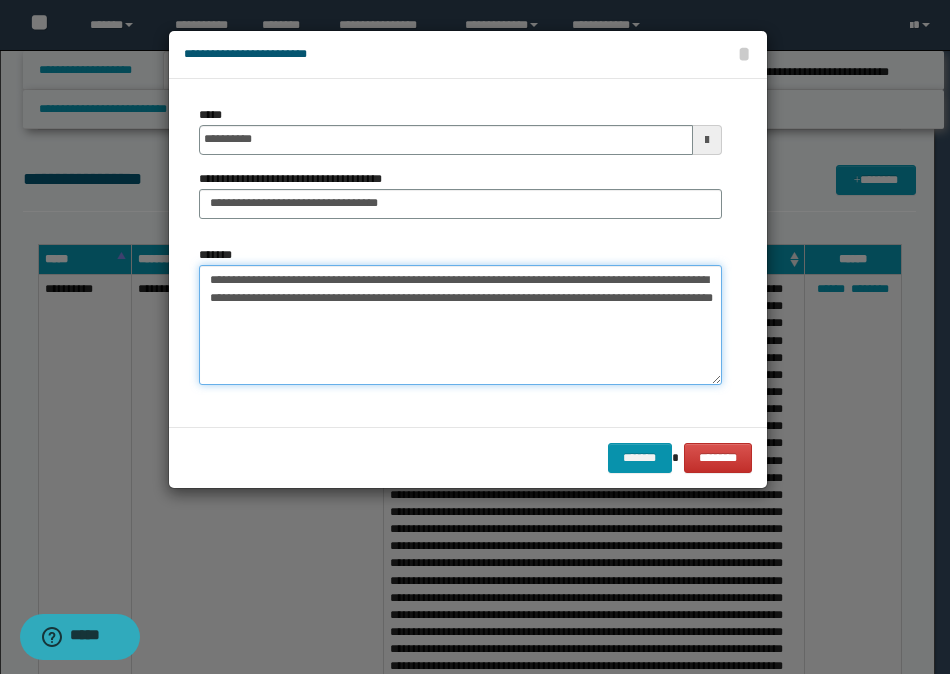click on "**********" at bounding box center (460, 325) 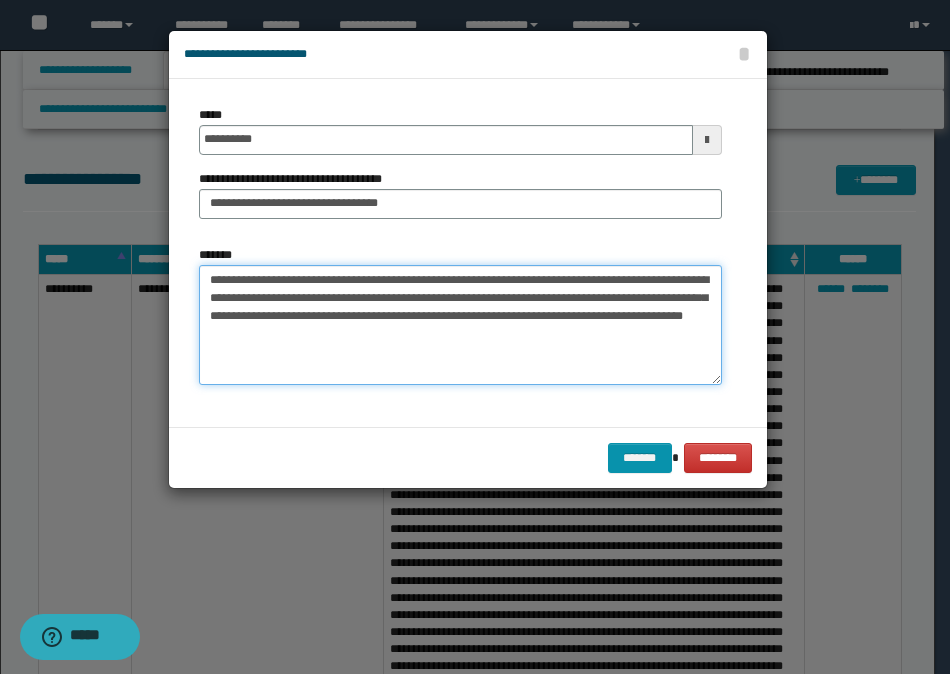 click on "**********" at bounding box center (460, 325) 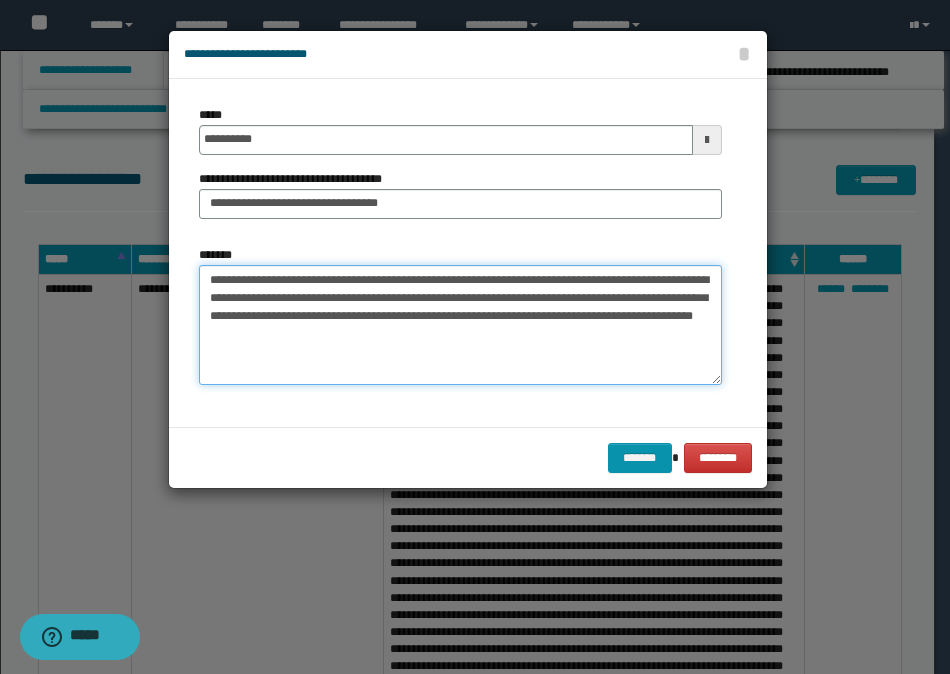 paste on "**********" 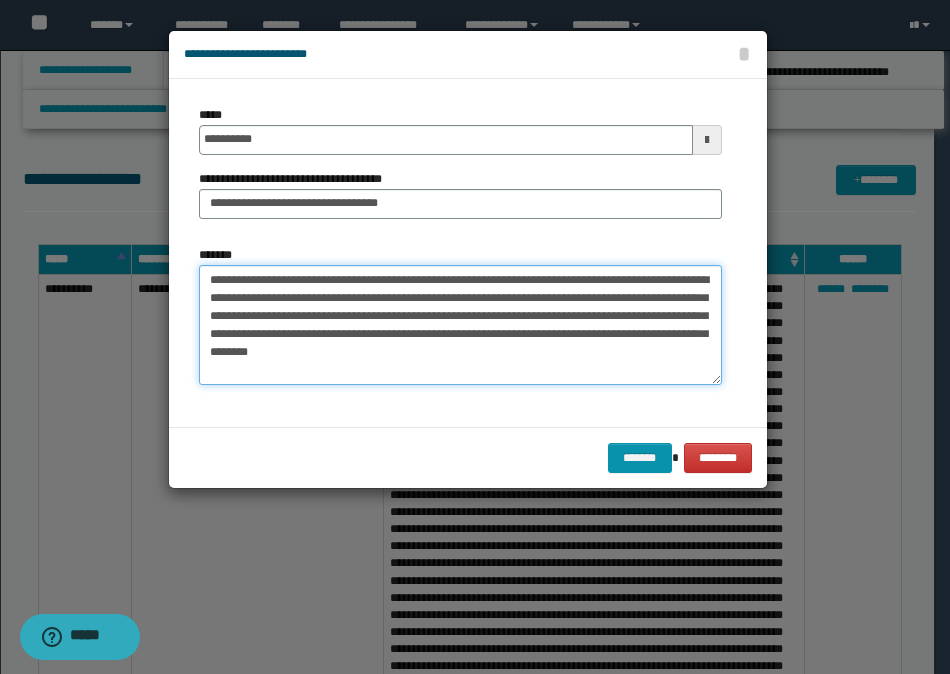 click on "**********" at bounding box center [460, 325] 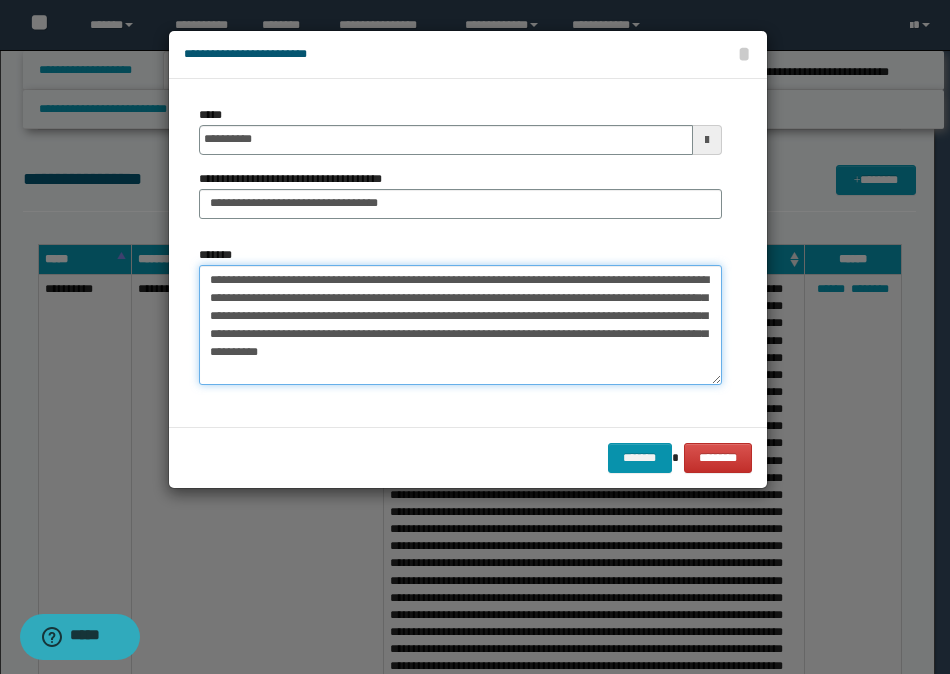 click on "**********" at bounding box center (460, 325) 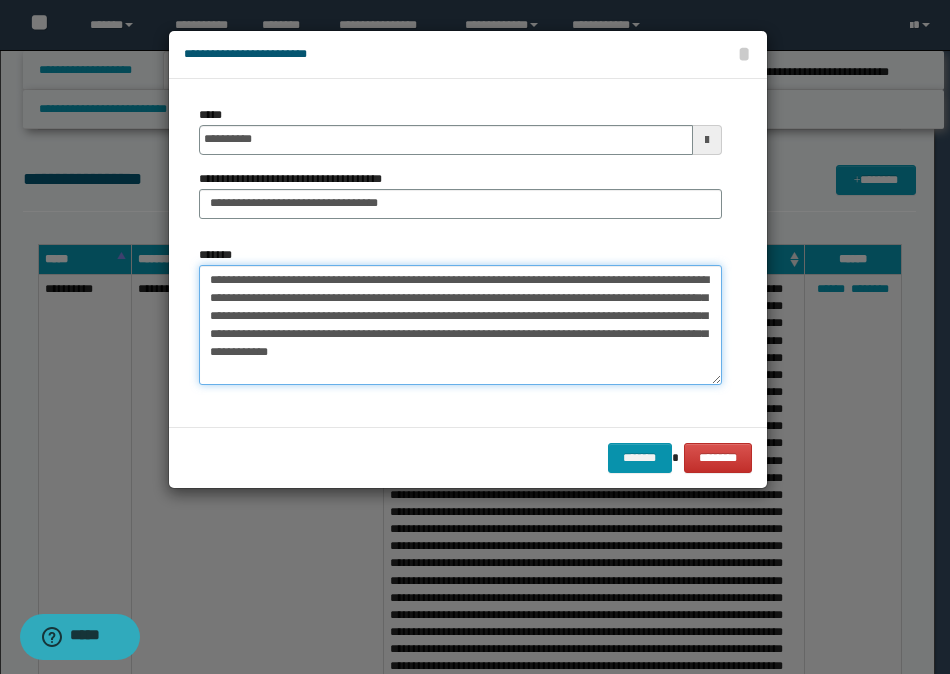 click on "**********" at bounding box center [460, 325] 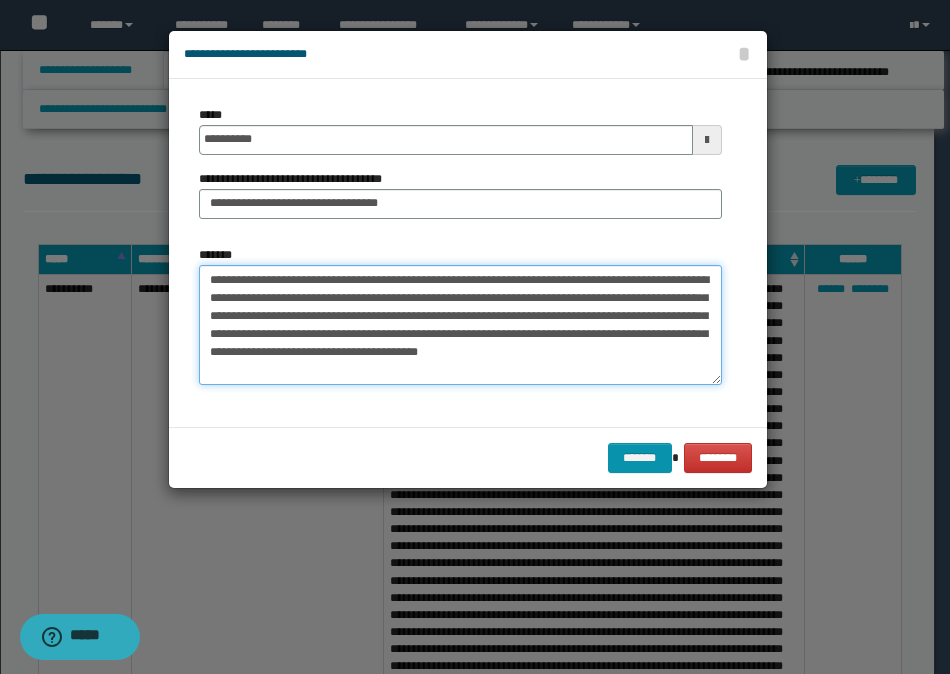 click on "**********" at bounding box center [460, 325] 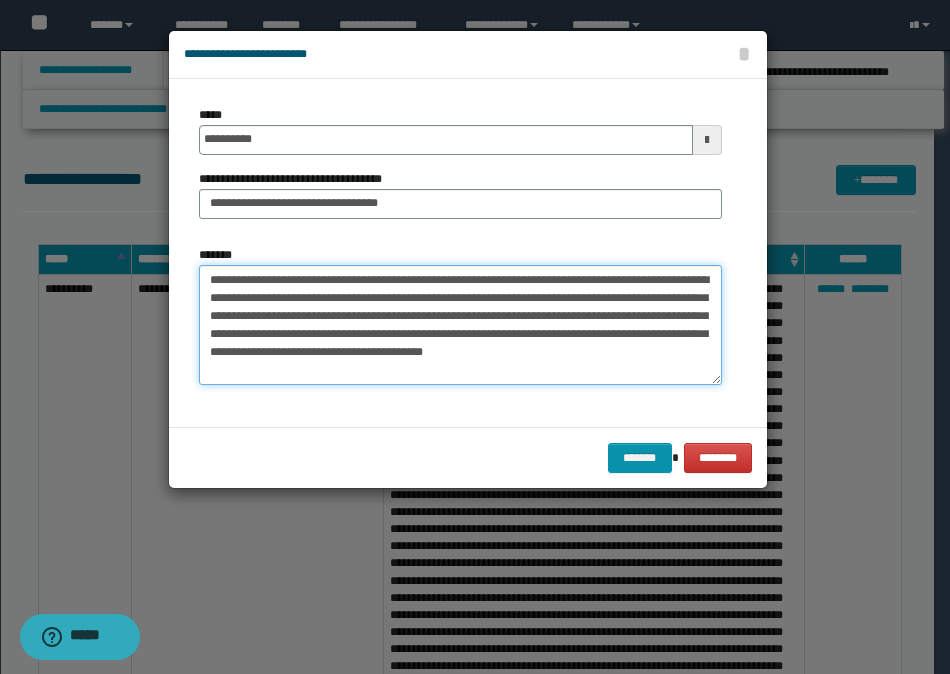 paste on "**********" 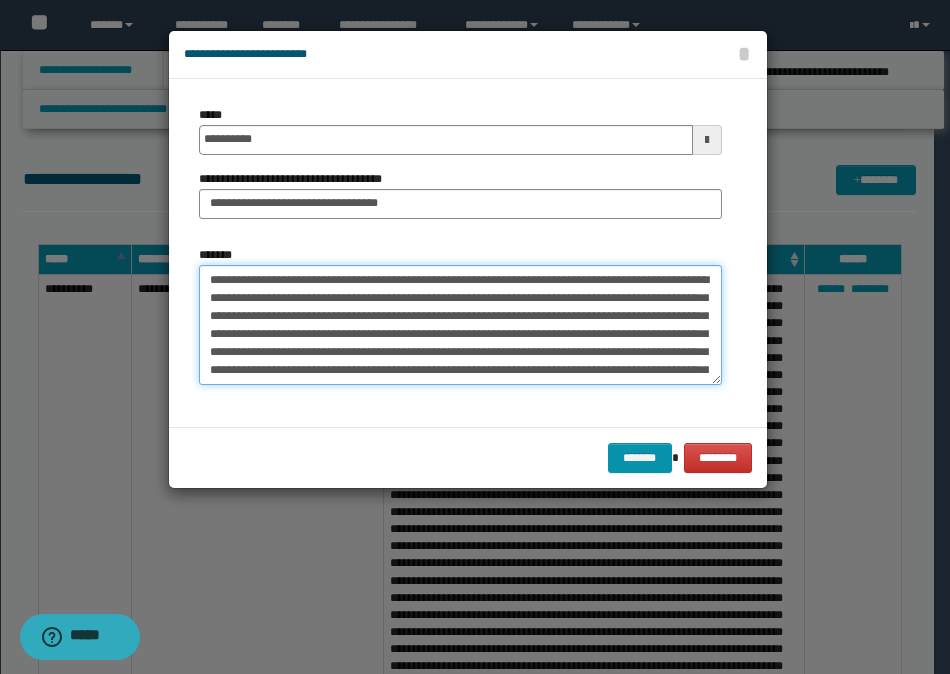 scroll, scrollTop: 156, scrollLeft: 0, axis: vertical 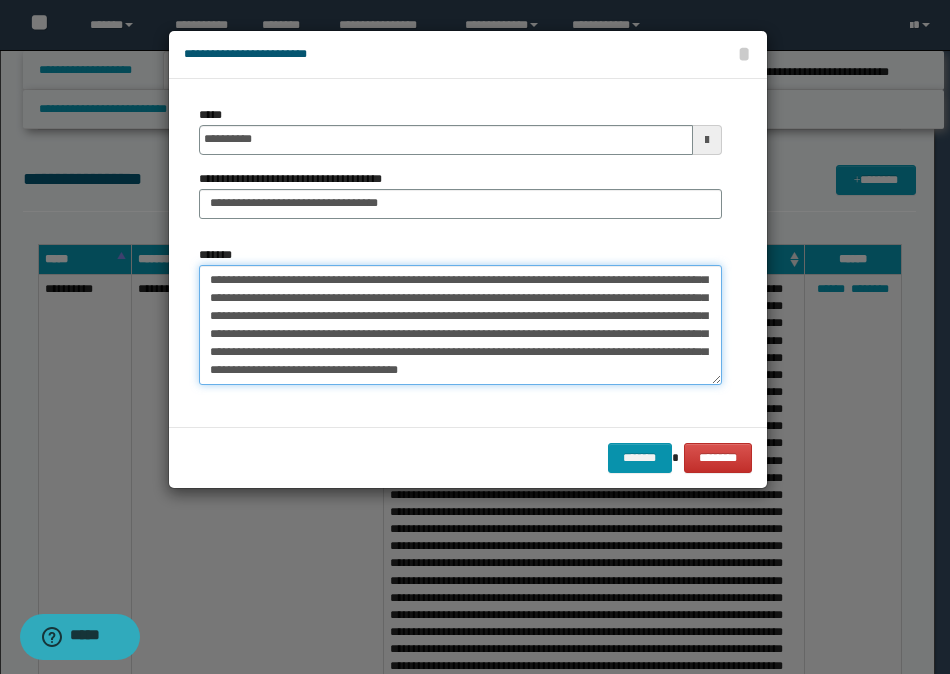click on "*******" at bounding box center (460, 325) 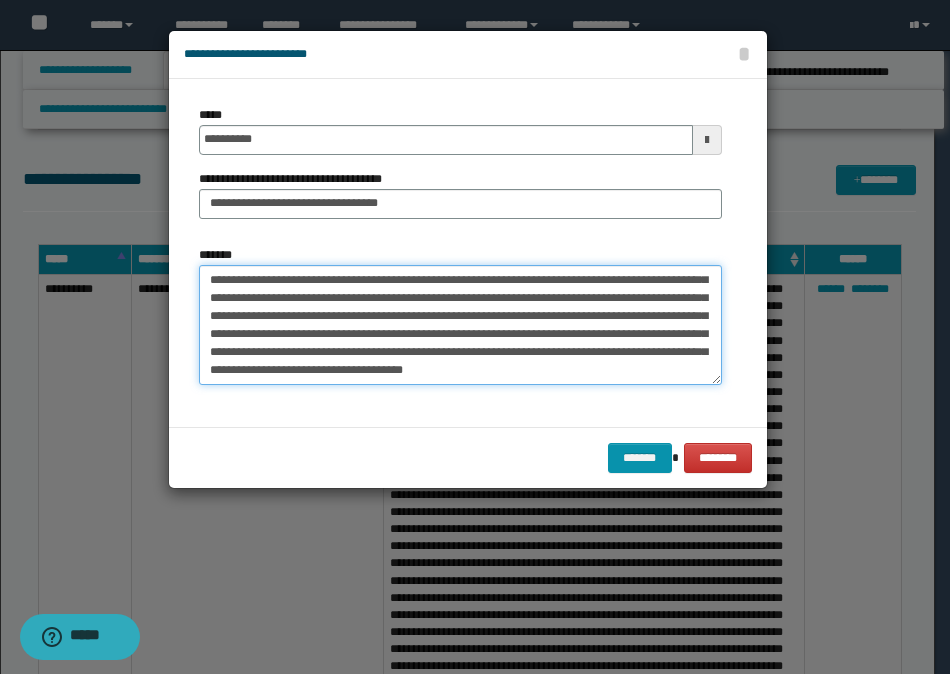 click on "*******" at bounding box center [460, 325] 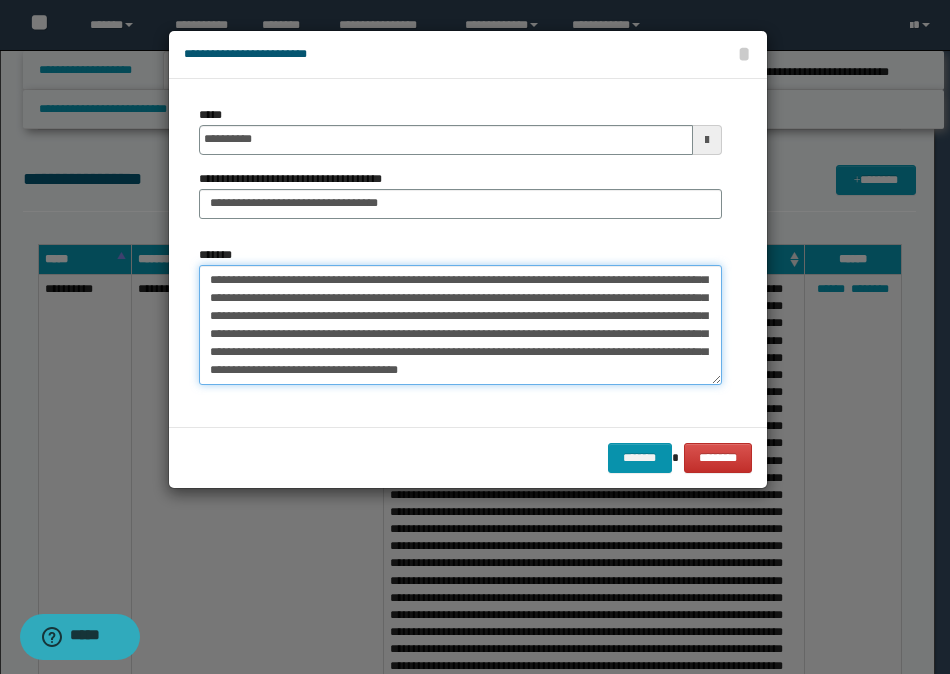 scroll, scrollTop: 162, scrollLeft: 0, axis: vertical 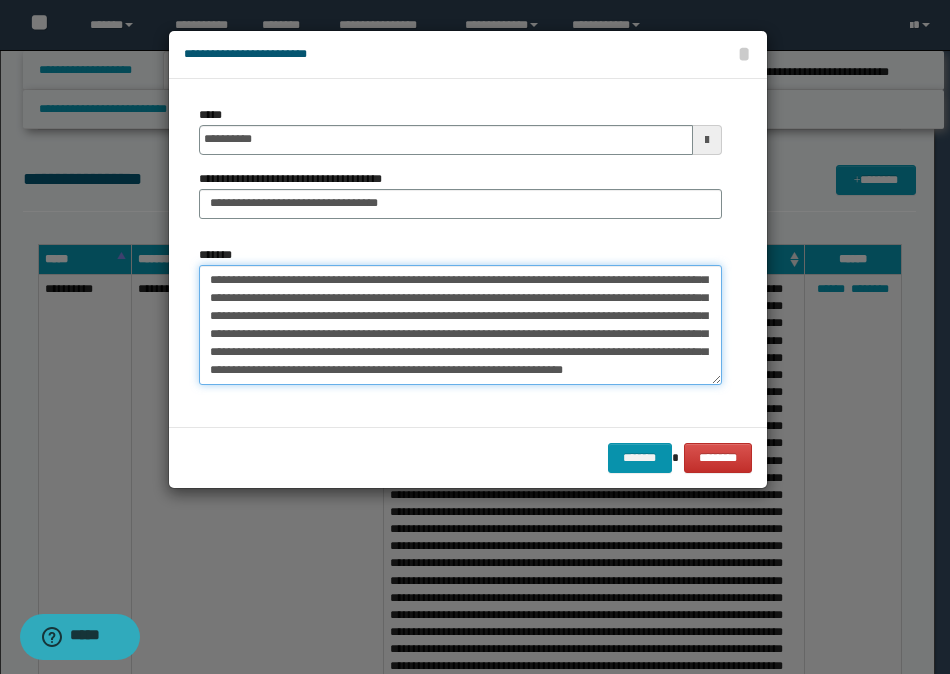 click on "*******" at bounding box center (460, 325) 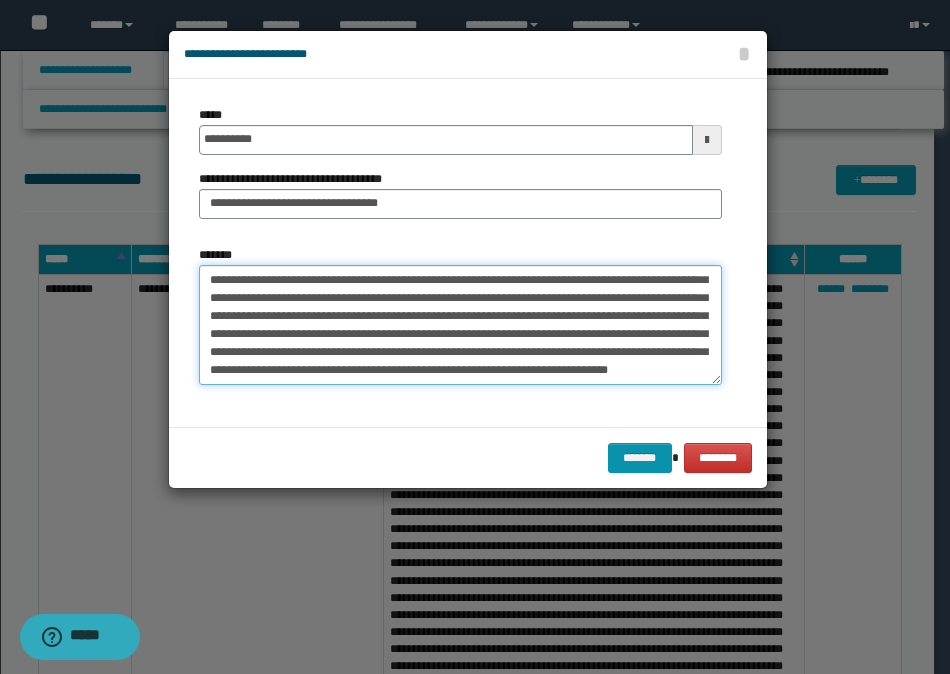 scroll, scrollTop: 192, scrollLeft: 0, axis: vertical 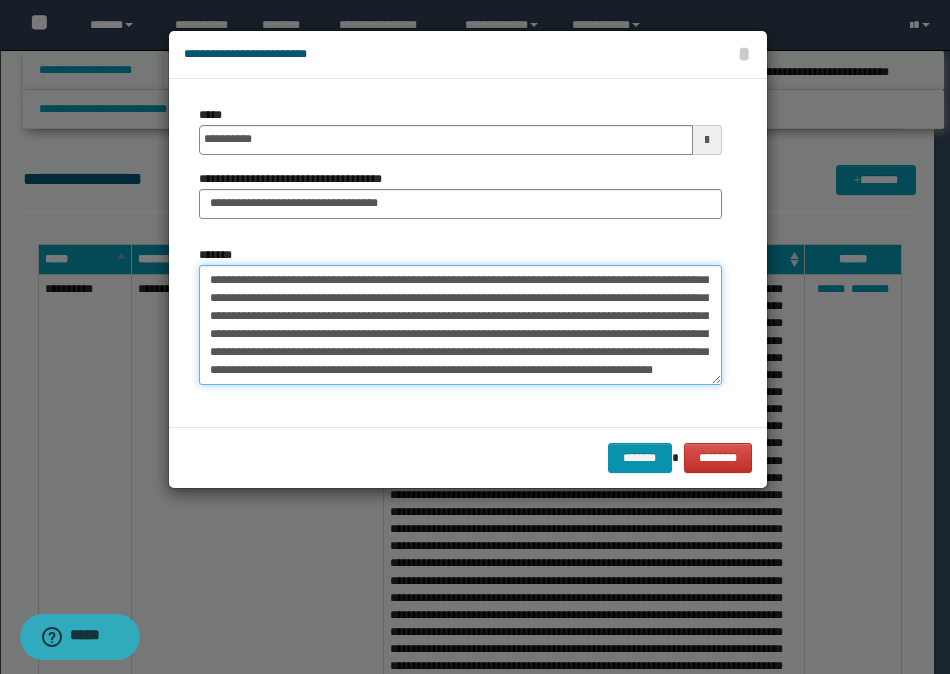 click on "*******" at bounding box center [460, 325] 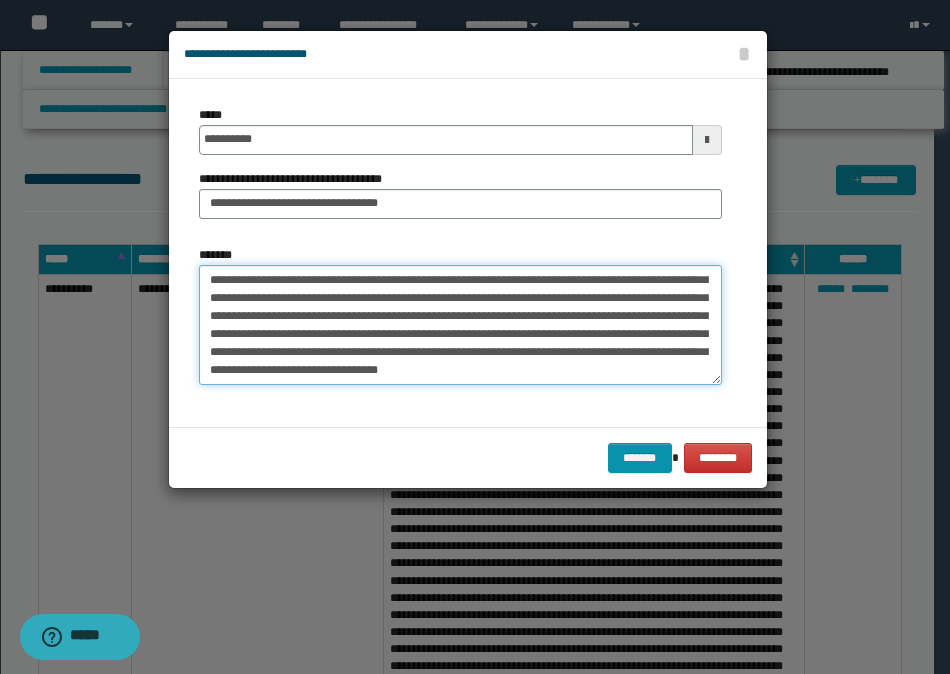 scroll, scrollTop: 0, scrollLeft: 0, axis: both 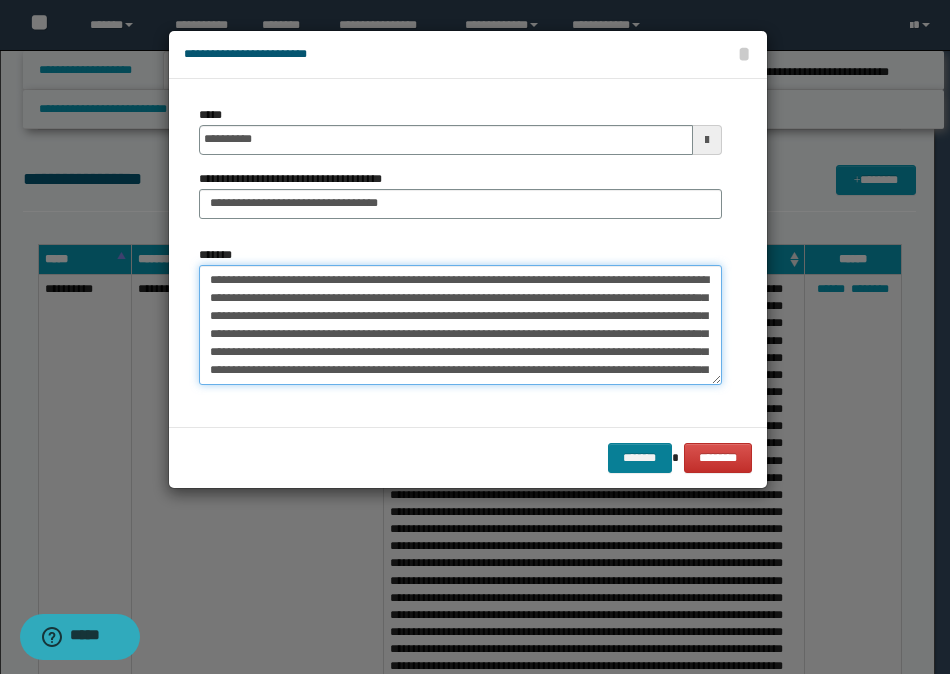 type on "**********" 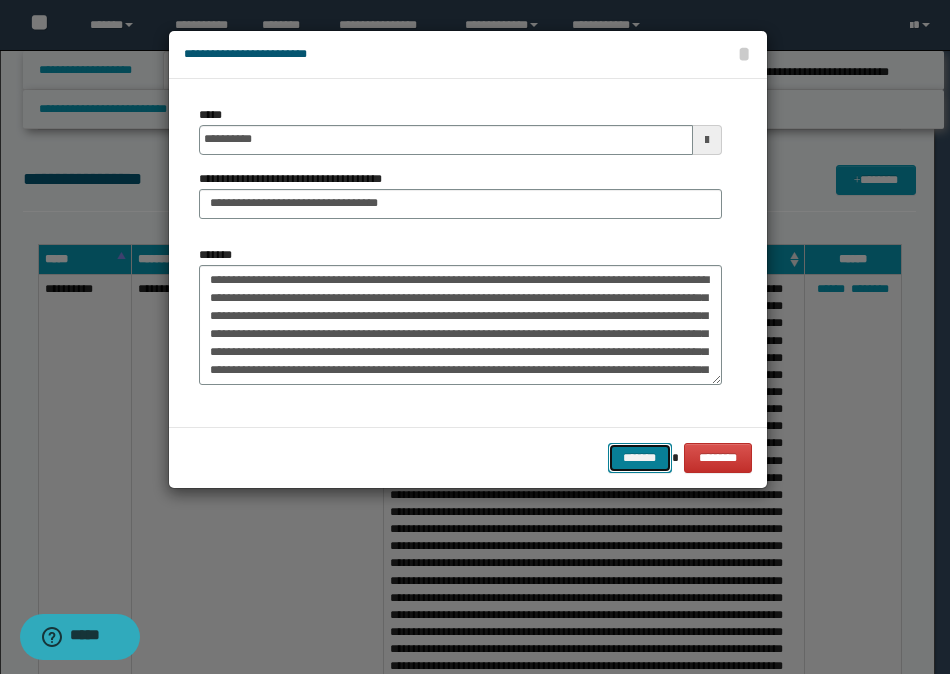 click on "*******" at bounding box center [640, 458] 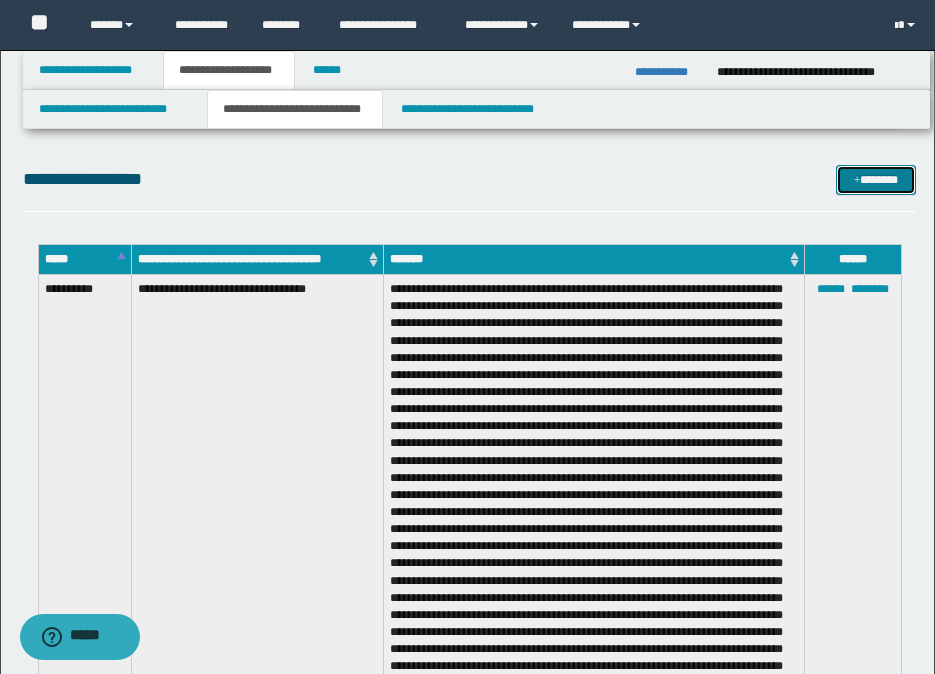 click on "*******" at bounding box center [876, 180] 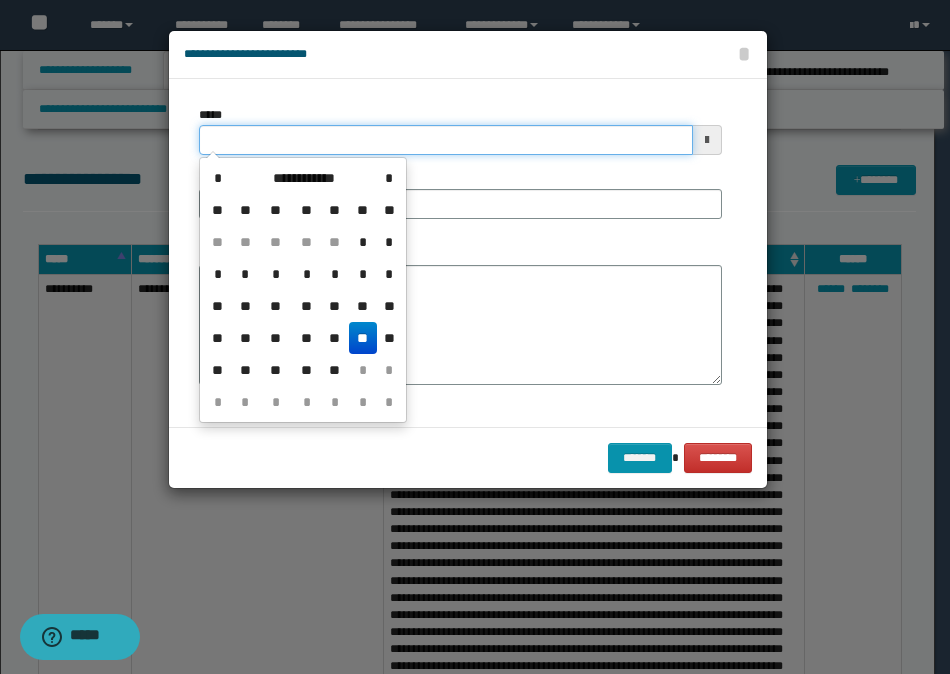 click on "*****" at bounding box center [446, 140] 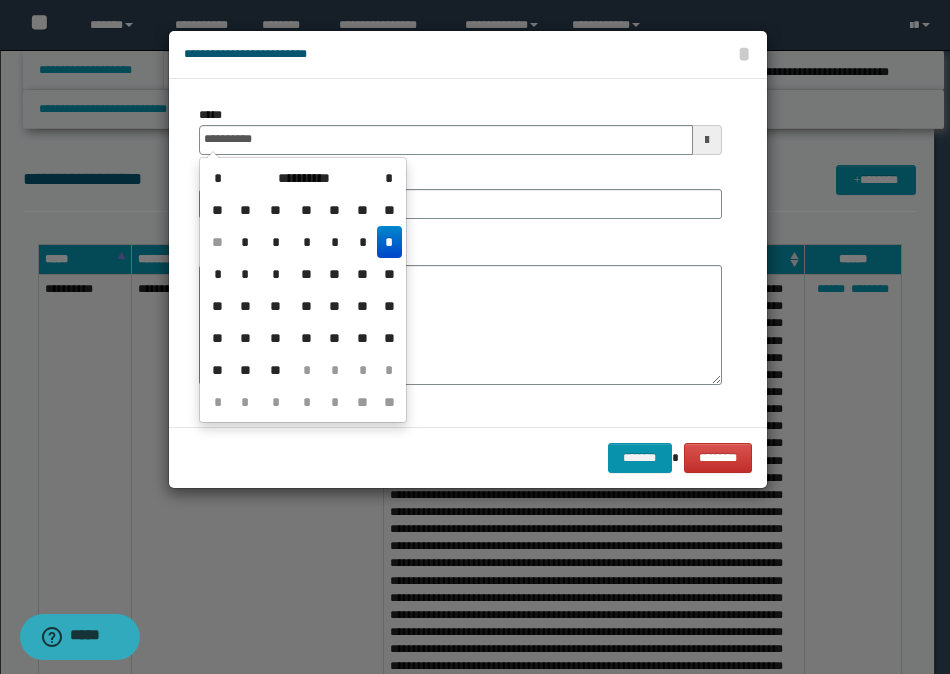 type on "**********" 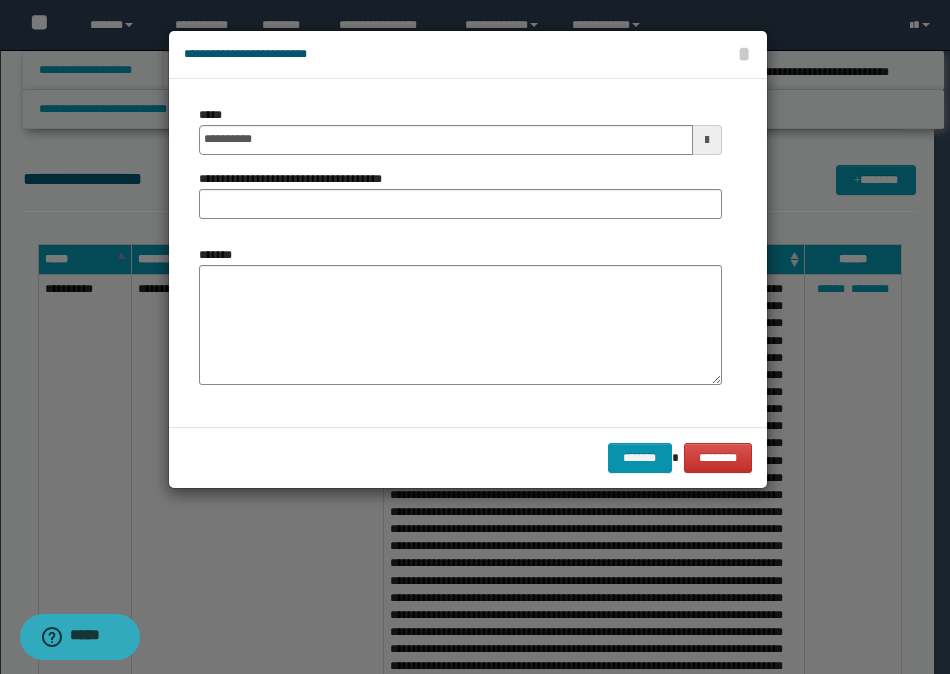 click on "**********" at bounding box center (298, 179) 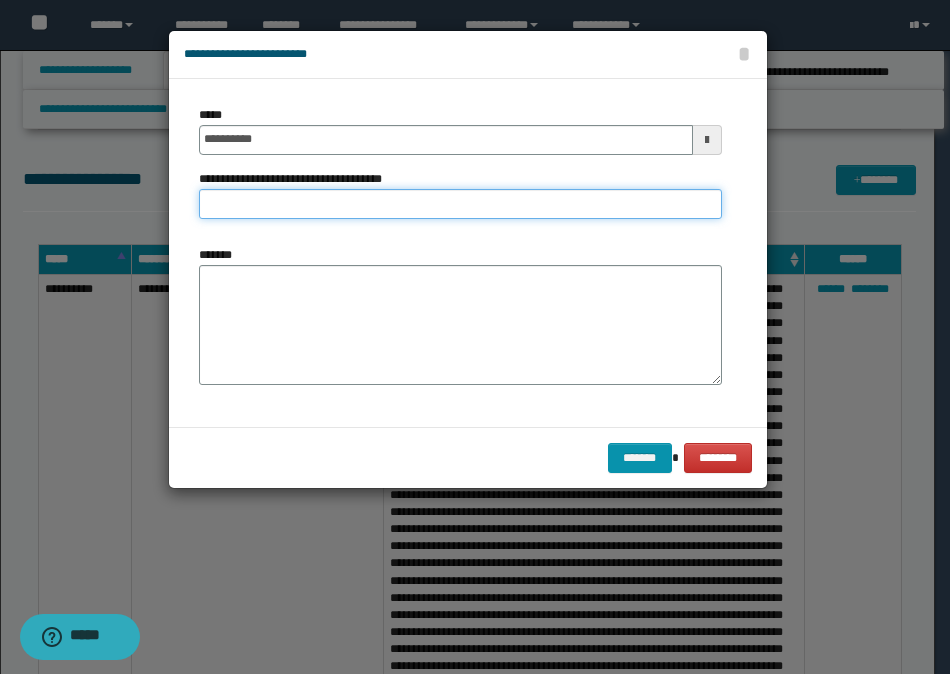 click on "**********" at bounding box center (460, 204) 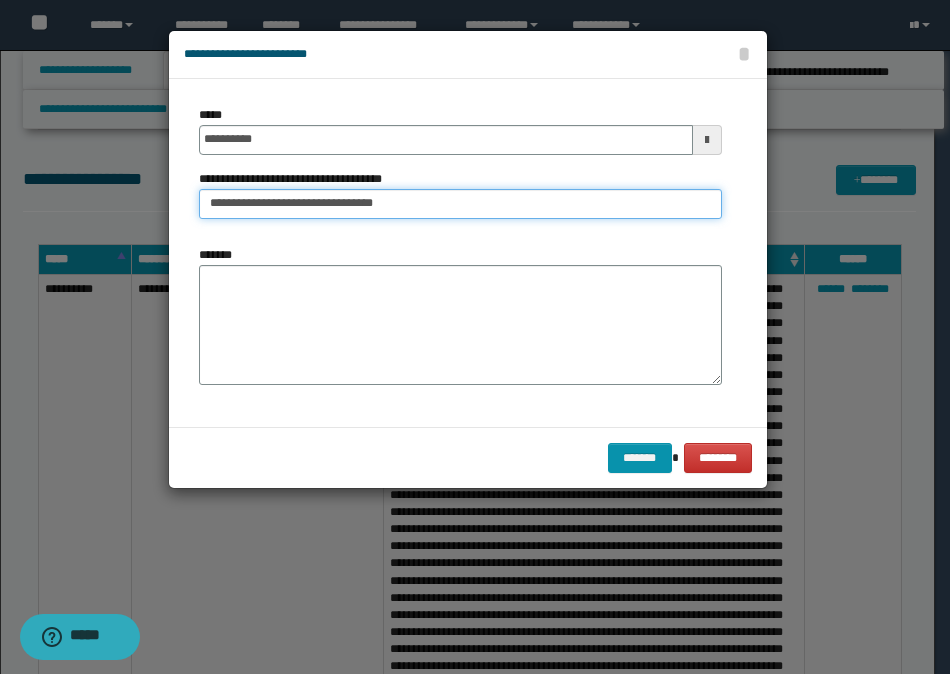 click on "**********" at bounding box center [460, 204] 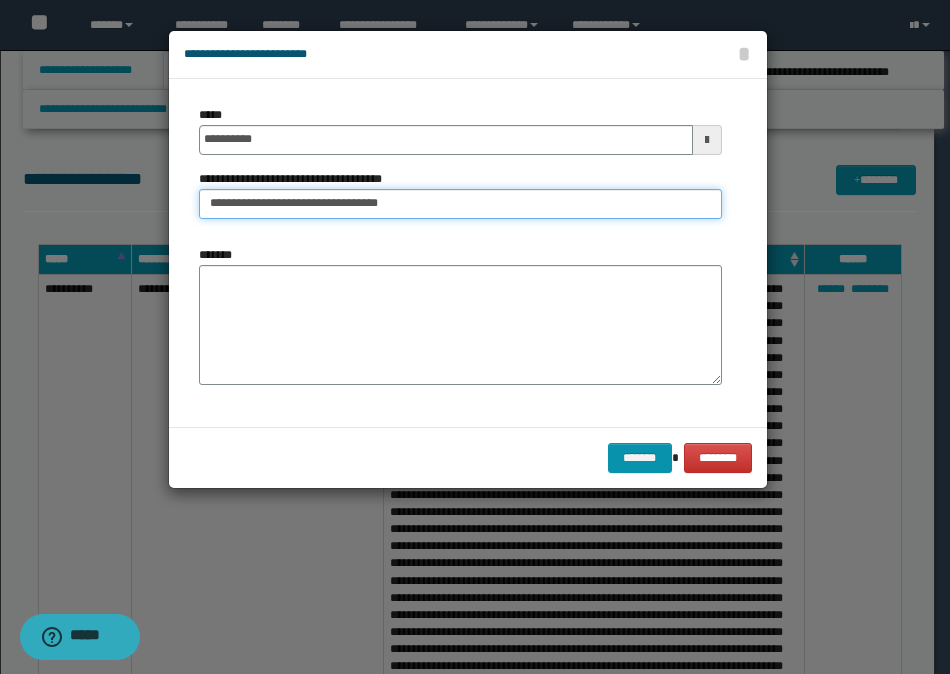 type on "**********" 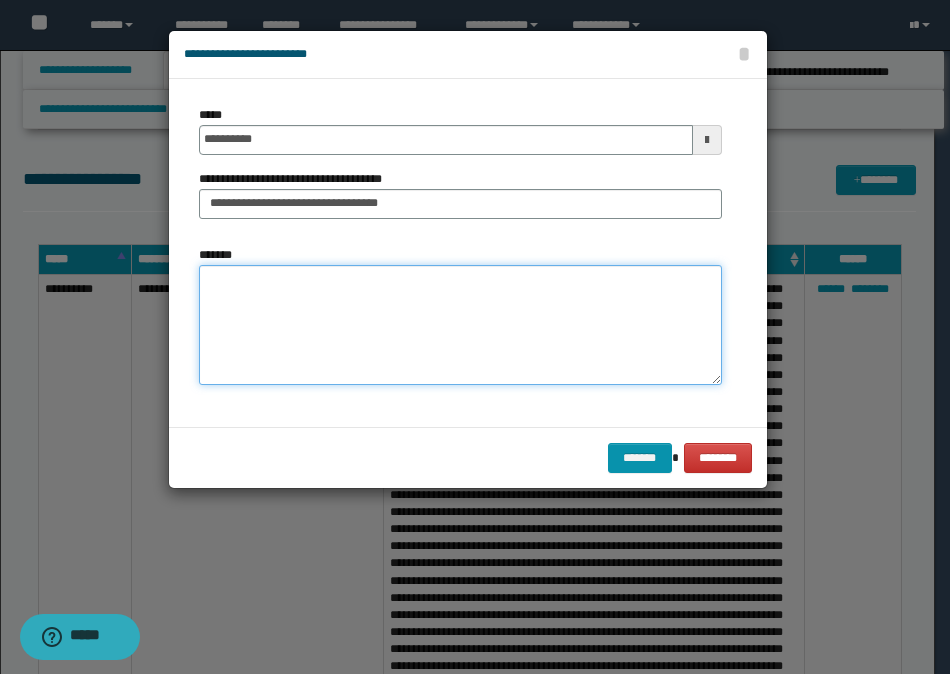 click on "*******" at bounding box center (460, 325) 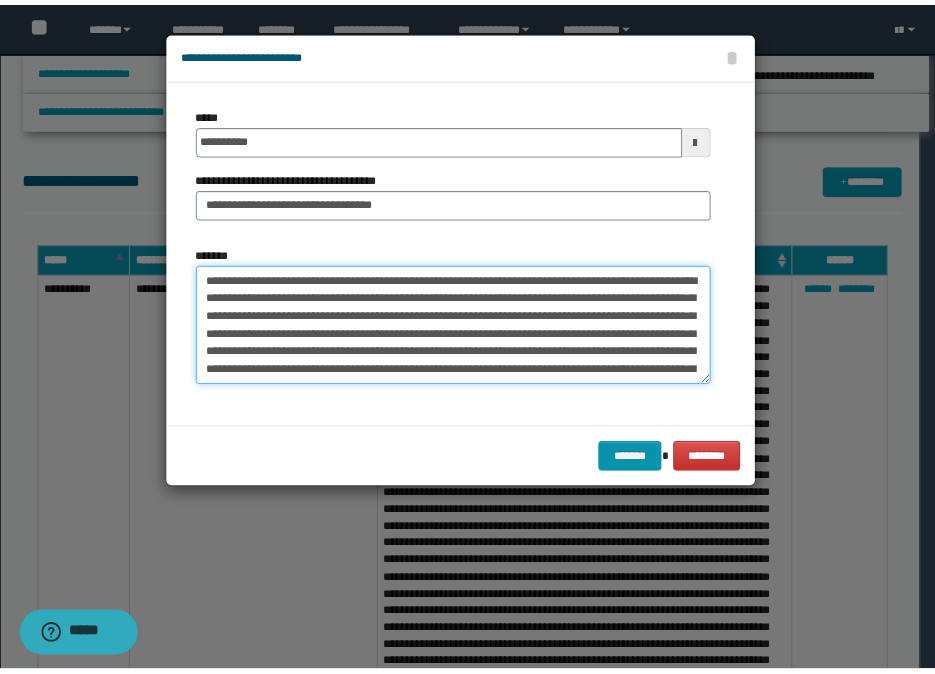 scroll, scrollTop: 192, scrollLeft: 0, axis: vertical 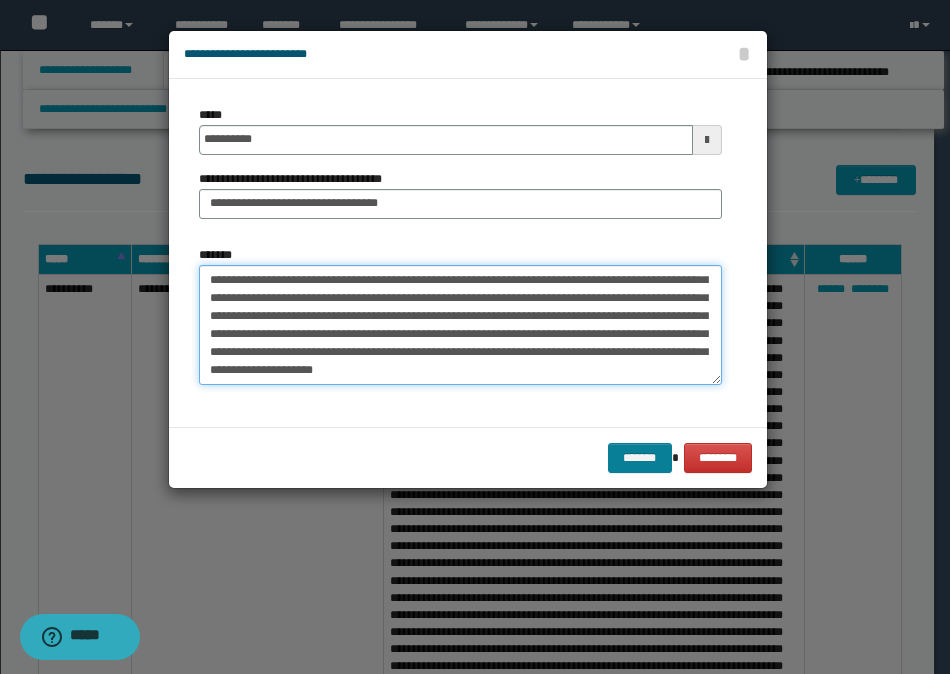 type on "**********" 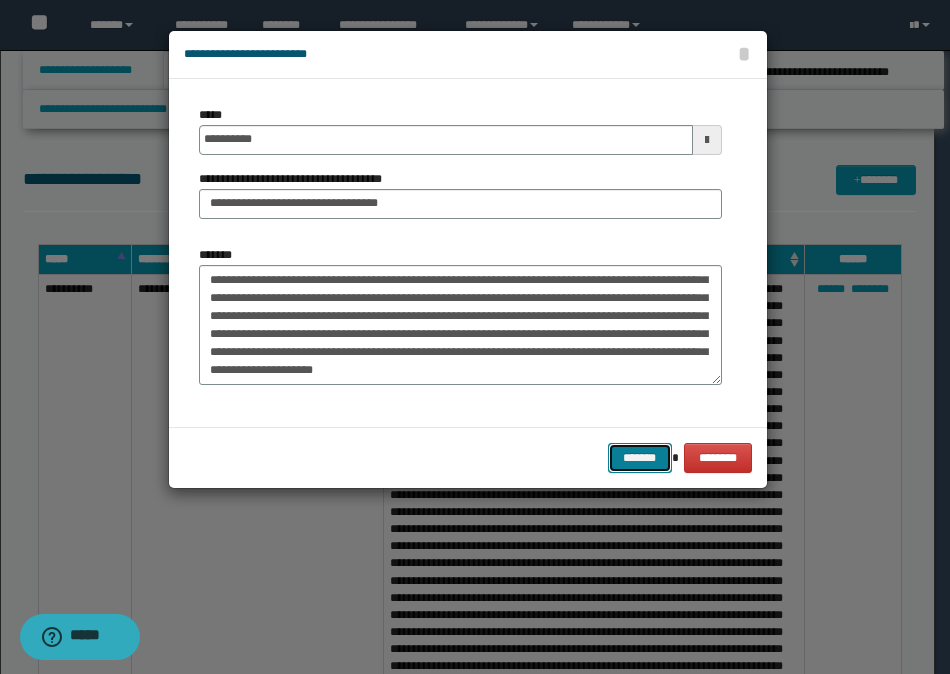click on "*******" at bounding box center (640, 458) 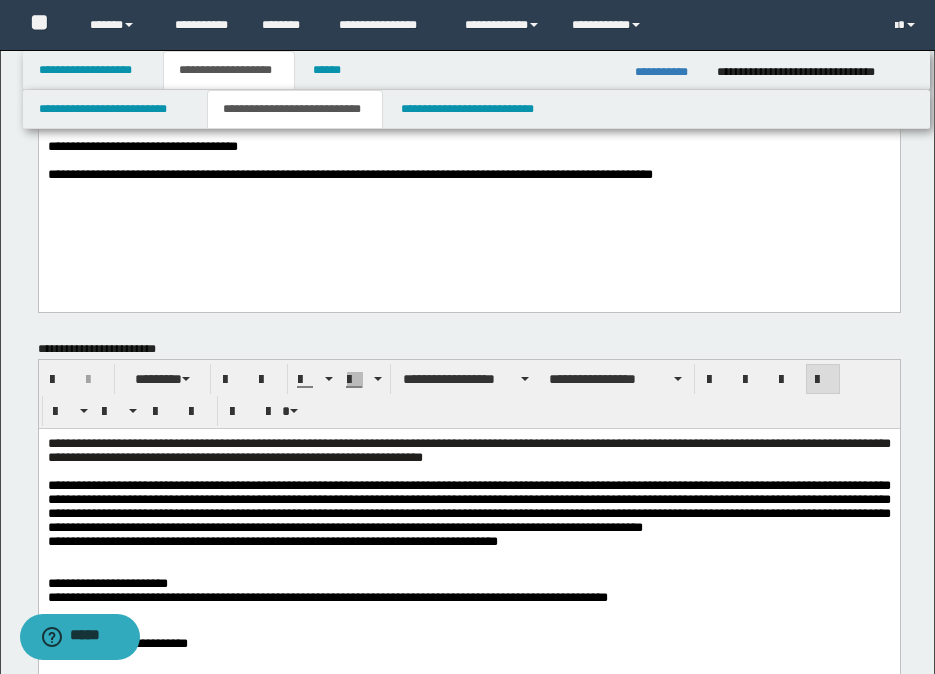 scroll, scrollTop: 100, scrollLeft: 0, axis: vertical 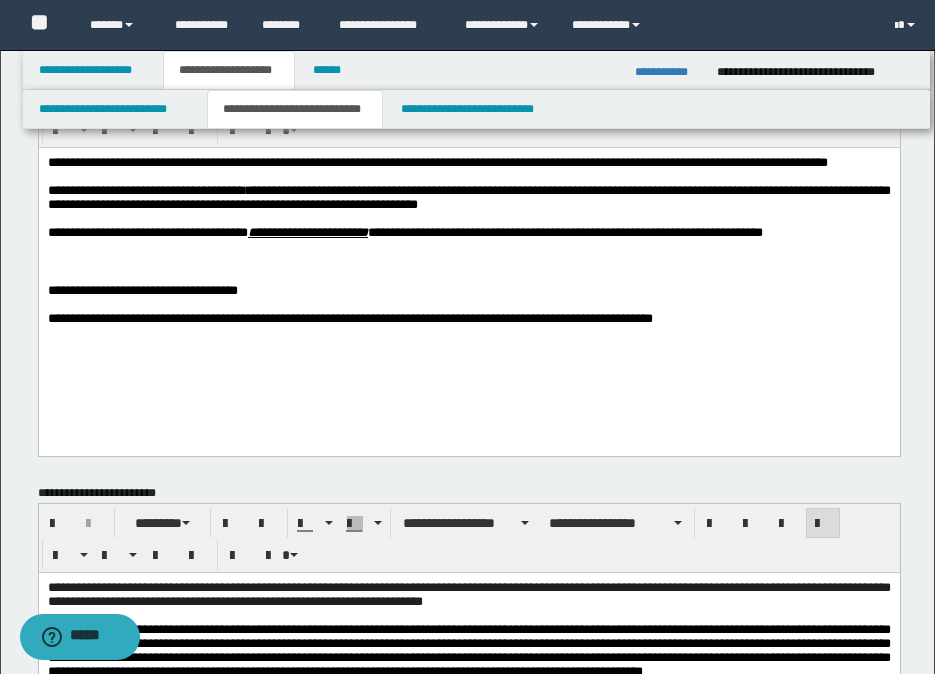 click on "**********" at bounding box center [668, 72] 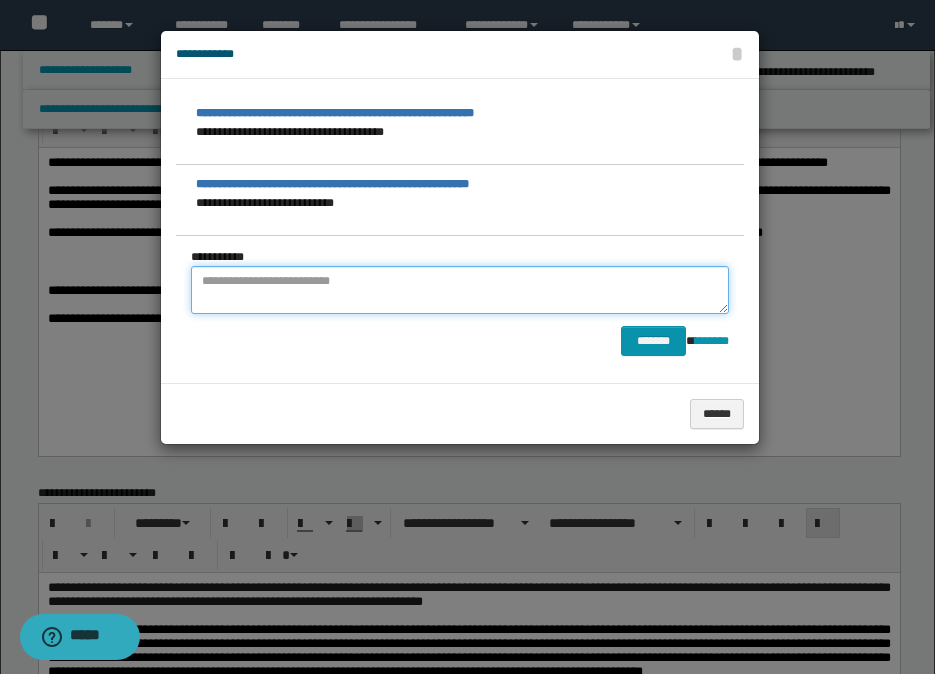 click at bounding box center (460, 290) 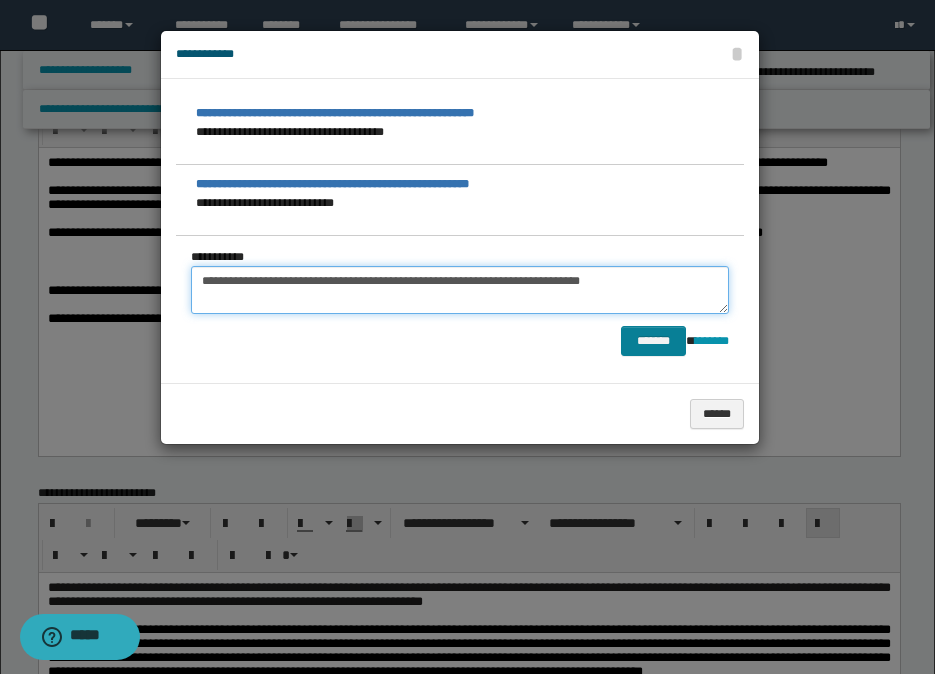 type on "**********" 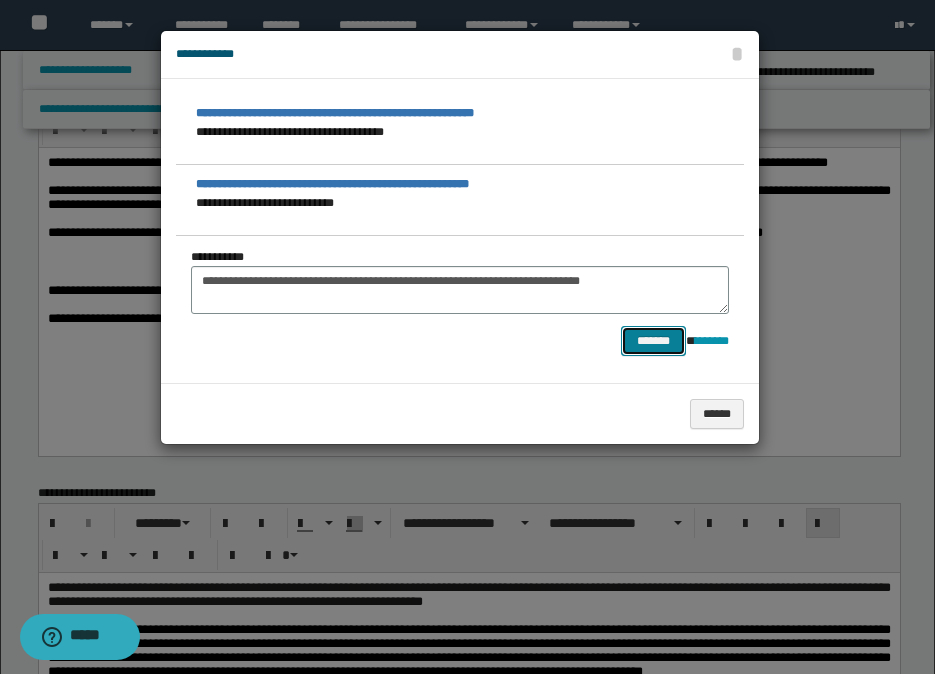 click on "*******" at bounding box center (653, 341) 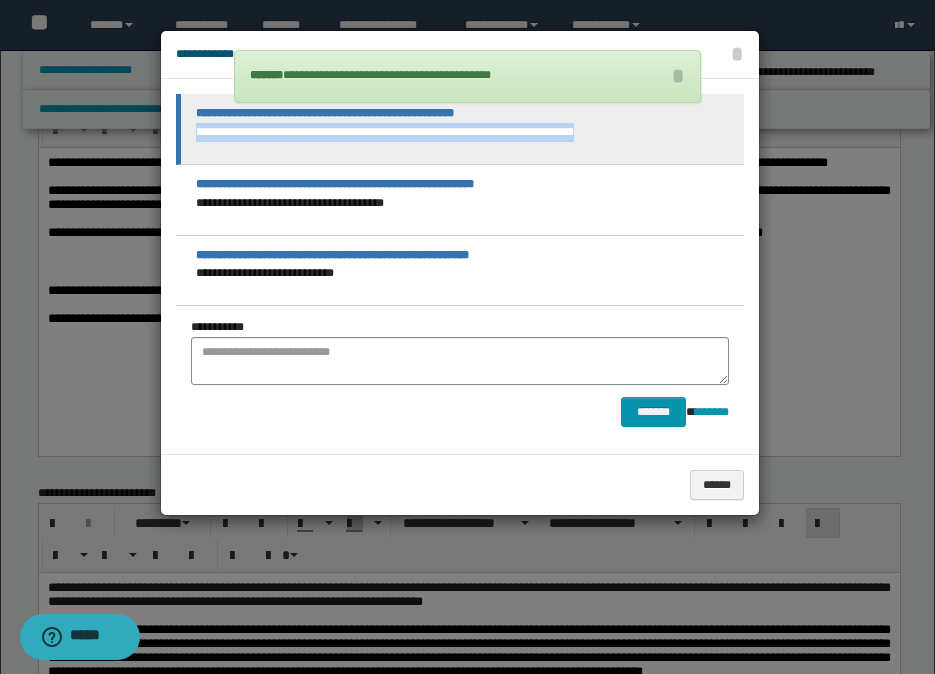 drag, startPoint x: 574, startPoint y: 135, endPoint x: 180, endPoint y: 145, distance: 394.1269 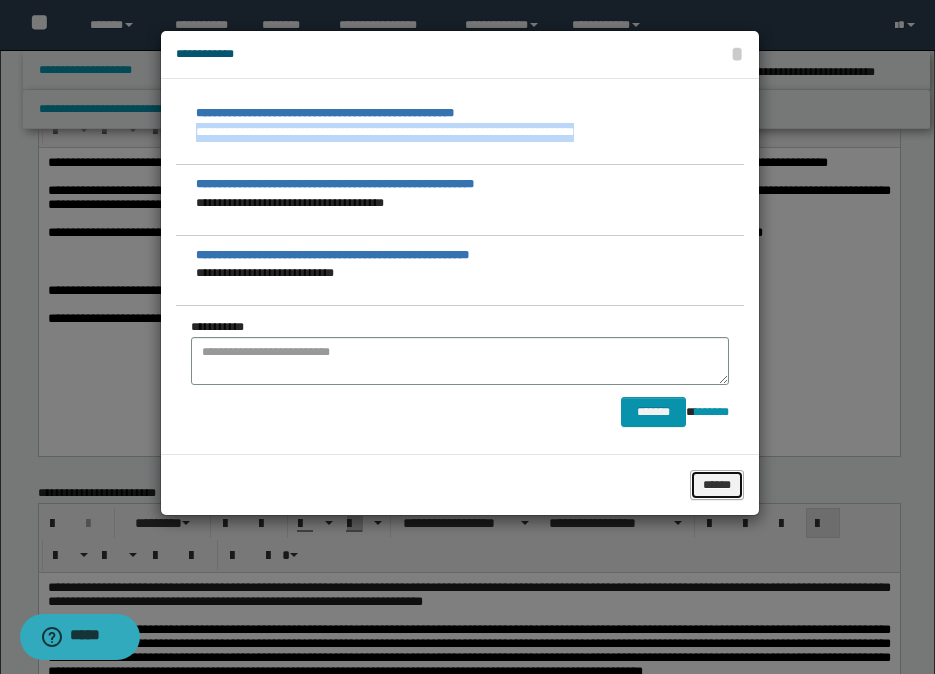 click on "******" at bounding box center (717, 485) 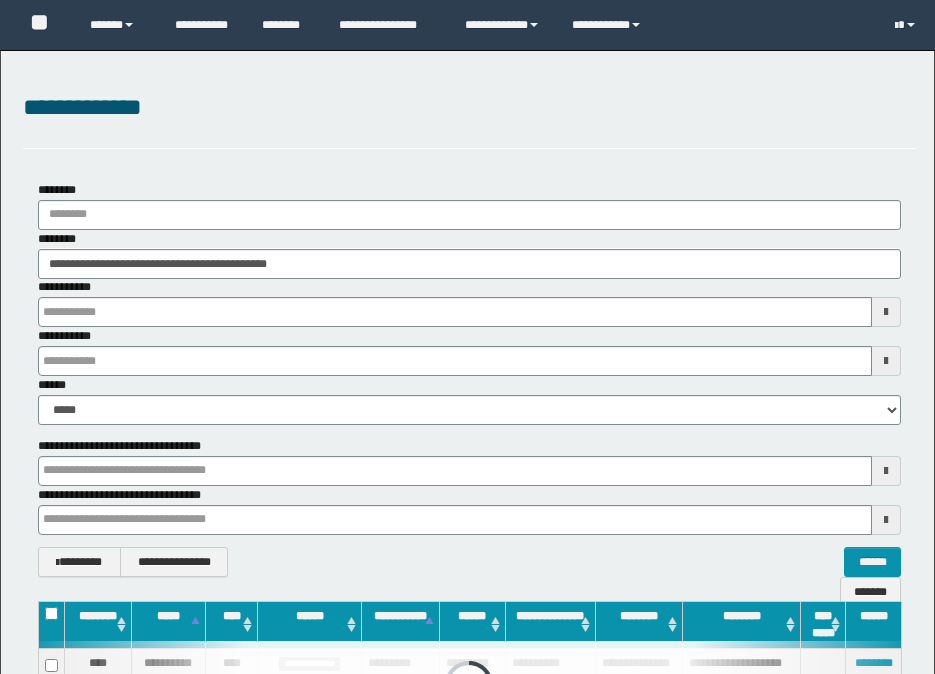 scroll, scrollTop: 200, scrollLeft: 0, axis: vertical 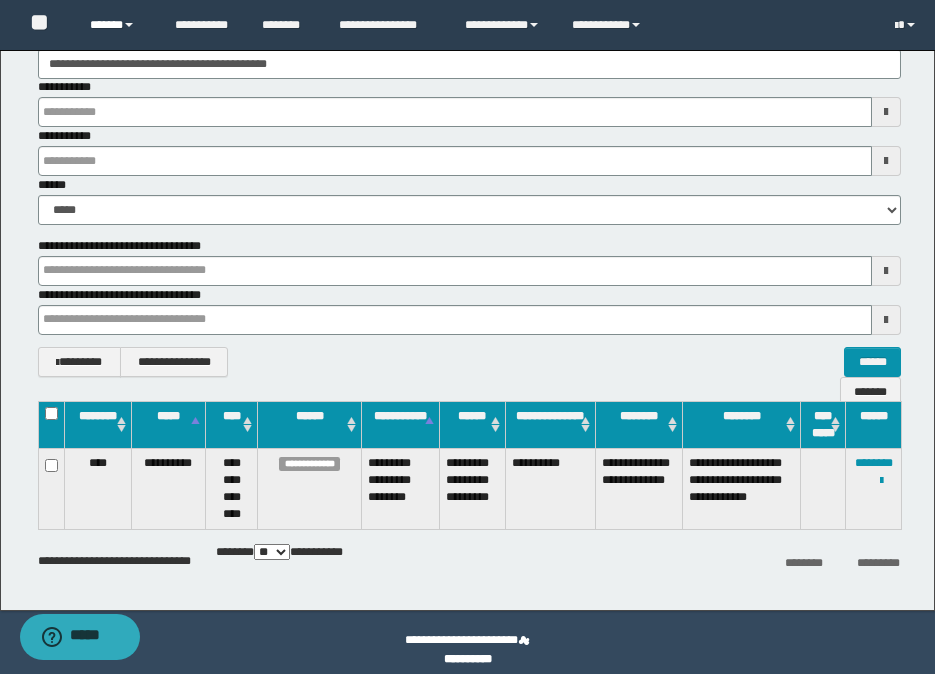 click on "******" at bounding box center [117, 25] 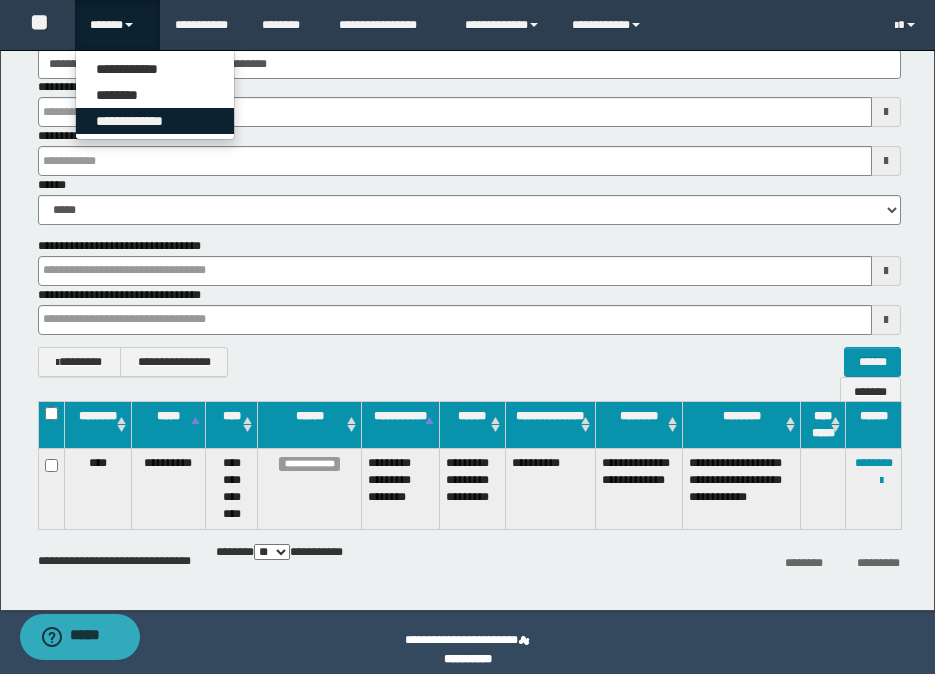 click on "**********" at bounding box center (155, 121) 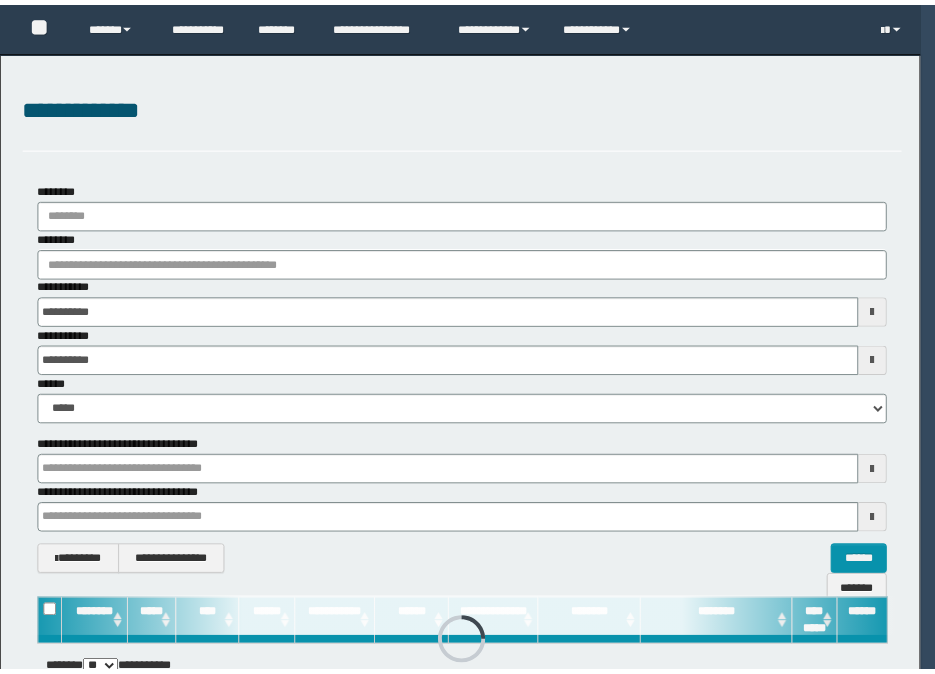 scroll, scrollTop: 0, scrollLeft: 0, axis: both 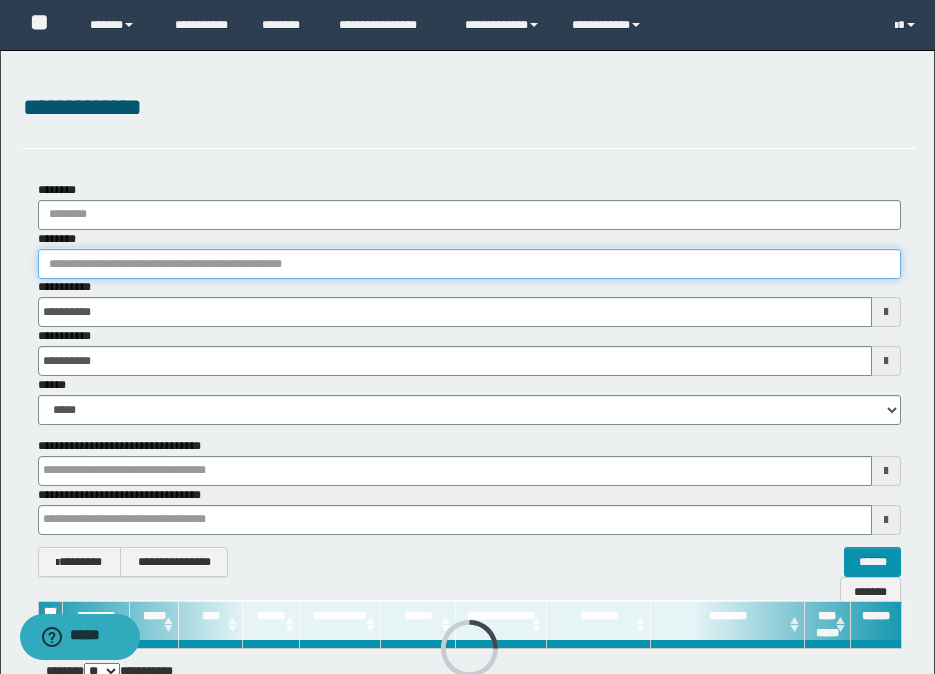 click on "********" at bounding box center (469, 264) 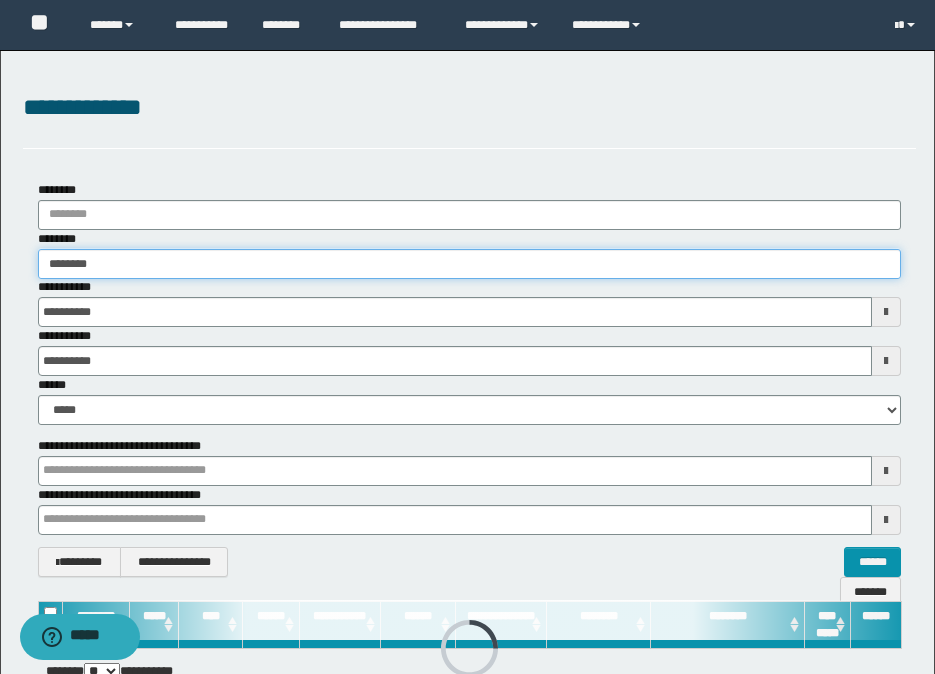 type on "********" 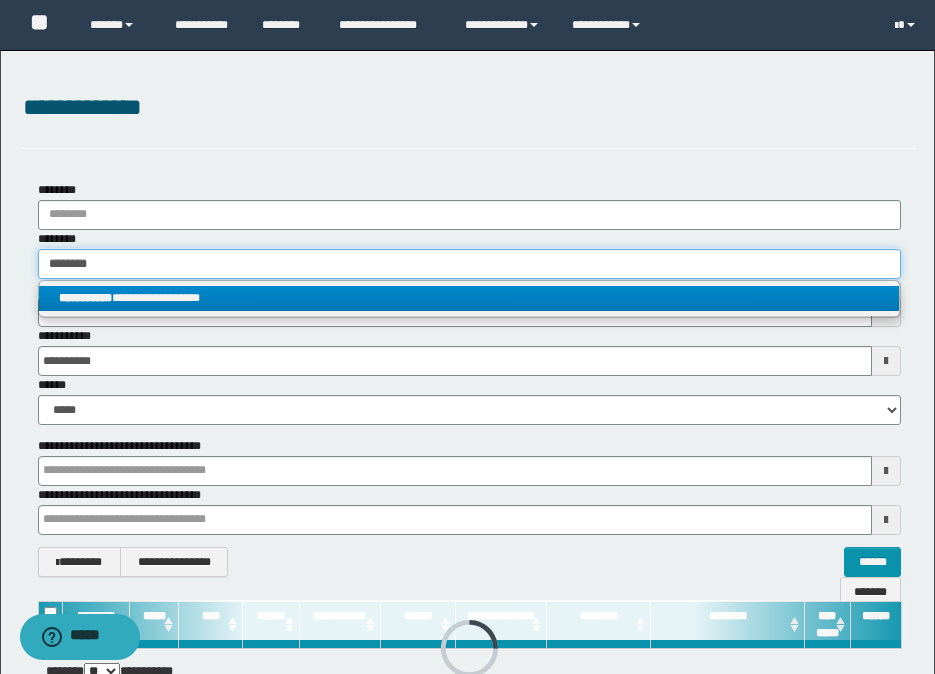 type on "********" 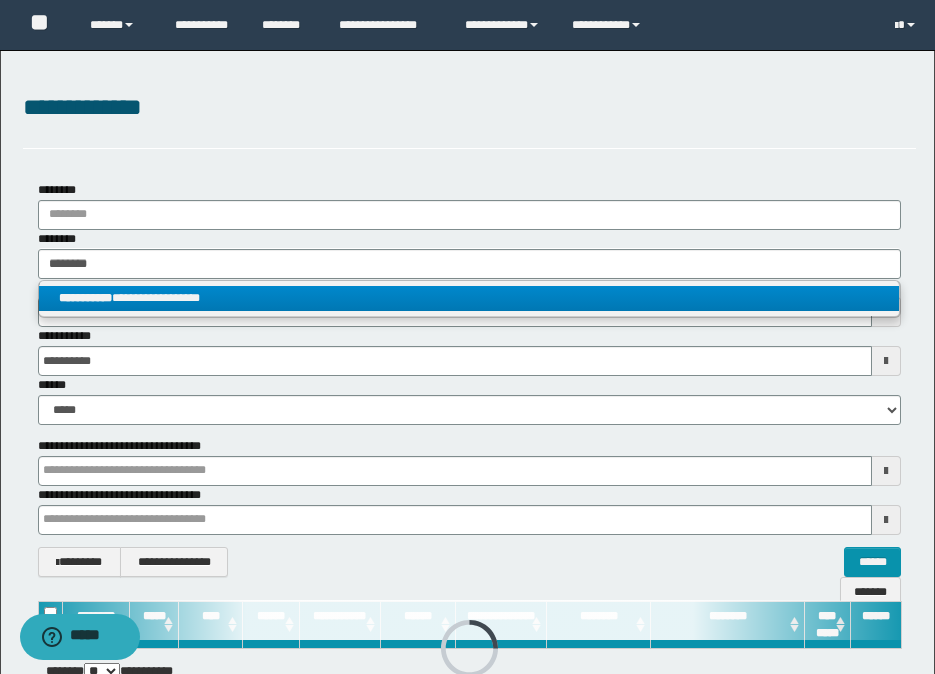click on "**********" at bounding box center [469, 298] 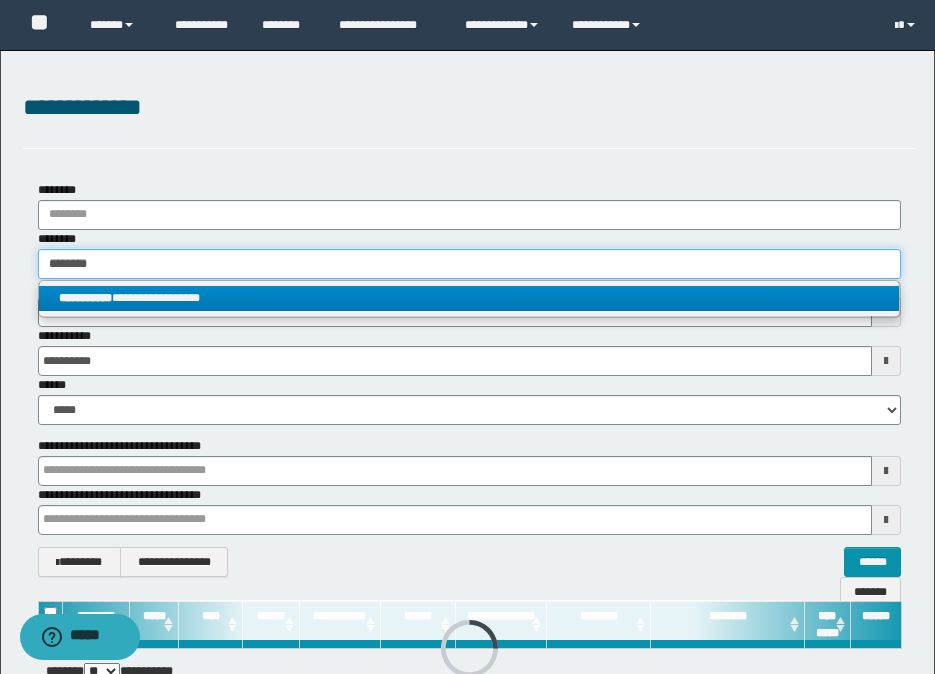 type 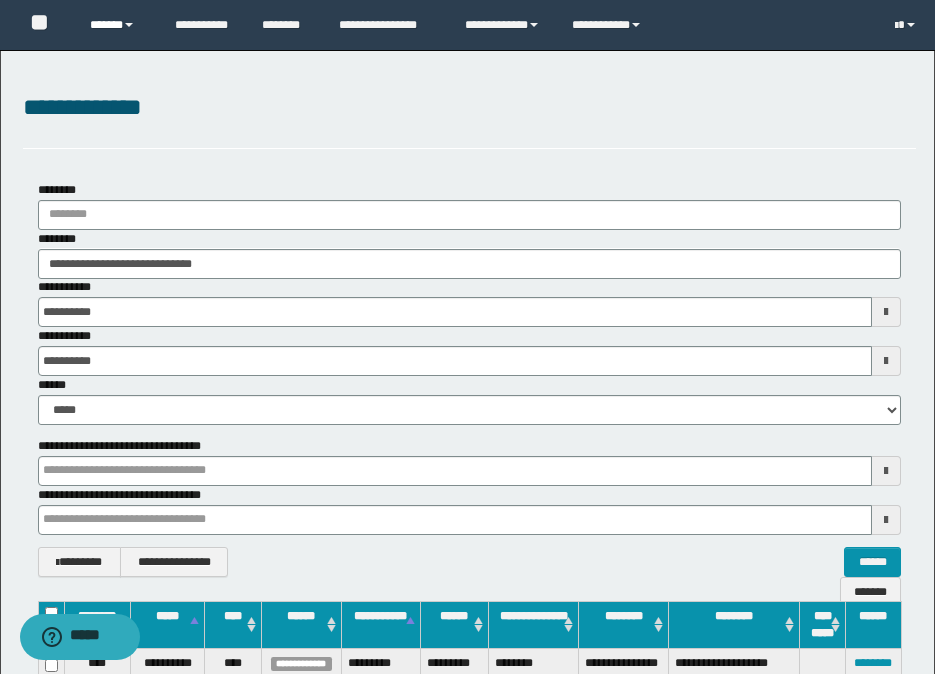 click on "******" at bounding box center [117, 25] 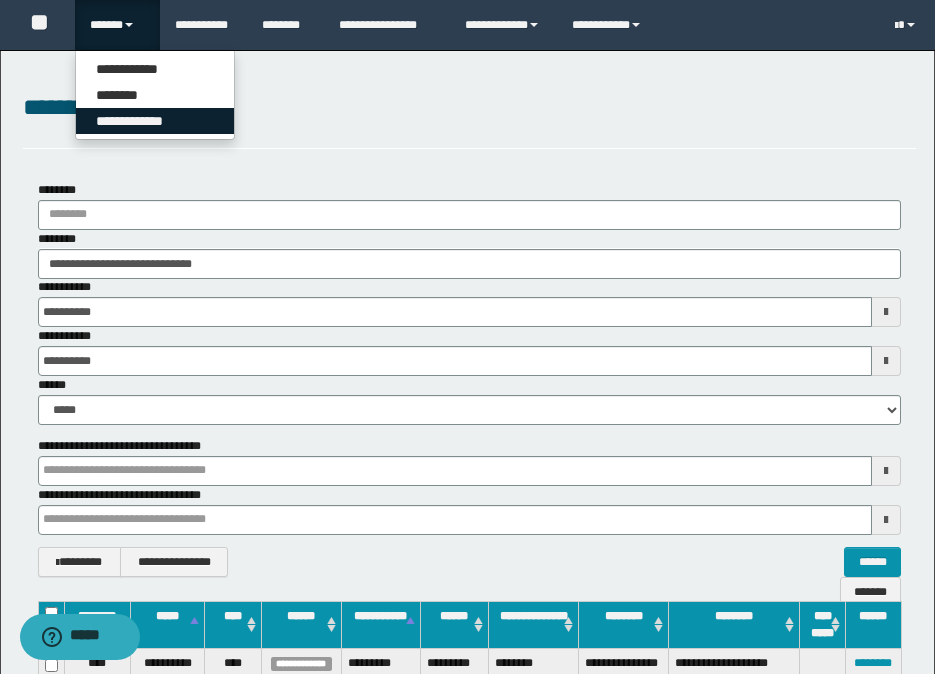 click on "**********" at bounding box center [155, 121] 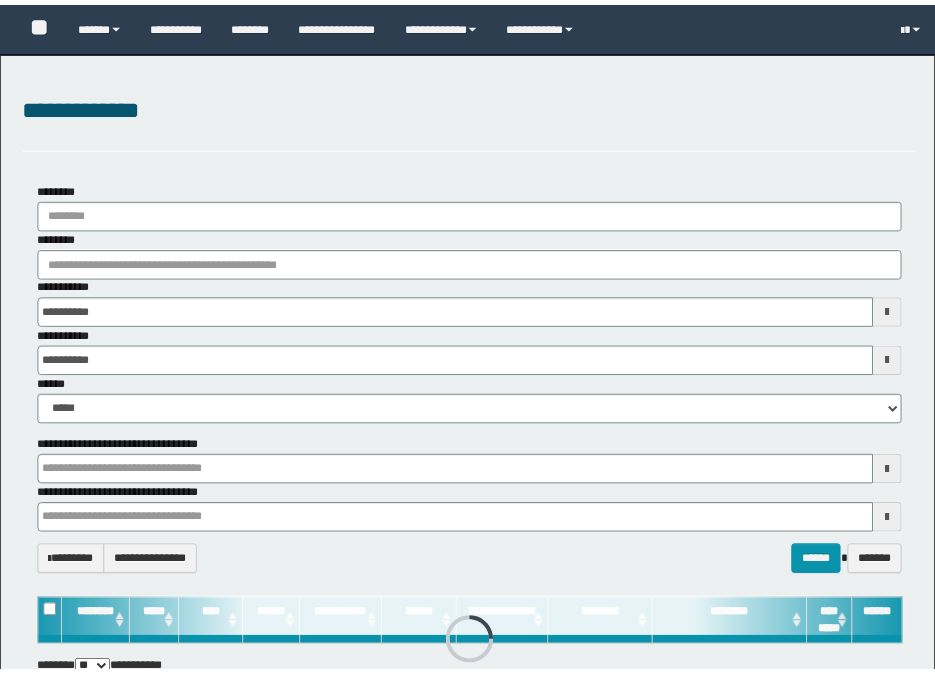 scroll, scrollTop: 0, scrollLeft: 0, axis: both 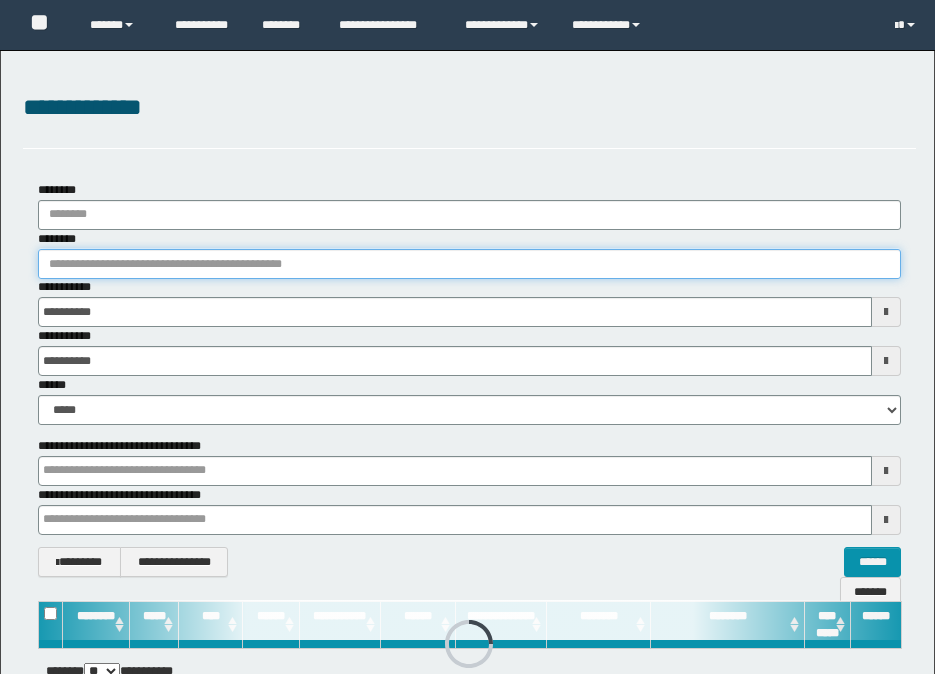 click on "********" at bounding box center (469, 264) 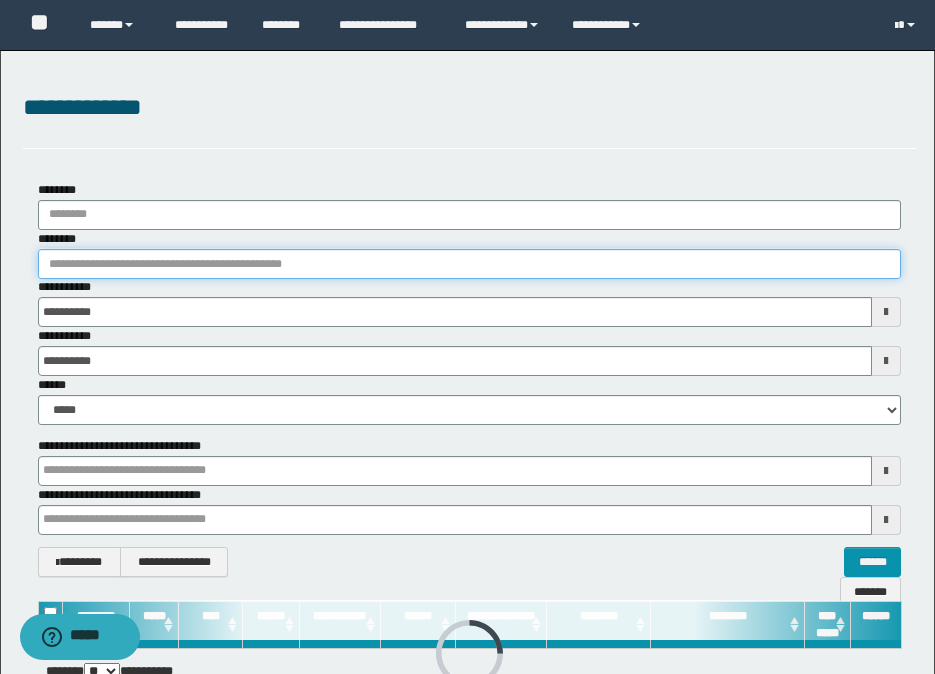 paste on "********" 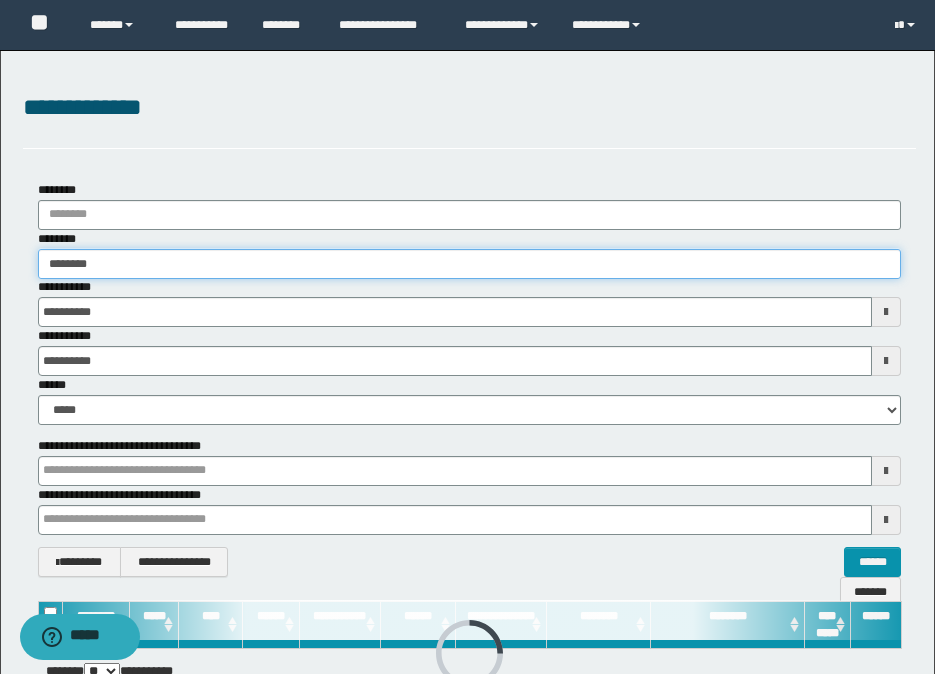 type on "********" 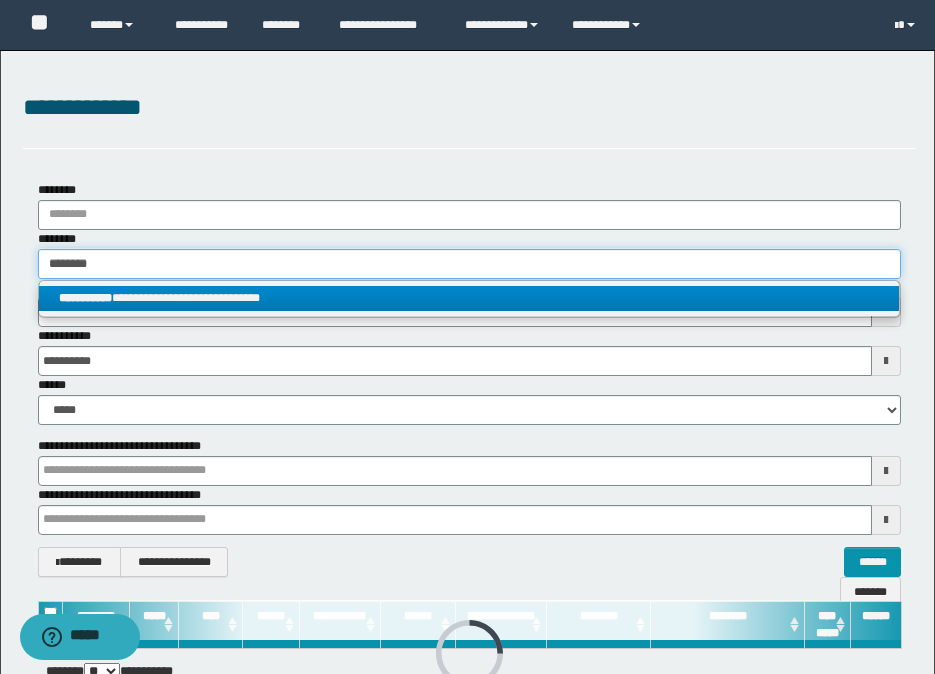 type on "********" 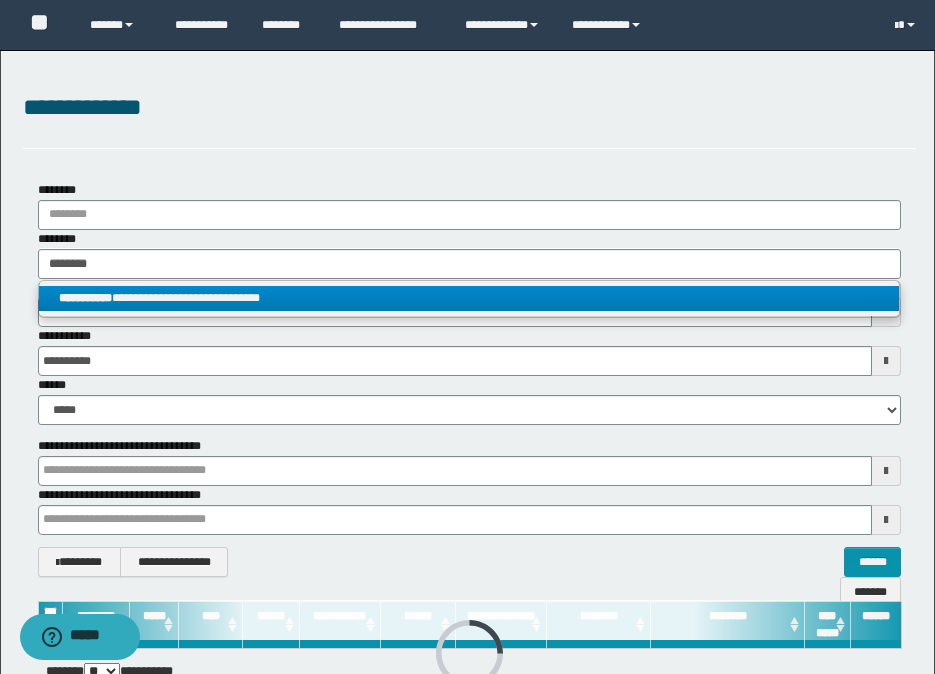 click on "**********" at bounding box center [469, 298] 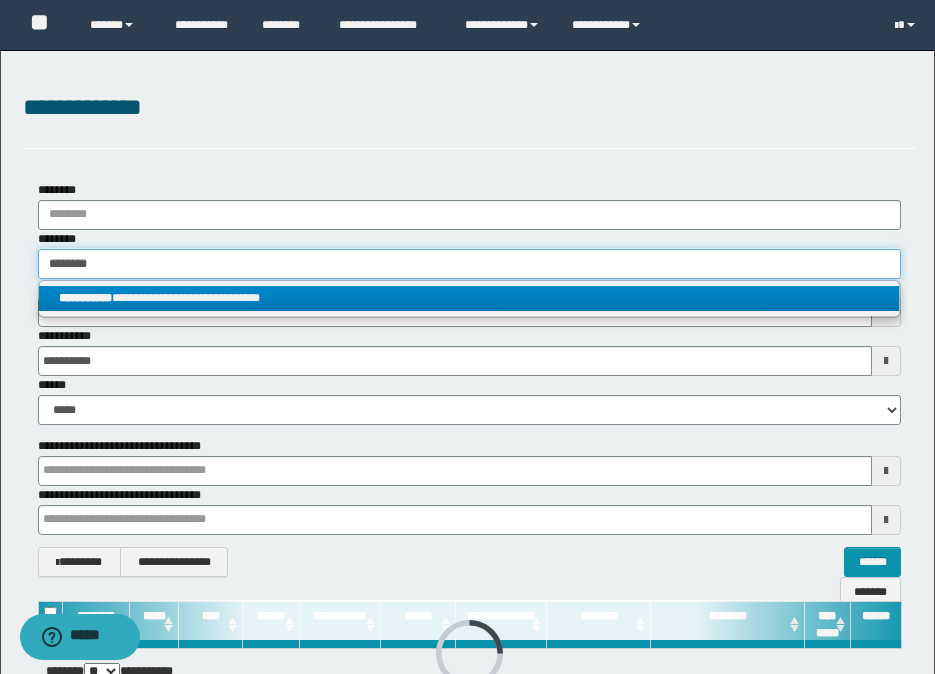 type 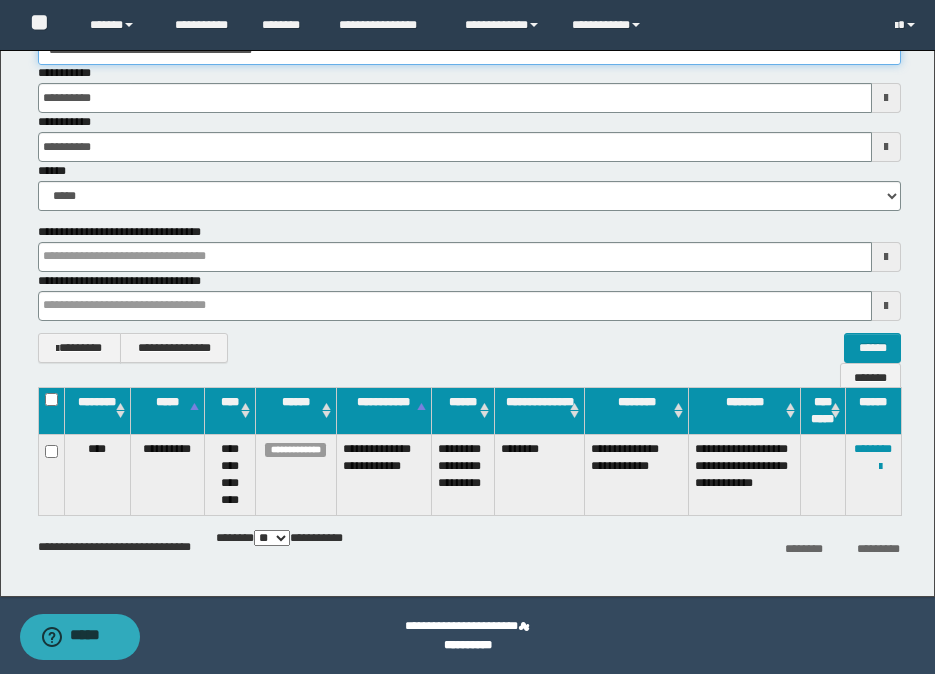 scroll, scrollTop: 215, scrollLeft: 0, axis: vertical 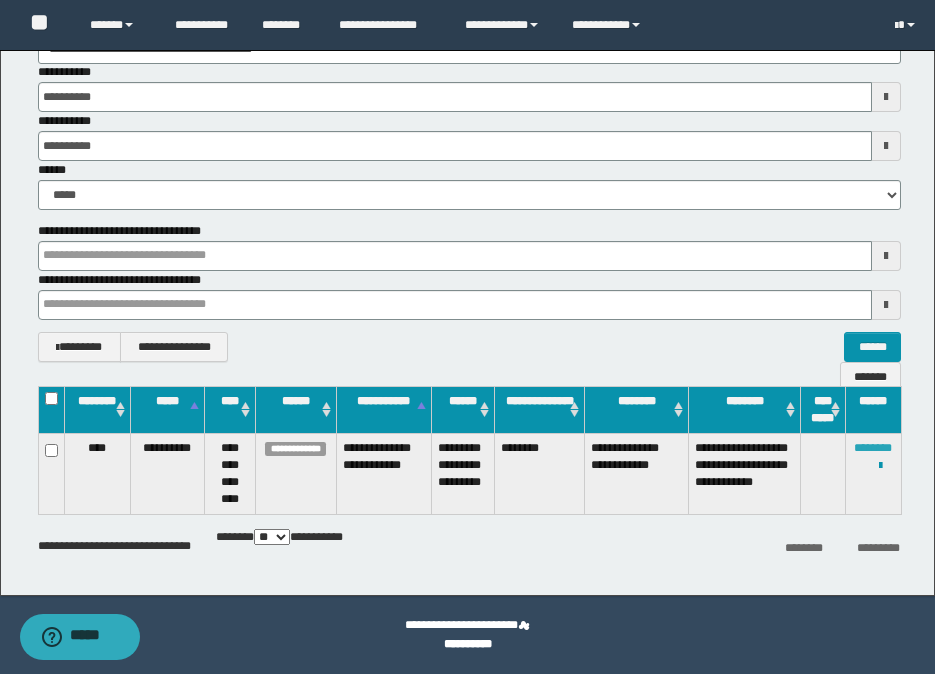 click on "********" at bounding box center [873, 448] 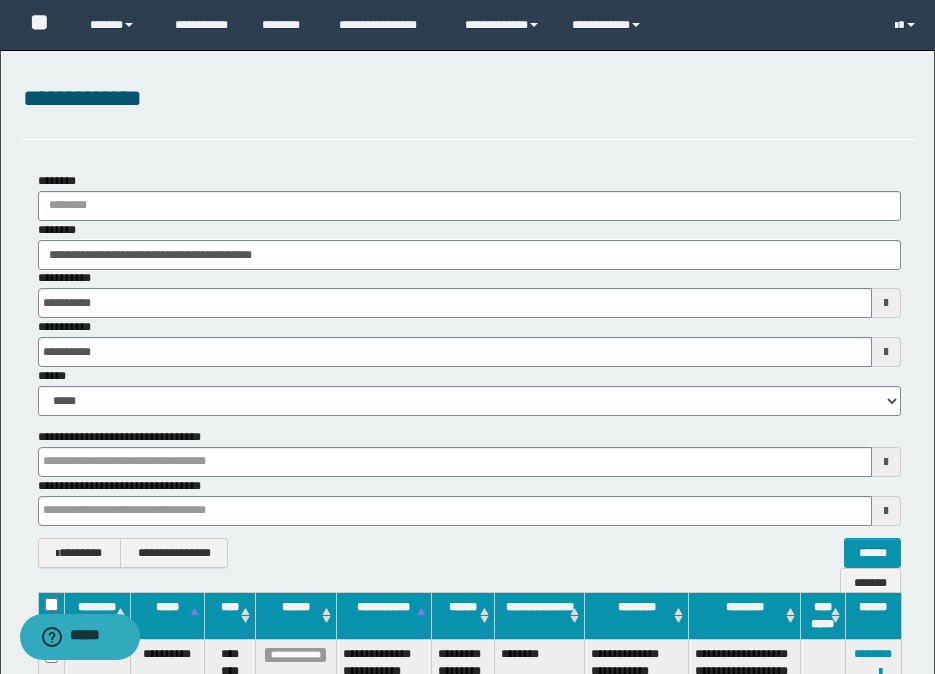 scroll, scrollTop: 0, scrollLeft: 0, axis: both 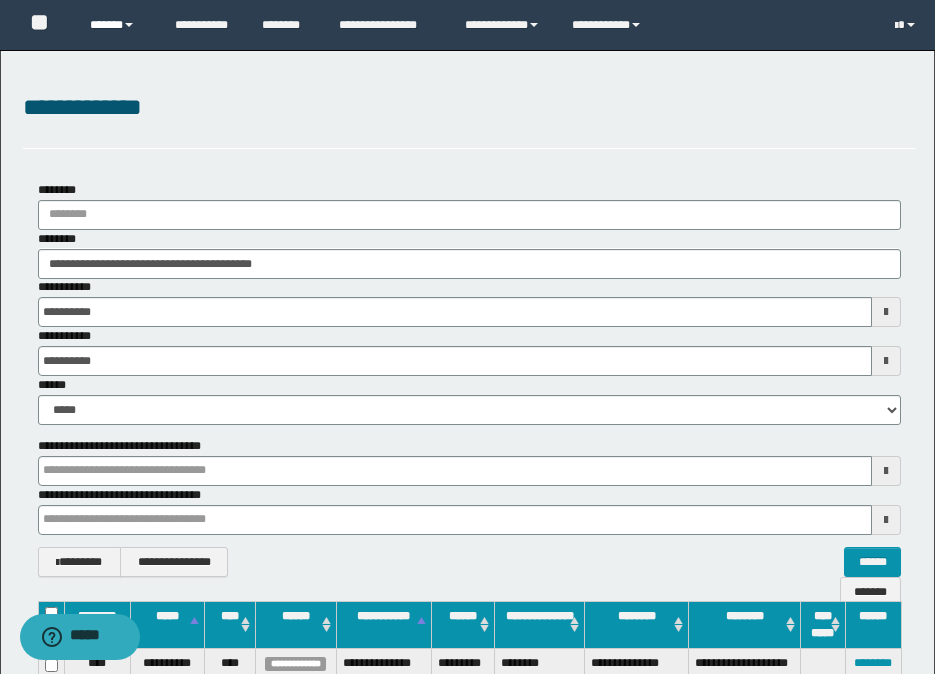click on "******" at bounding box center (117, 25) 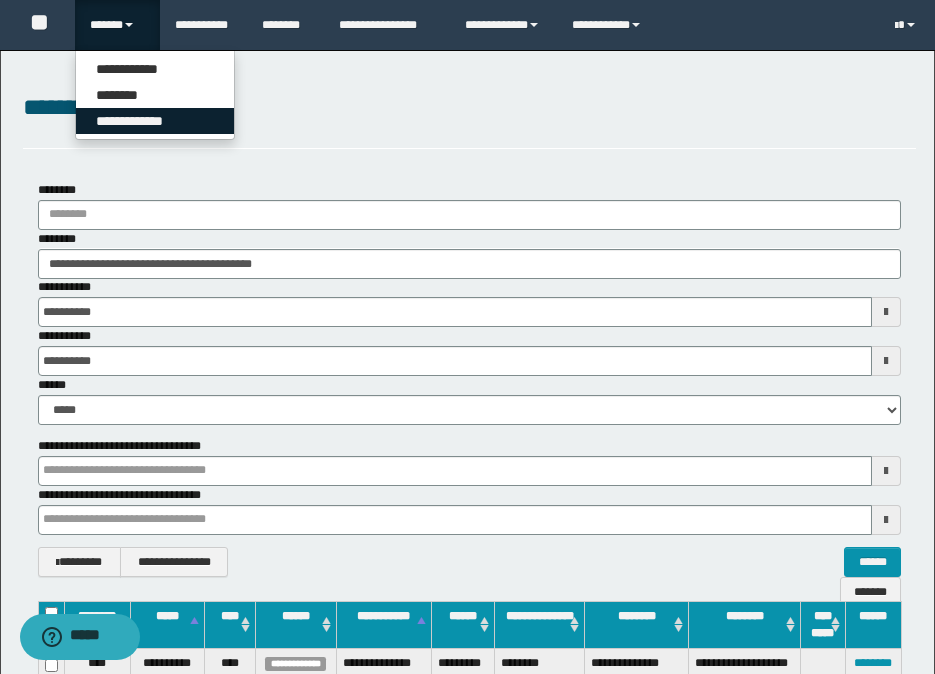 click on "**********" at bounding box center (155, 121) 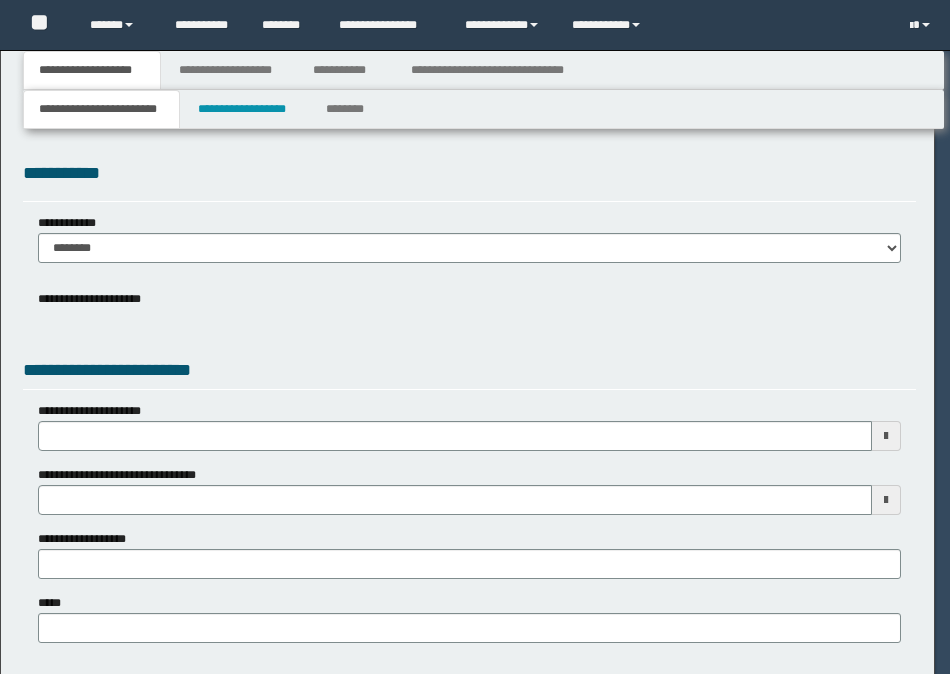scroll, scrollTop: 0, scrollLeft: 0, axis: both 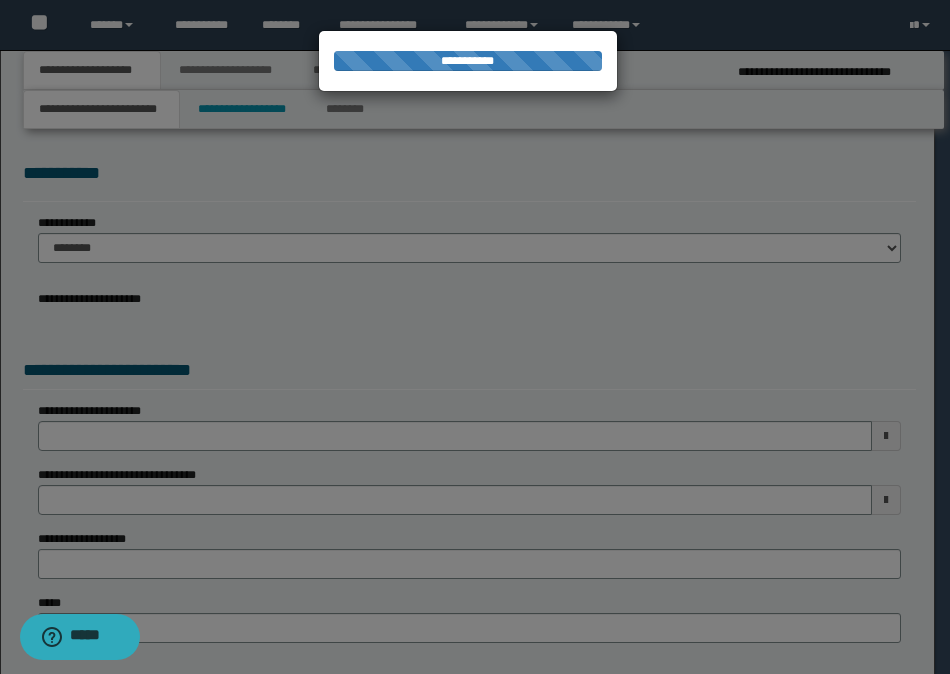 select on "*" 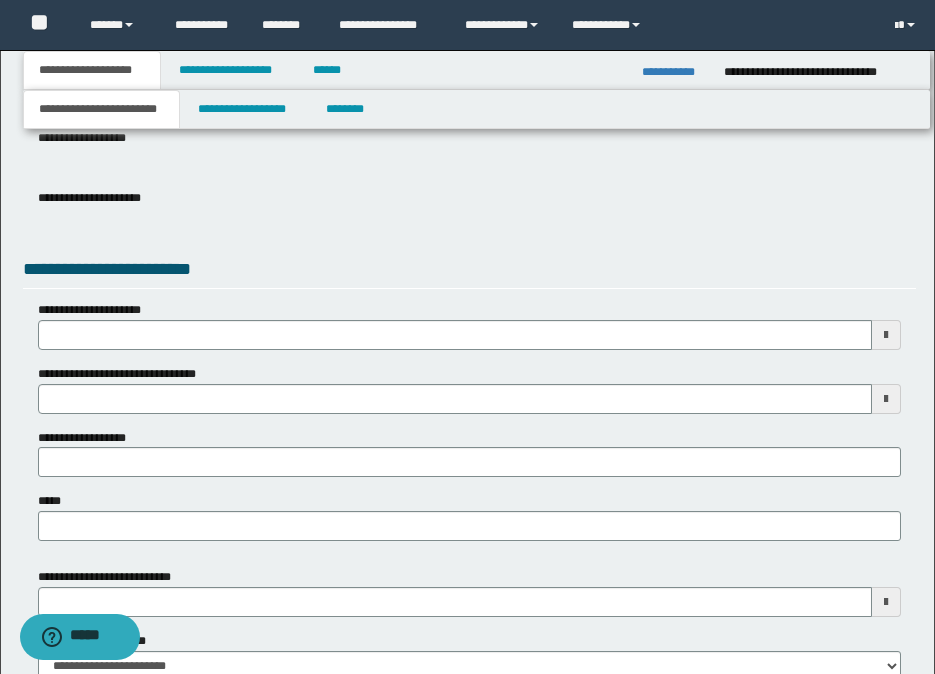 scroll, scrollTop: 500, scrollLeft: 0, axis: vertical 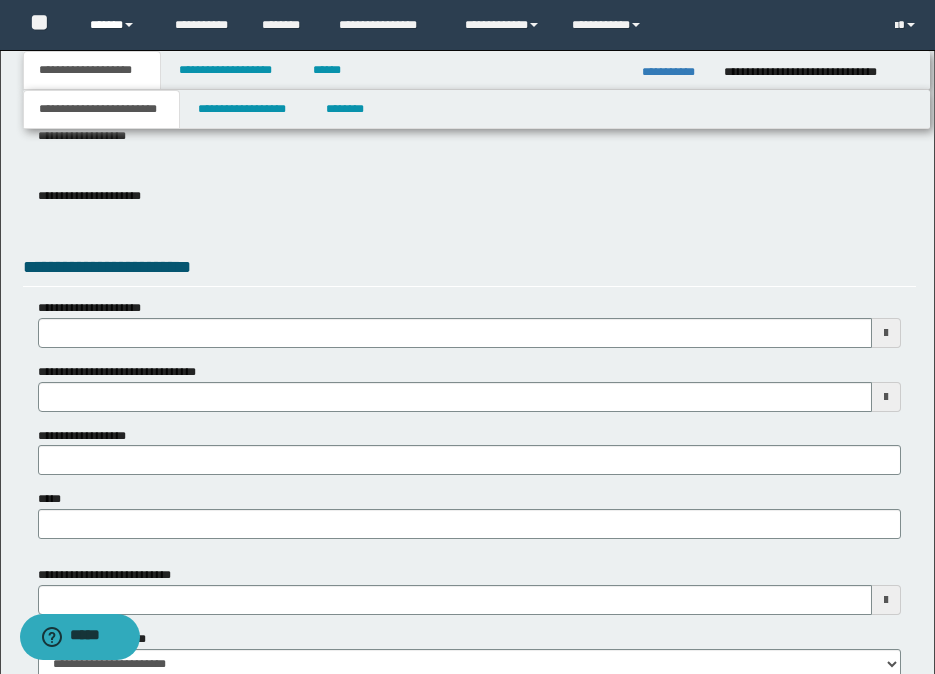 click on "******" at bounding box center [117, 25] 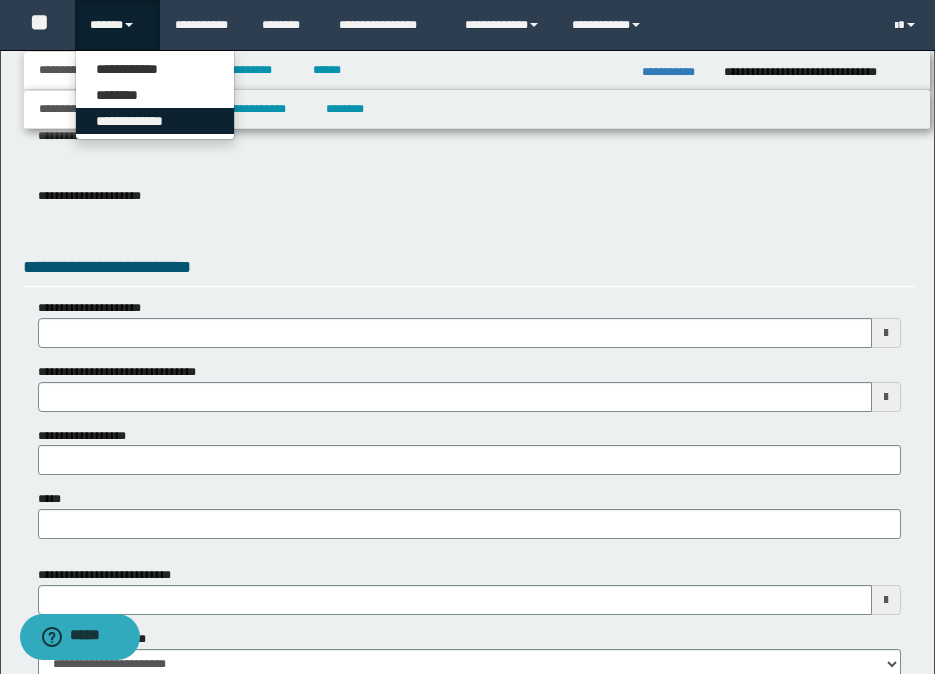 click on "**********" at bounding box center (155, 121) 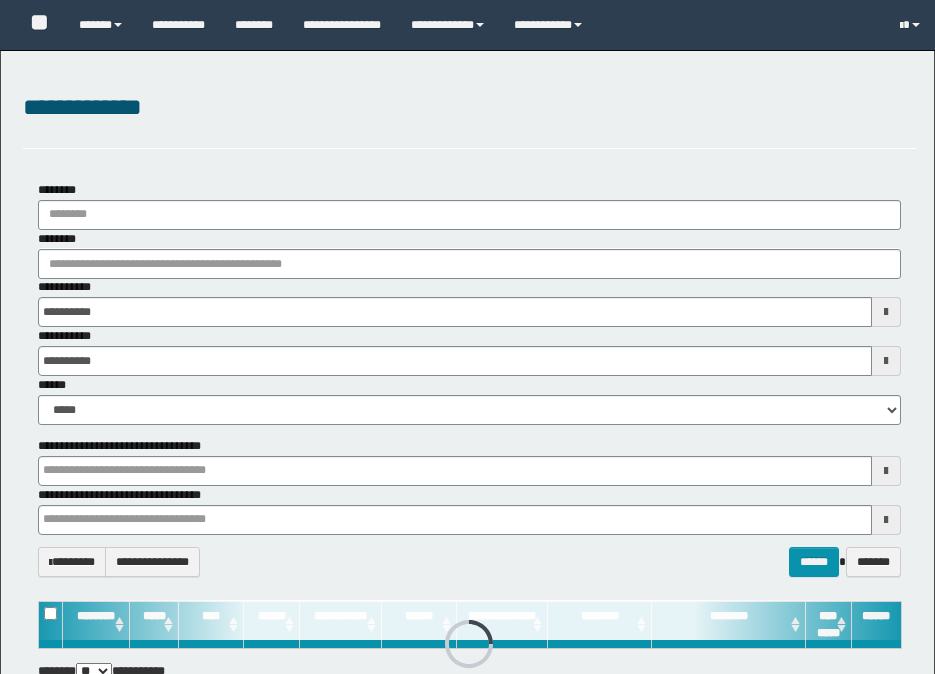 scroll, scrollTop: 0, scrollLeft: 0, axis: both 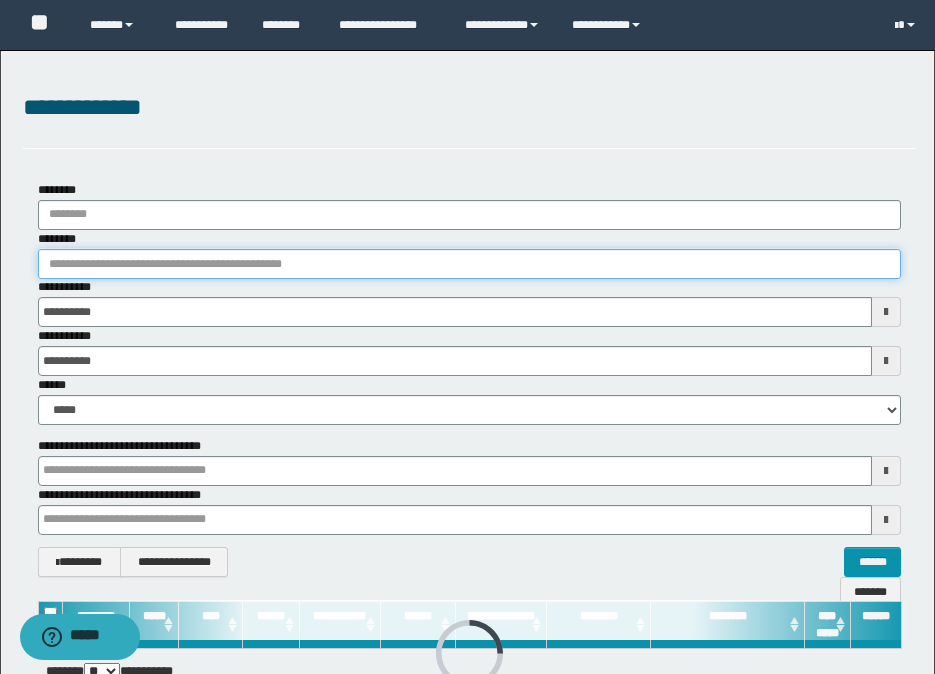click on "********" at bounding box center (469, 264) 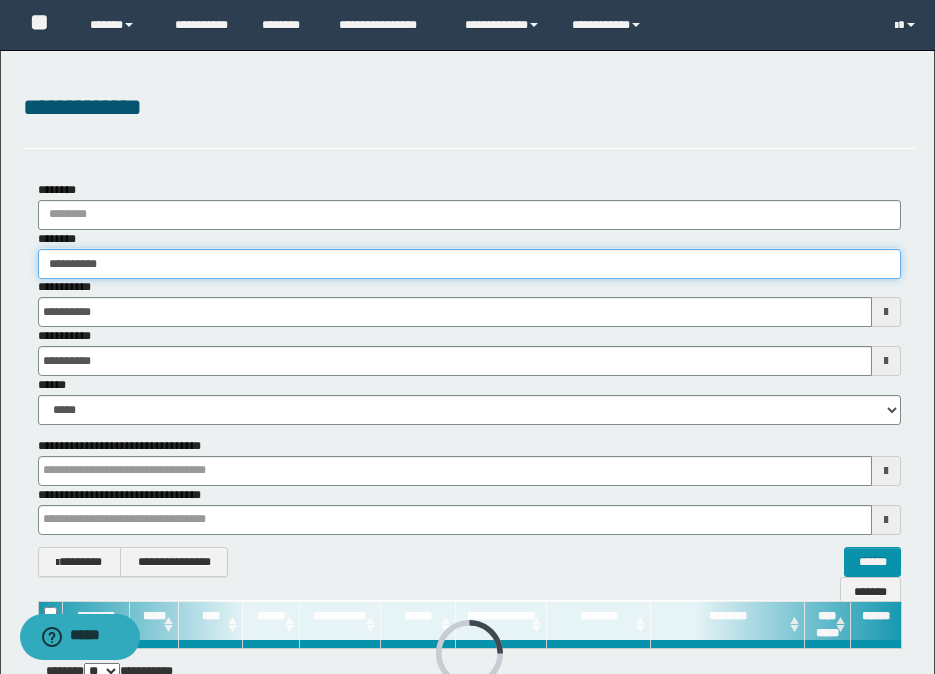 type on "**********" 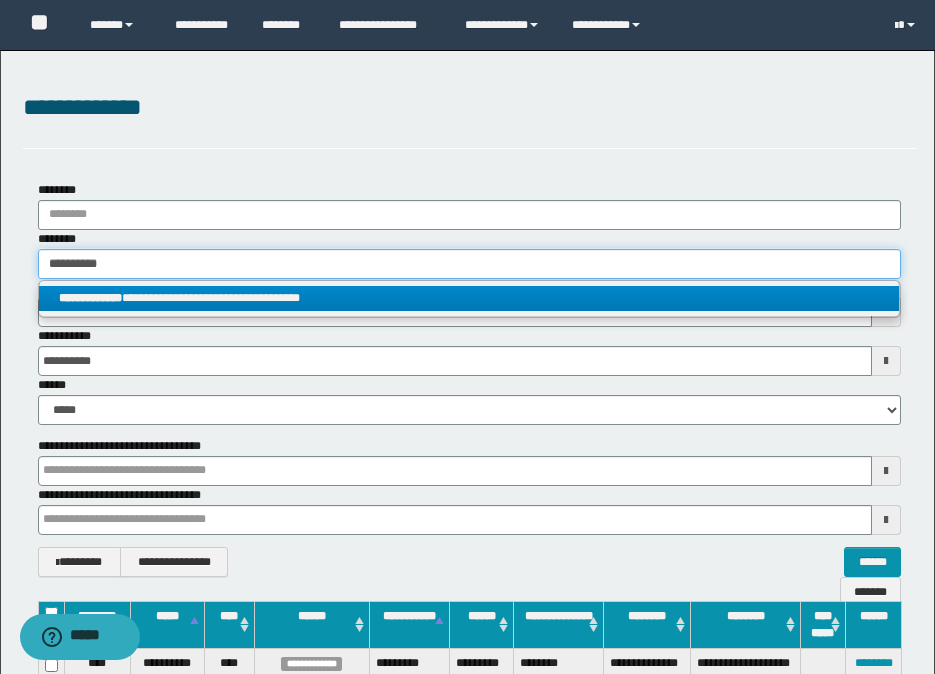 type on "**********" 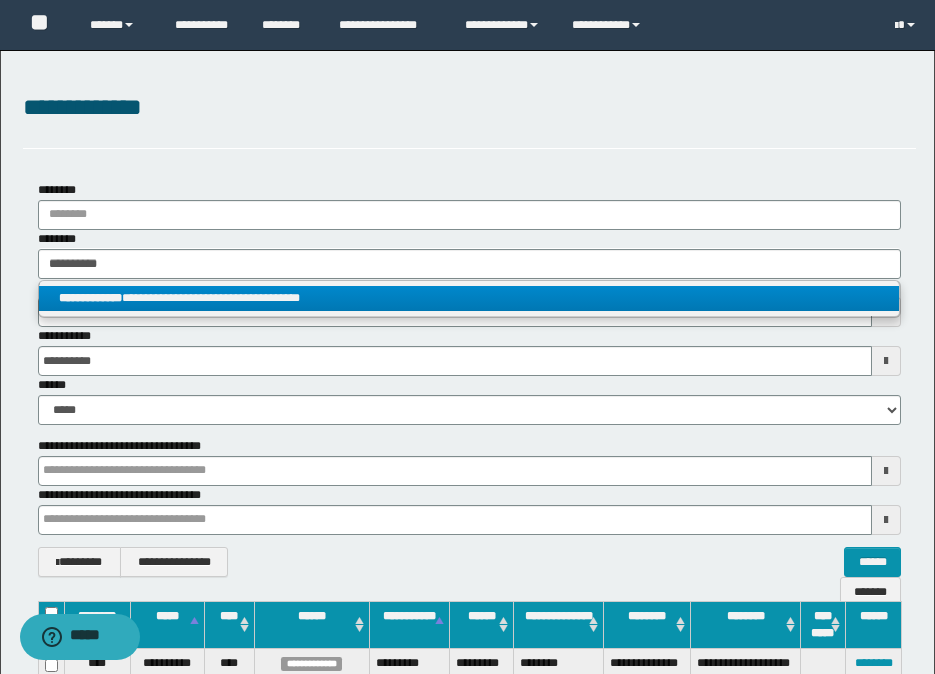 click on "**********" at bounding box center (469, 298) 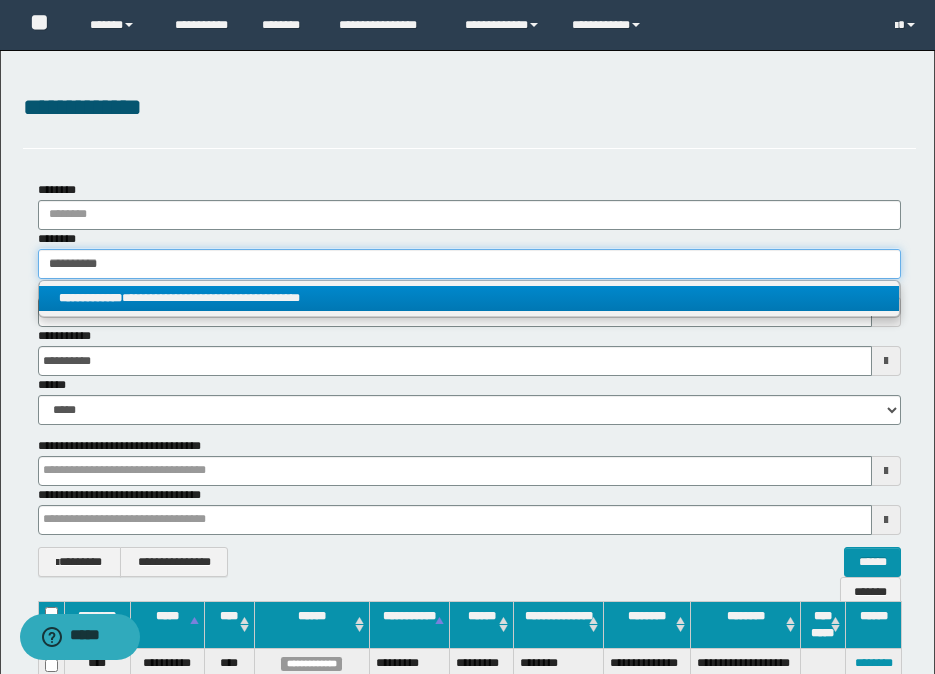 type 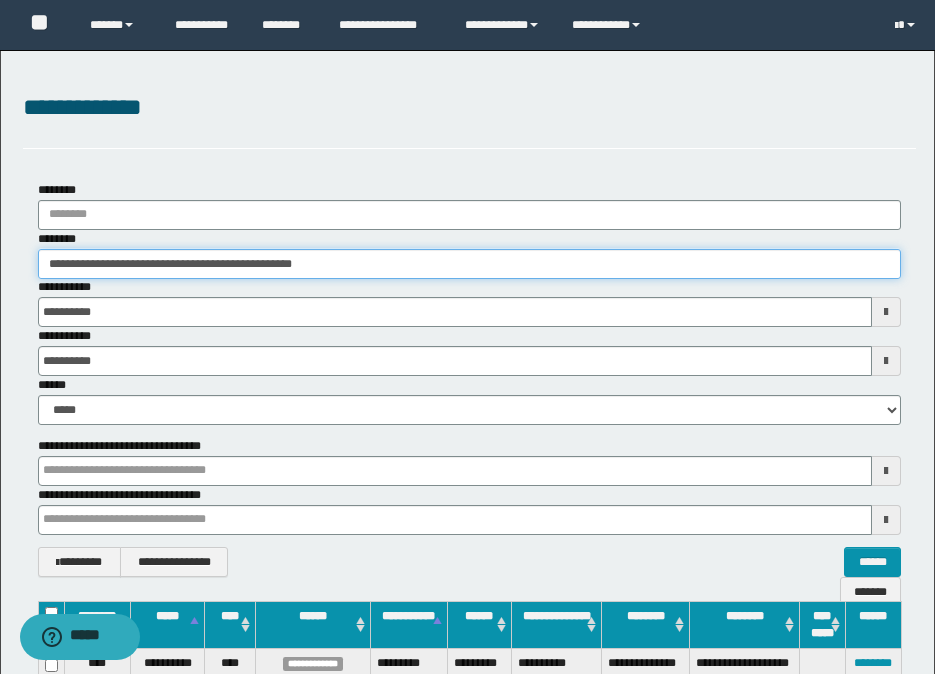 scroll, scrollTop: 200, scrollLeft: 0, axis: vertical 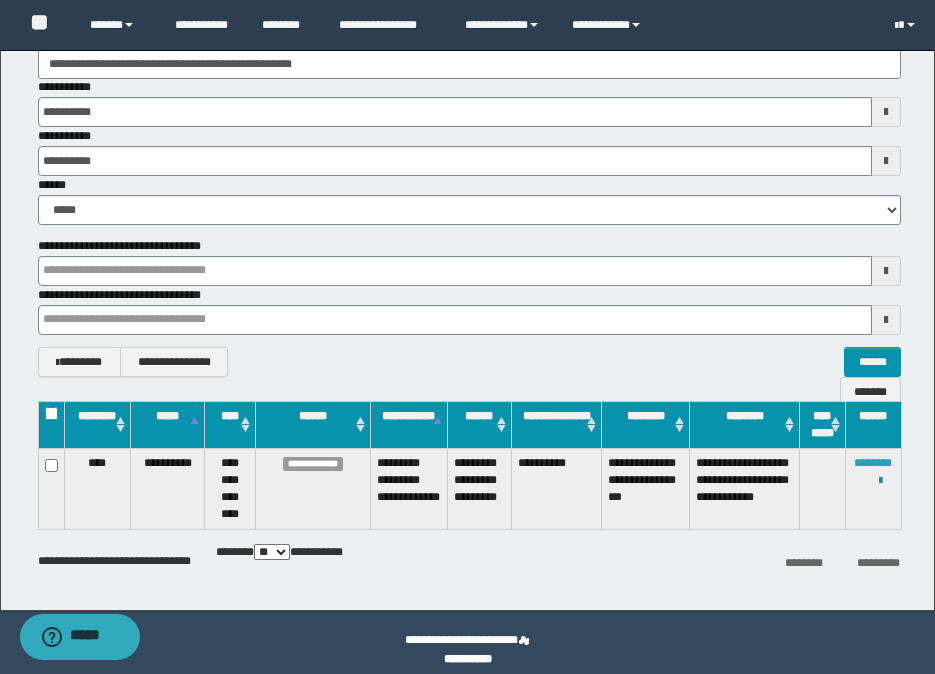 click on "********" at bounding box center [873, 463] 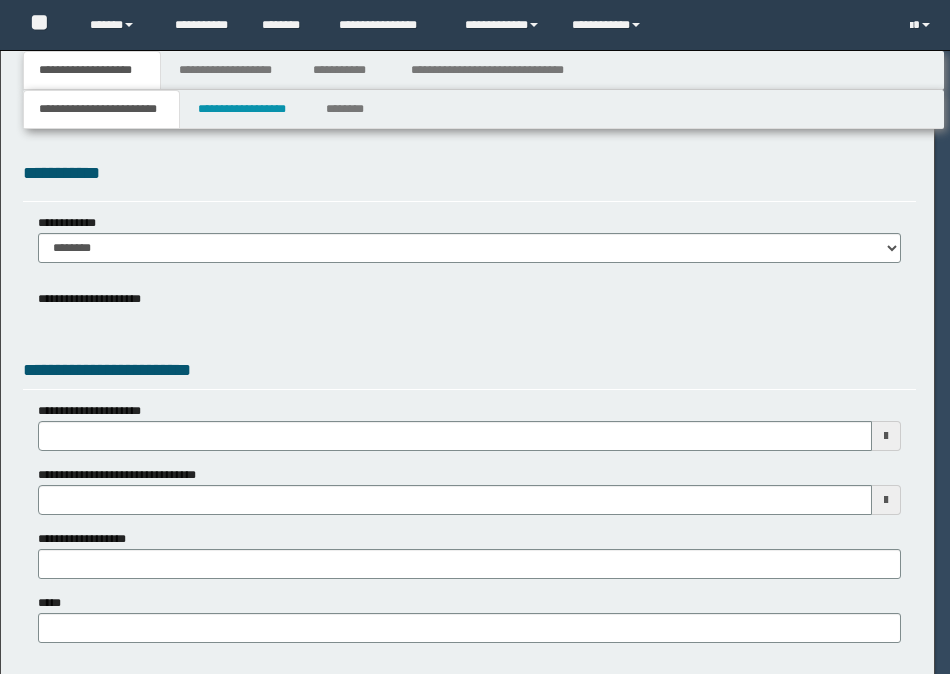 scroll, scrollTop: 0, scrollLeft: 0, axis: both 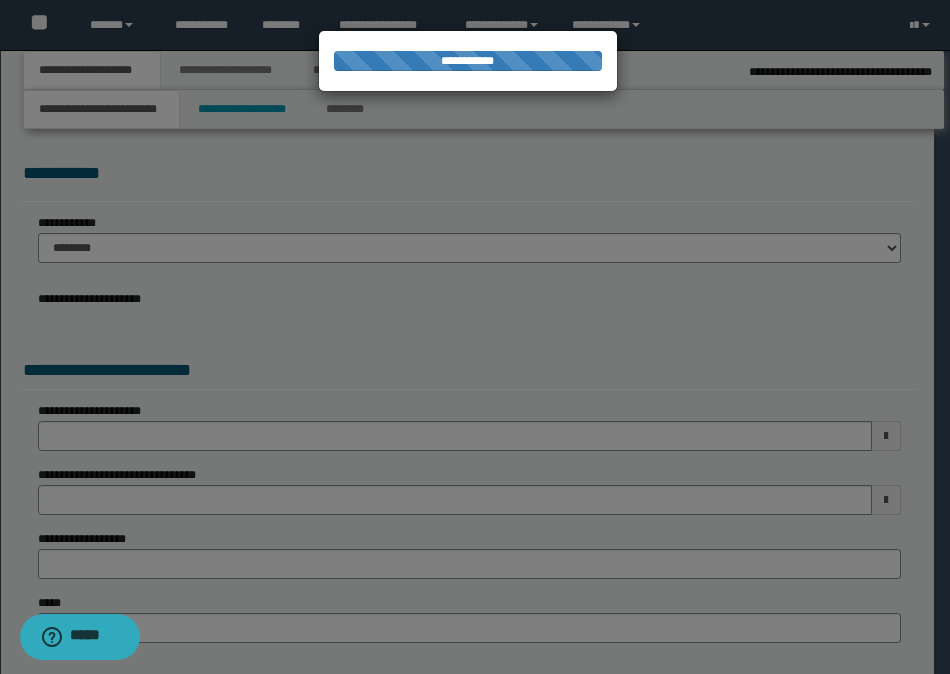 select on "*" 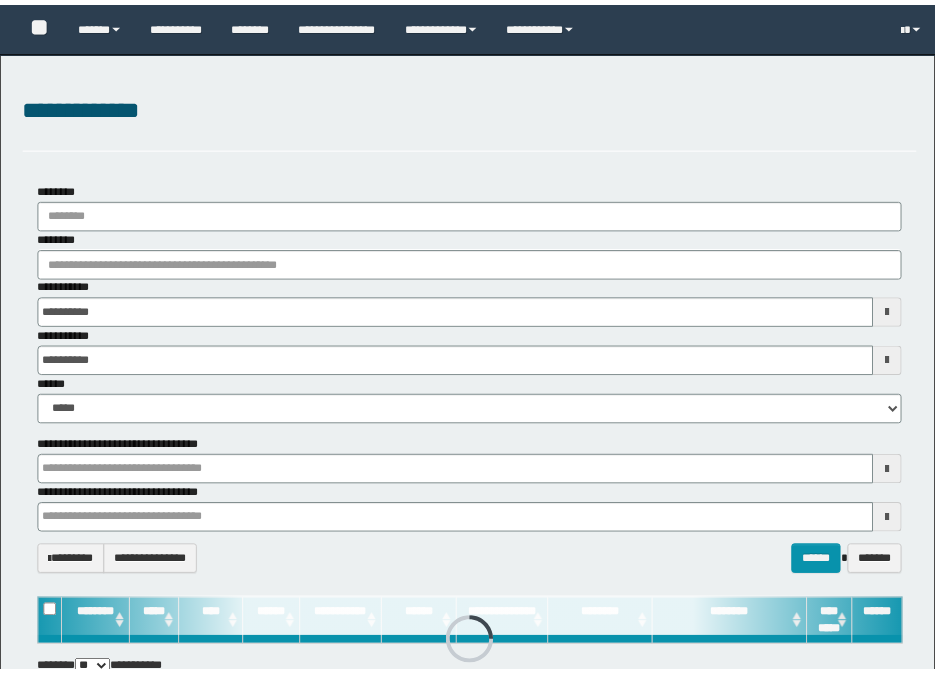 scroll, scrollTop: 0, scrollLeft: 0, axis: both 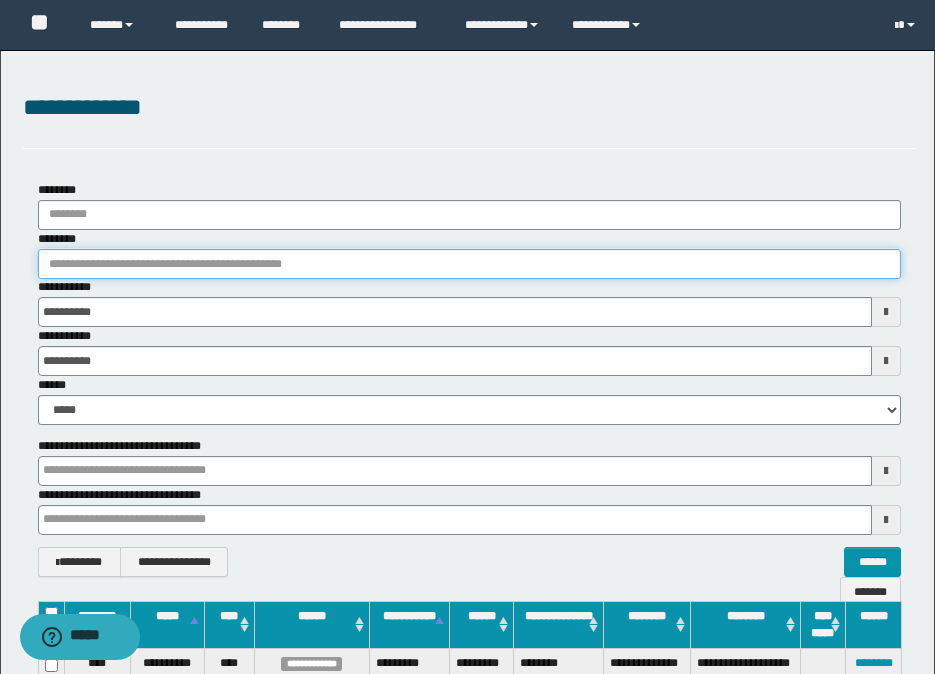 click on "********" at bounding box center (469, 264) 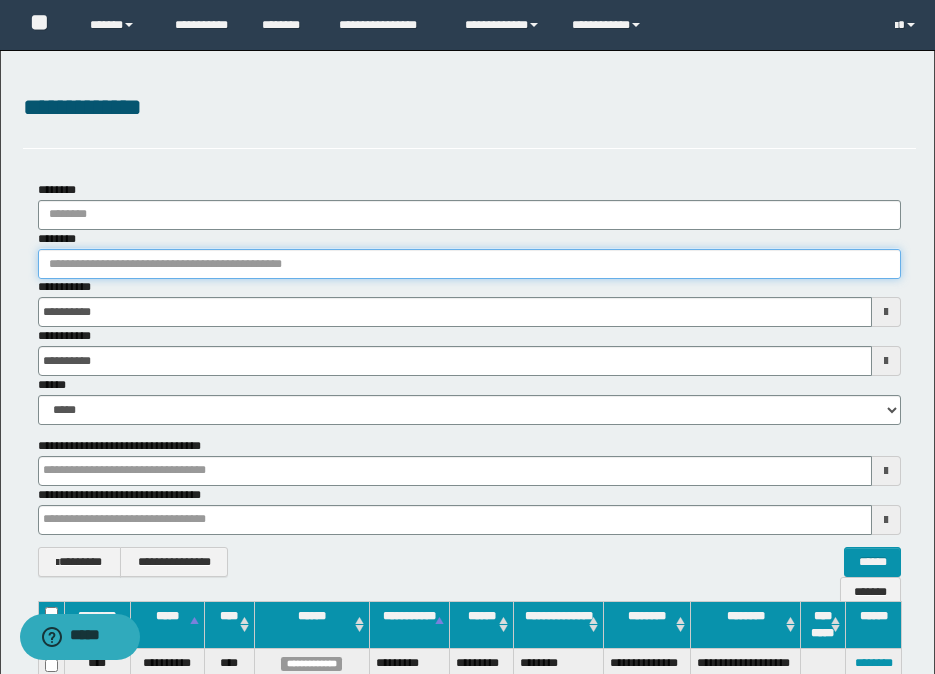 paste on "********" 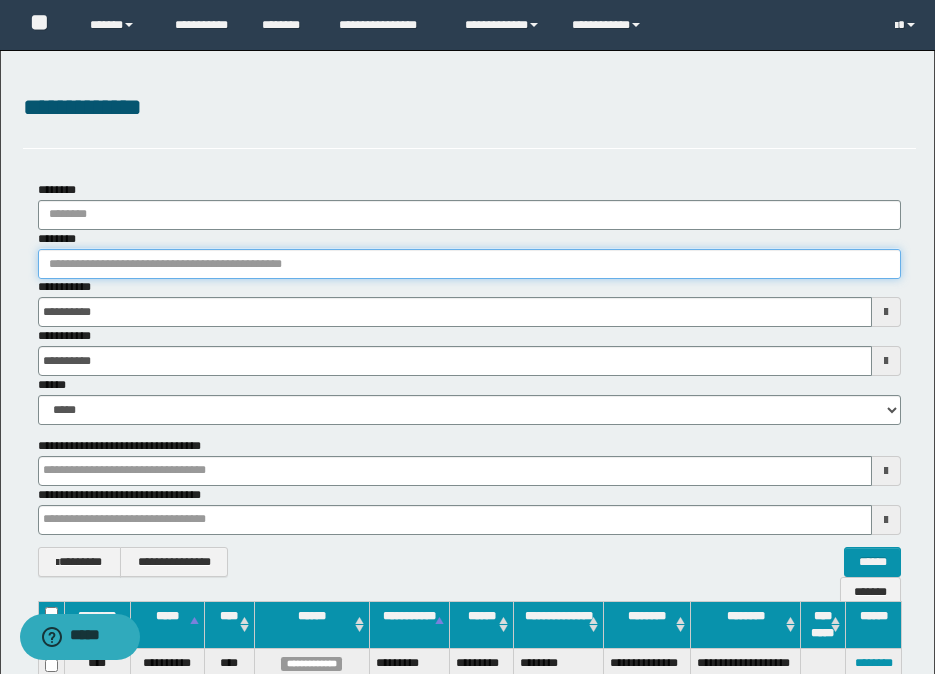 type on "********" 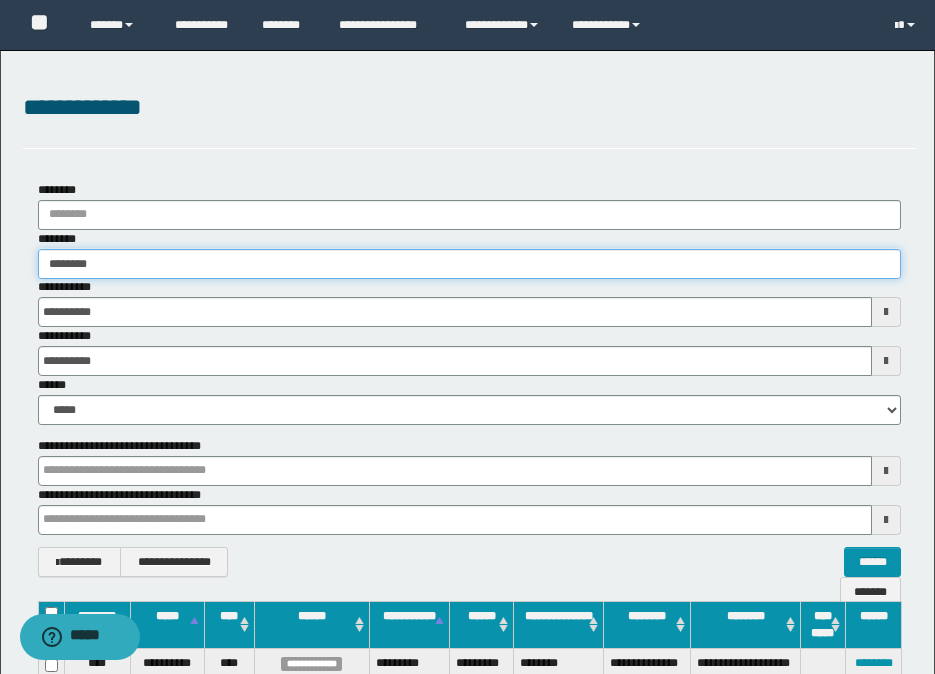type on "********" 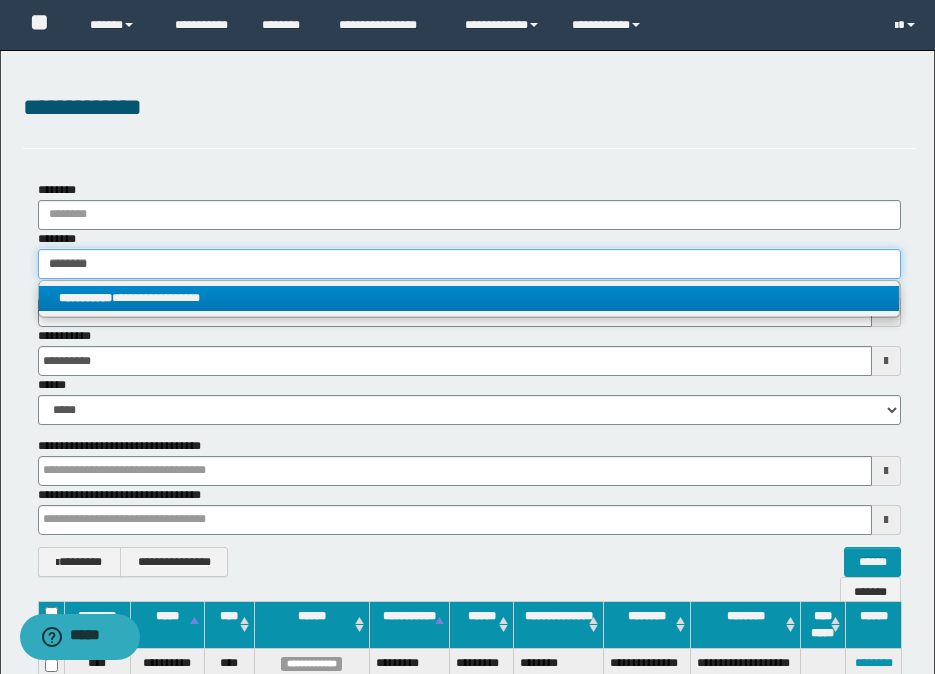 type on "********" 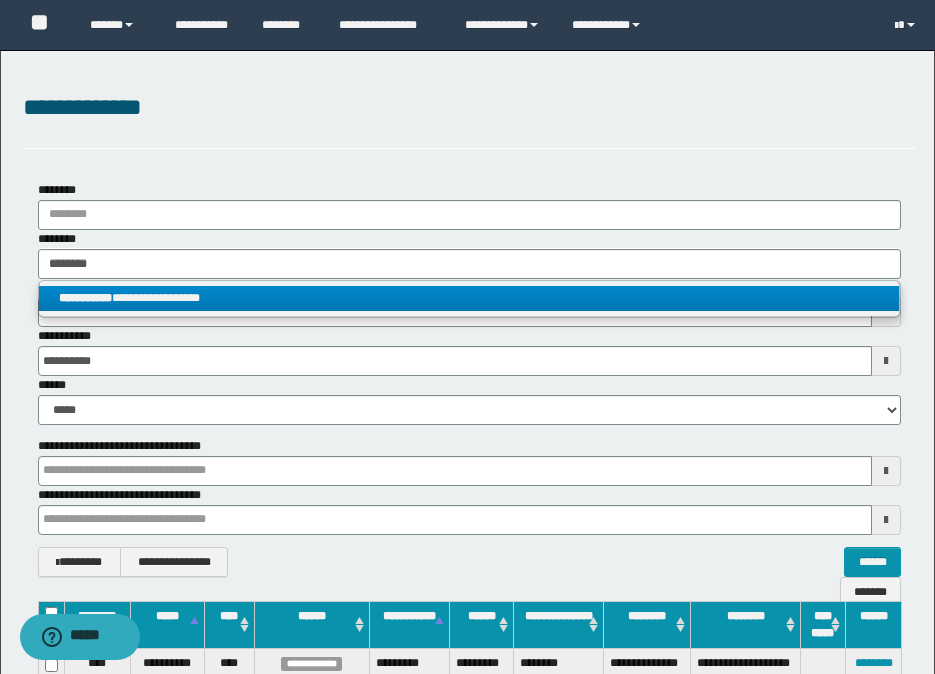 click on "**********" at bounding box center [469, 298] 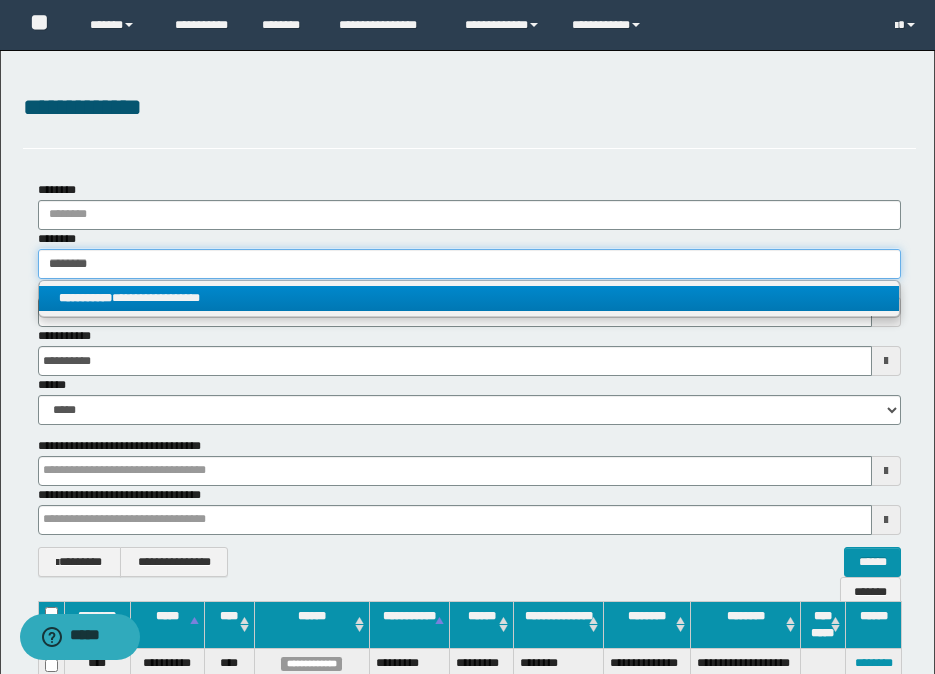 type 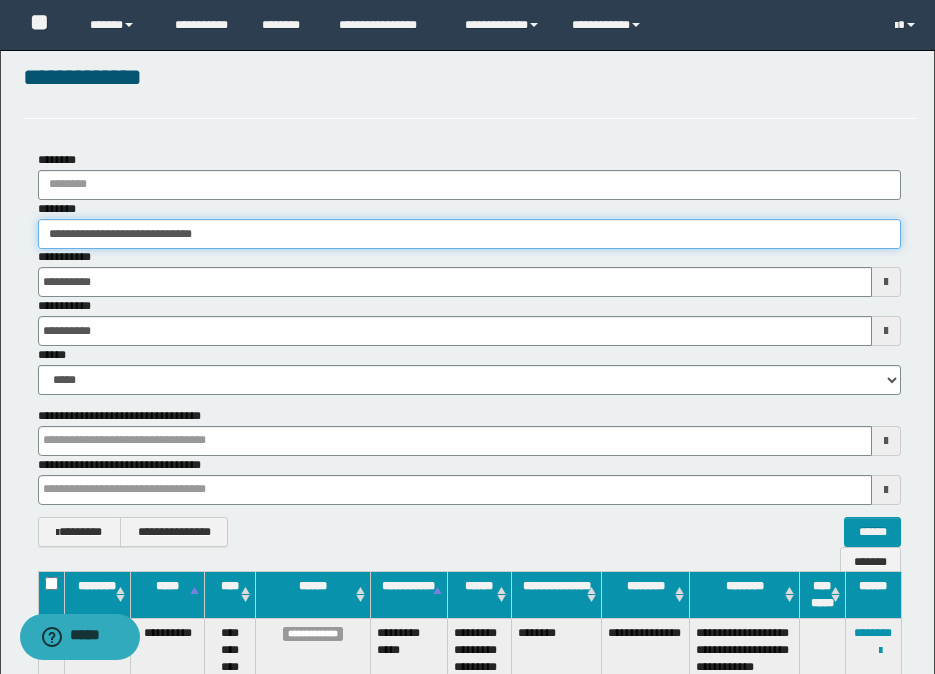 scroll, scrollTop: 215, scrollLeft: 0, axis: vertical 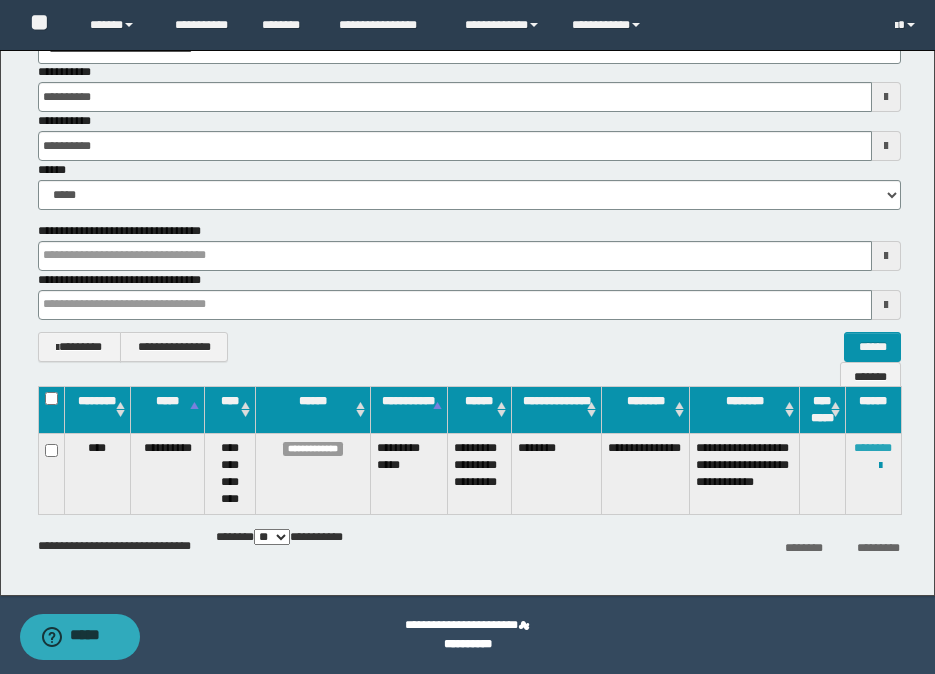click on "********" at bounding box center [873, 448] 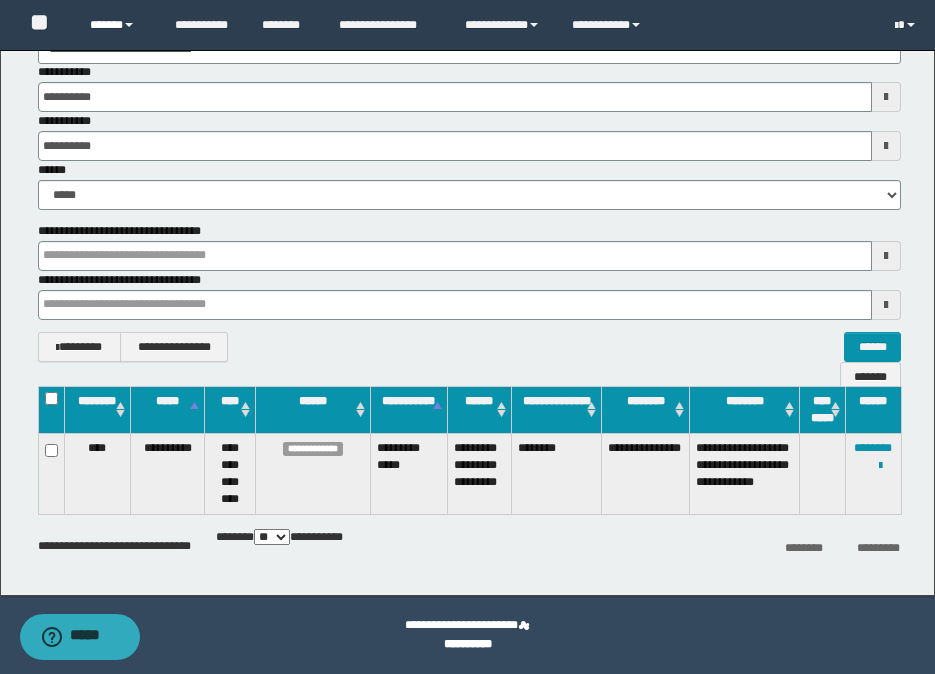 click on "******" at bounding box center [117, 25] 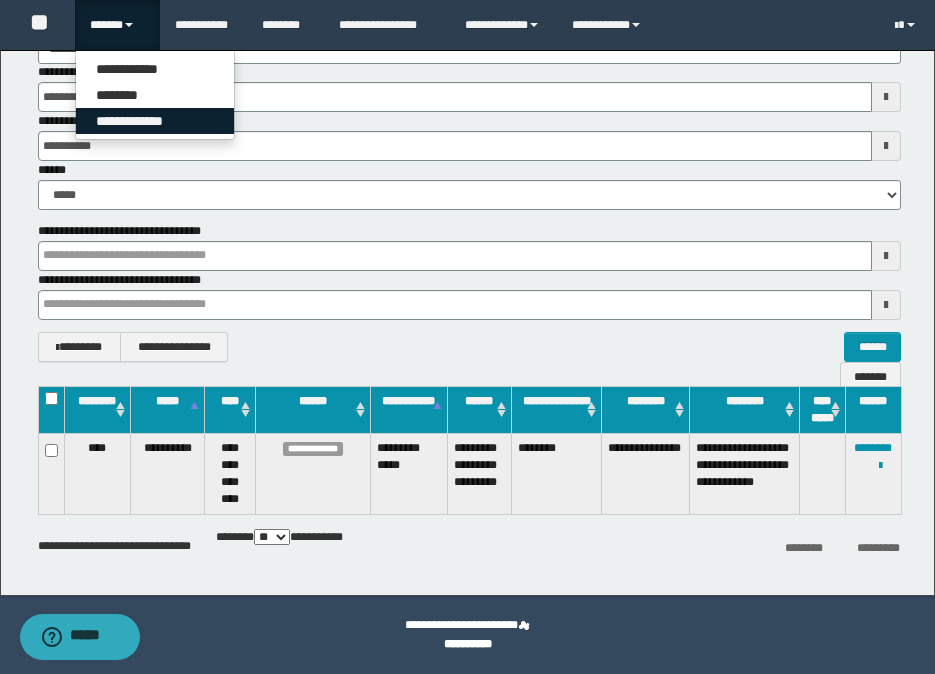 click on "**********" at bounding box center [155, 121] 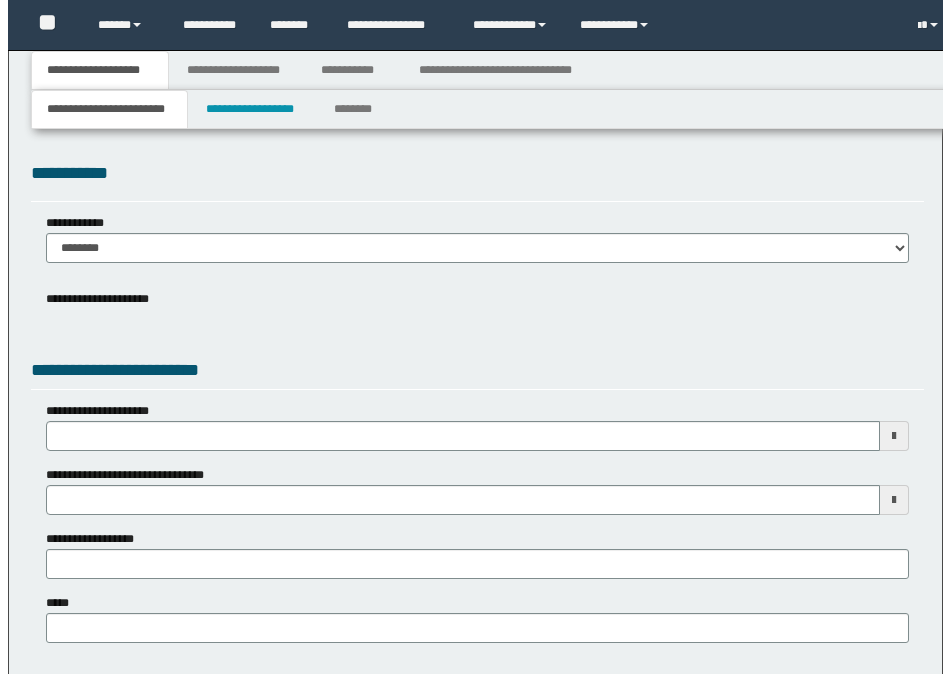 scroll, scrollTop: 0, scrollLeft: 0, axis: both 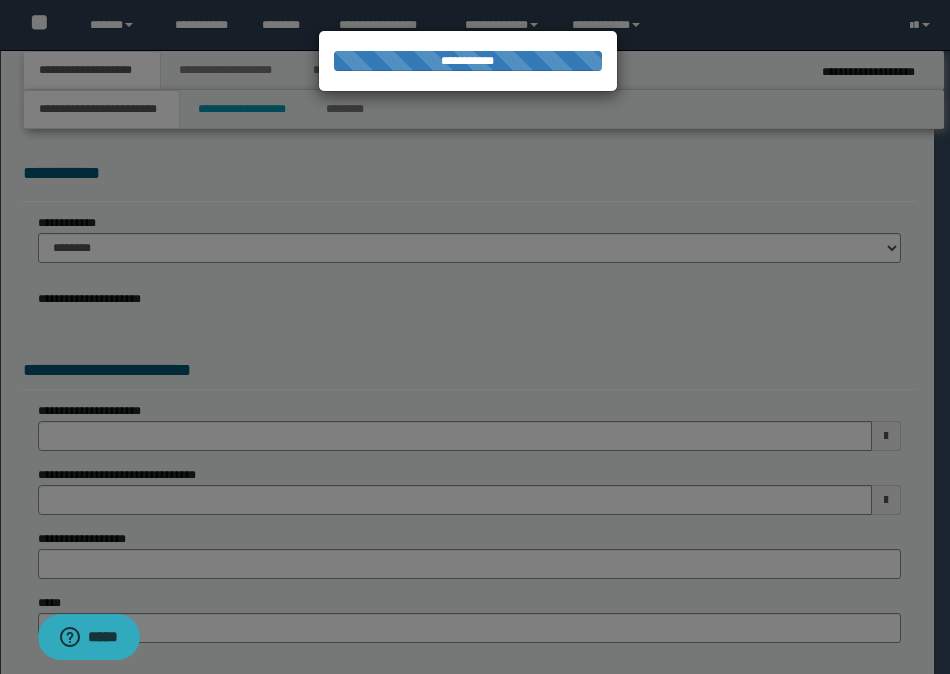 select on "*" 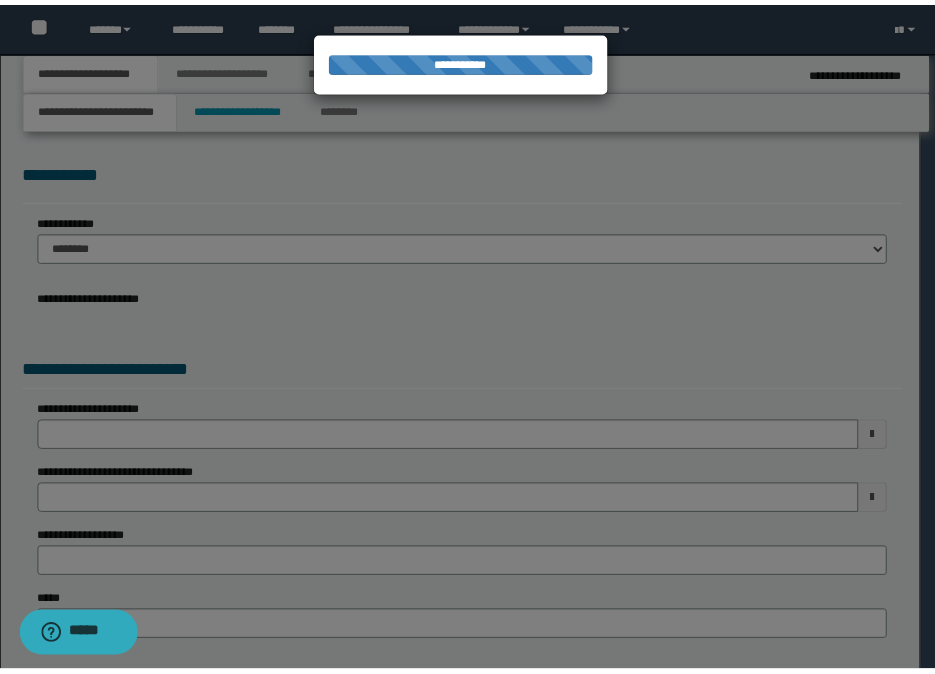scroll, scrollTop: 0, scrollLeft: 0, axis: both 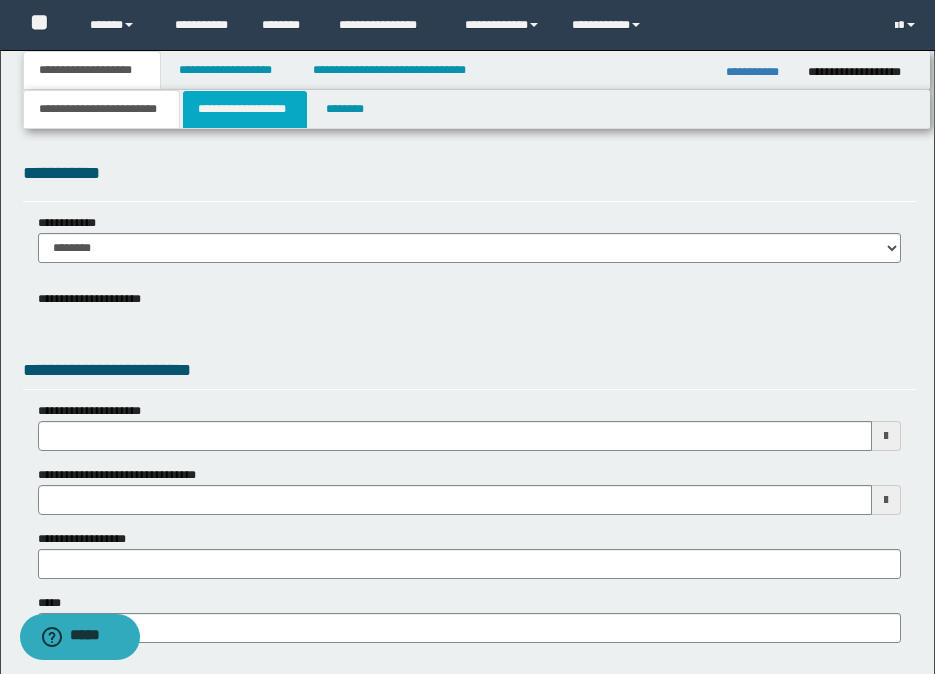click on "**********" at bounding box center [245, 109] 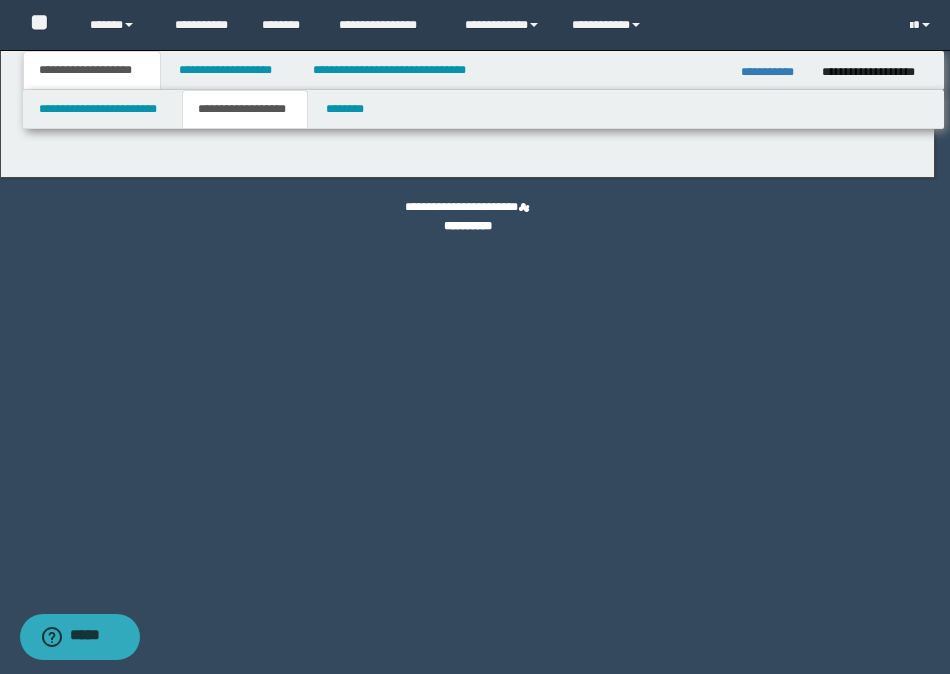 type on "********" 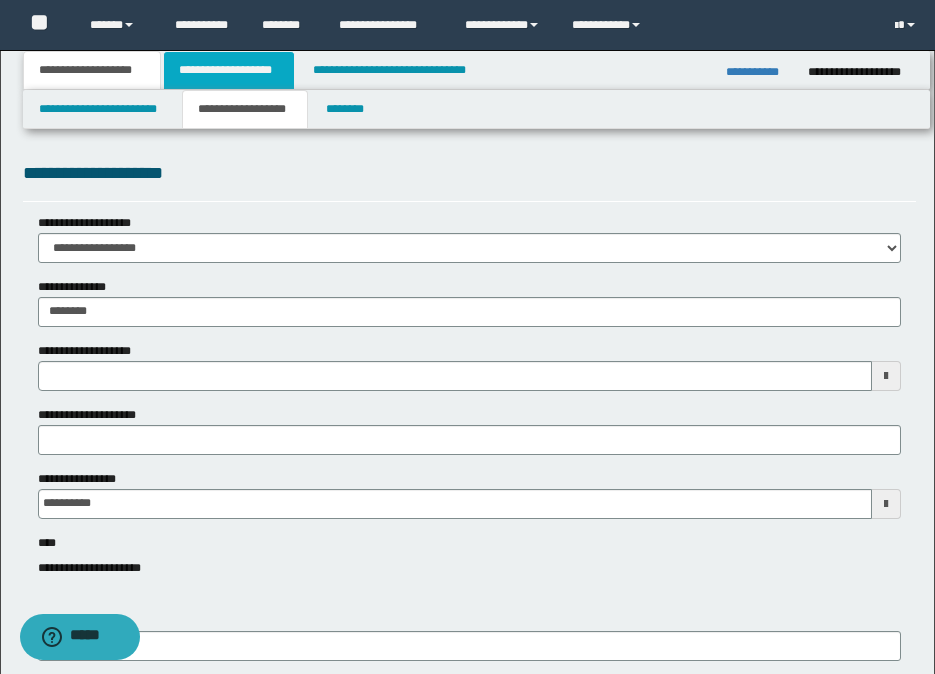 click on "**********" at bounding box center [229, 70] 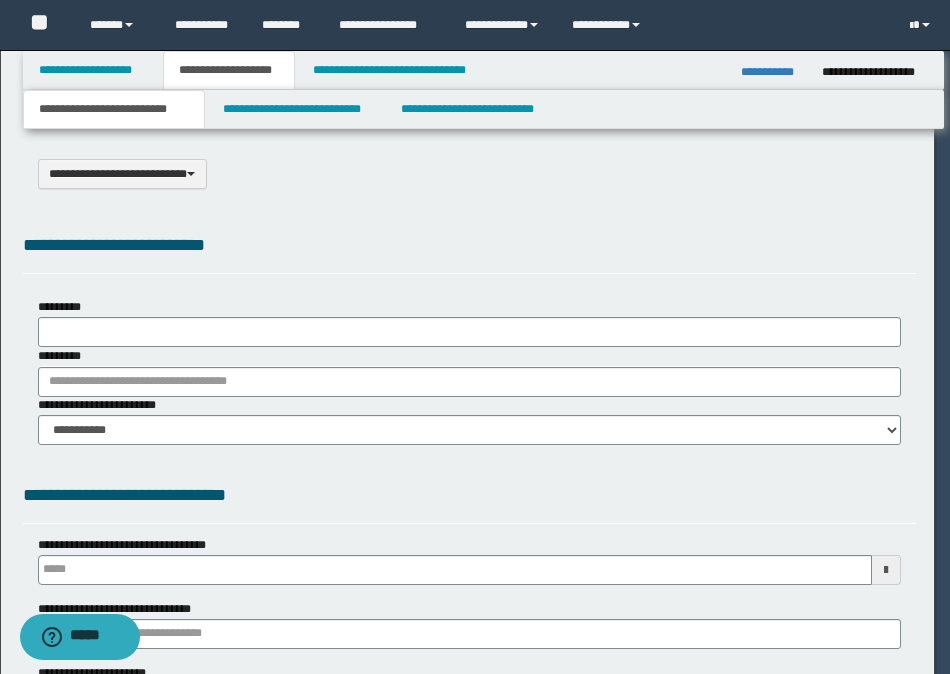 scroll, scrollTop: 0, scrollLeft: 0, axis: both 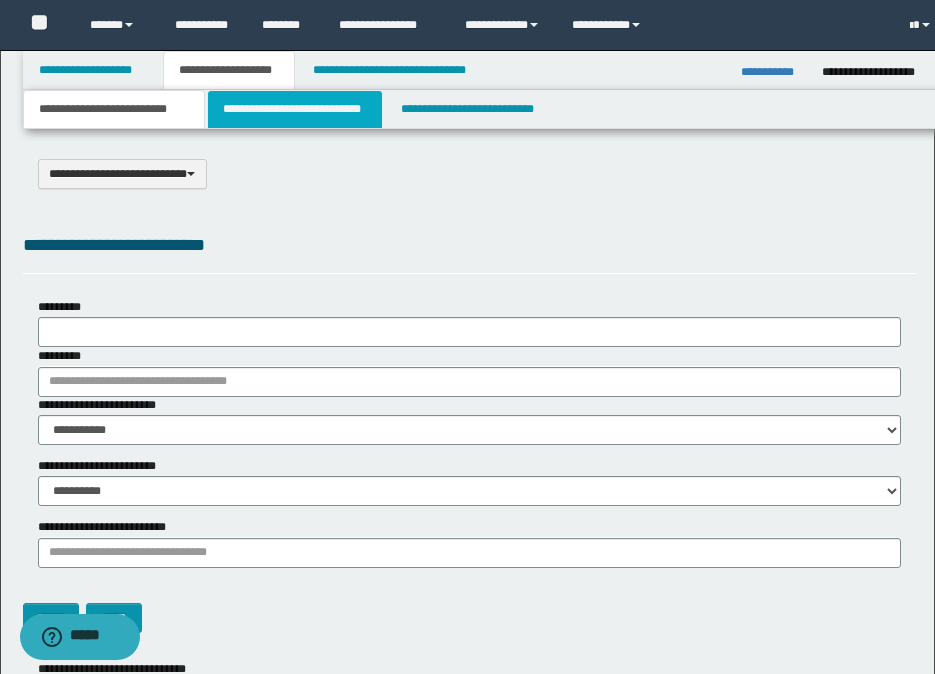 click on "**********" at bounding box center [295, 109] 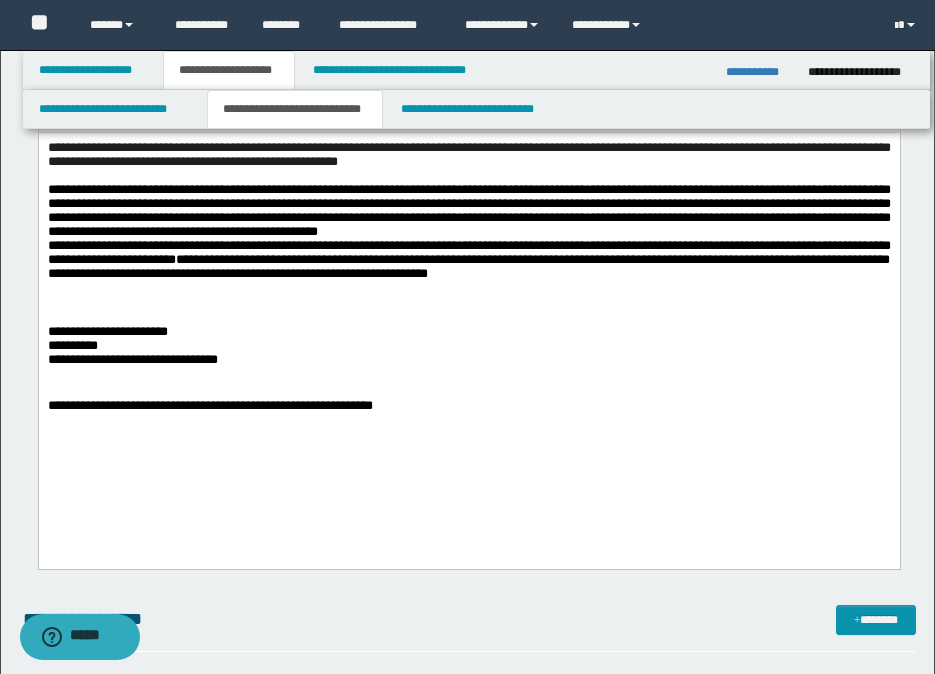 scroll, scrollTop: 500, scrollLeft: 0, axis: vertical 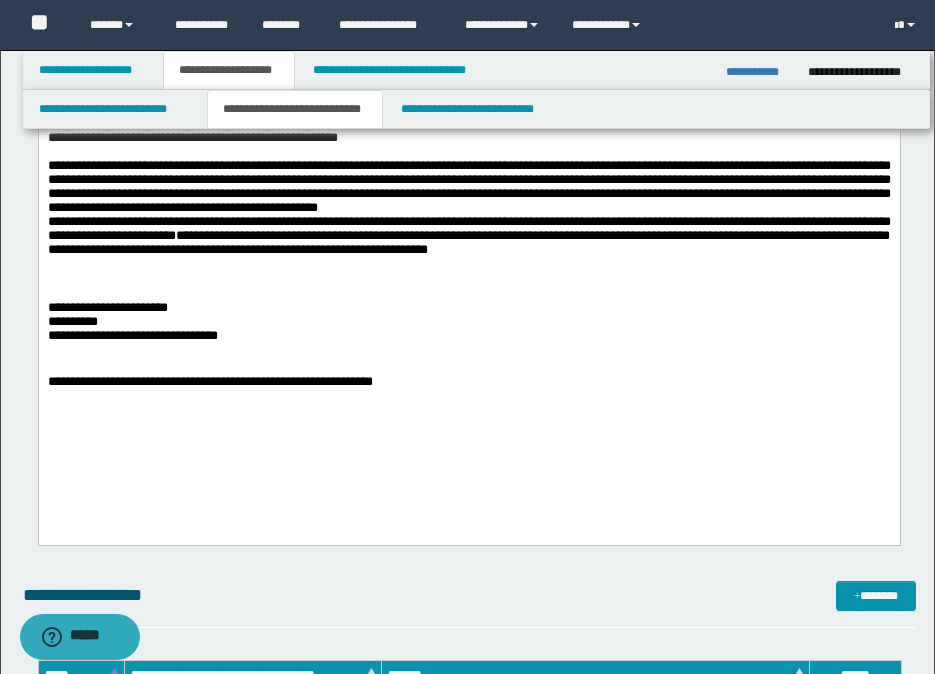 click at bounding box center (468, 263) 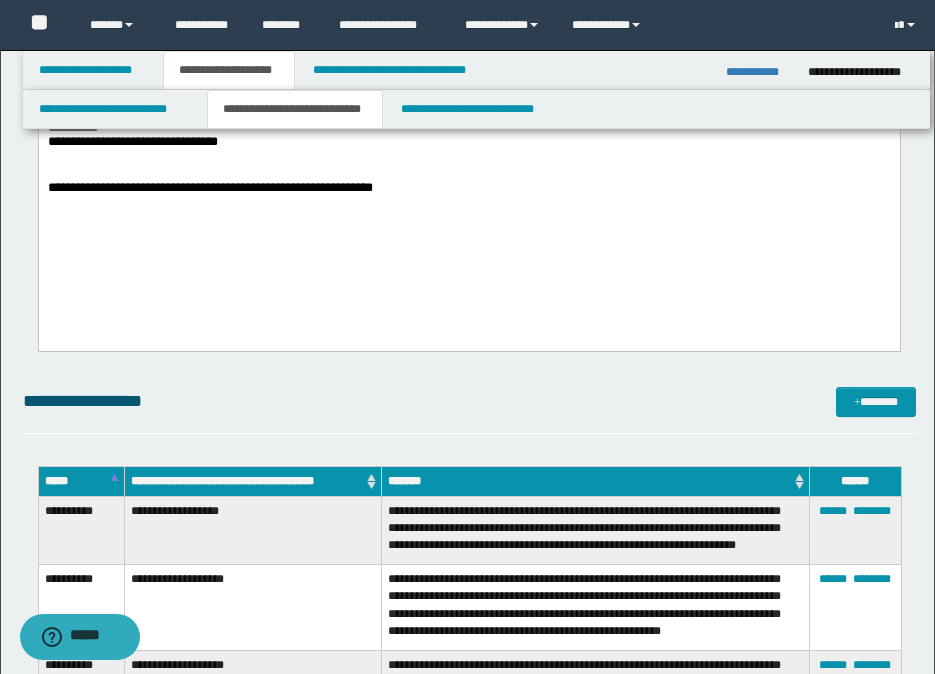 scroll, scrollTop: 700, scrollLeft: 0, axis: vertical 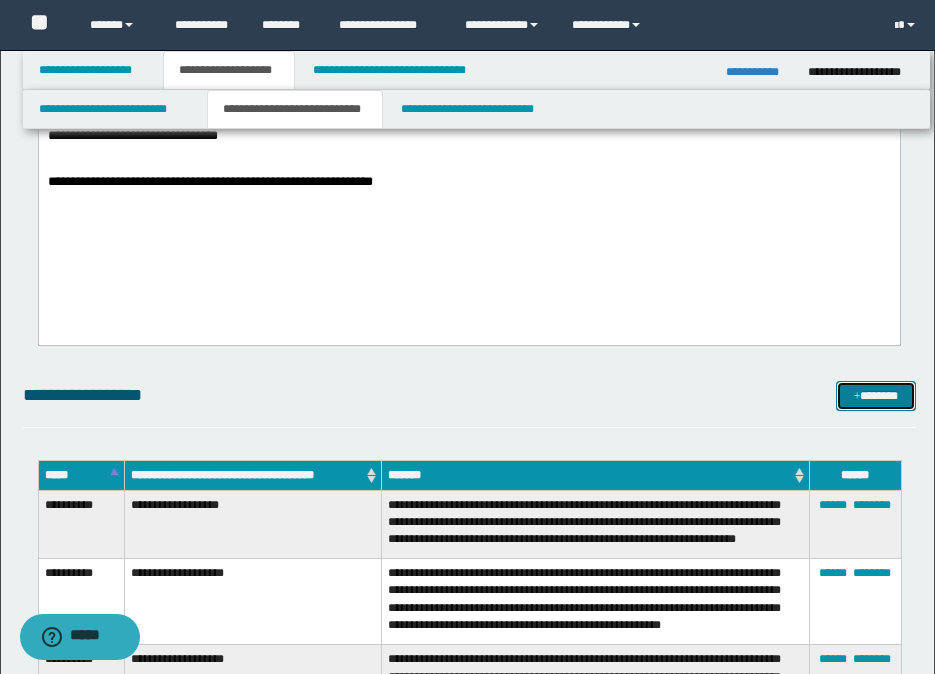 click at bounding box center [857, 397] 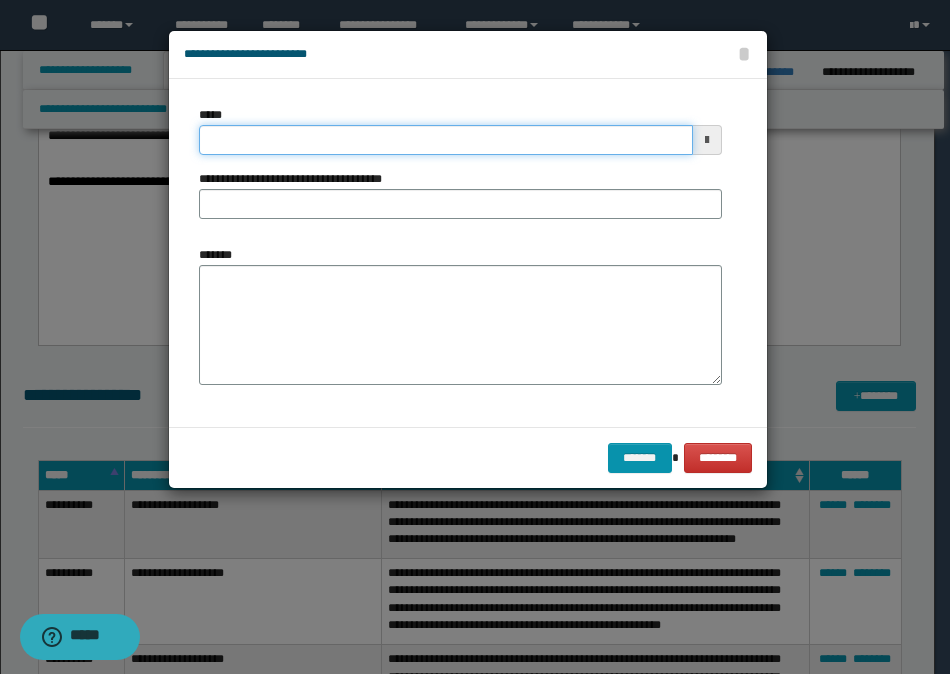 click on "*****" at bounding box center [446, 140] 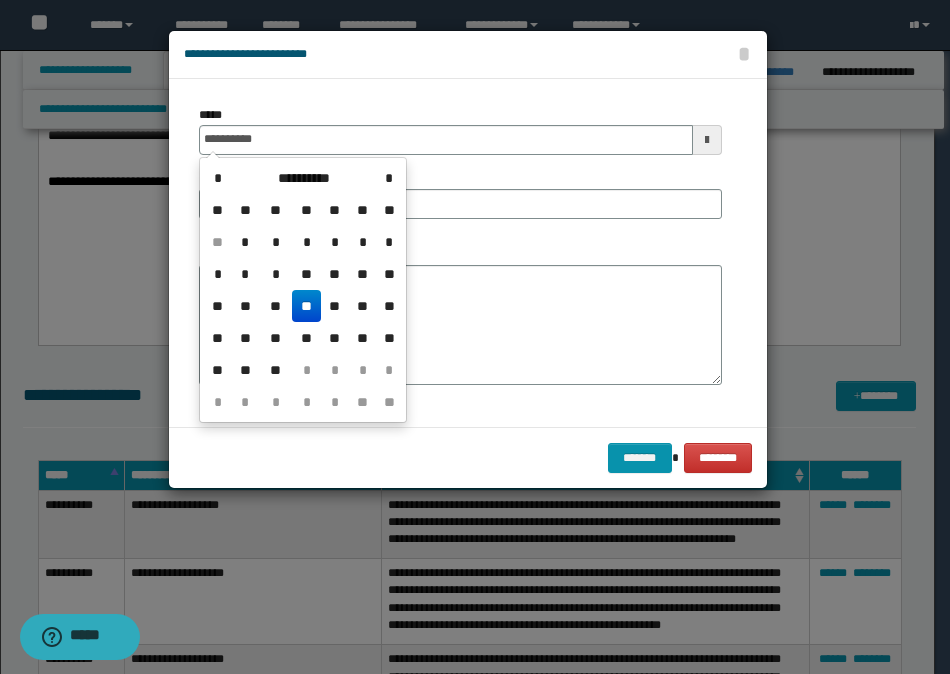 type on "**********" 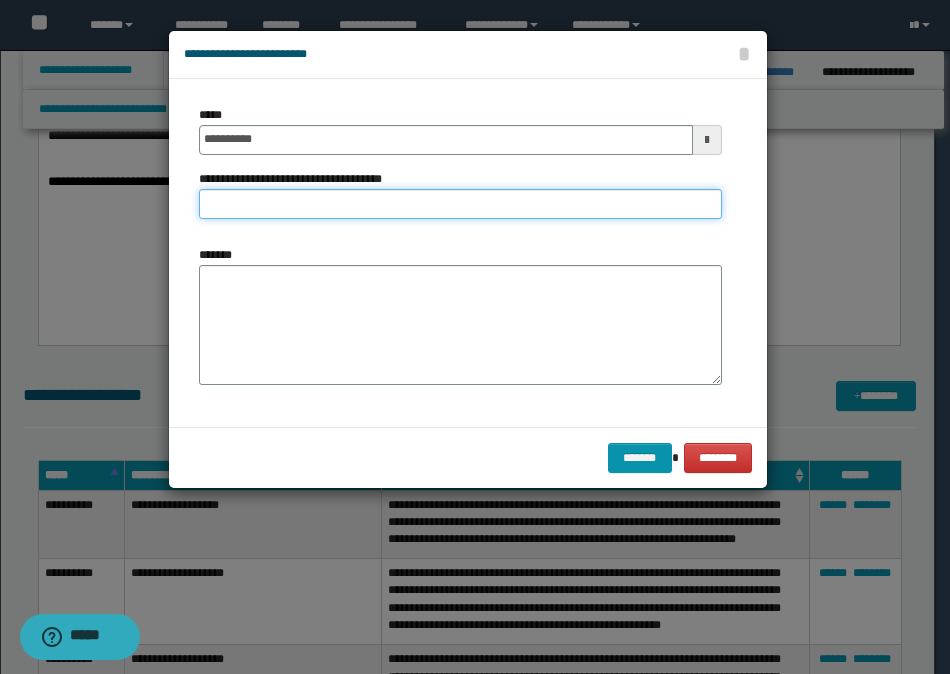 click on "**********" at bounding box center [460, 204] 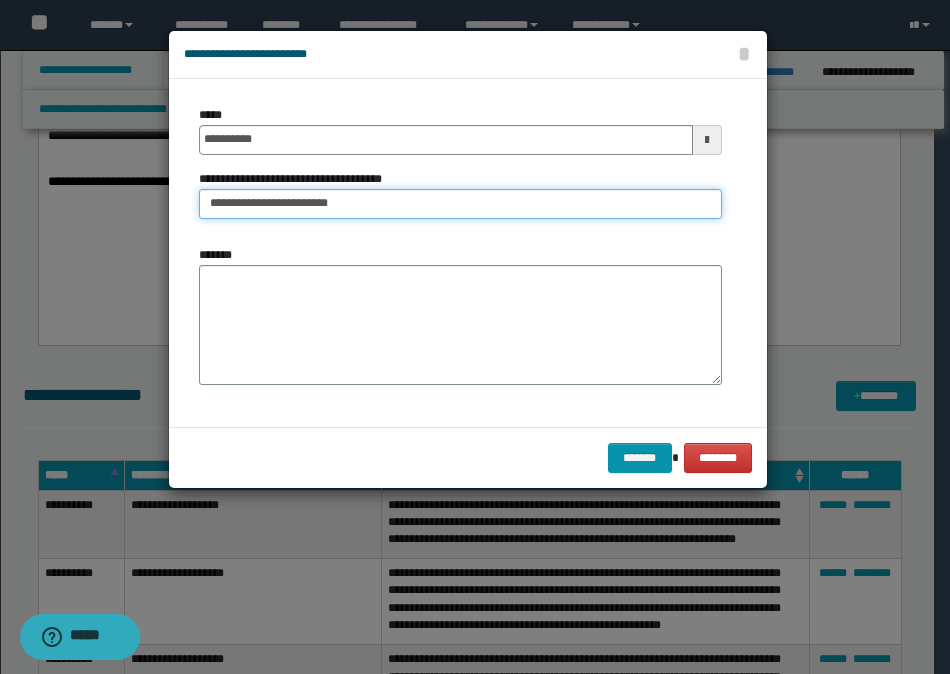 click on "**********" at bounding box center (460, 204) 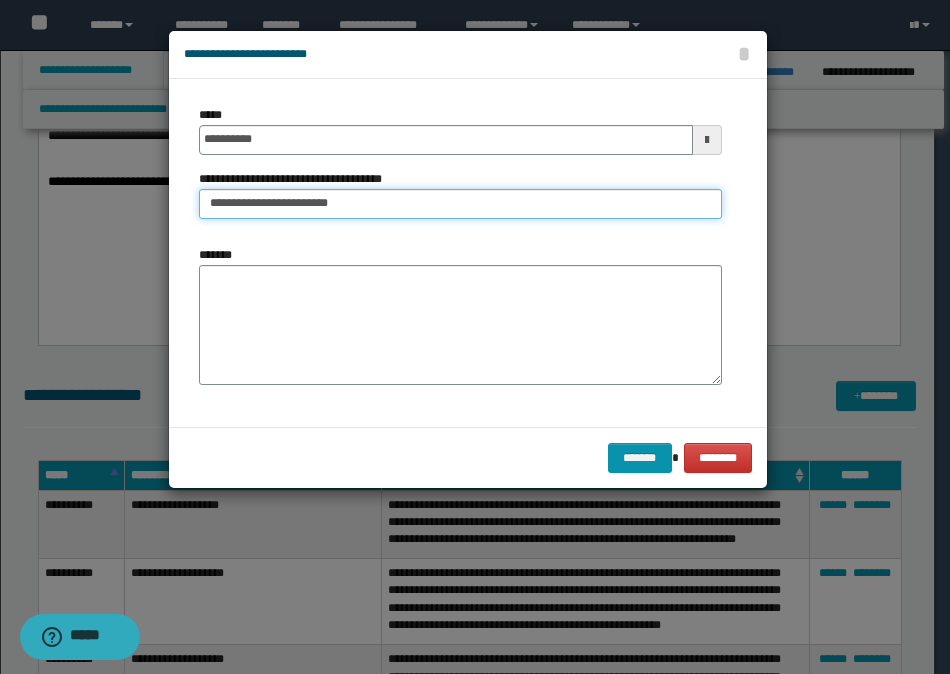 type on "**********" 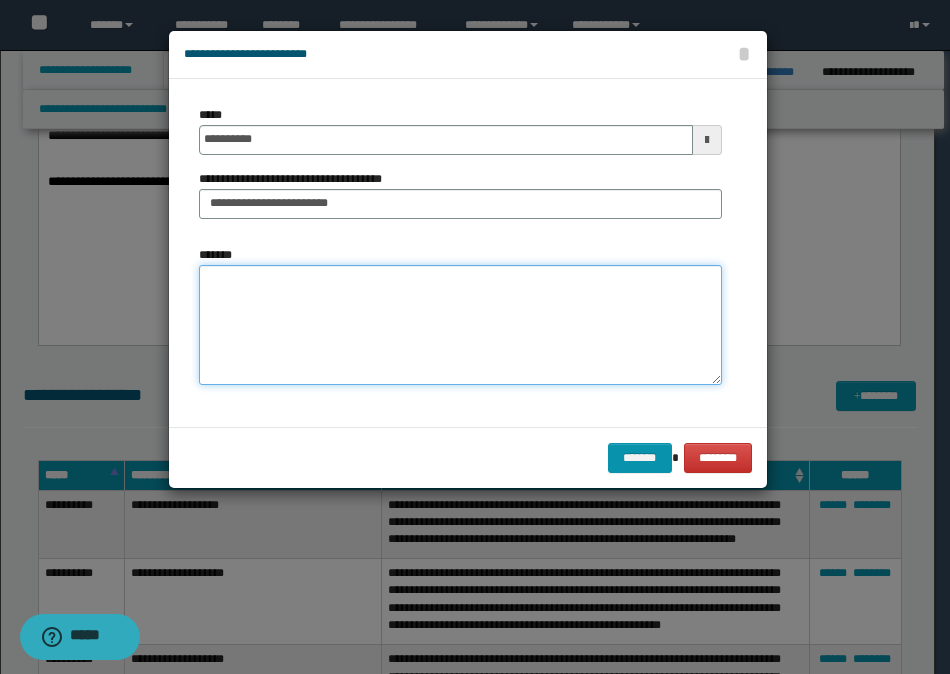 click on "*******" at bounding box center [460, 325] 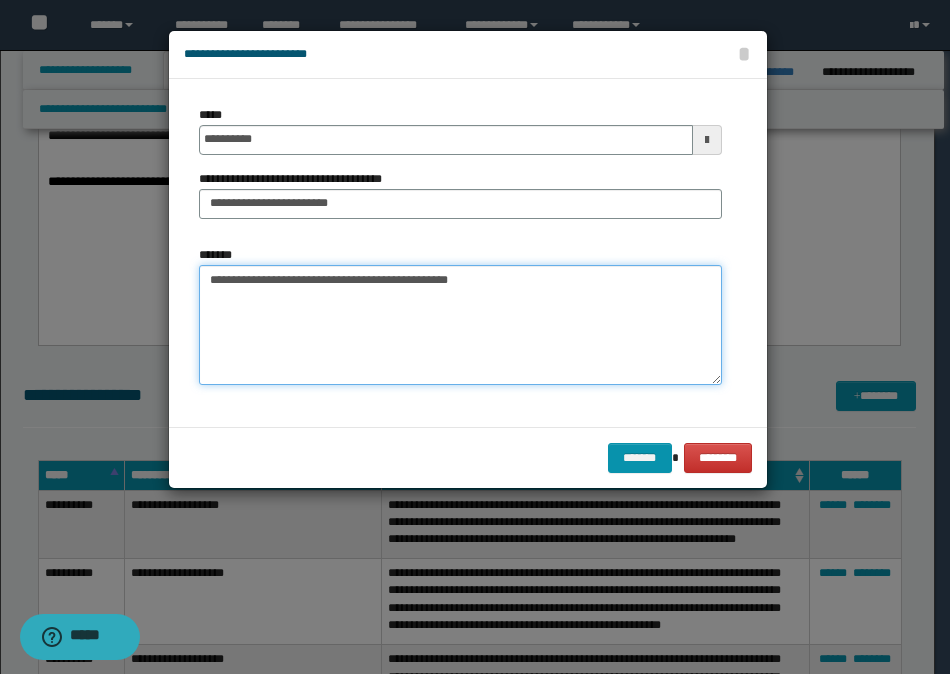 click on "**********" at bounding box center [460, 325] 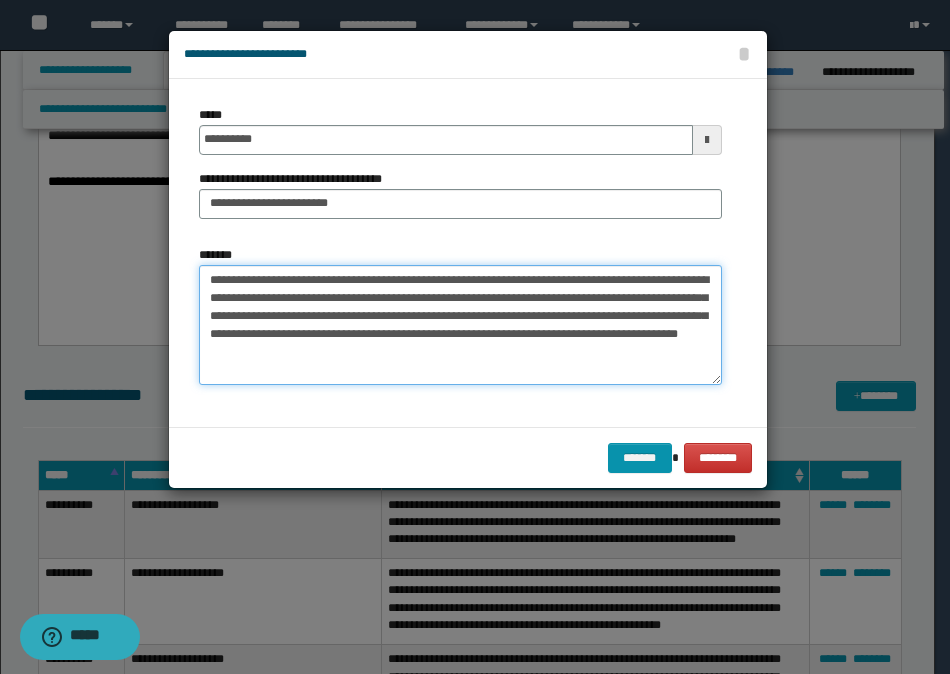 click on "**********" at bounding box center (460, 325) 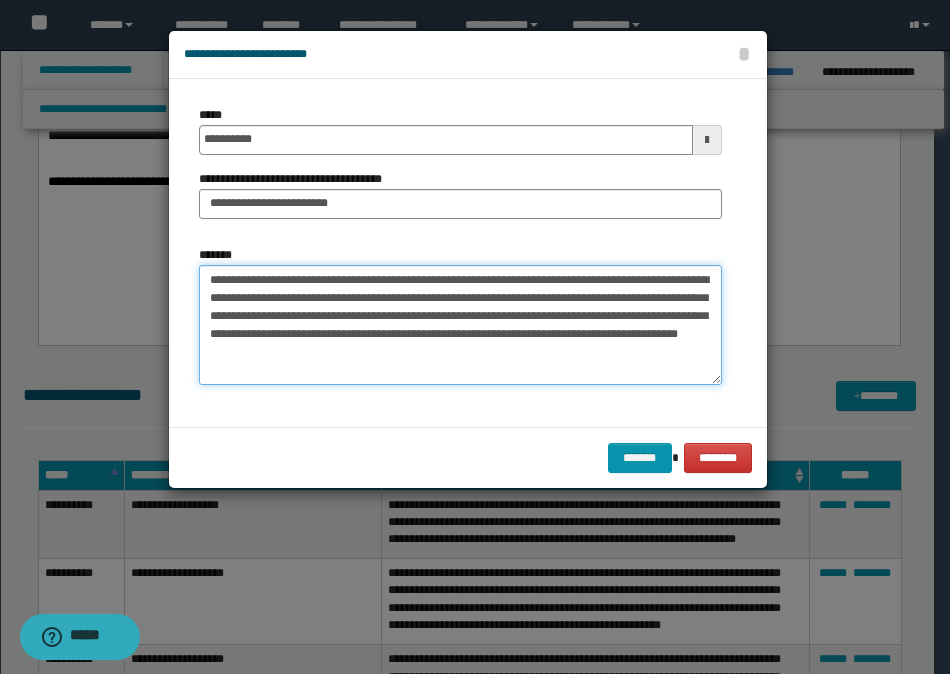click on "**********" at bounding box center (460, 325) 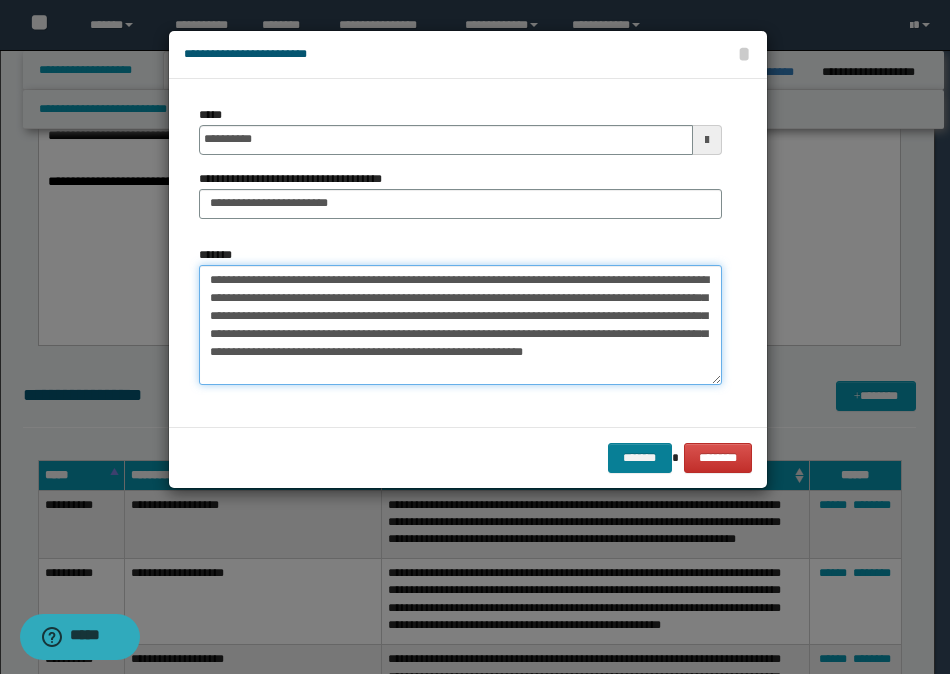 type on "**********" 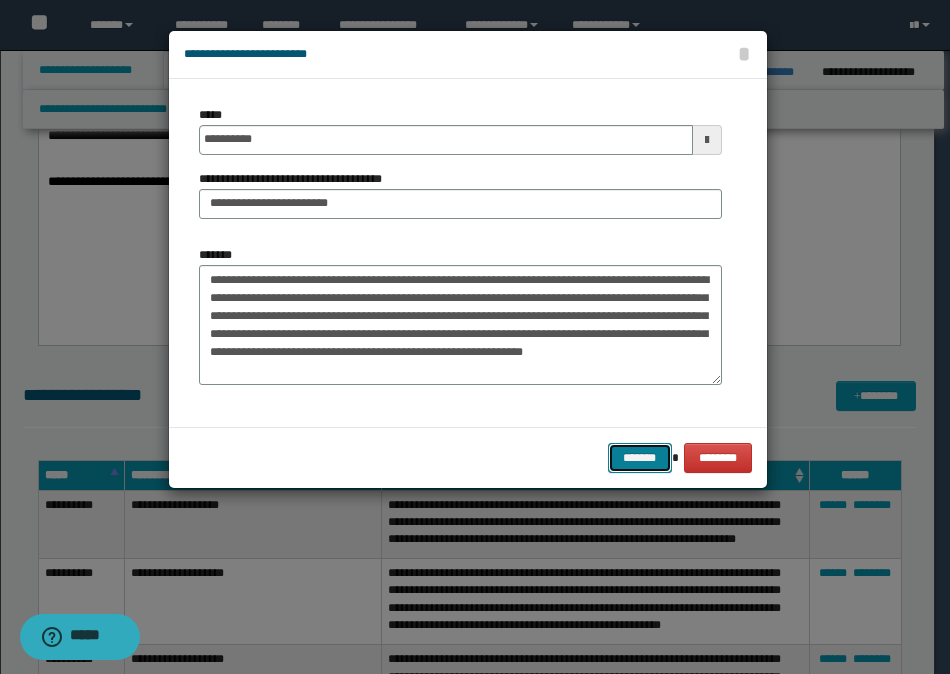 click on "*******" at bounding box center (640, 458) 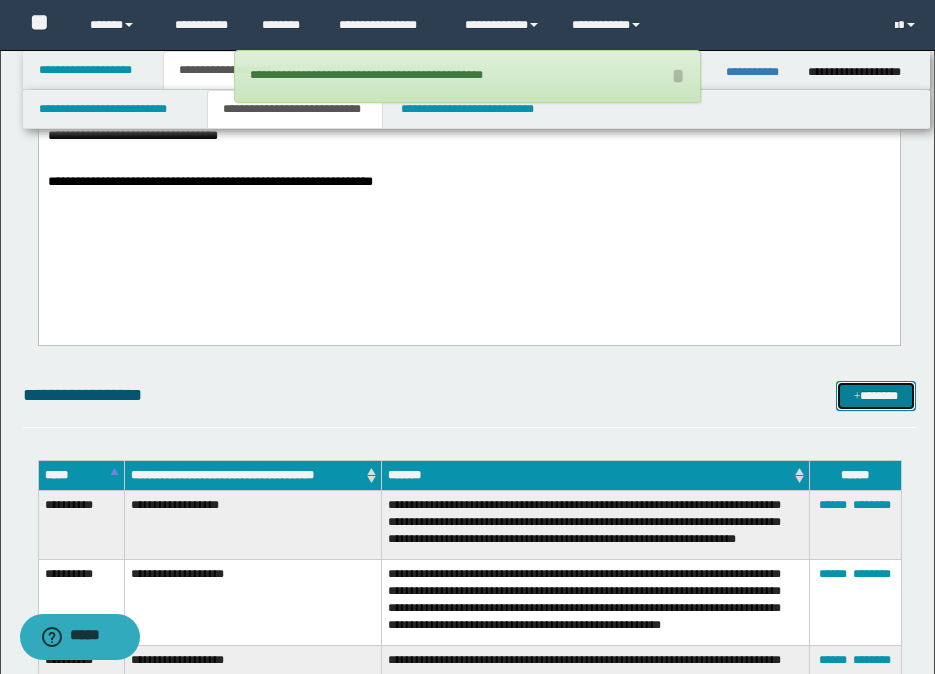 scroll, scrollTop: 600, scrollLeft: 0, axis: vertical 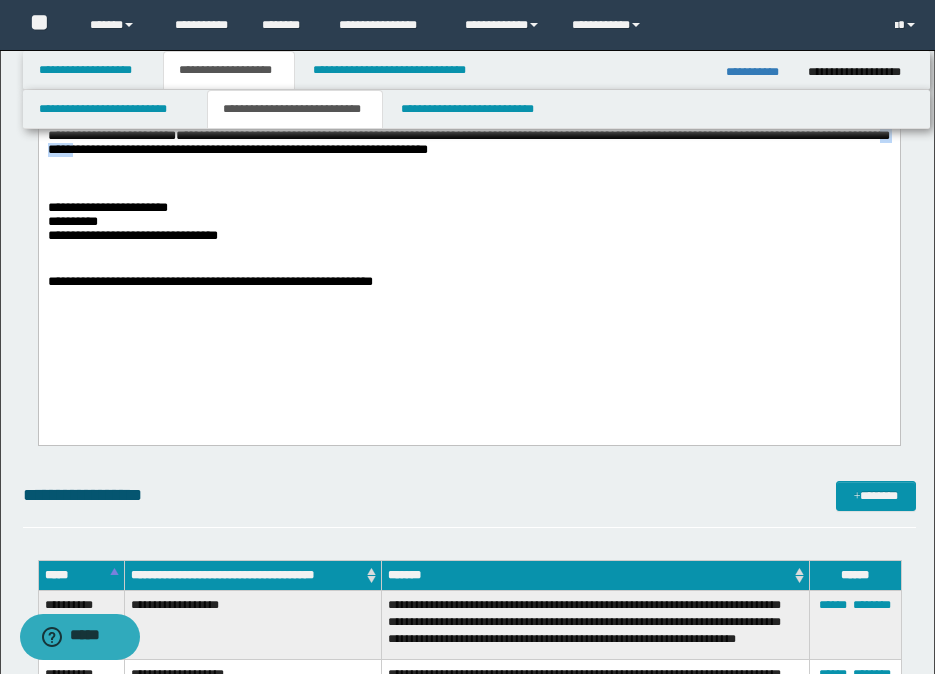 type 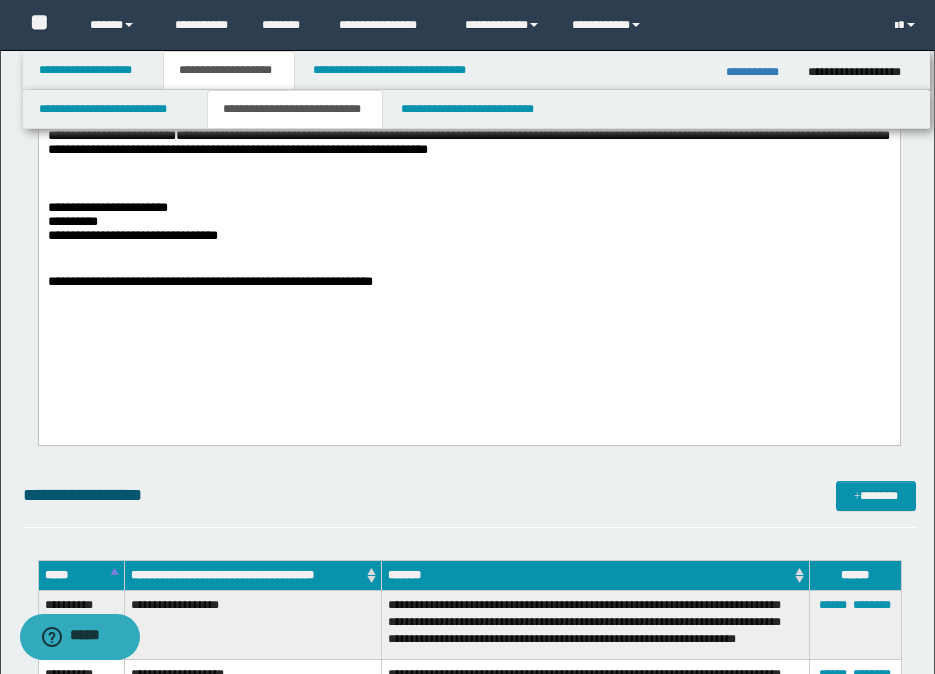 drag, startPoint x: 92, startPoint y: 254, endPoint x: 58, endPoint y: 264, distance: 35.44009 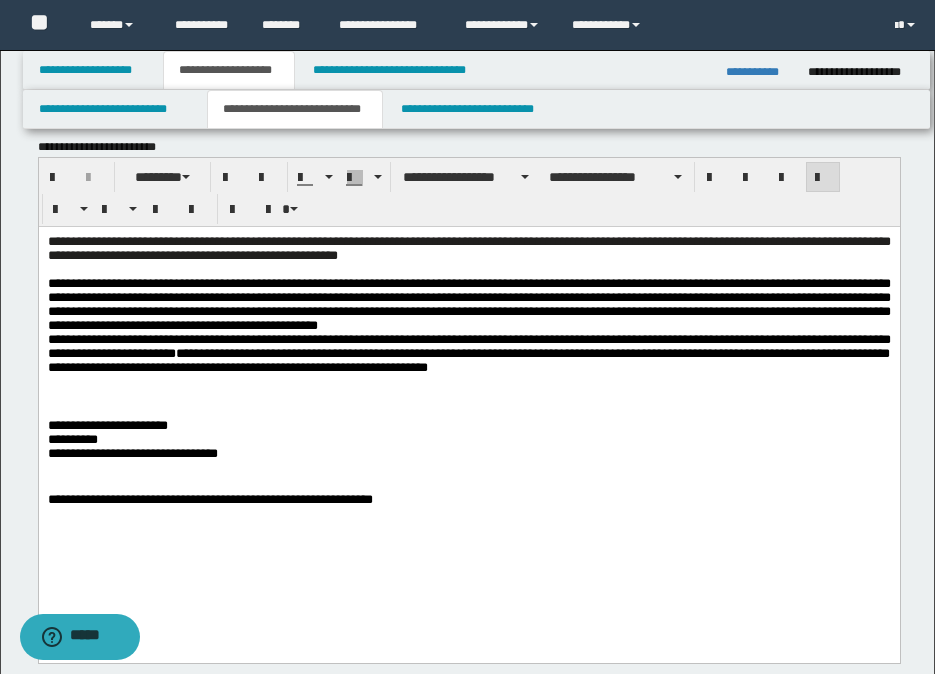 scroll, scrollTop: 300, scrollLeft: 0, axis: vertical 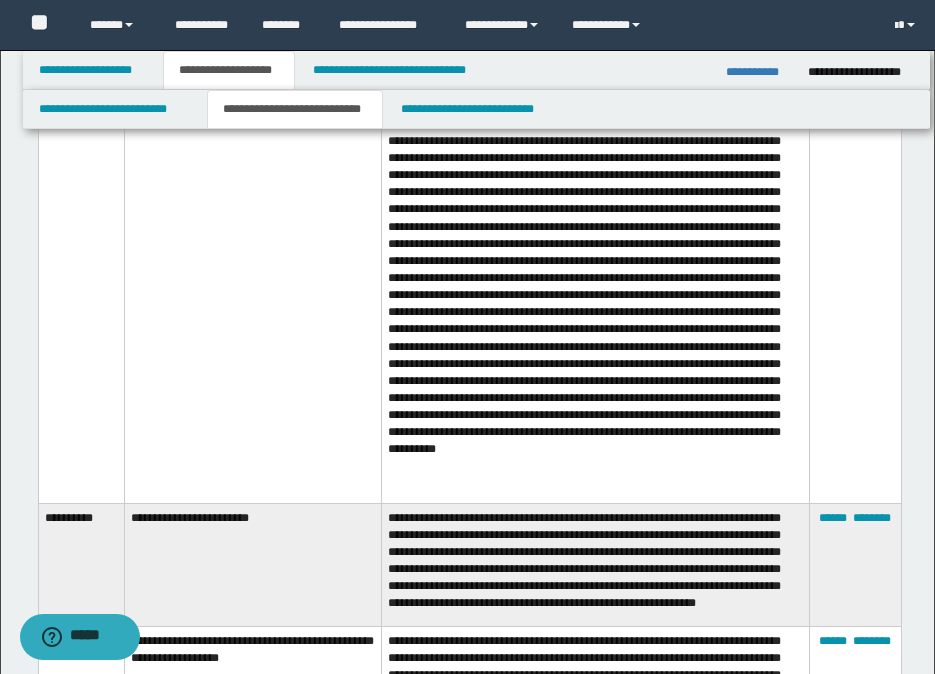 drag, startPoint x: 532, startPoint y: 284, endPoint x: 617, endPoint y: 232, distance: 99.64437 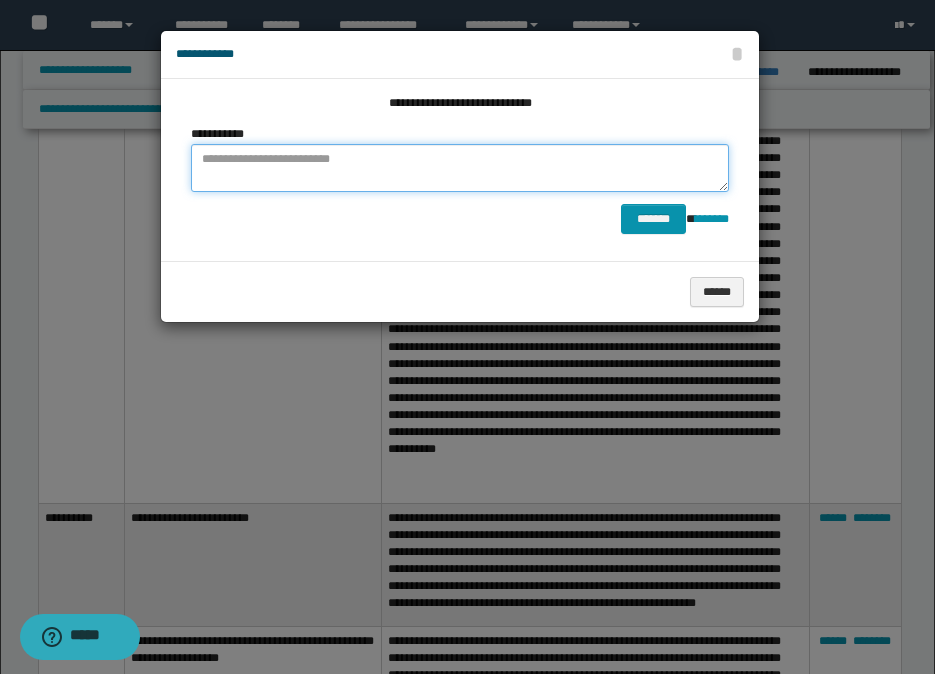click at bounding box center [460, 168] 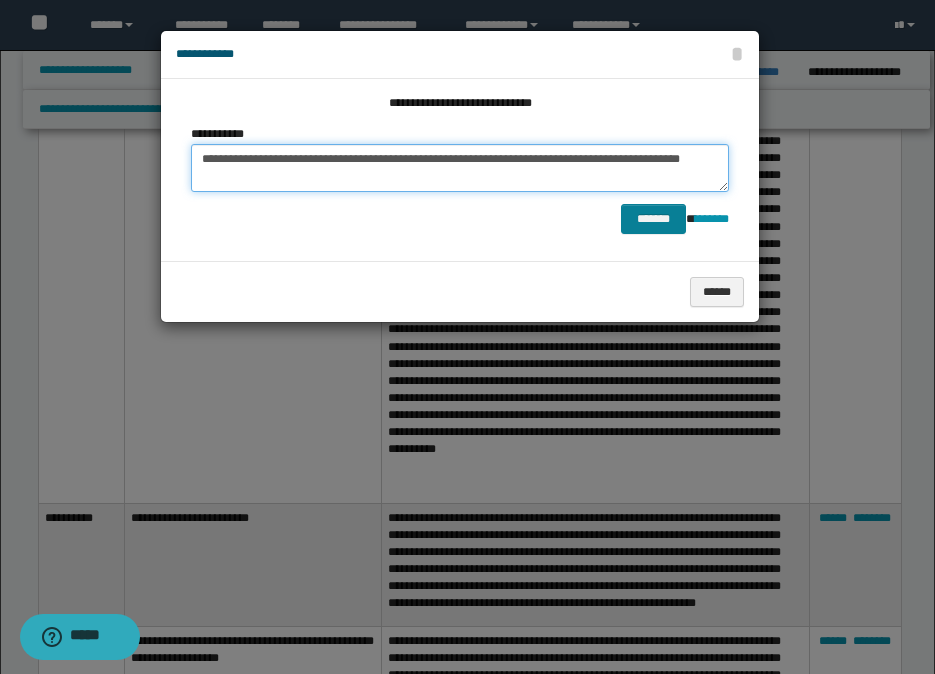 type on "**********" 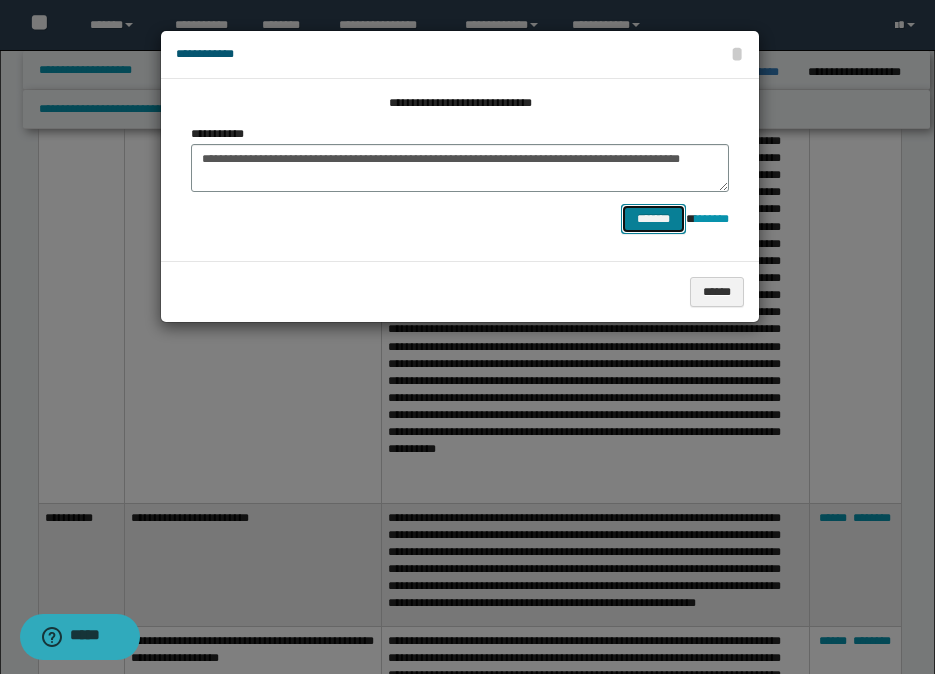 click on "*******" at bounding box center (653, 219) 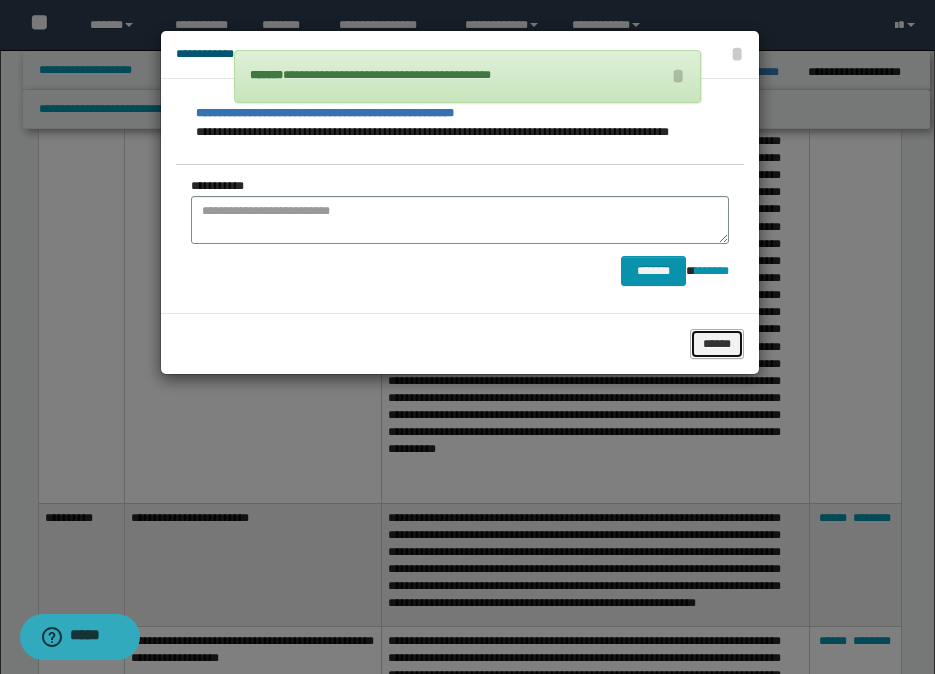 click on "******" at bounding box center [717, 344] 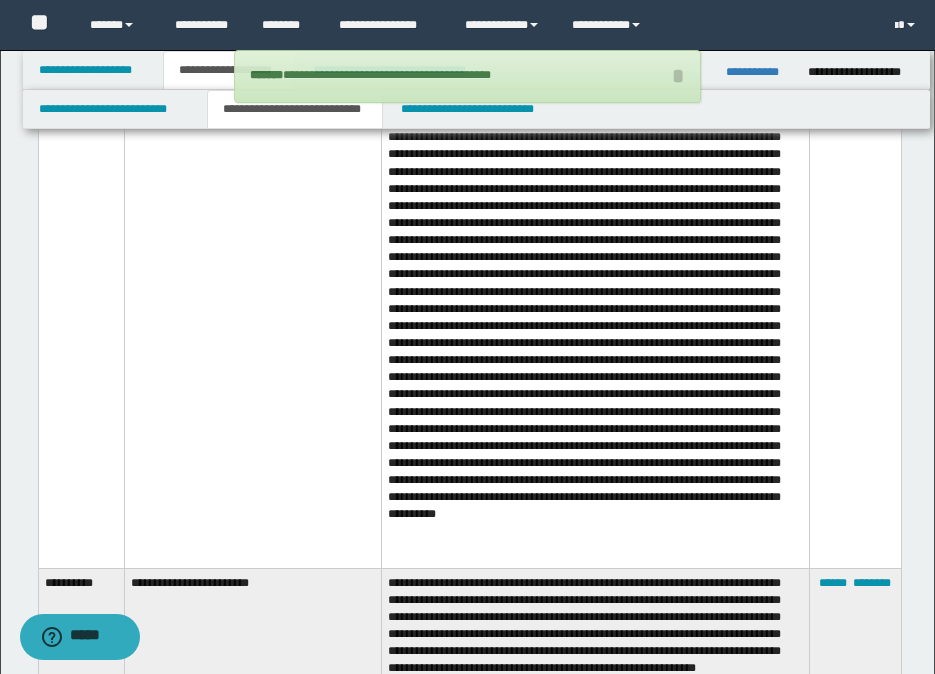 scroll, scrollTop: 1500, scrollLeft: 0, axis: vertical 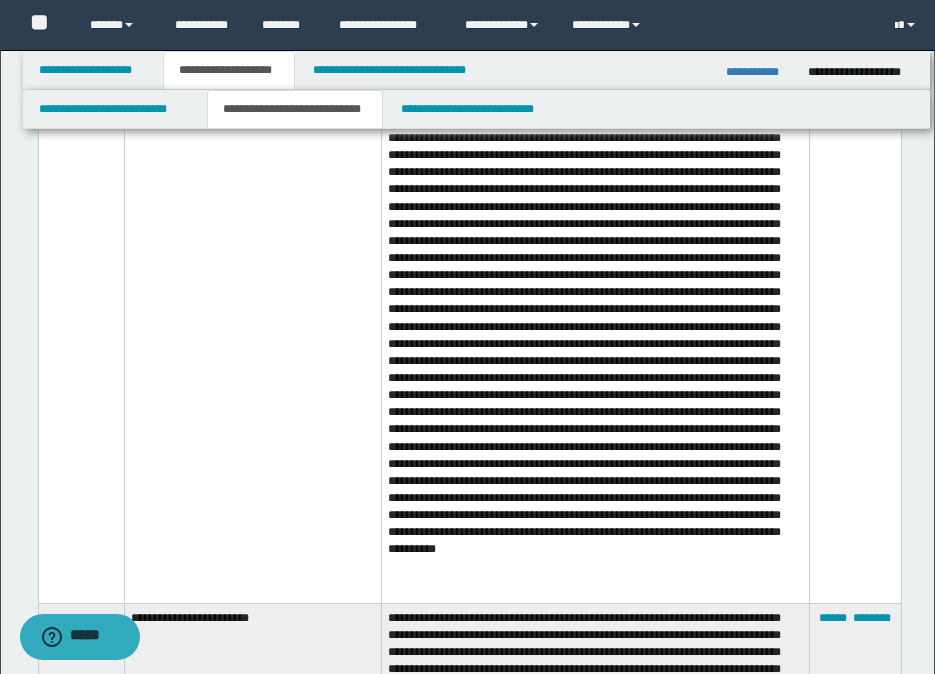 click on "**********" at bounding box center (759, 72) 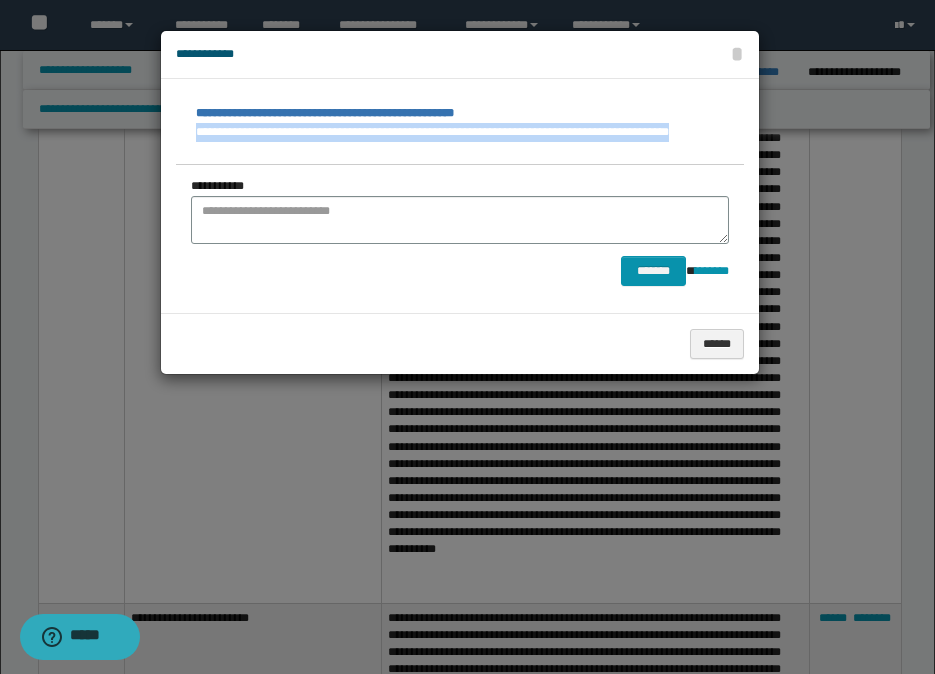 drag, startPoint x: 683, startPoint y: 134, endPoint x: 161, endPoint y: 131, distance: 522.0086 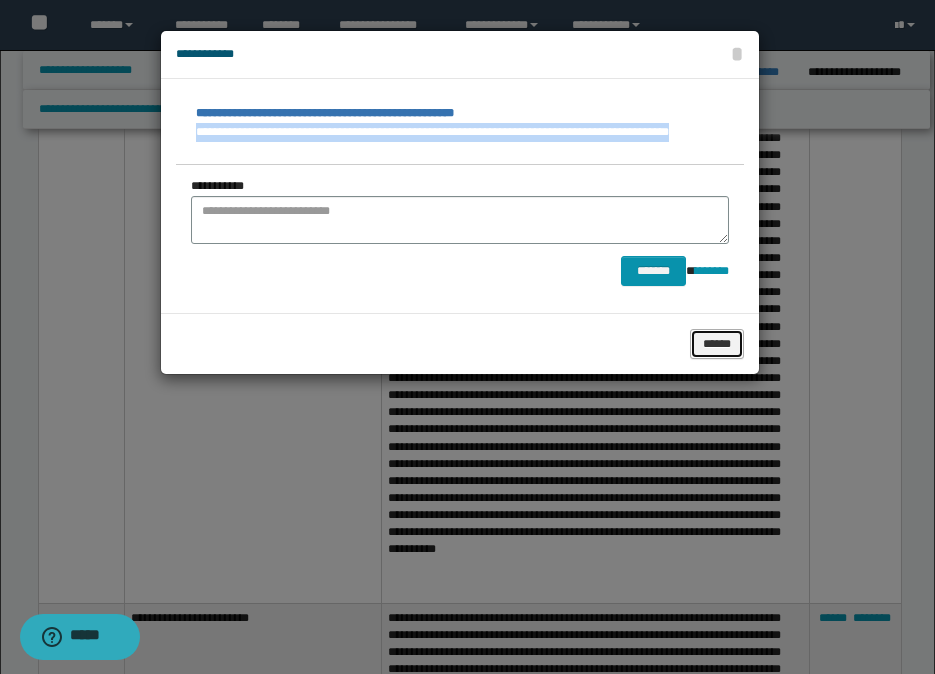 click on "******" at bounding box center [717, 344] 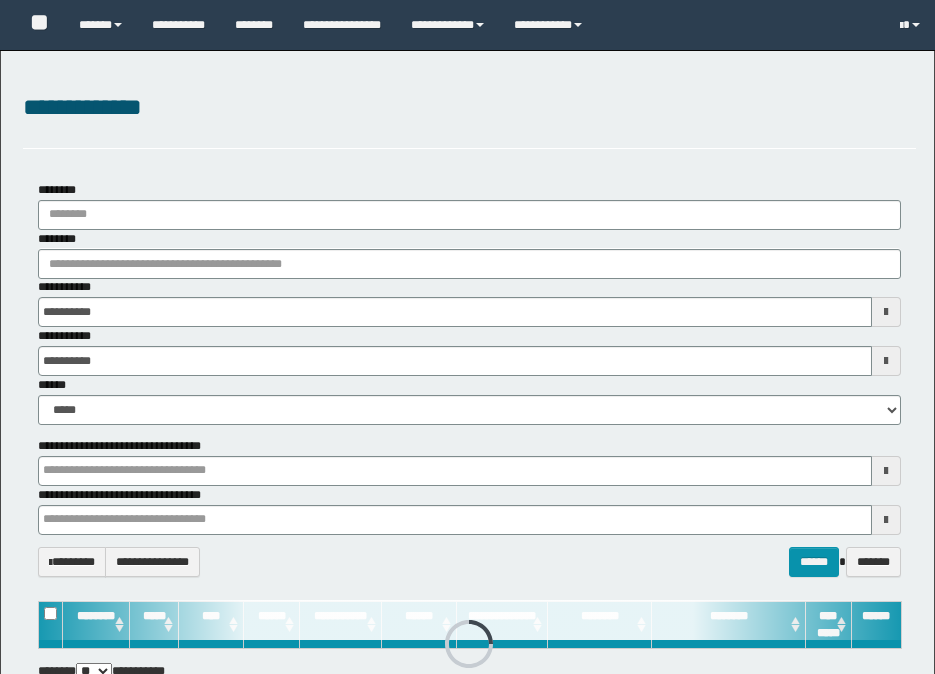 scroll, scrollTop: 0, scrollLeft: 0, axis: both 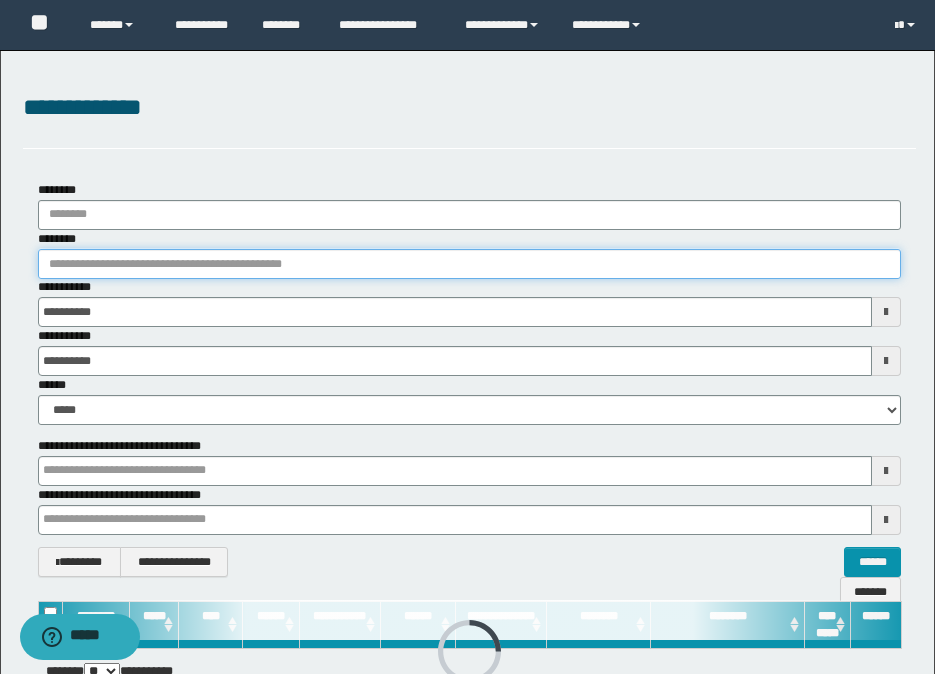 click on "********" at bounding box center (469, 264) 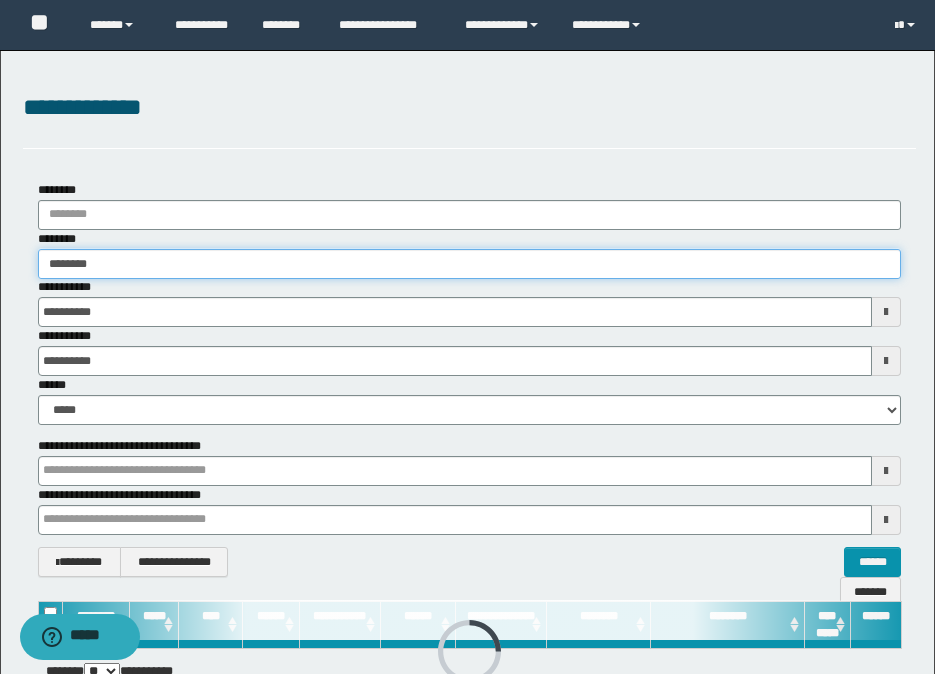 type on "********" 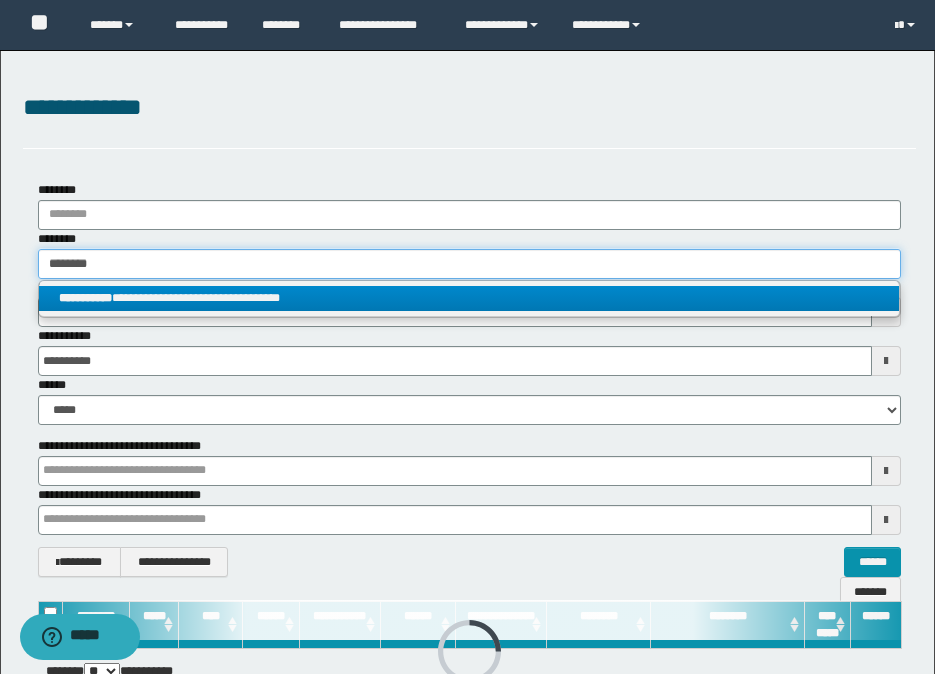 type on "********" 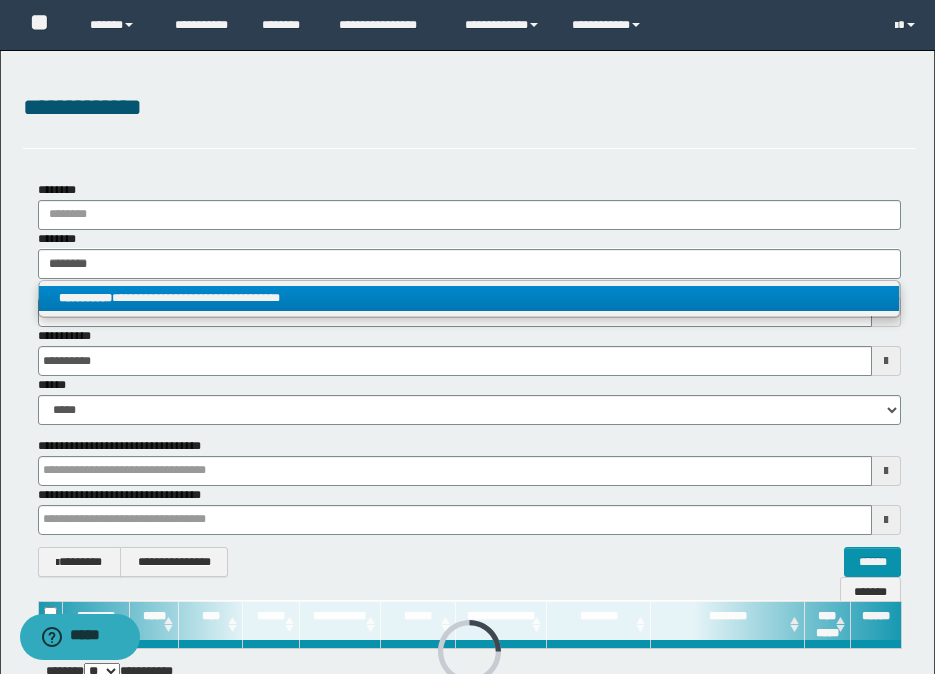 click on "**********" at bounding box center [469, 298] 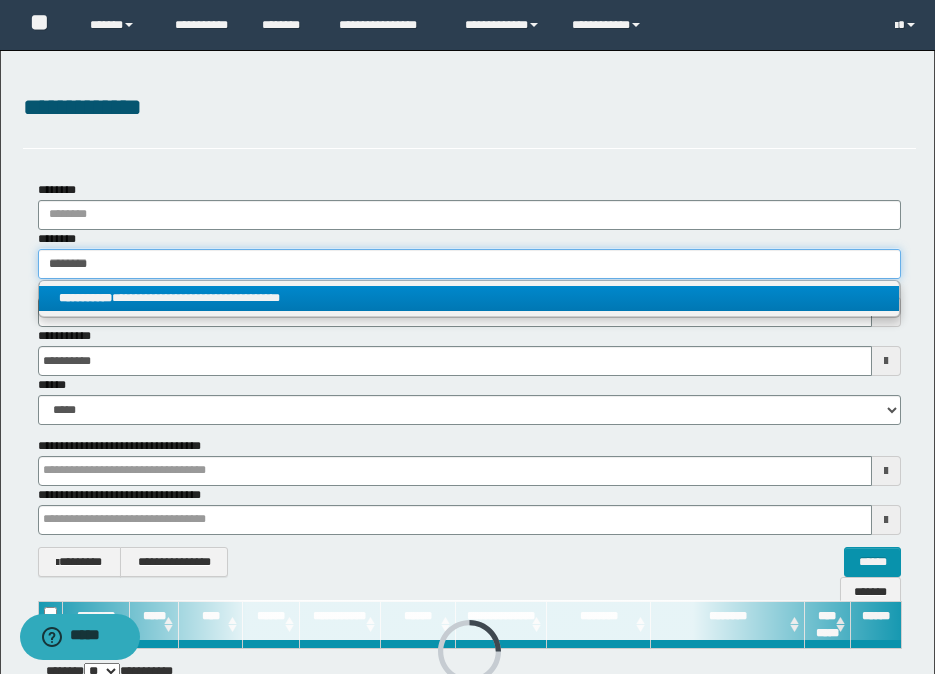 type 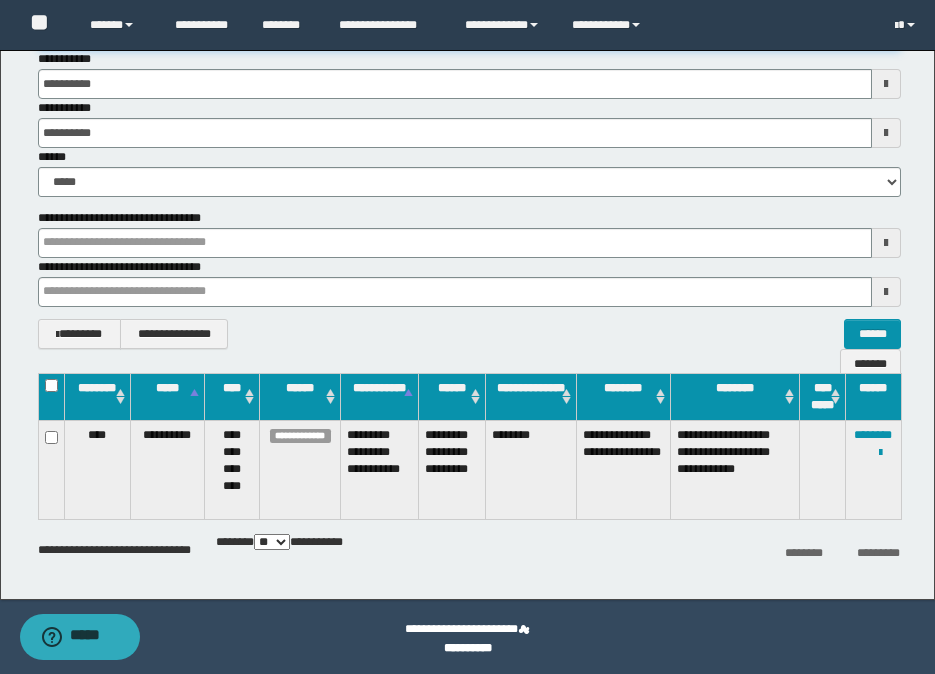 scroll, scrollTop: 232, scrollLeft: 0, axis: vertical 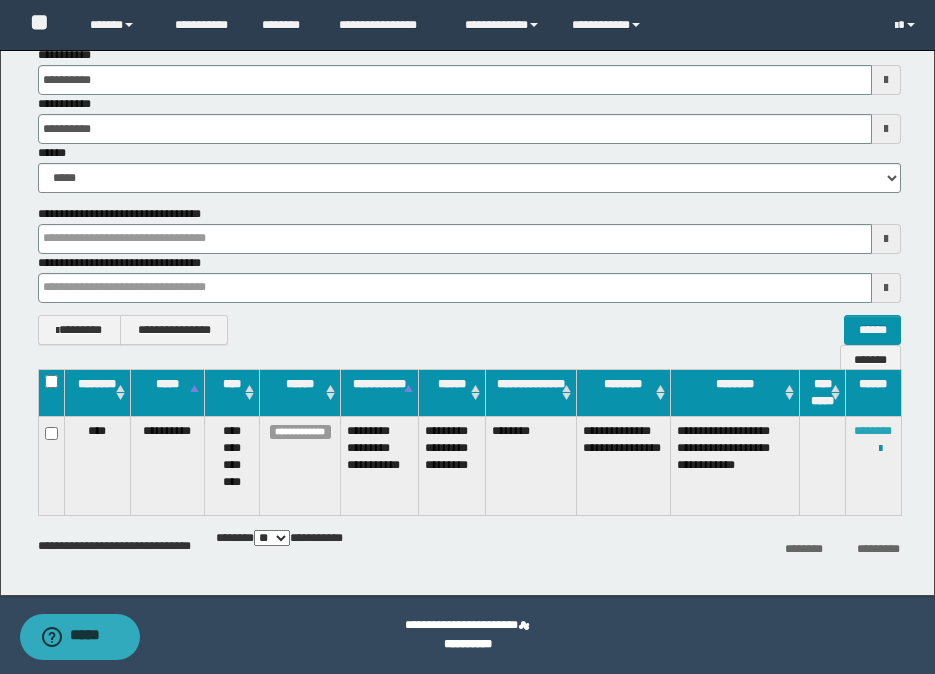 click on "********" at bounding box center [873, 431] 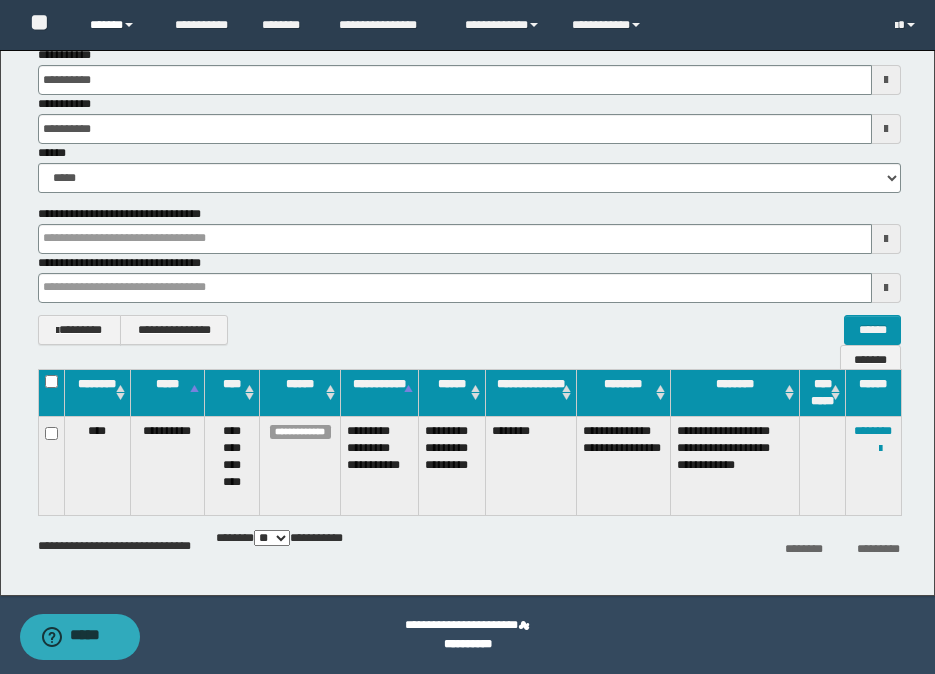 click on "******" at bounding box center [117, 25] 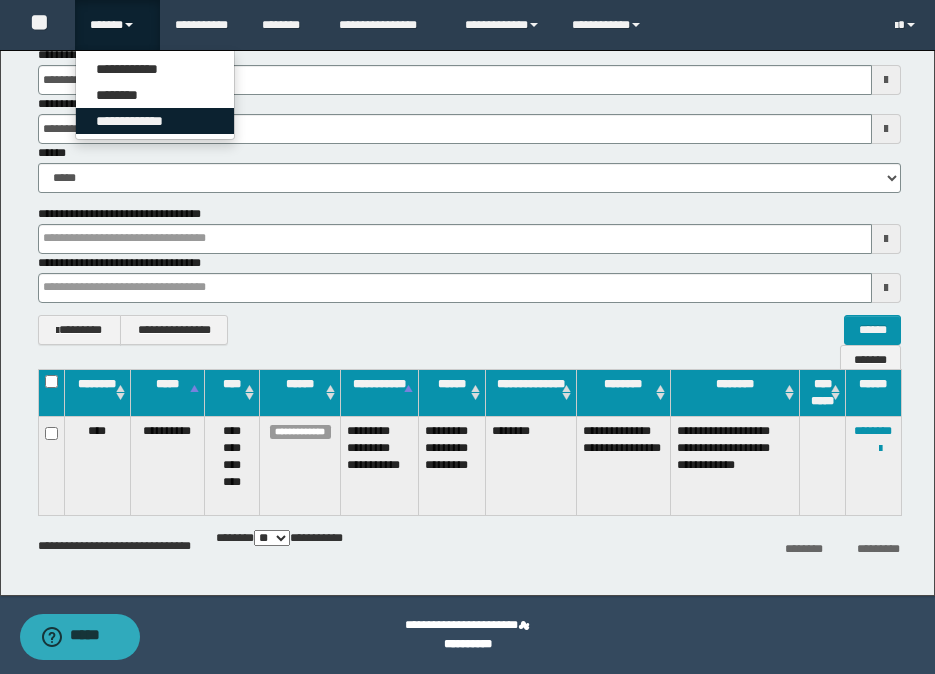 click on "**********" at bounding box center [155, 121] 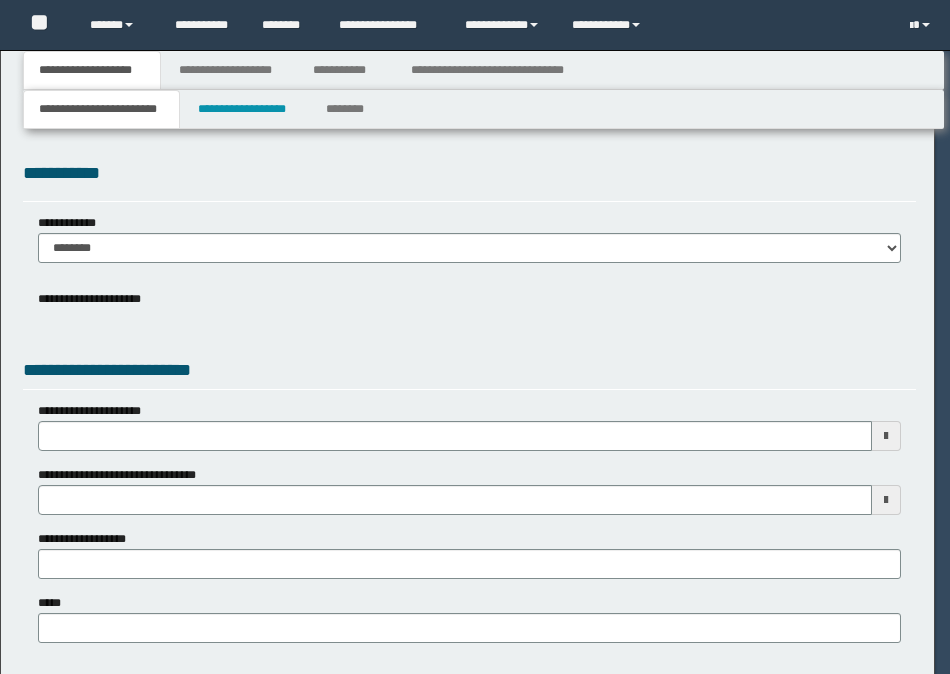 scroll, scrollTop: 0, scrollLeft: 0, axis: both 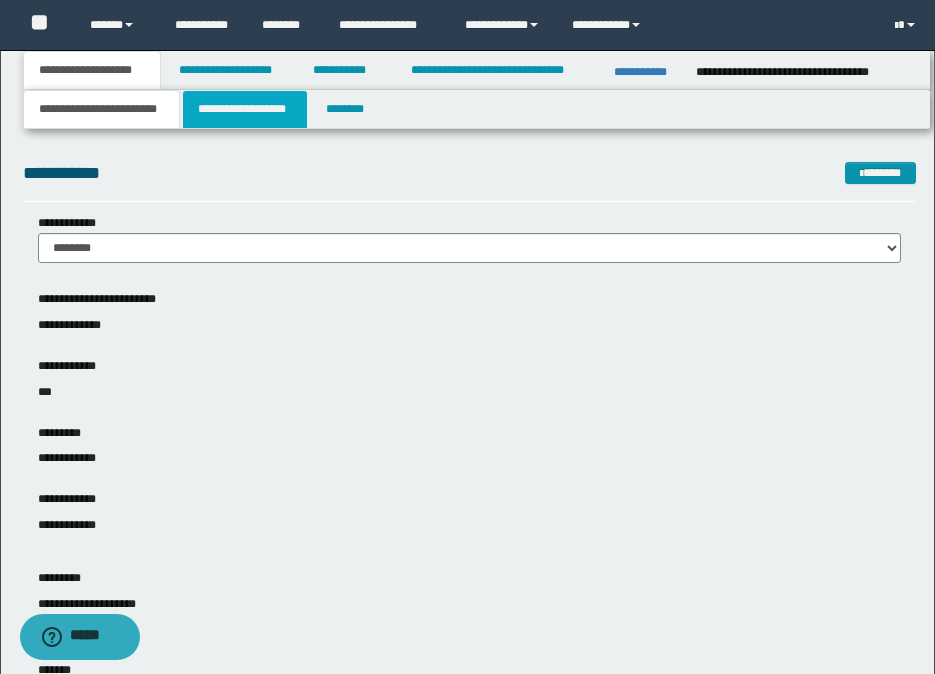 click on "**********" at bounding box center (245, 109) 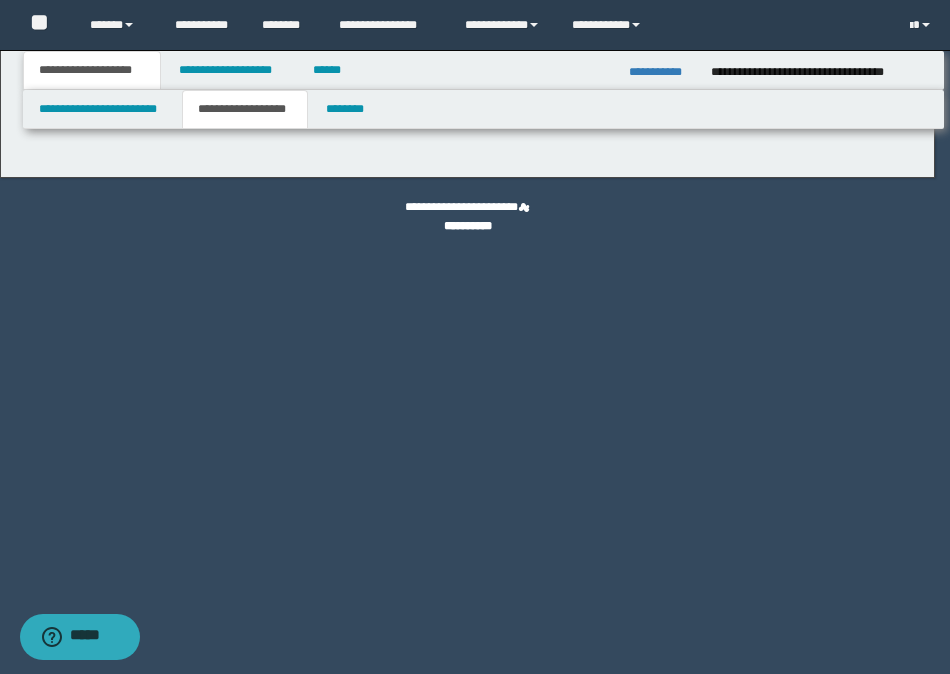 type on "********" 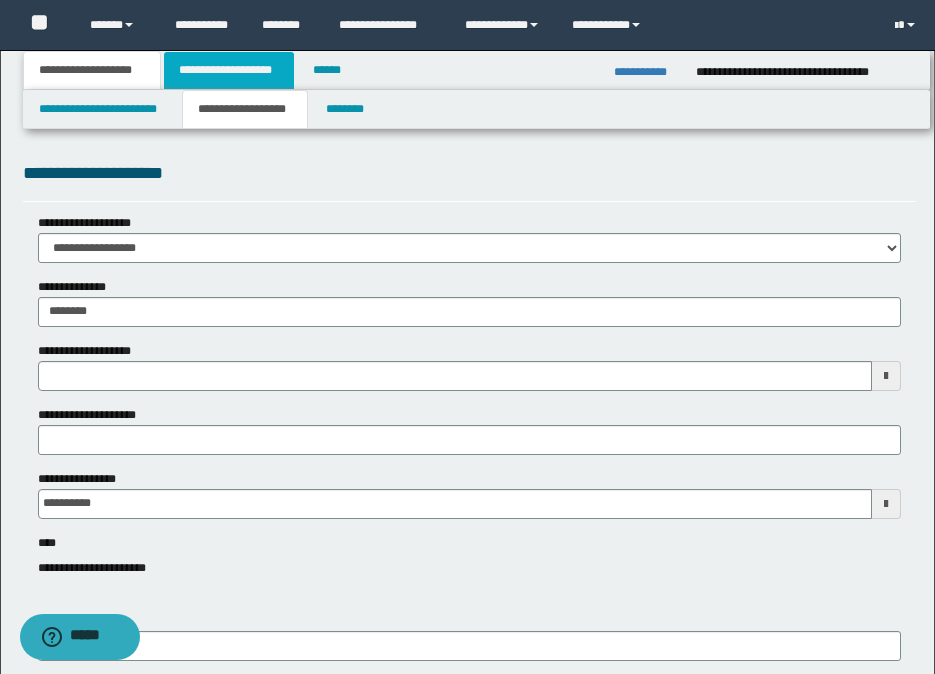 click on "**********" at bounding box center [229, 70] 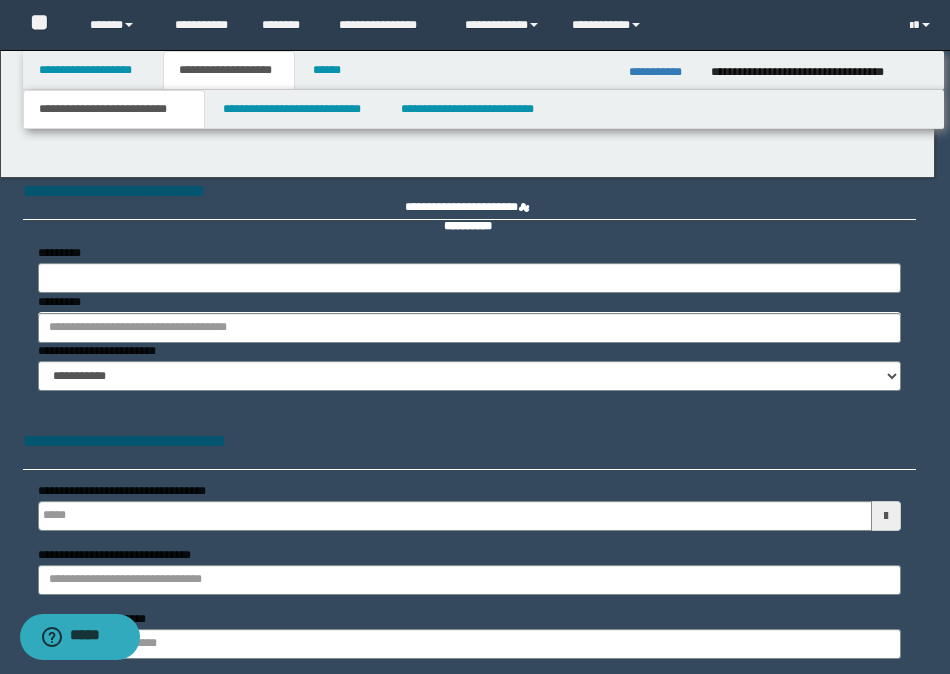 select on "*" 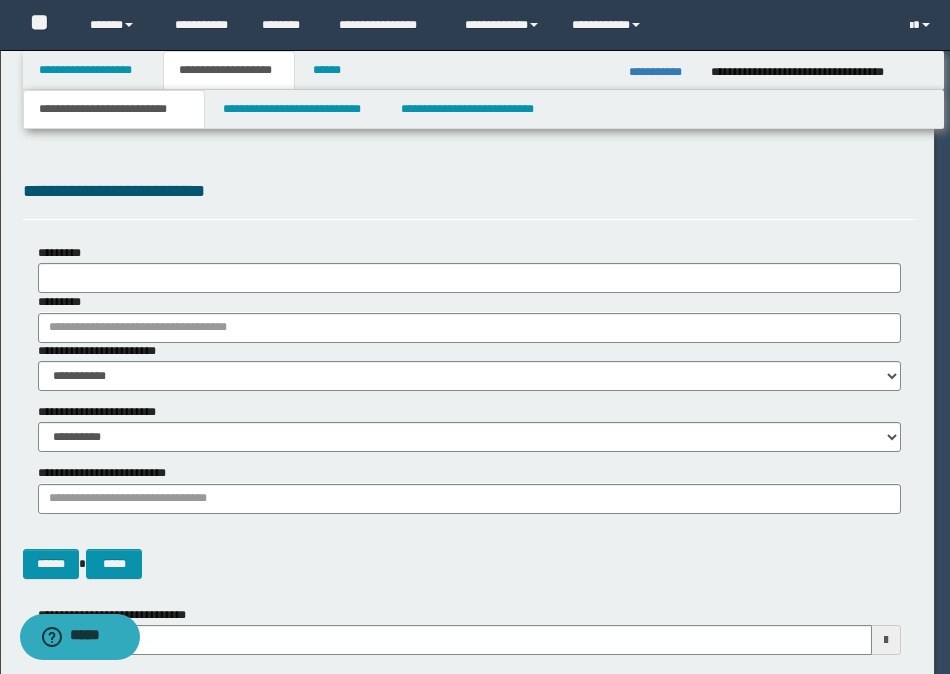 type 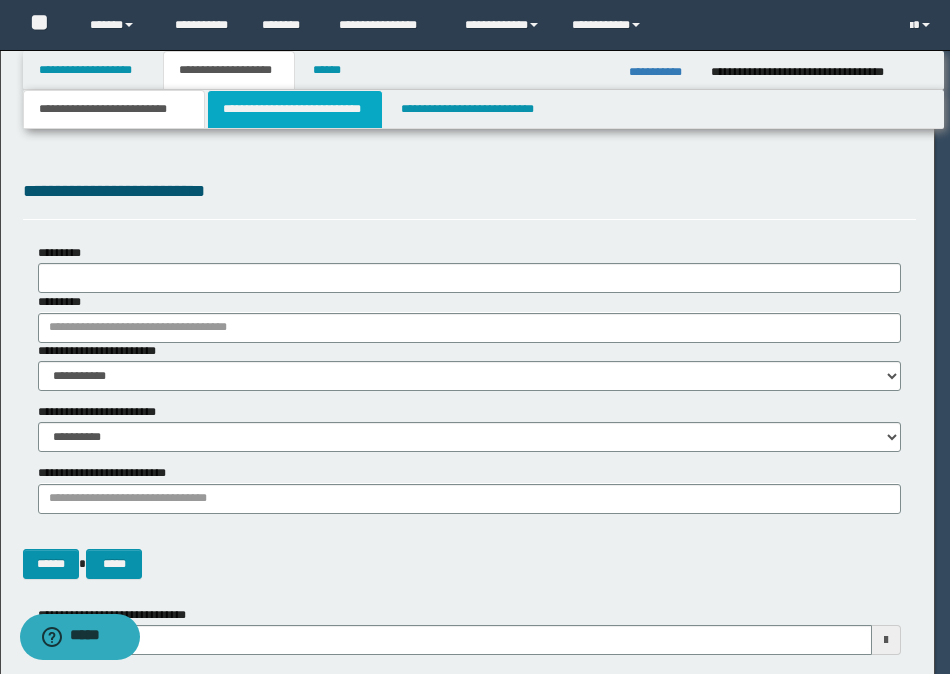 scroll, scrollTop: 0, scrollLeft: 0, axis: both 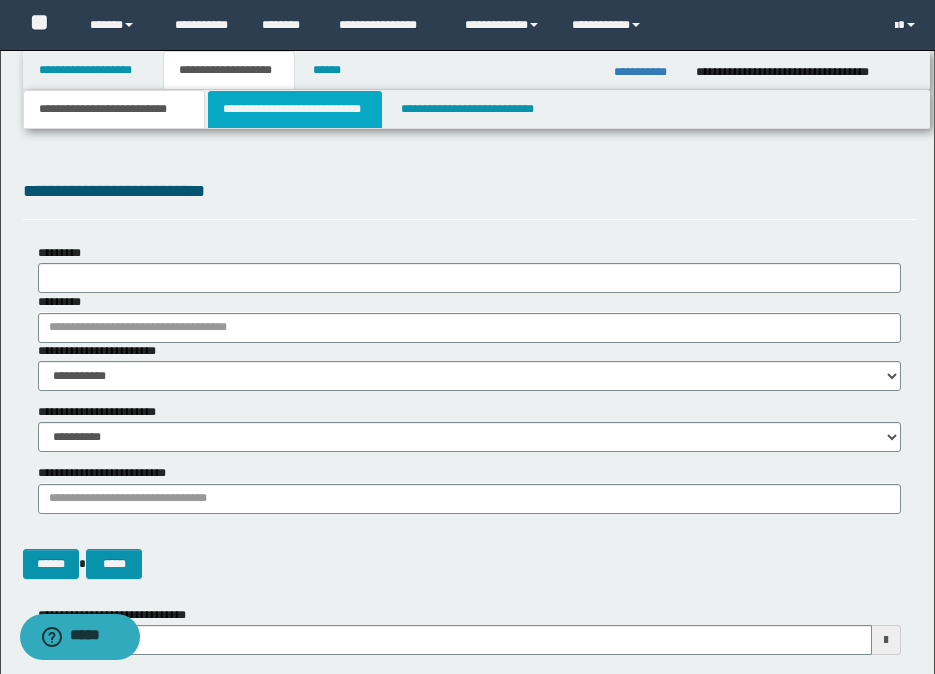 click on "**********" at bounding box center [295, 109] 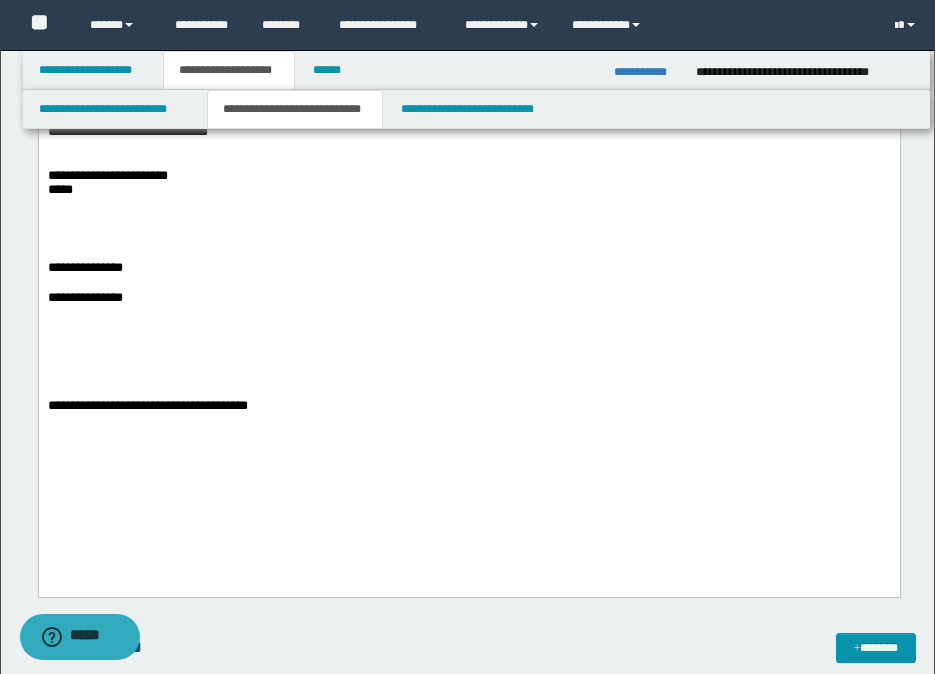 scroll, scrollTop: 800, scrollLeft: 0, axis: vertical 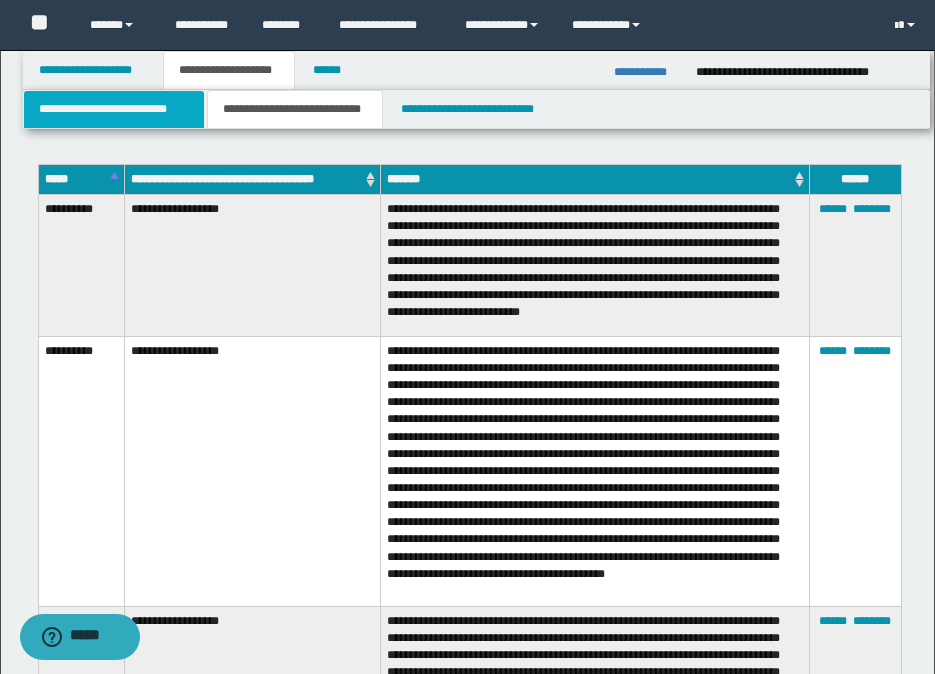 click on "**********" at bounding box center (114, 109) 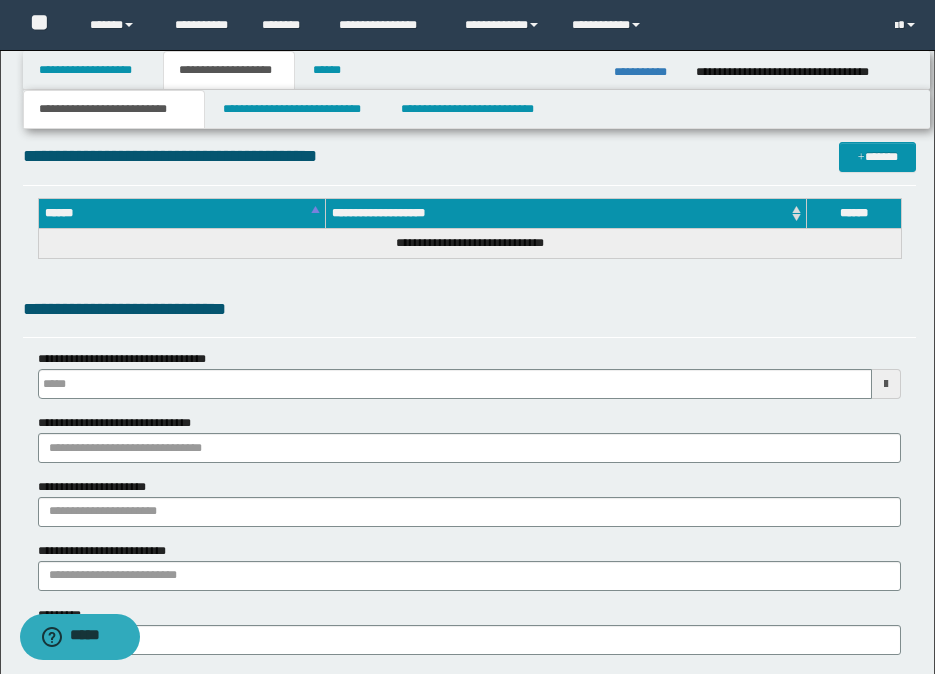 type 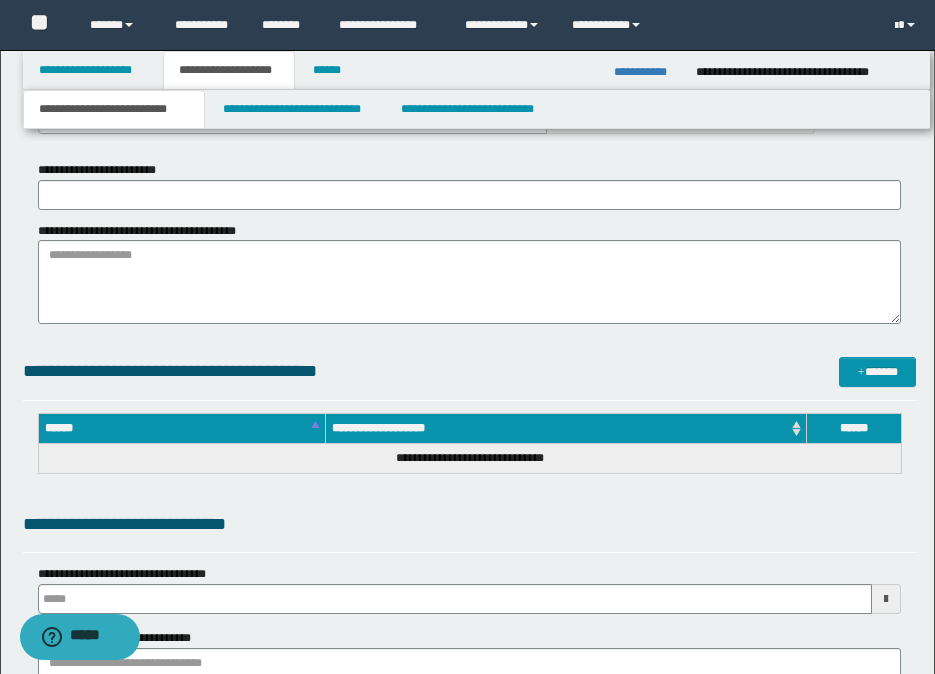 scroll, scrollTop: 390, scrollLeft: 0, axis: vertical 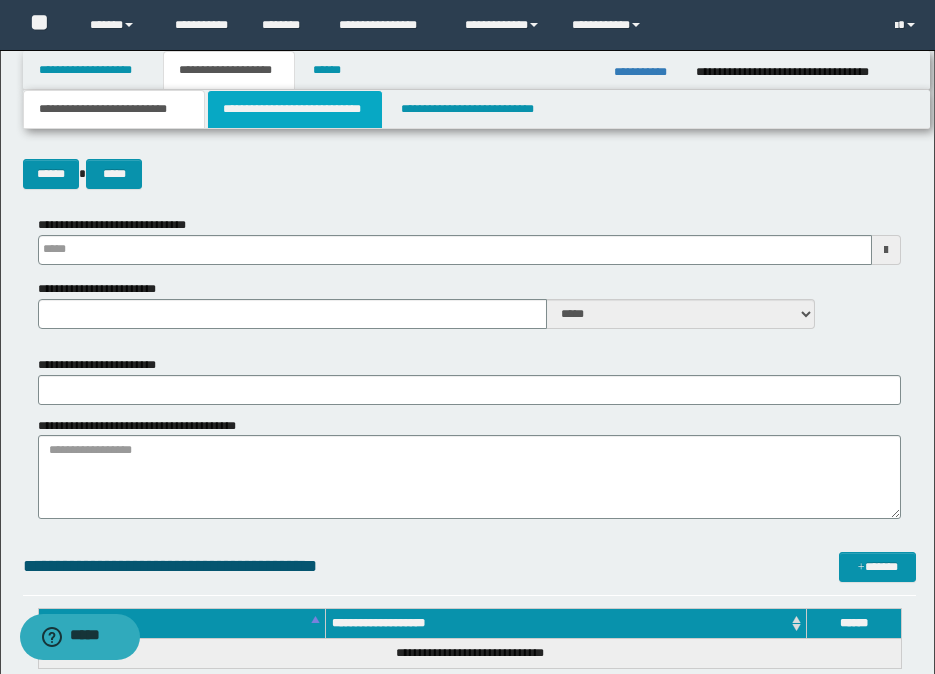 click on "**********" at bounding box center [295, 109] 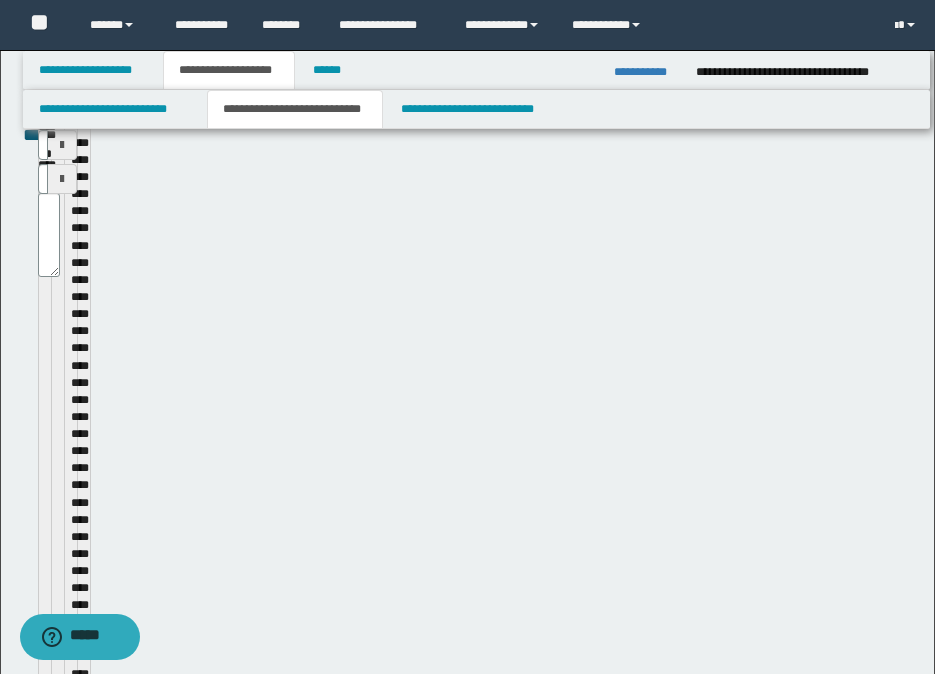 type 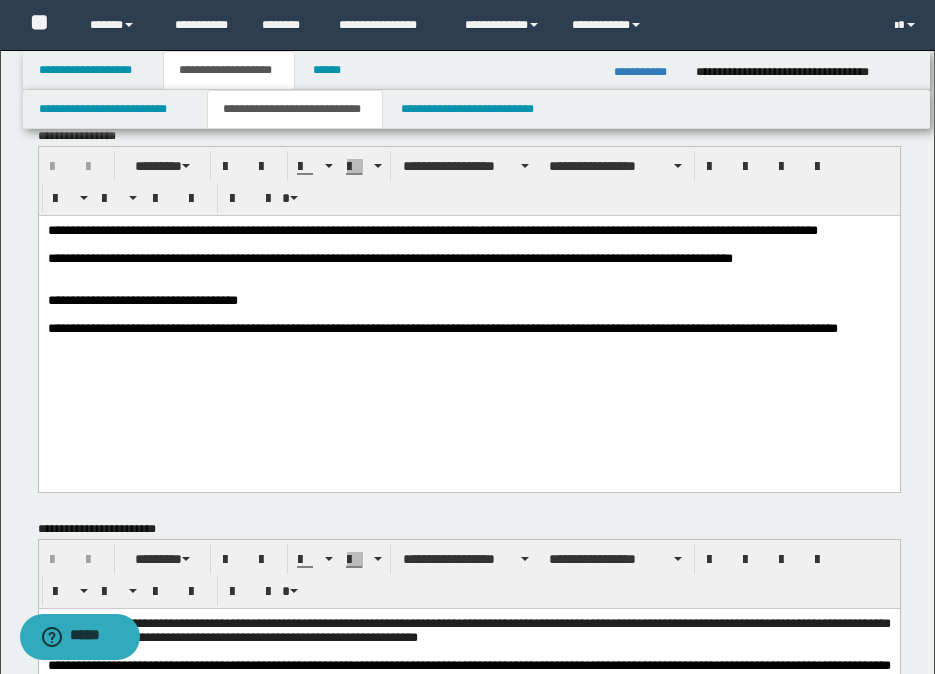 scroll, scrollTop: 0, scrollLeft: 0, axis: both 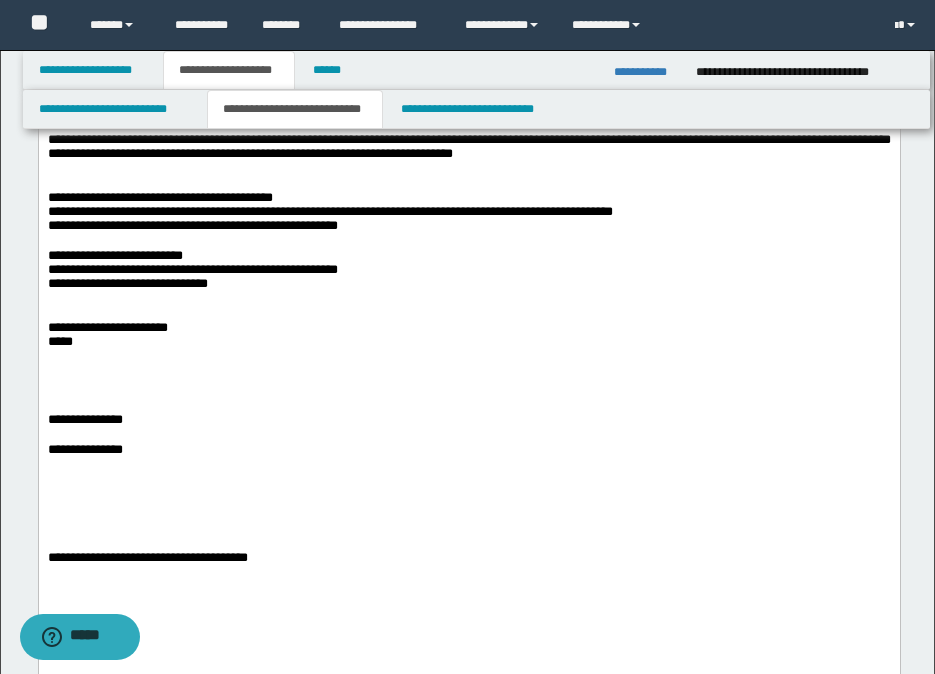 click on "**********" at bounding box center [647, 72] 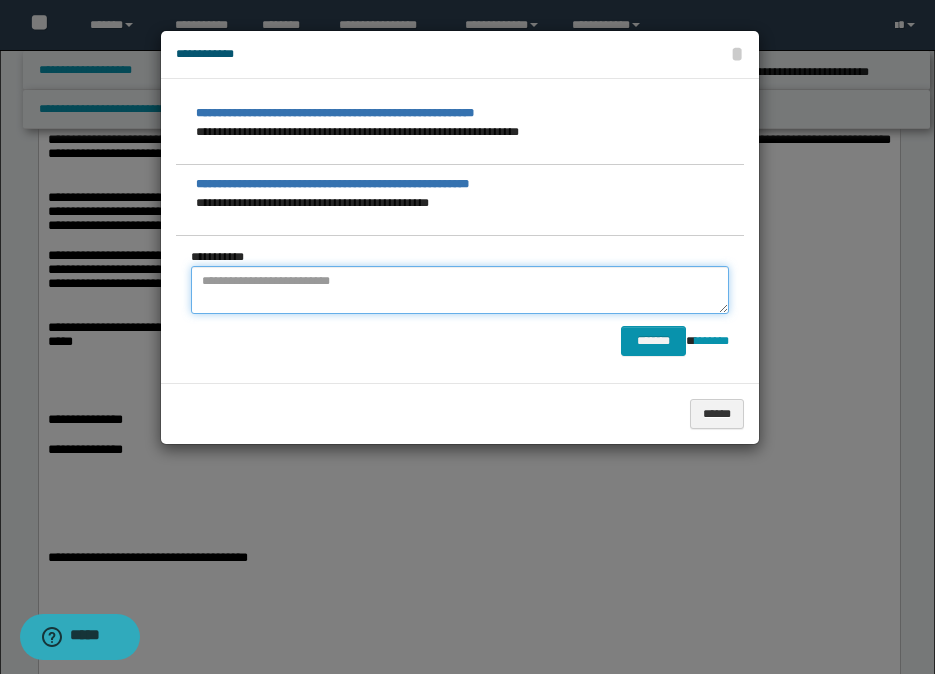 click at bounding box center (460, 290) 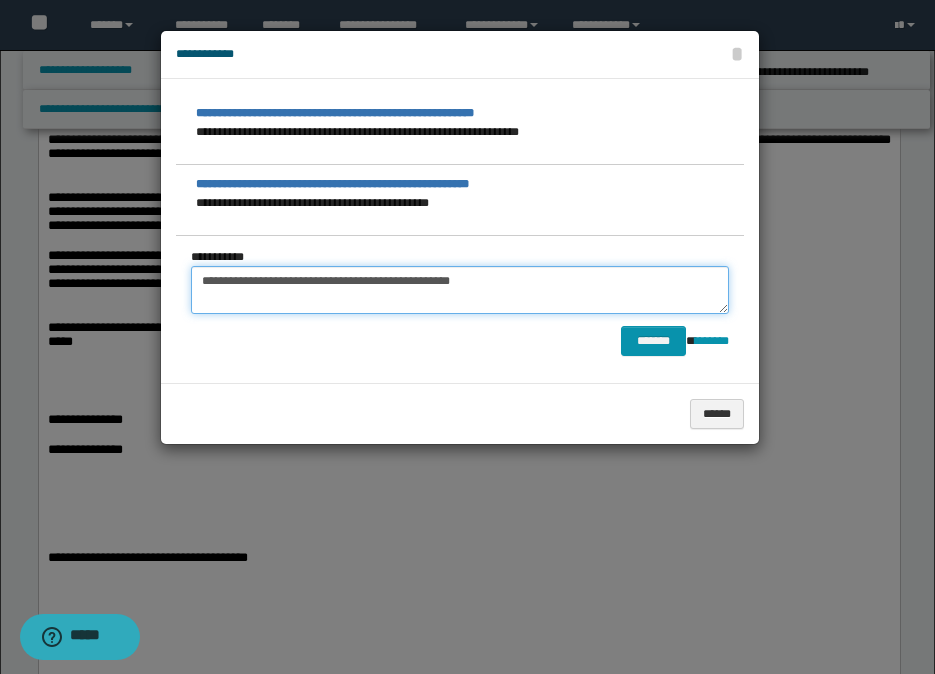 click on "**********" at bounding box center [460, 290] 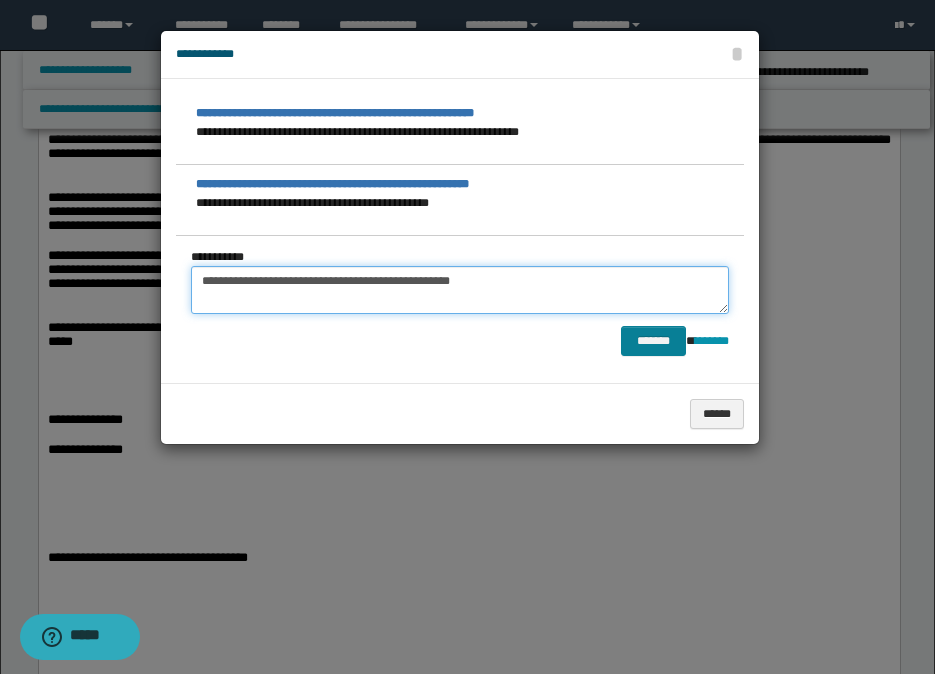 type on "**********" 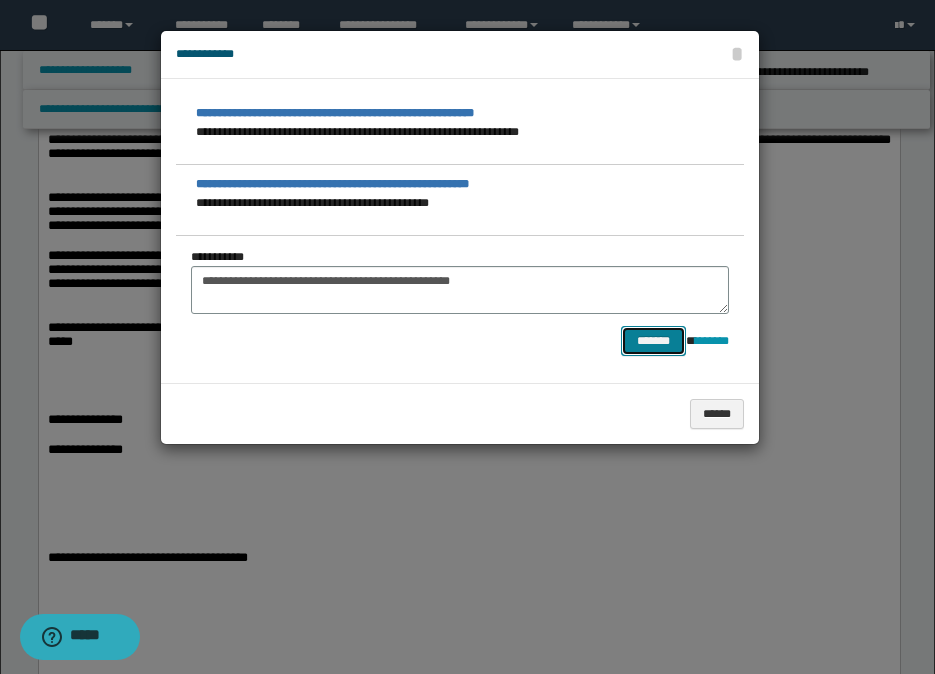 click on "*******" at bounding box center (653, 341) 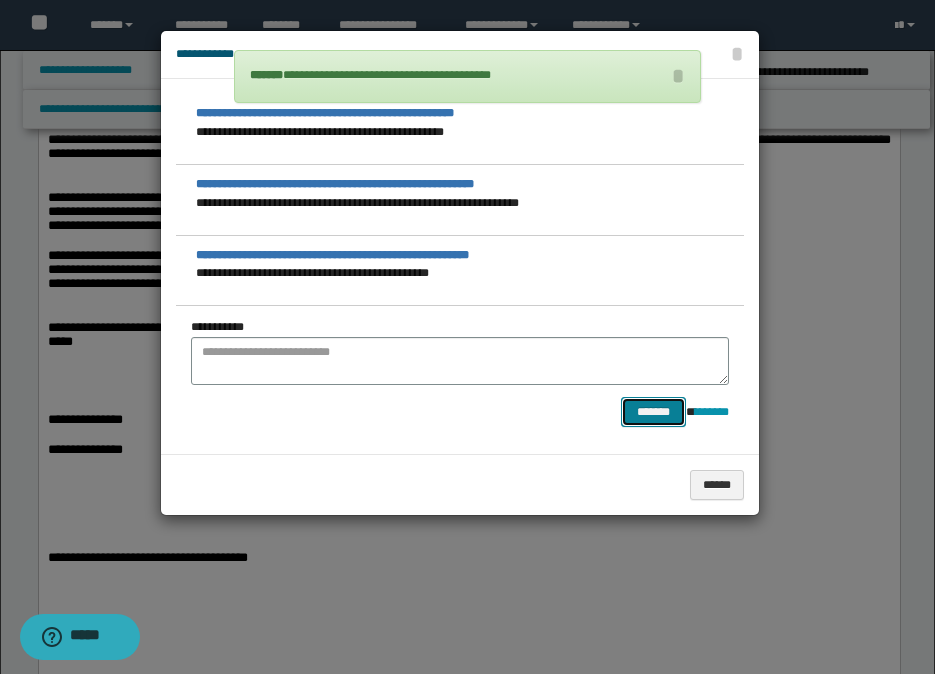 type 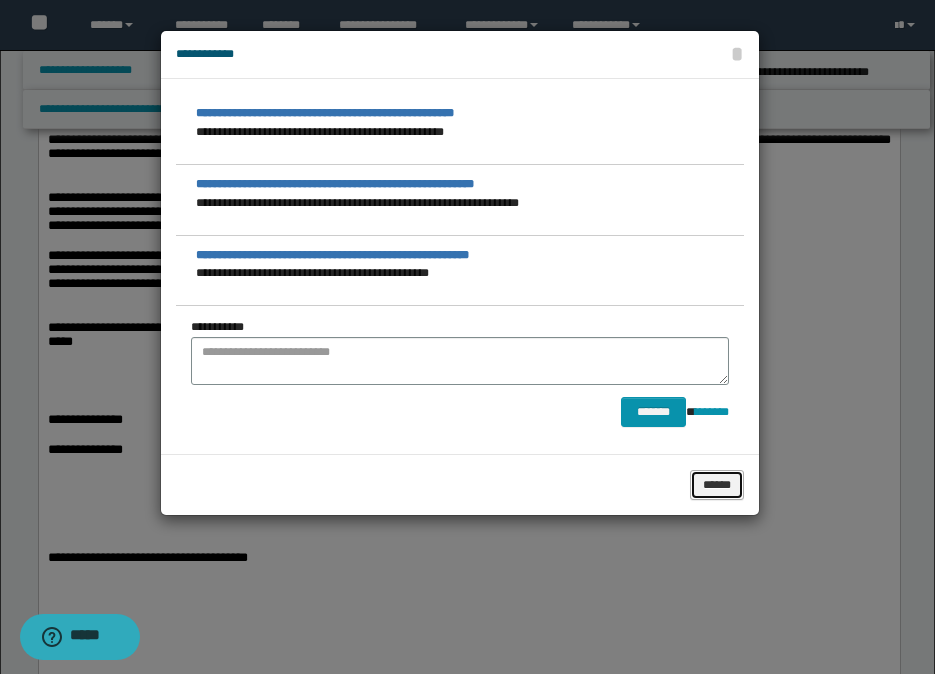 click on "******" at bounding box center (717, 485) 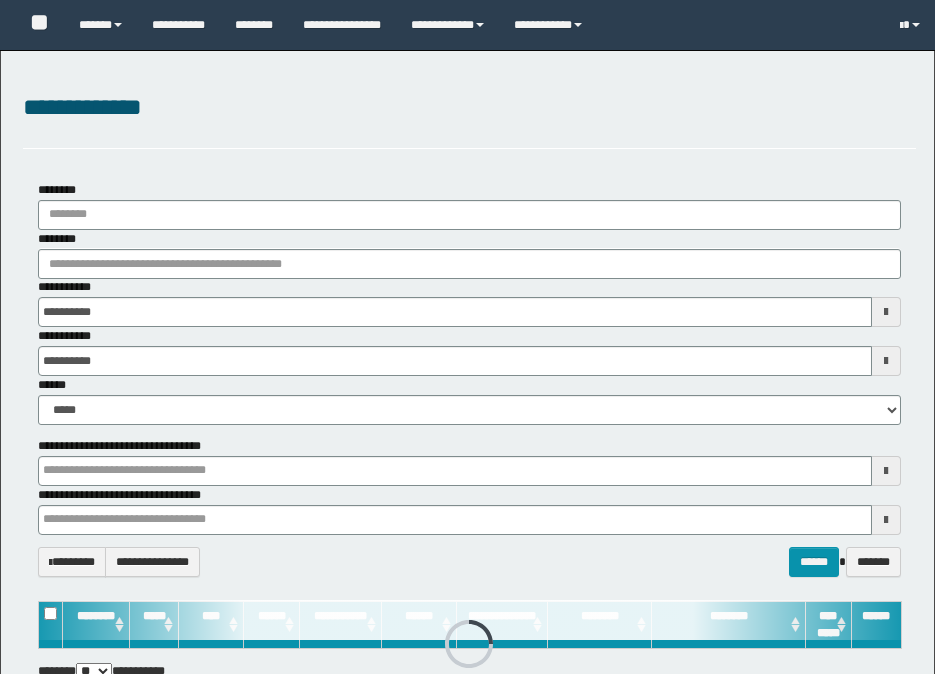 scroll, scrollTop: 0, scrollLeft: 0, axis: both 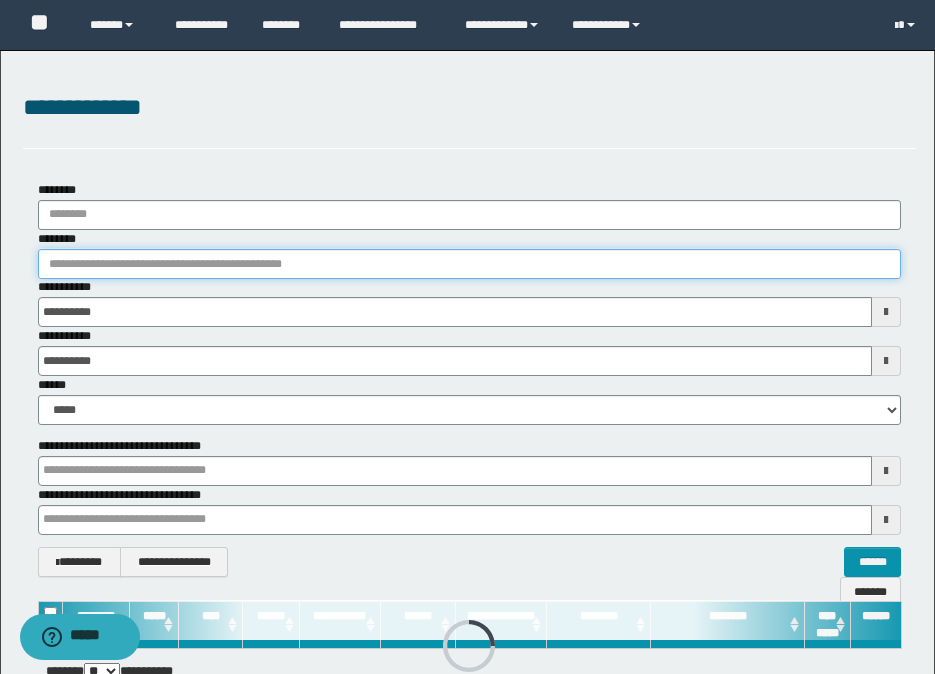 click on "********" at bounding box center (469, 264) 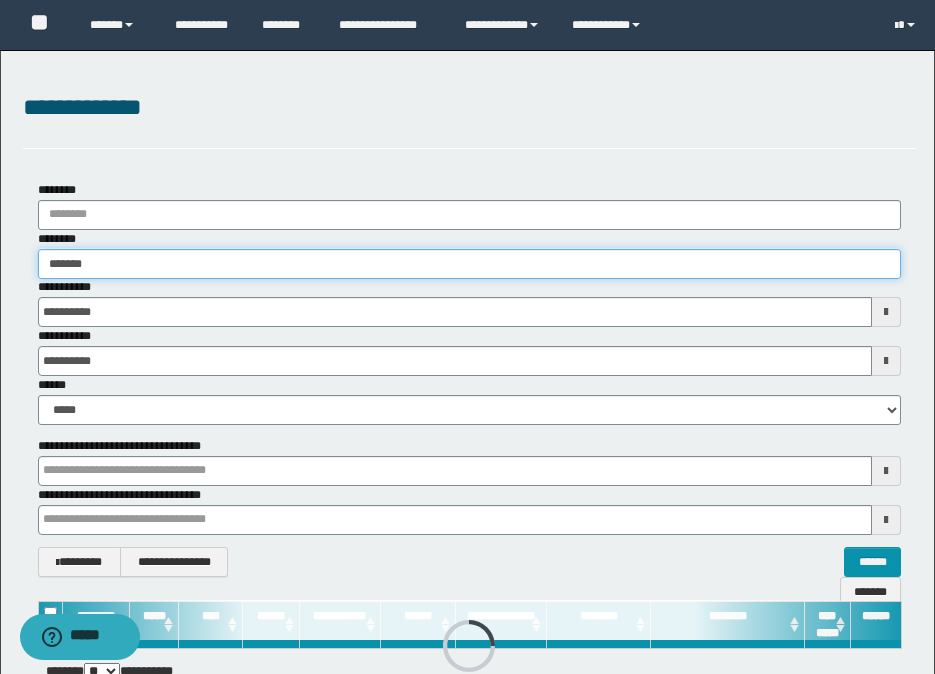 type on "*******" 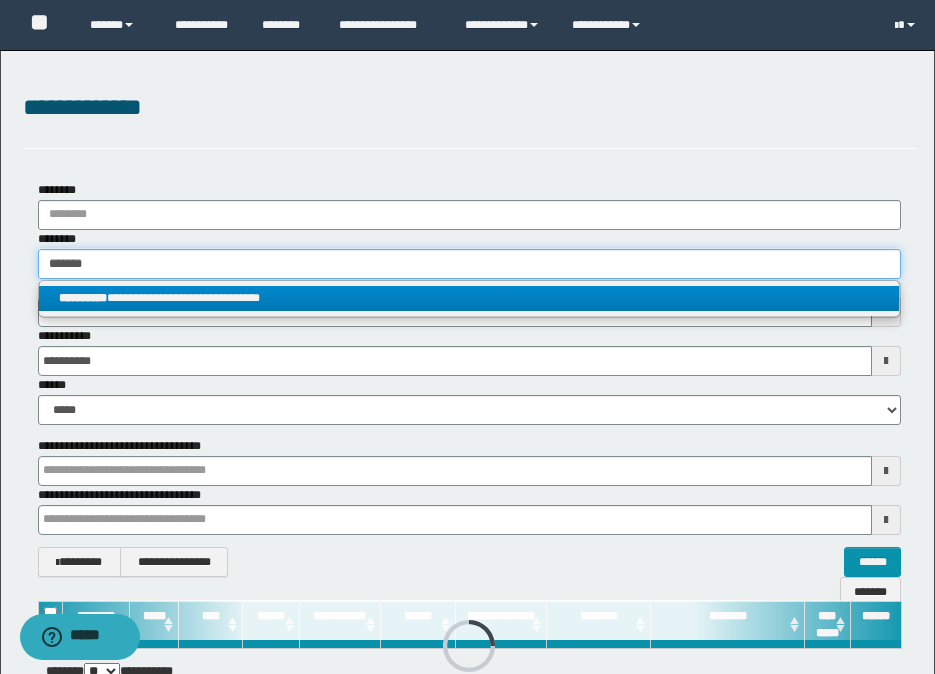 type on "*******" 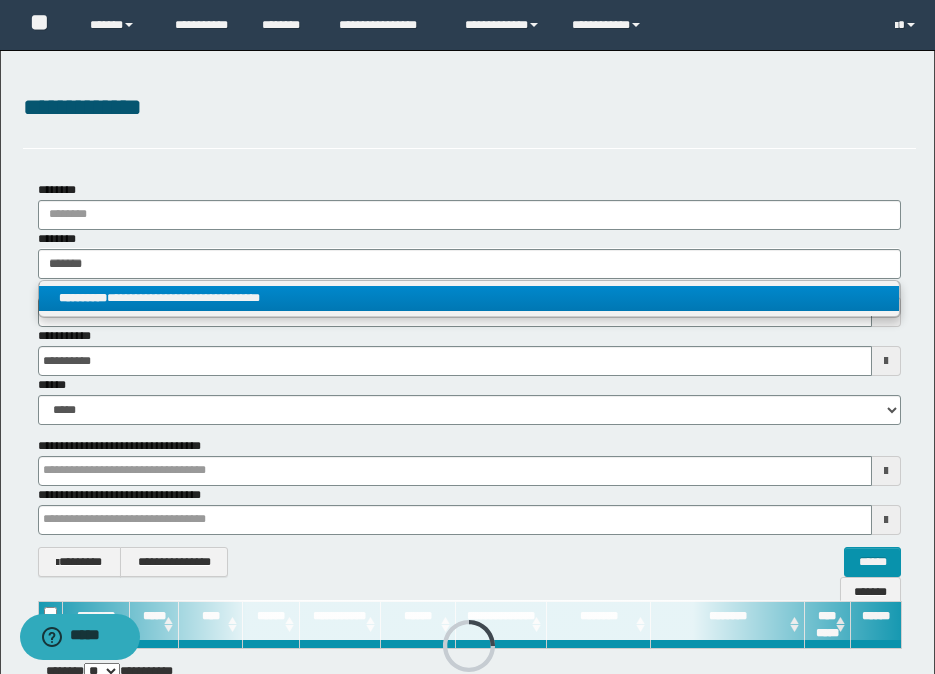 click on "**********" at bounding box center [469, 298] 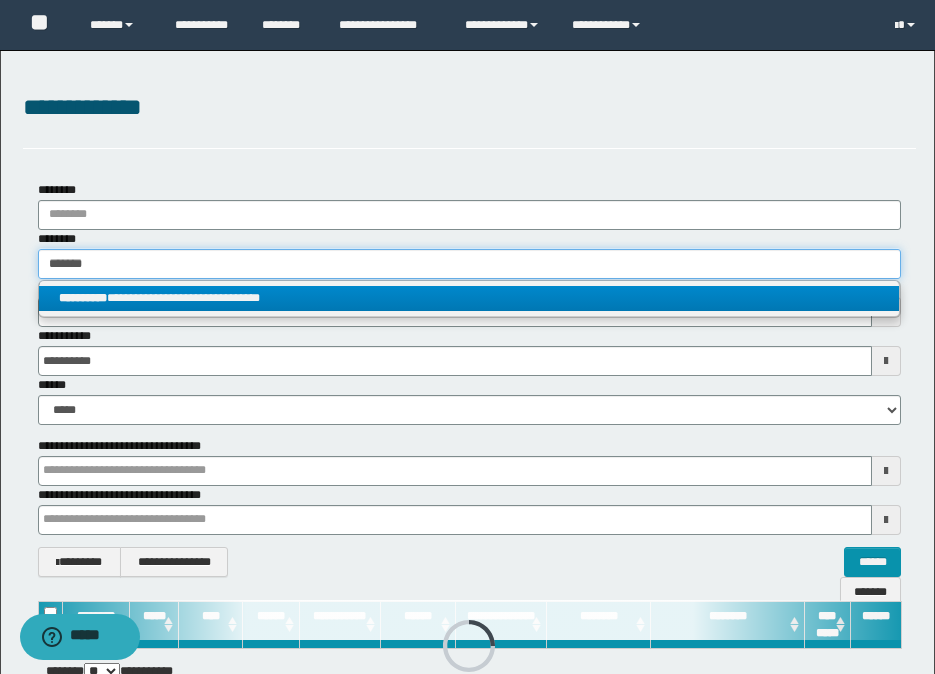 type 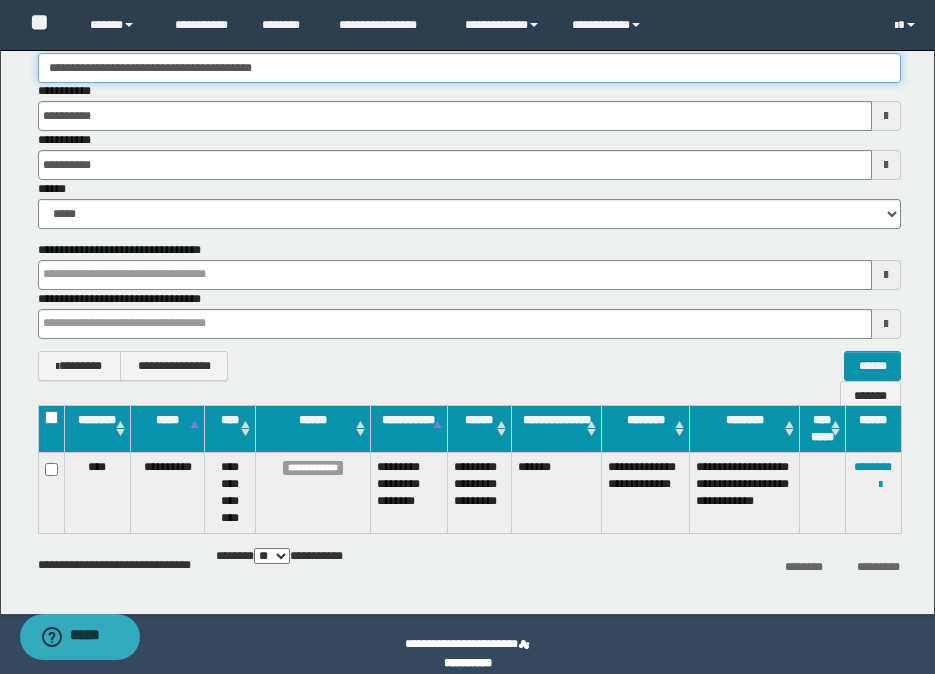 scroll, scrollTop: 215, scrollLeft: 0, axis: vertical 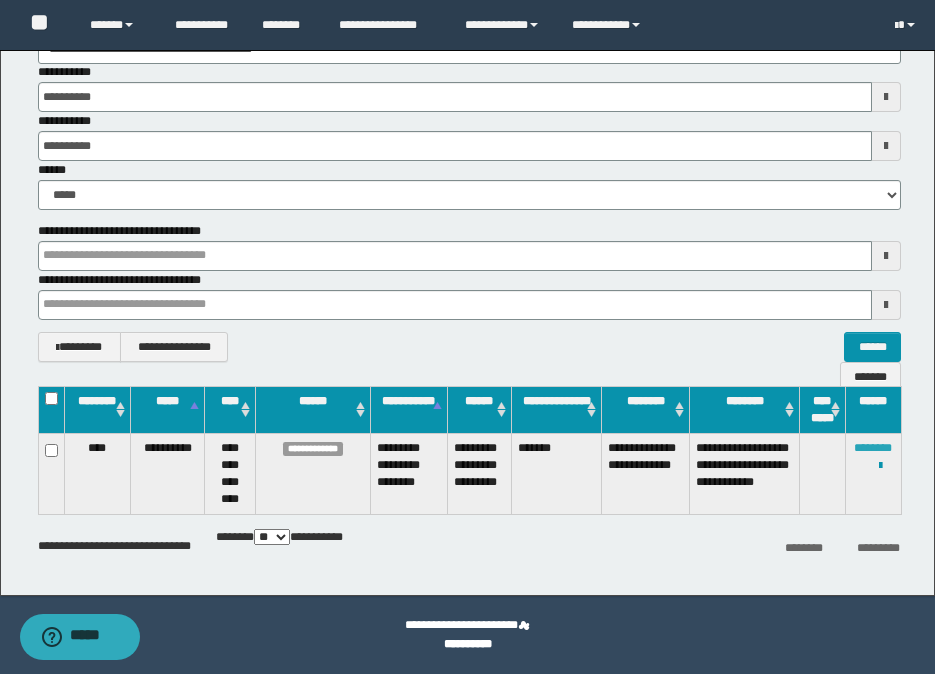 click on "********" at bounding box center [873, 448] 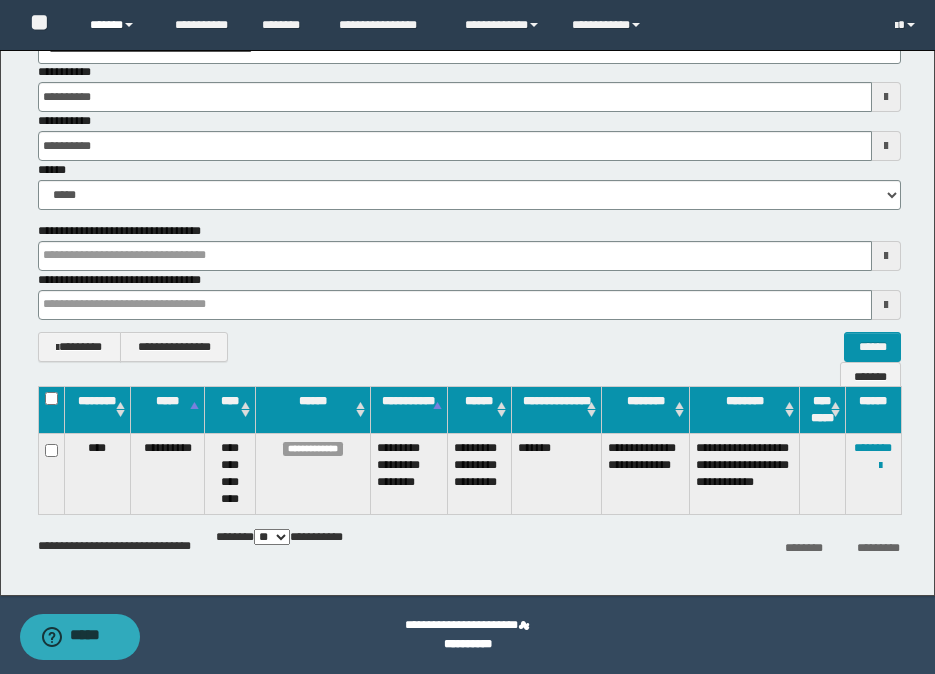 click on "******" at bounding box center (117, 25) 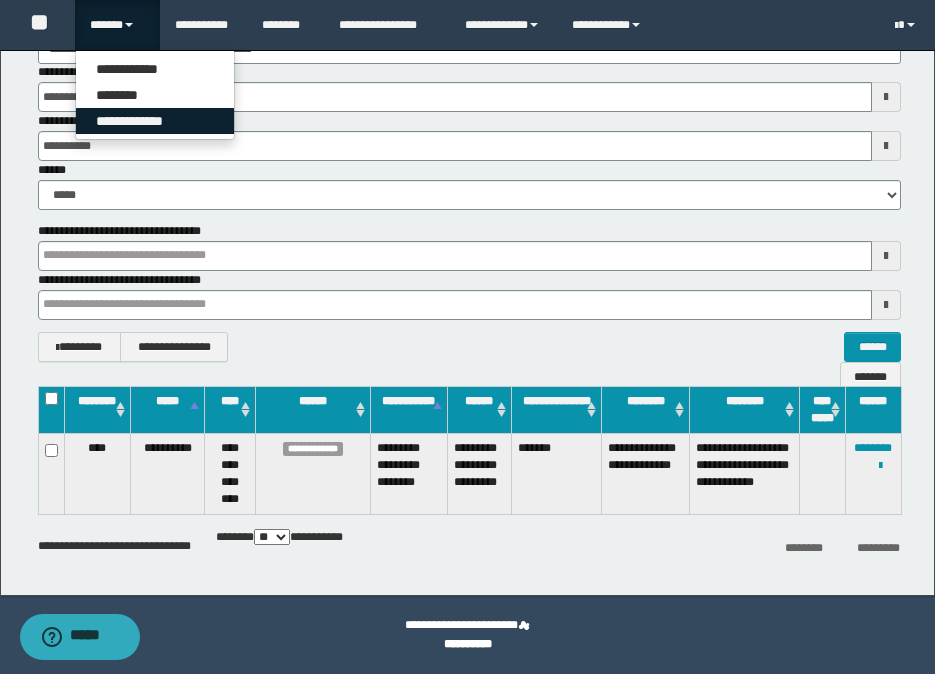 click on "**********" at bounding box center [155, 121] 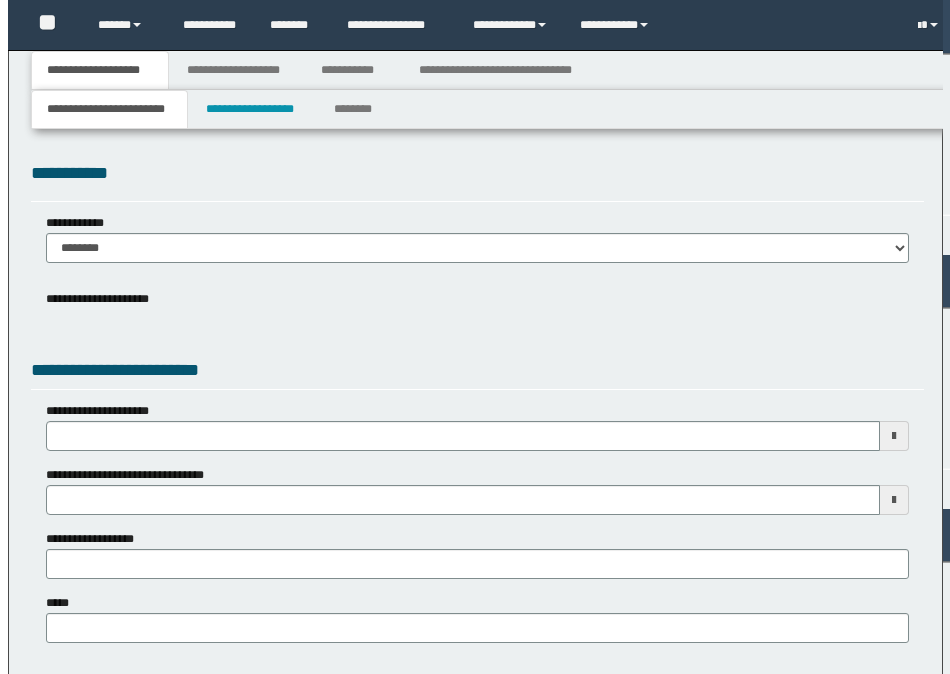 scroll, scrollTop: 0, scrollLeft: 0, axis: both 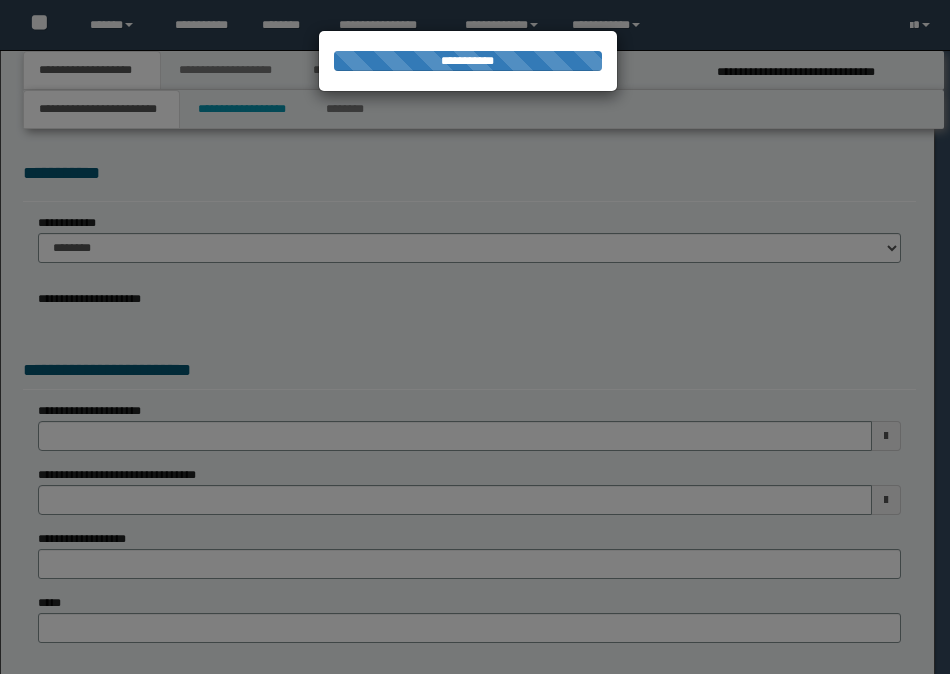 select on "*" 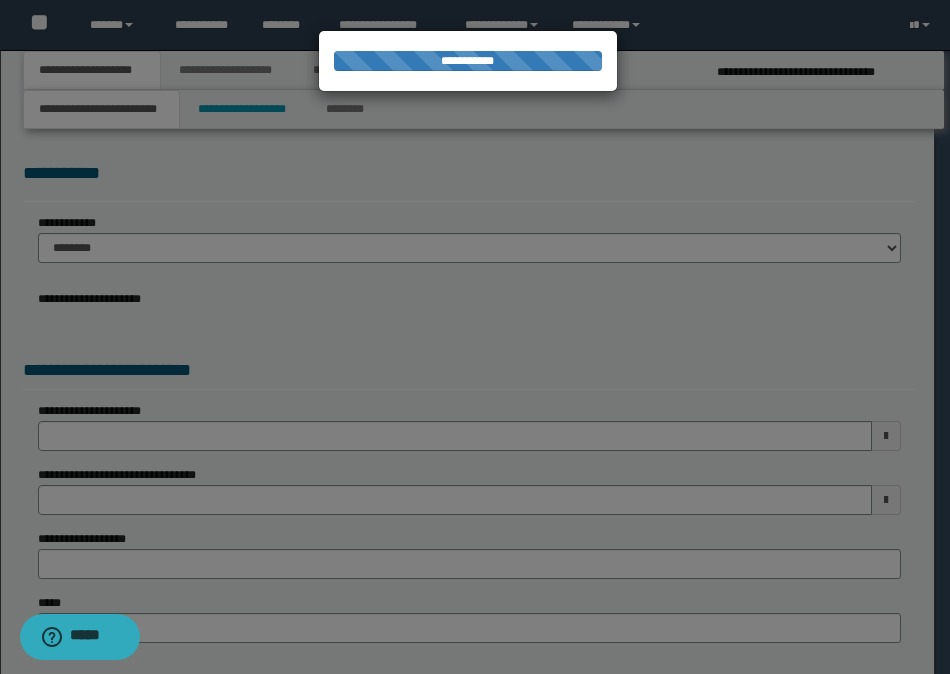 scroll, scrollTop: 0, scrollLeft: 0, axis: both 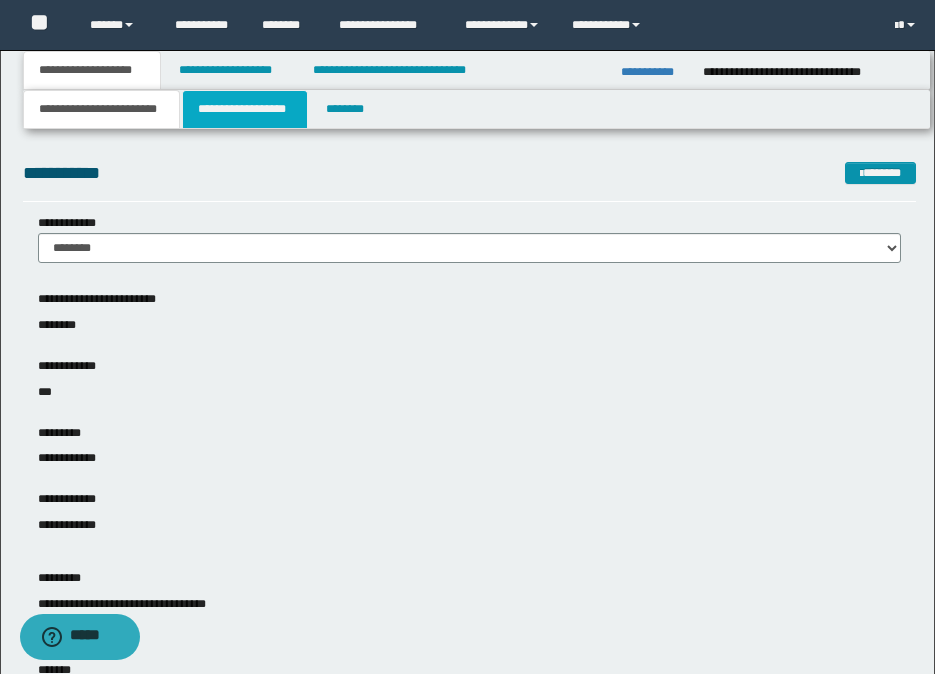 click on "**********" at bounding box center [245, 109] 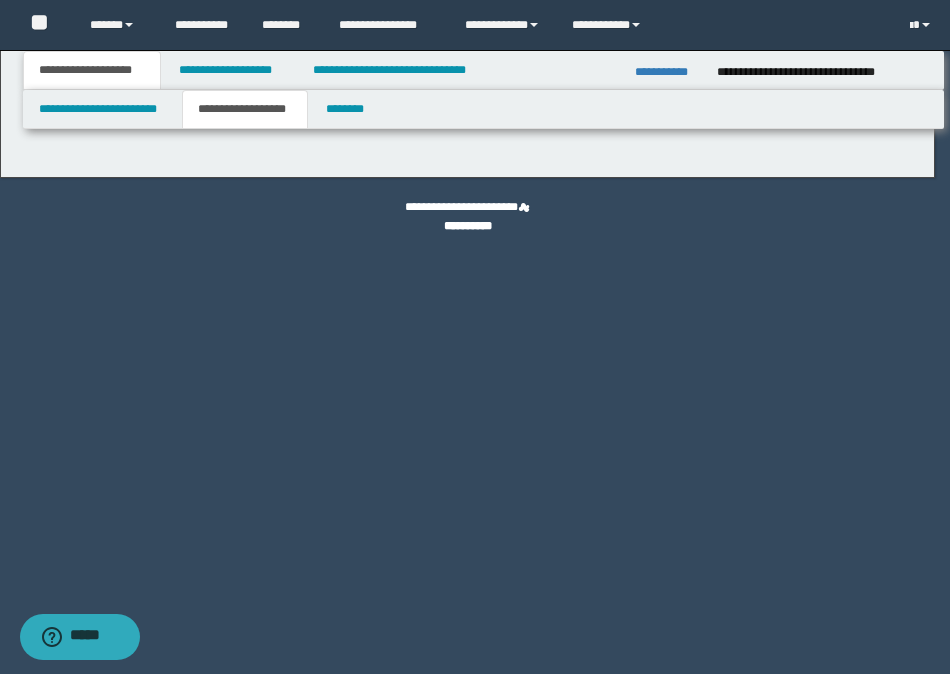 type on "*******" 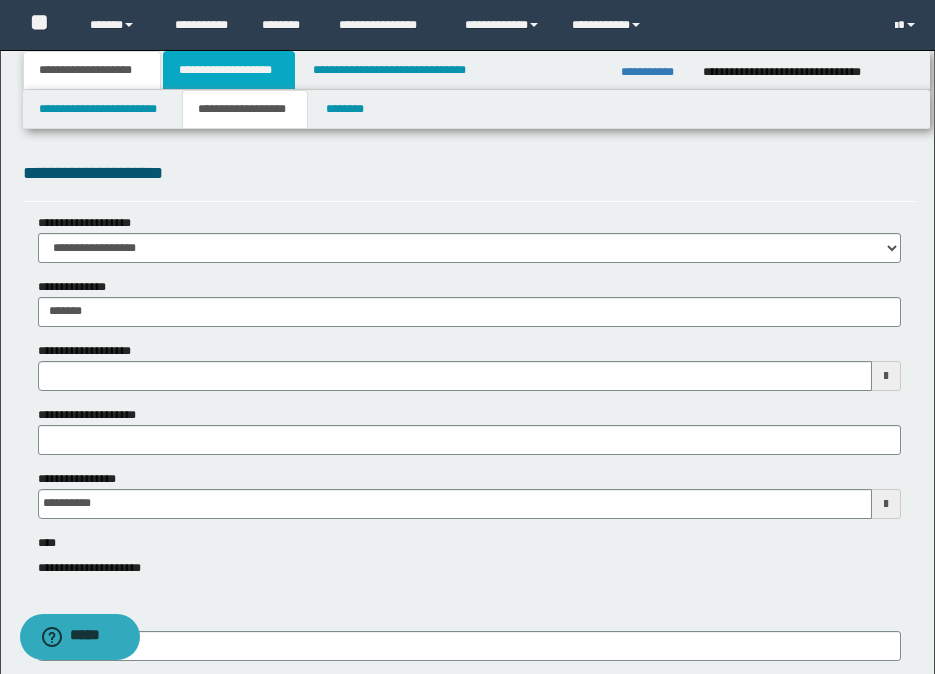 click on "**********" at bounding box center (229, 70) 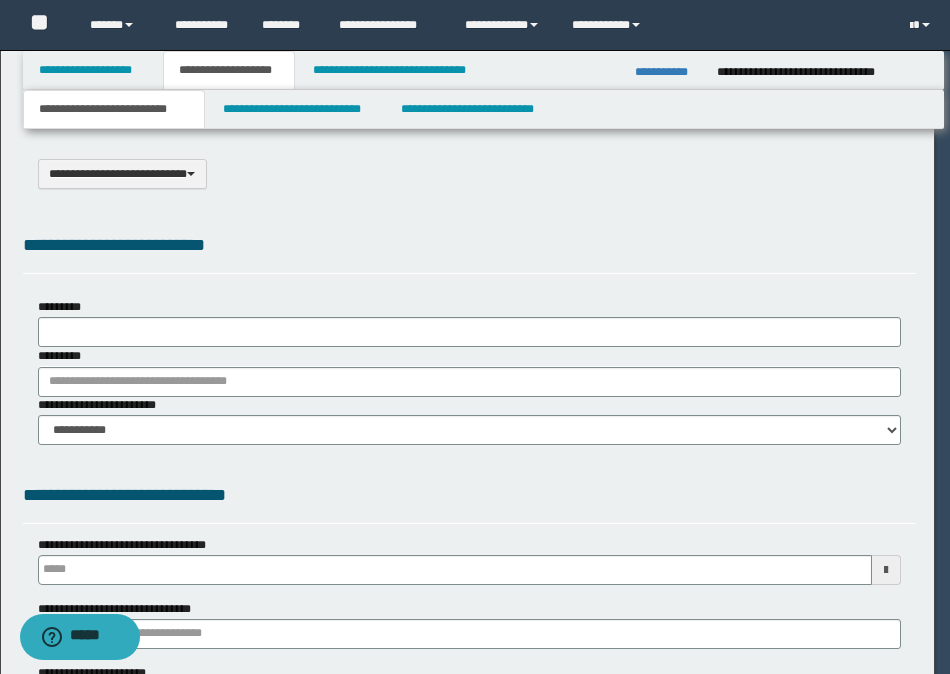 select on "*" 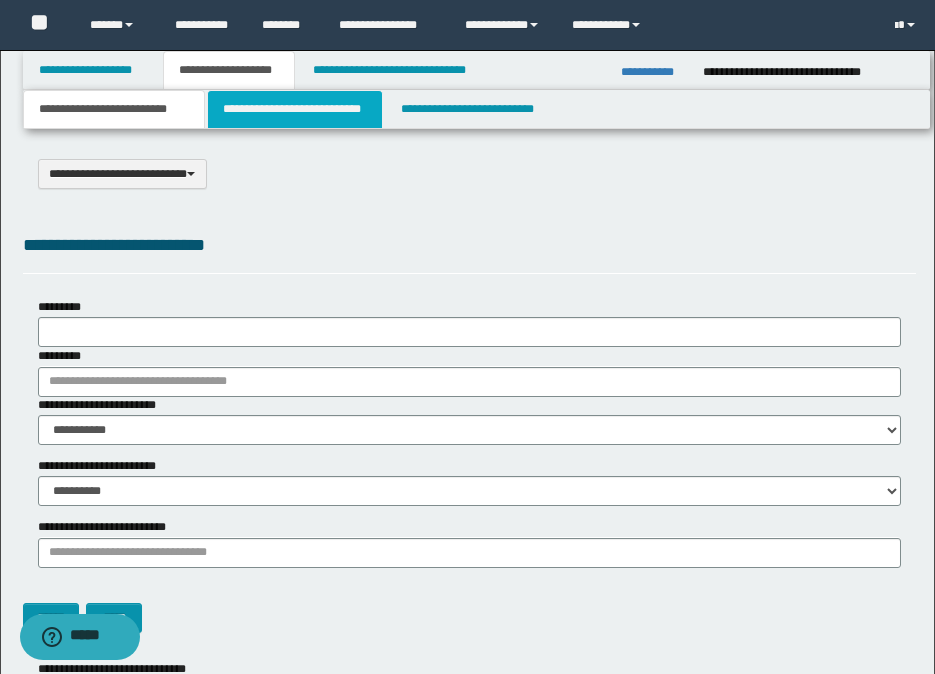 click on "**********" at bounding box center [295, 109] 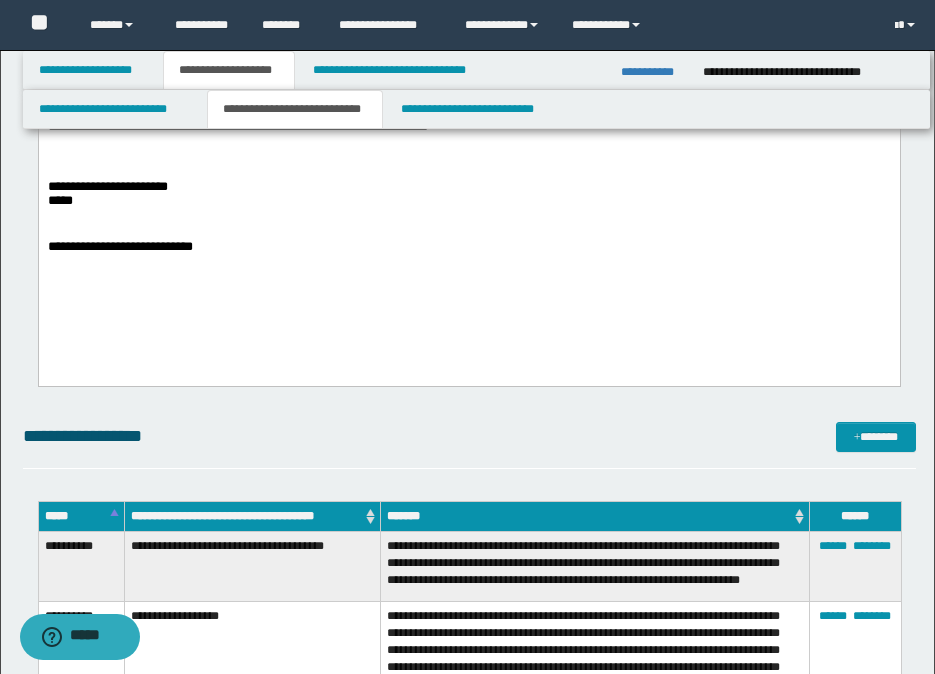 scroll, scrollTop: 700, scrollLeft: 0, axis: vertical 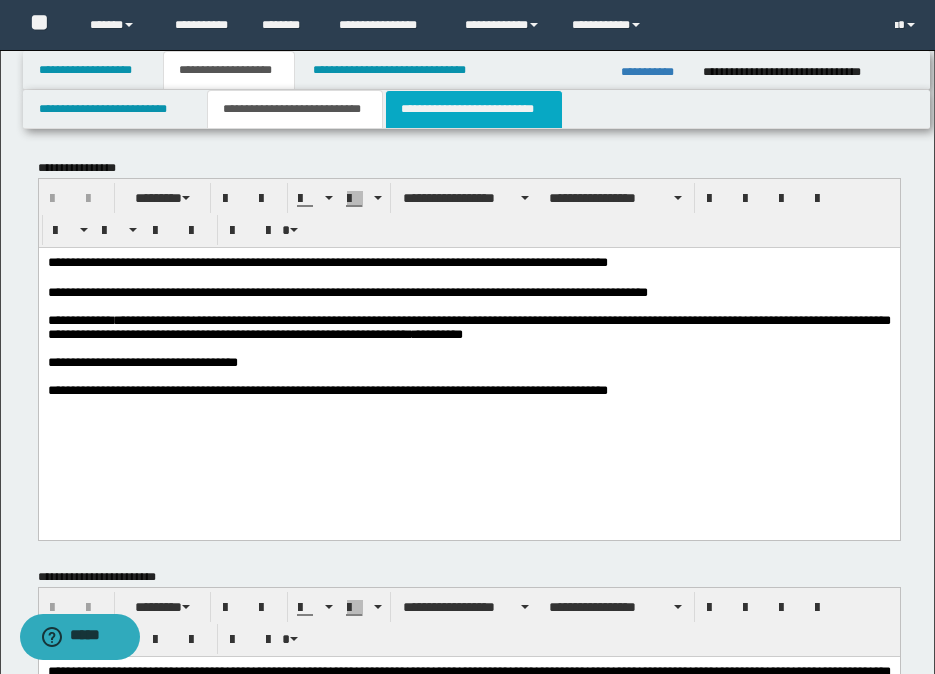 click on "**********" at bounding box center [474, 109] 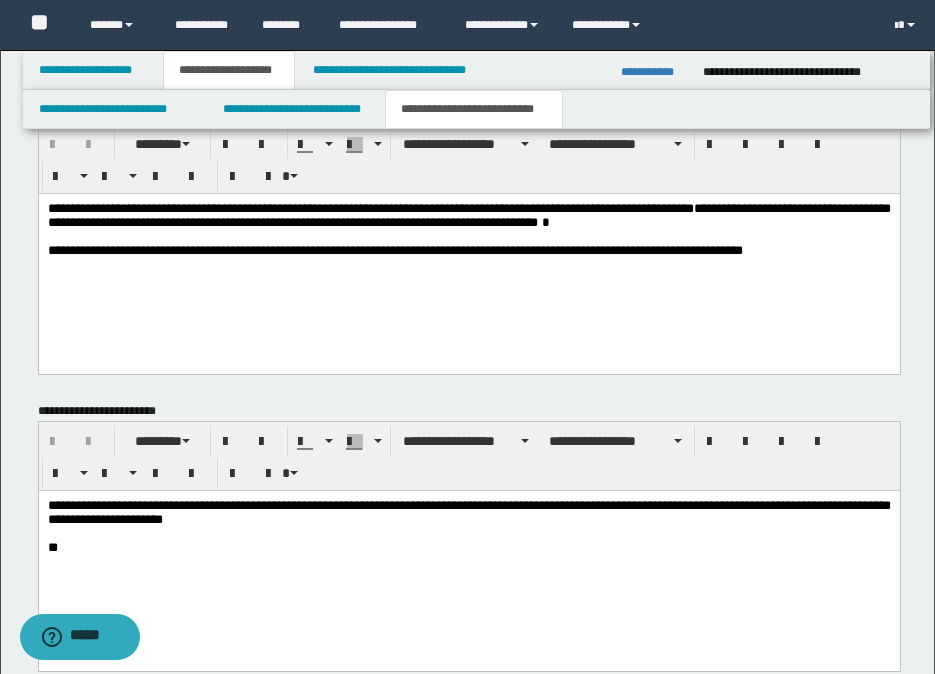 scroll, scrollTop: 1500, scrollLeft: 0, axis: vertical 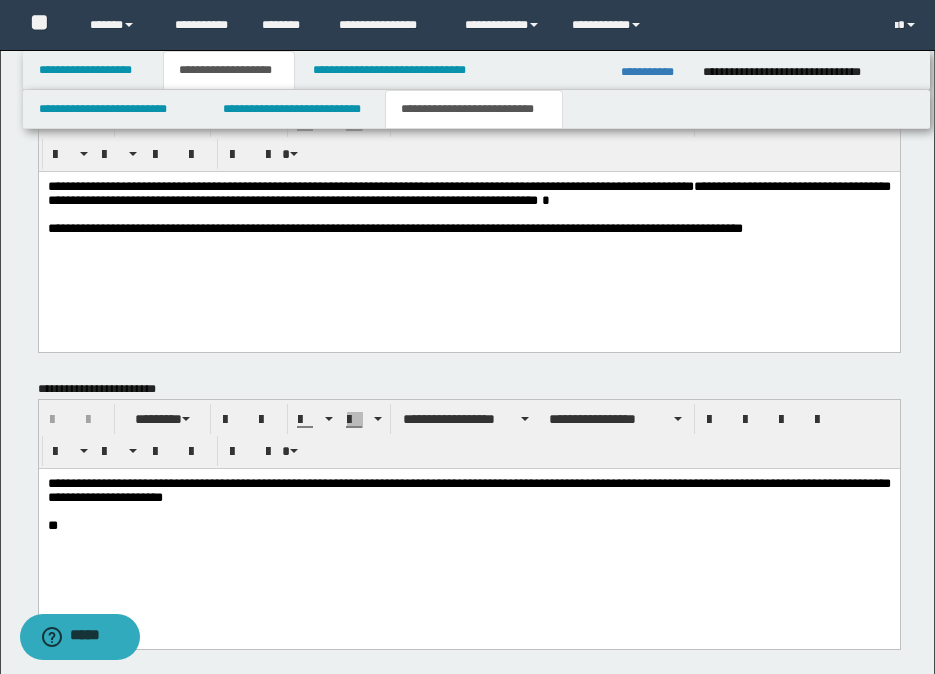 drag, startPoint x: 768, startPoint y: 237, endPoint x: 833, endPoint y: 241, distance: 65.12296 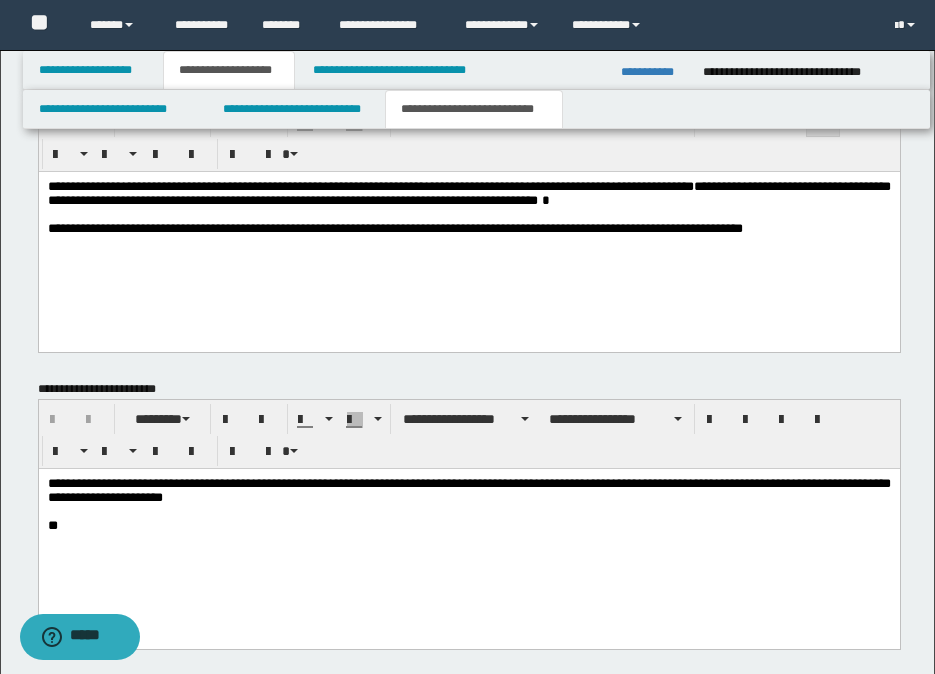 type 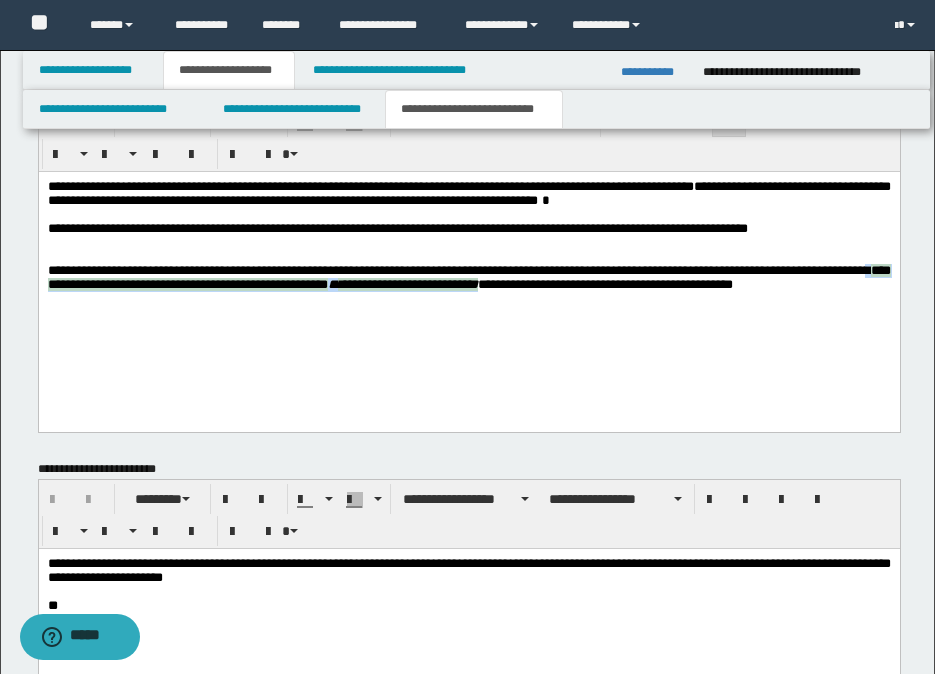 drag, startPoint x: 629, startPoint y: 297, endPoint x: 114, endPoint y: 295, distance: 515.0039 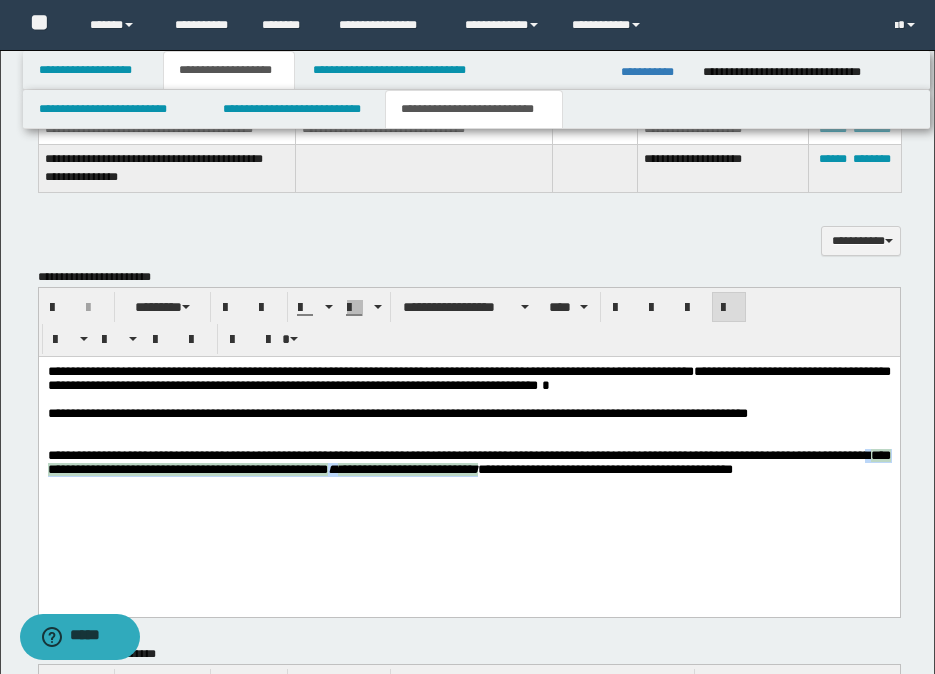 scroll, scrollTop: 1300, scrollLeft: 0, axis: vertical 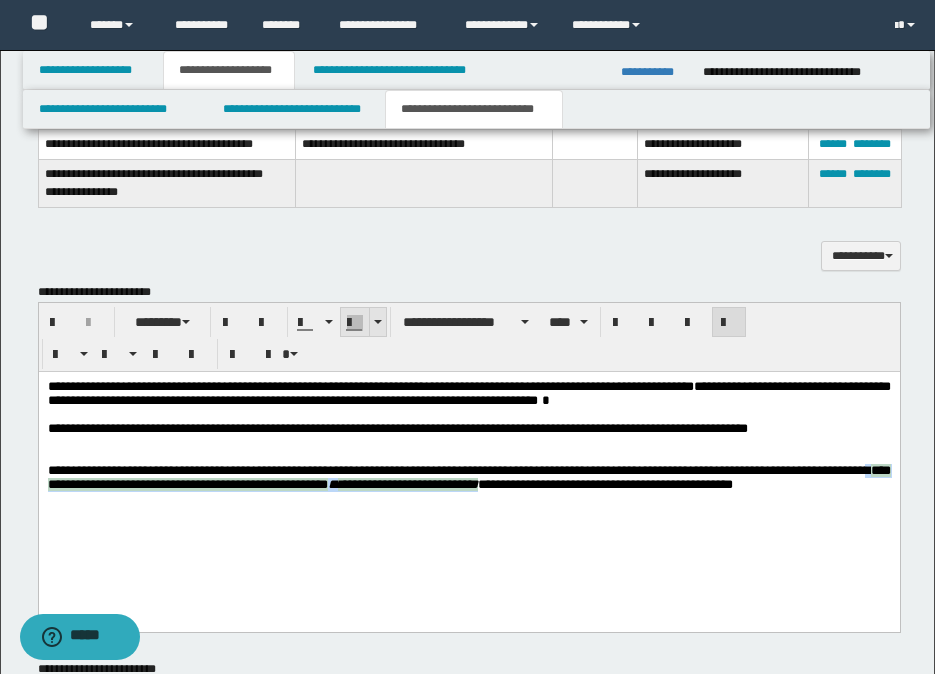 click at bounding box center (377, 322) 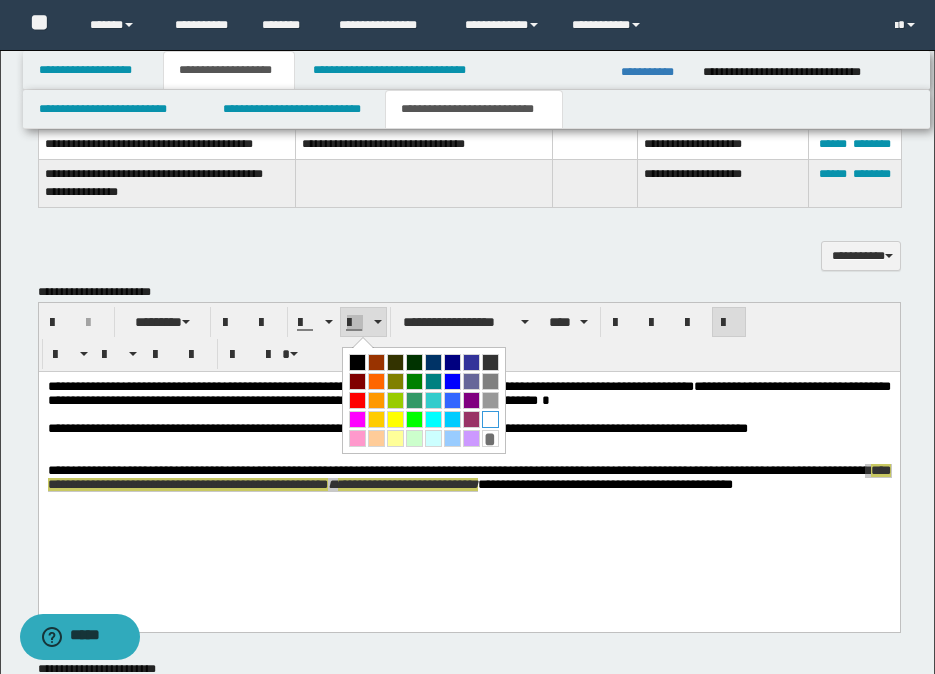 click at bounding box center [490, 419] 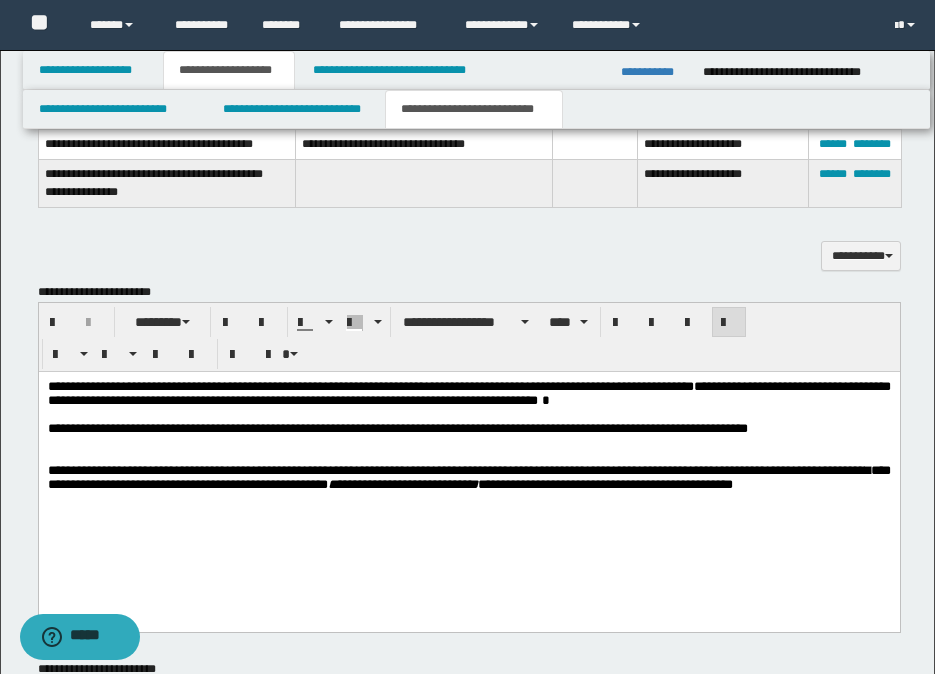 click on "**********" at bounding box center (468, 461) 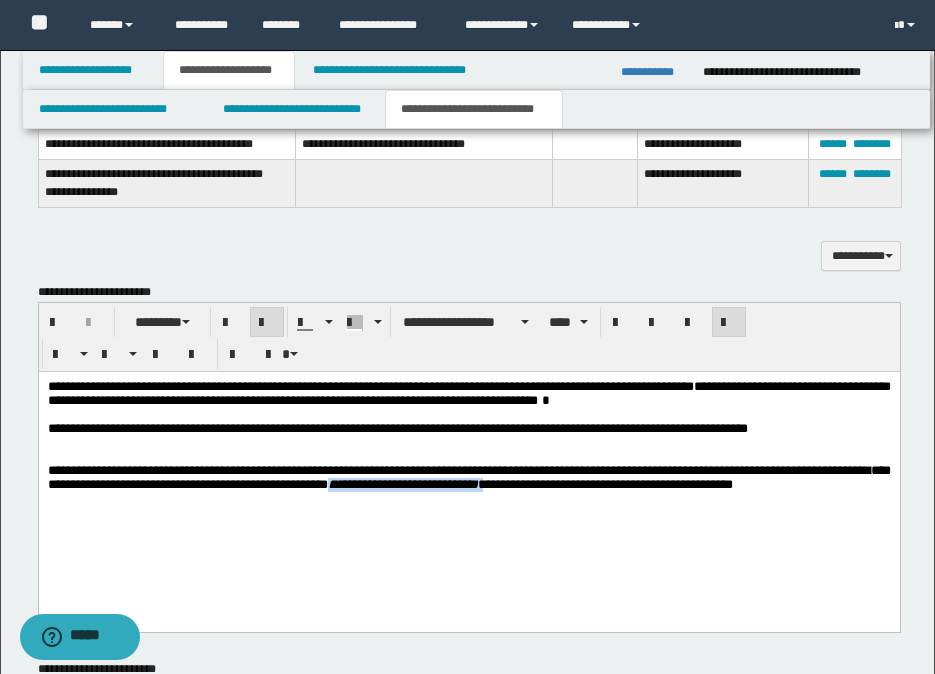 drag, startPoint x: 634, startPoint y: 496, endPoint x: 453, endPoint y: 497, distance: 181.00276 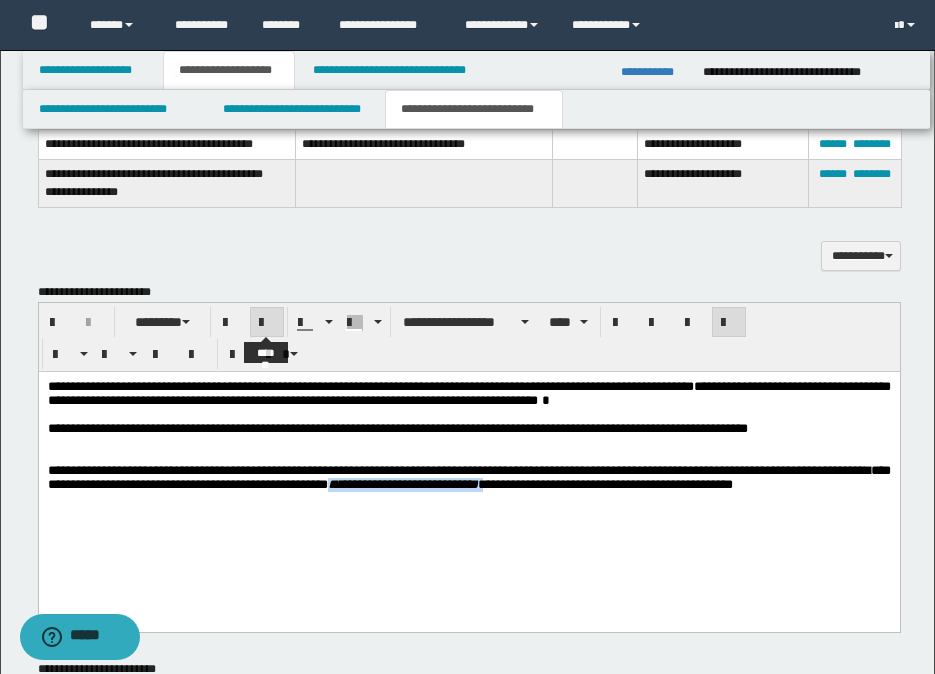 click at bounding box center [267, 323] 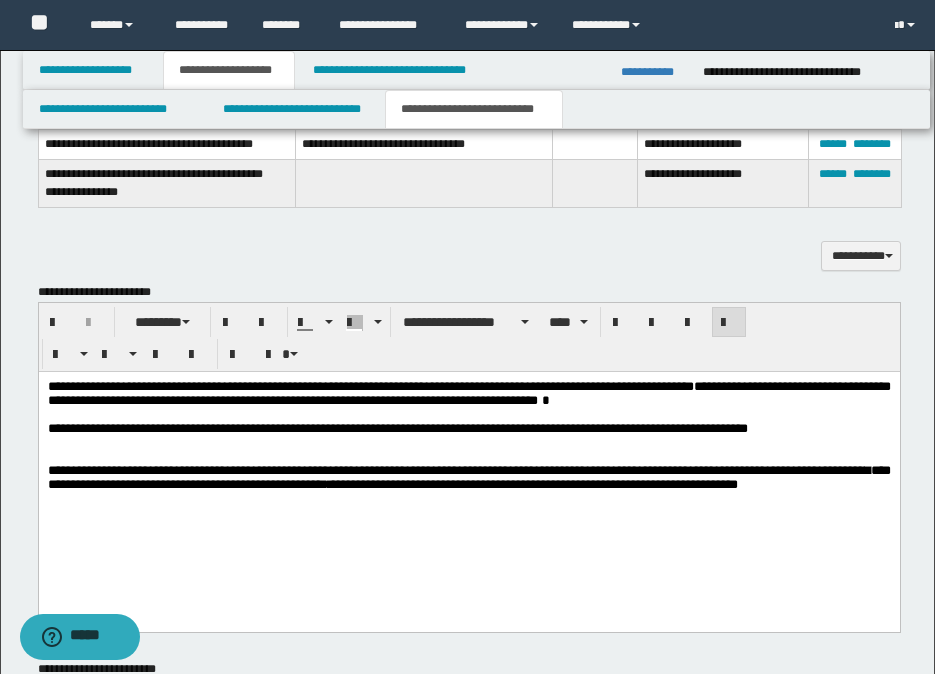 click on "**********" at bounding box center (468, 461) 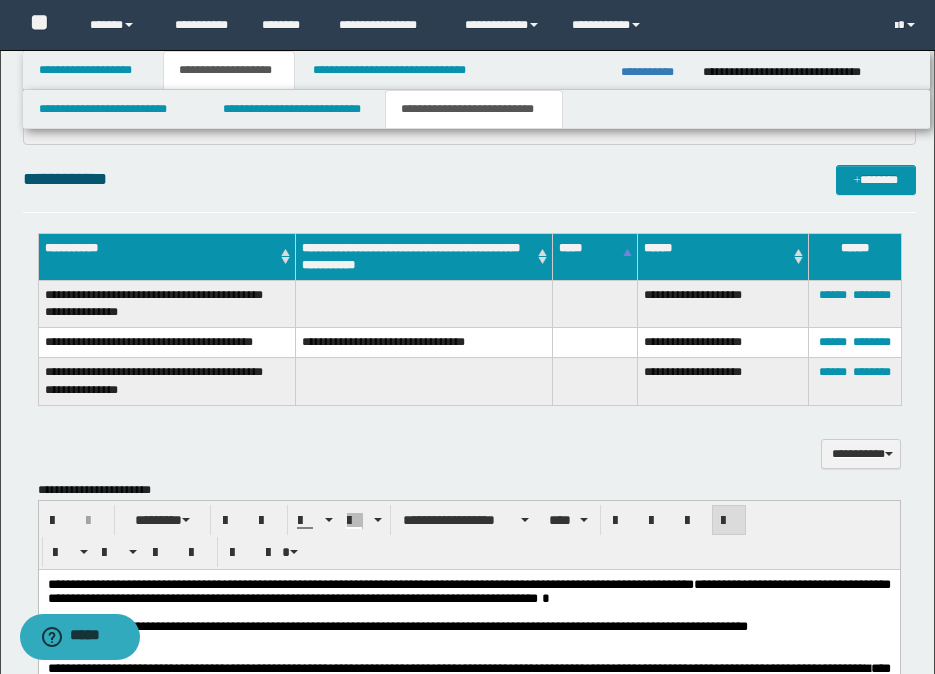 scroll, scrollTop: 1100, scrollLeft: 0, axis: vertical 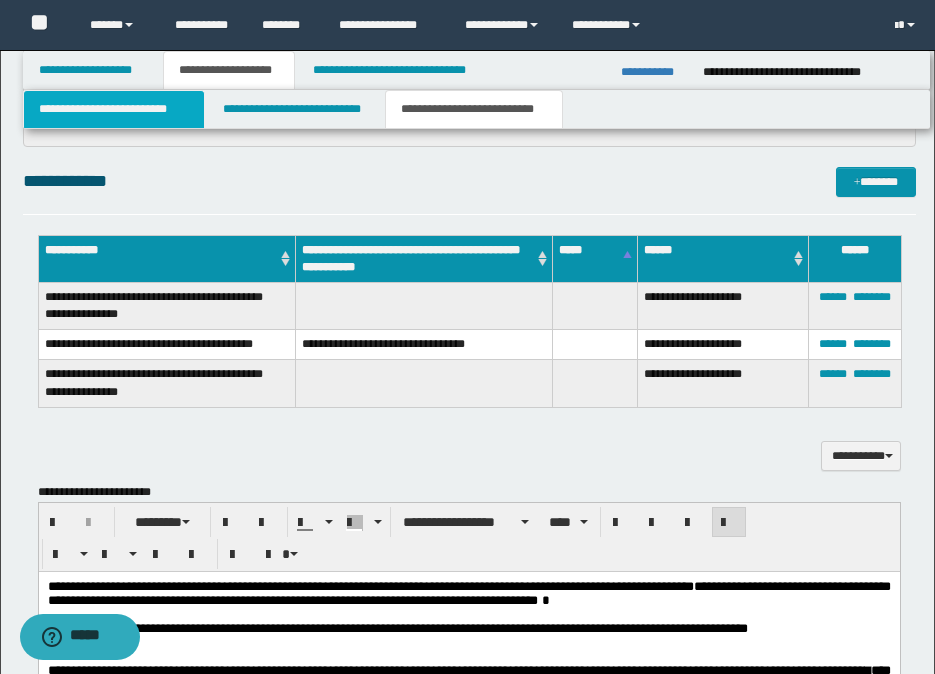 click on "**********" at bounding box center [114, 109] 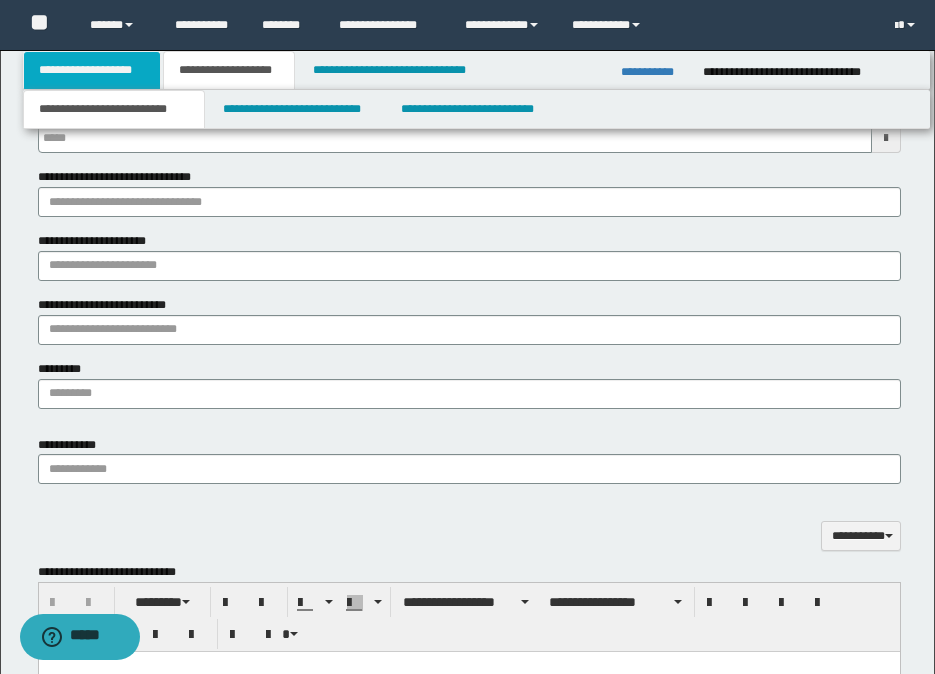 click on "**********" at bounding box center (92, 70) 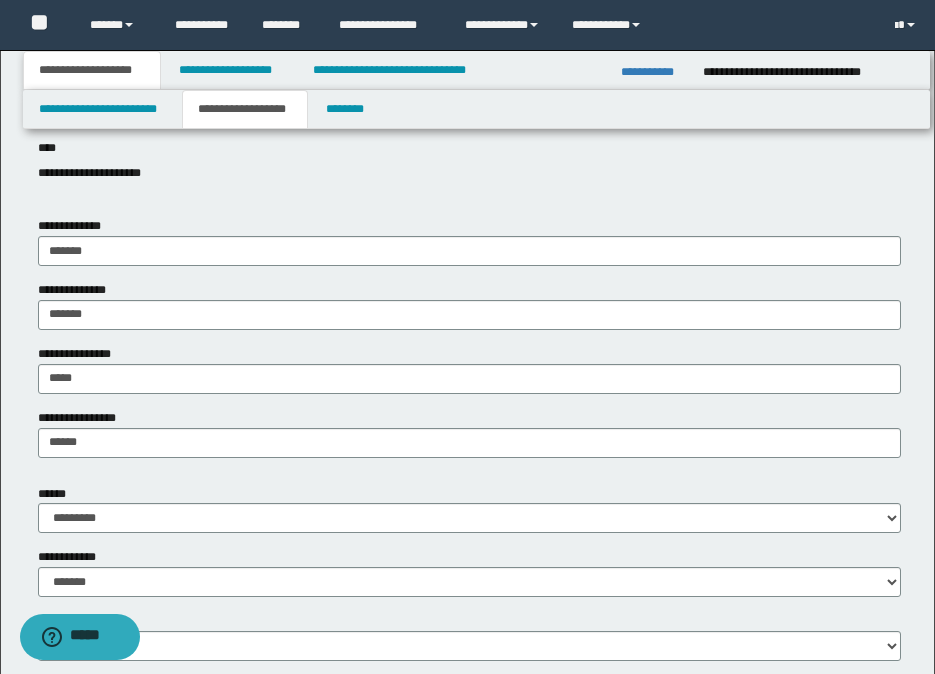 scroll, scrollTop: 0, scrollLeft: 0, axis: both 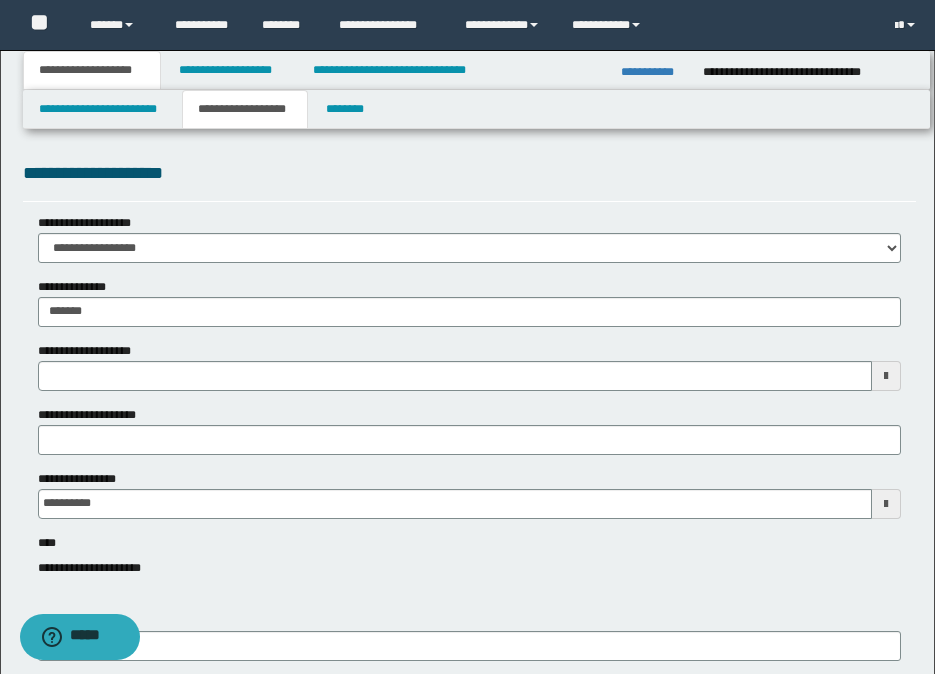 click on "**********" at bounding box center (92, 70) 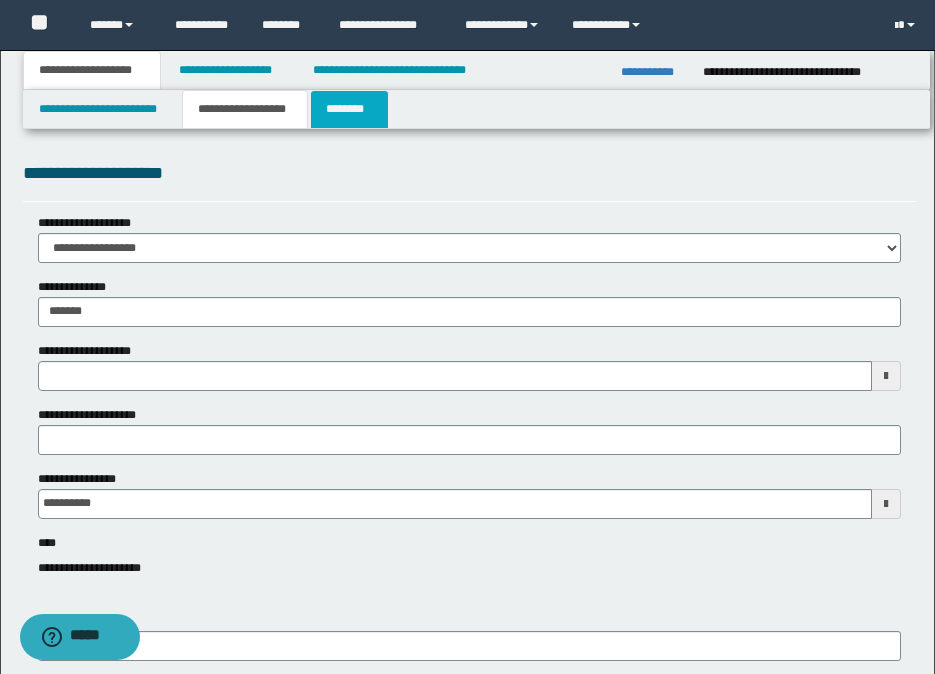 click on "********" at bounding box center [349, 109] 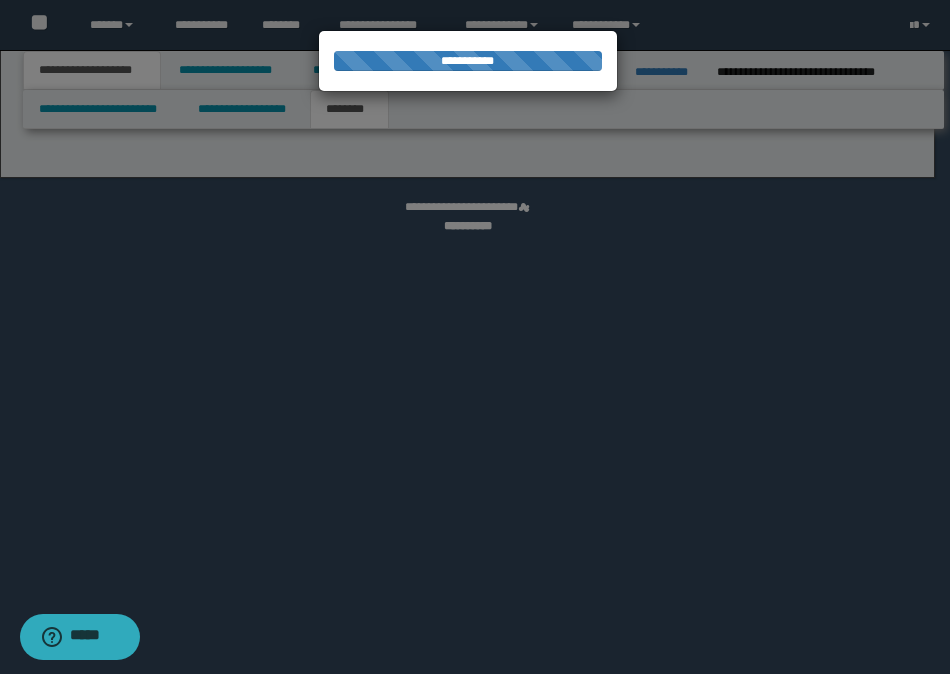 click at bounding box center [475, 337] 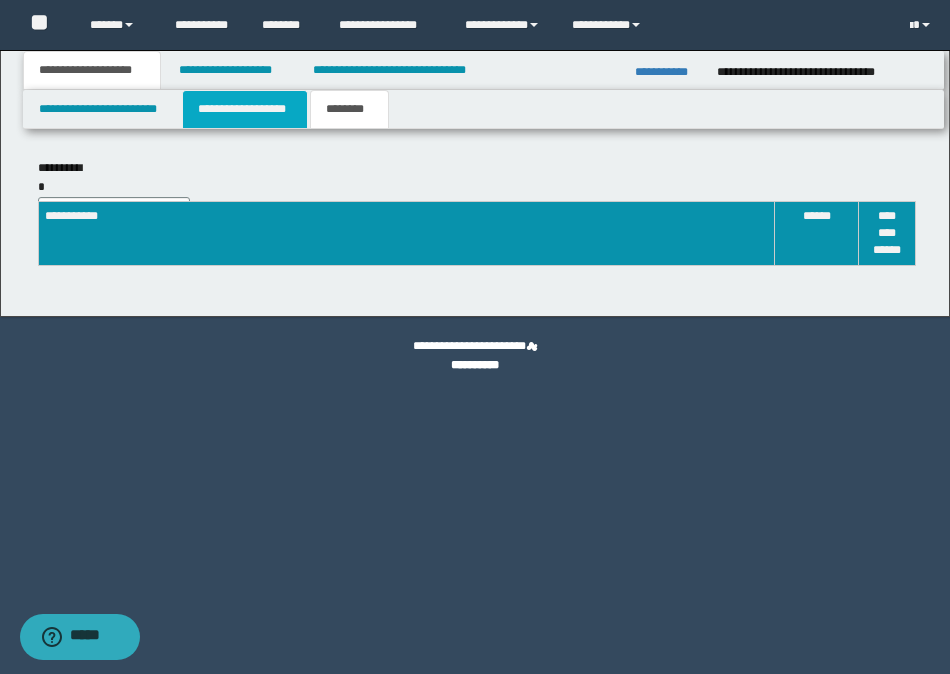 click on "**********" at bounding box center (245, 109) 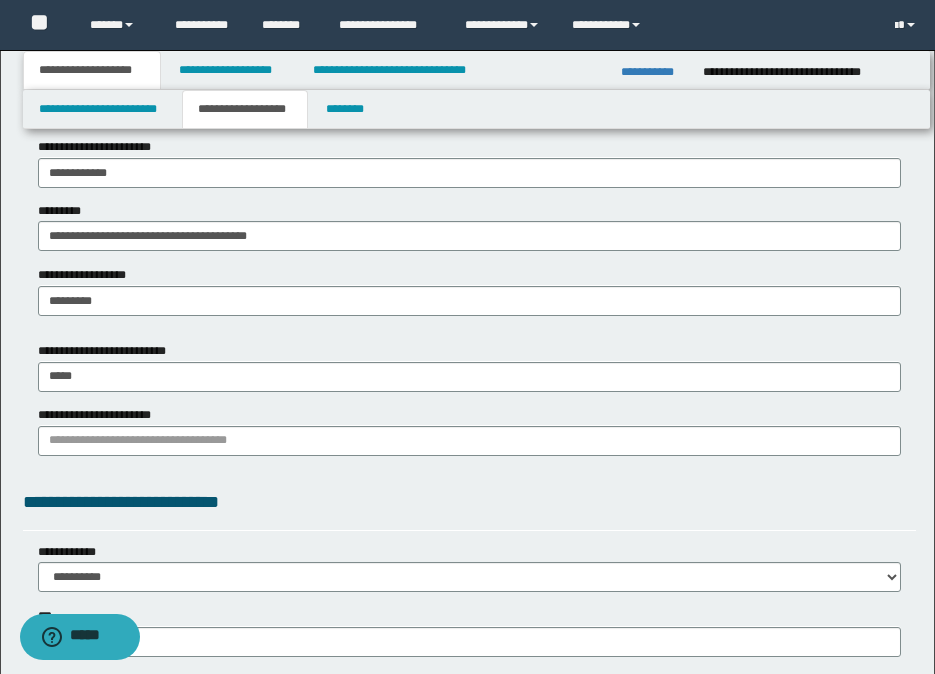 scroll, scrollTop: 1400, scrollLeft: 0, axis: vertical 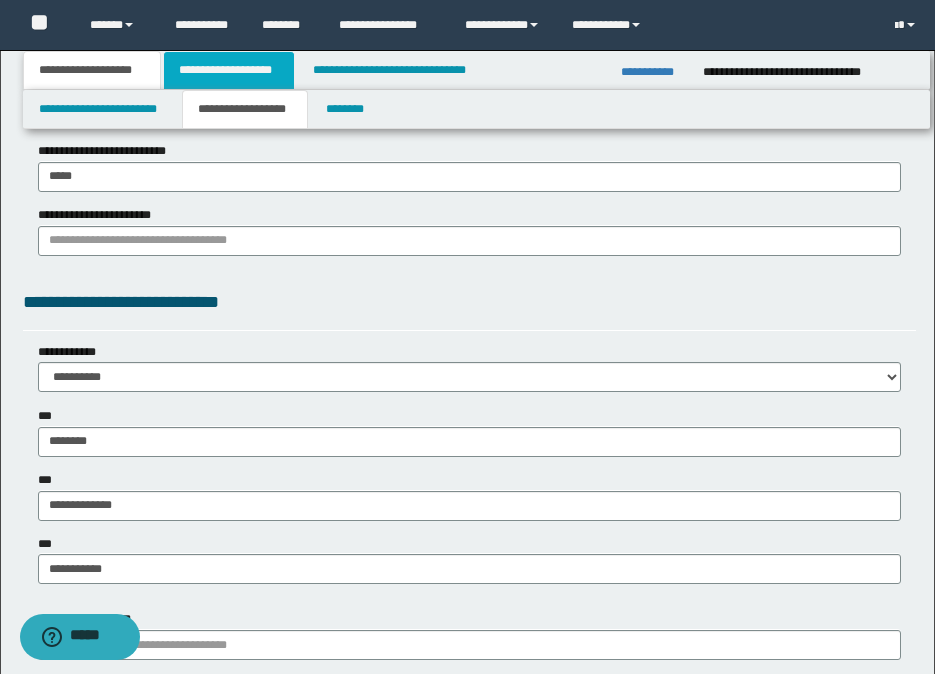 click on "**********" at bounding box center [229, 70] 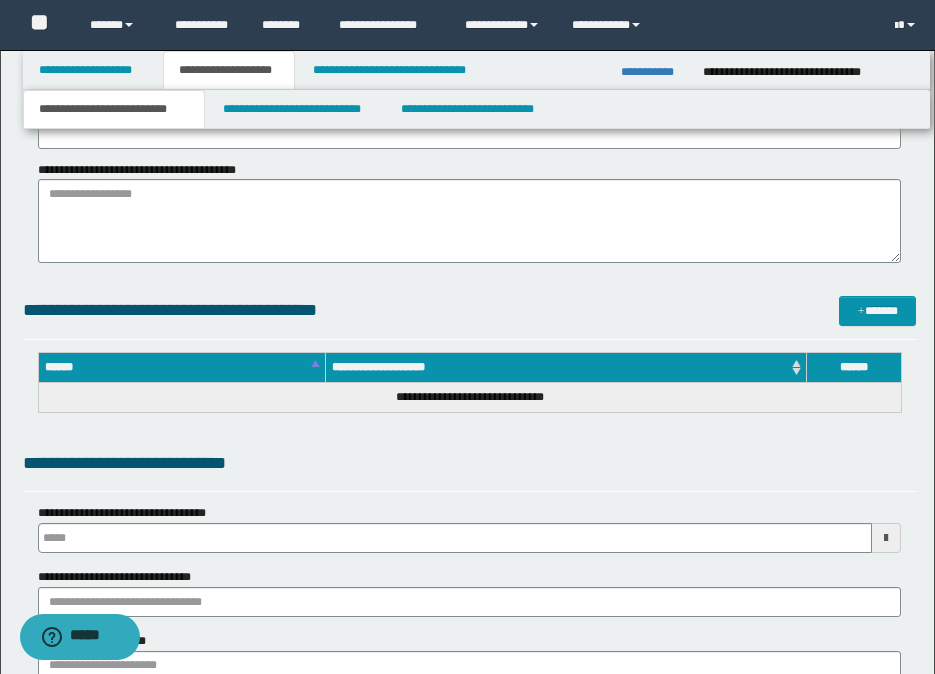 scroll, scrollTop: 300, scrollLeft: 0, axis: vertical 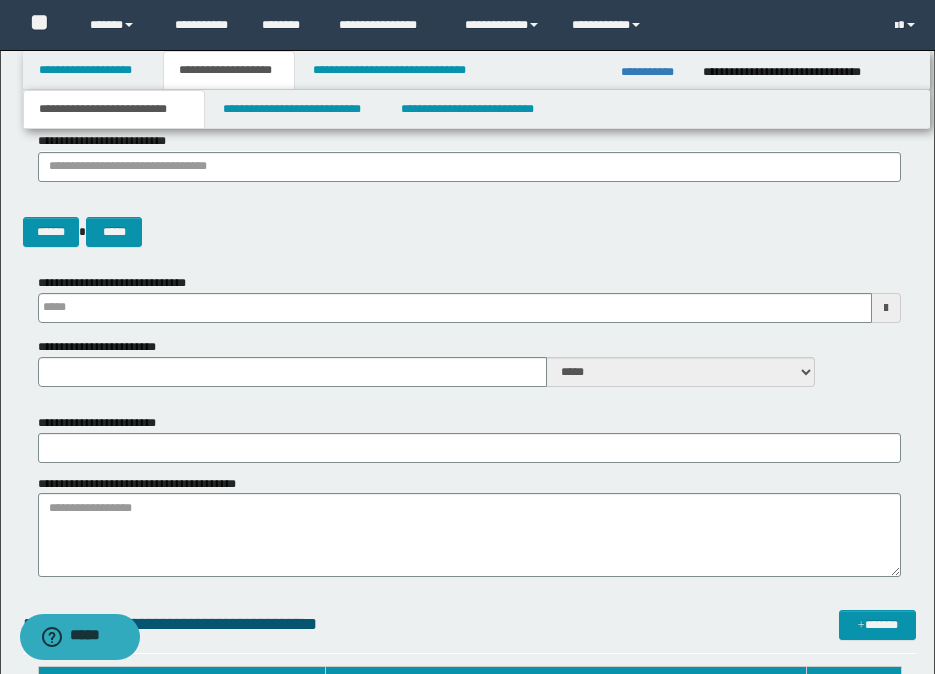 type 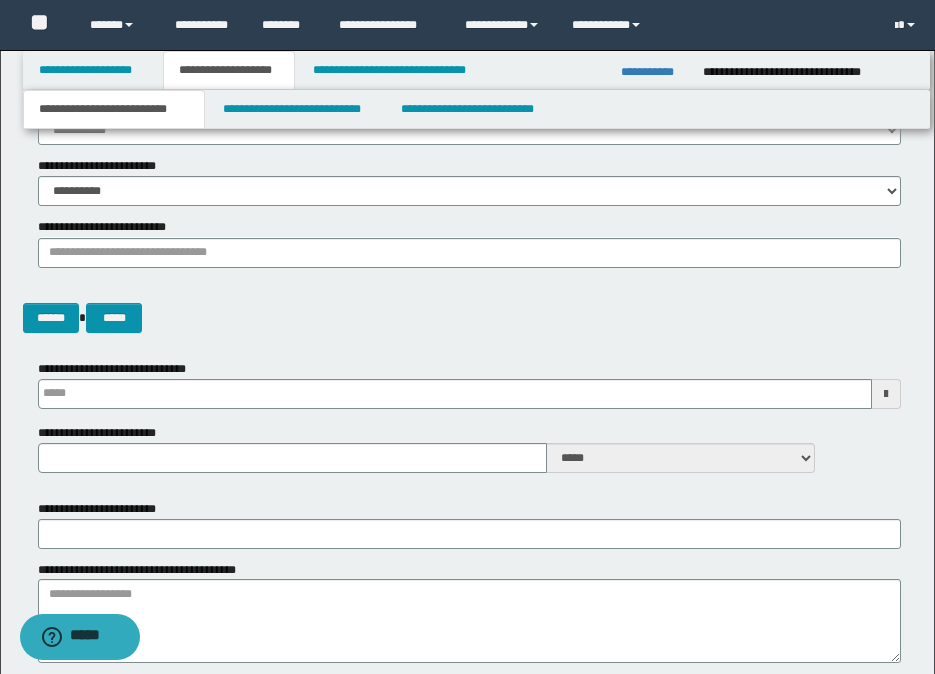 scroll, scrollTop: 0, scrollLeft: 0, axis: both 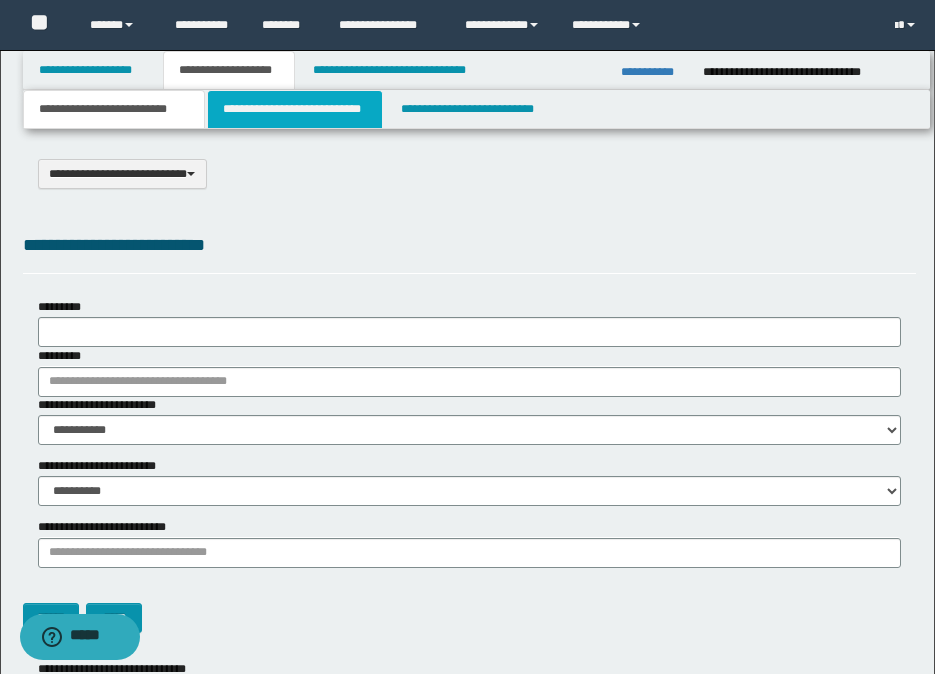click on "**********" at bounding box center [295, 109] 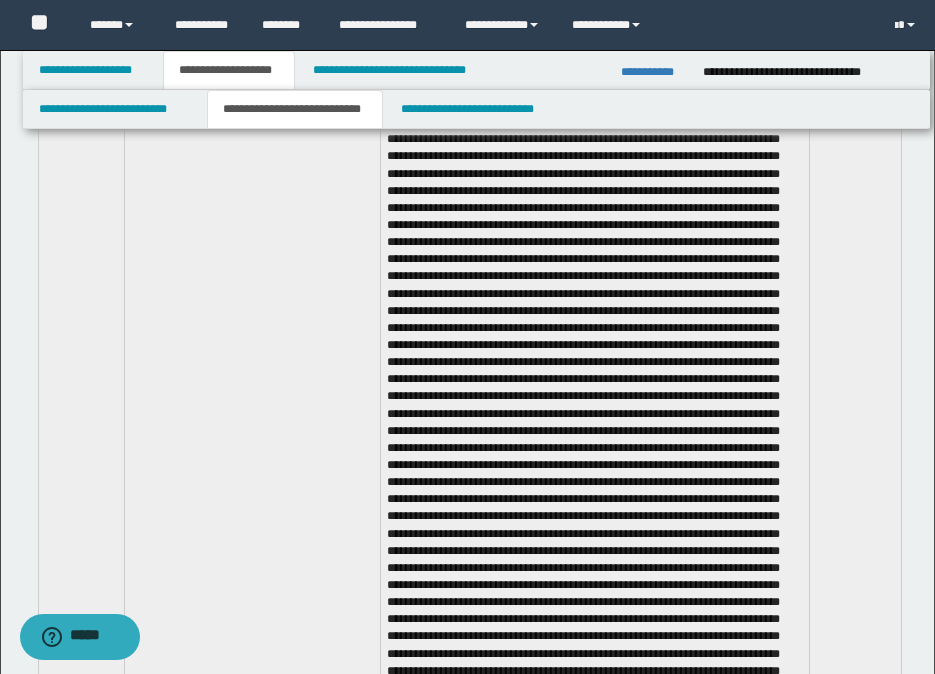 scroll, scrollTop: 4200, scrollLeft: 0, axis: vertical 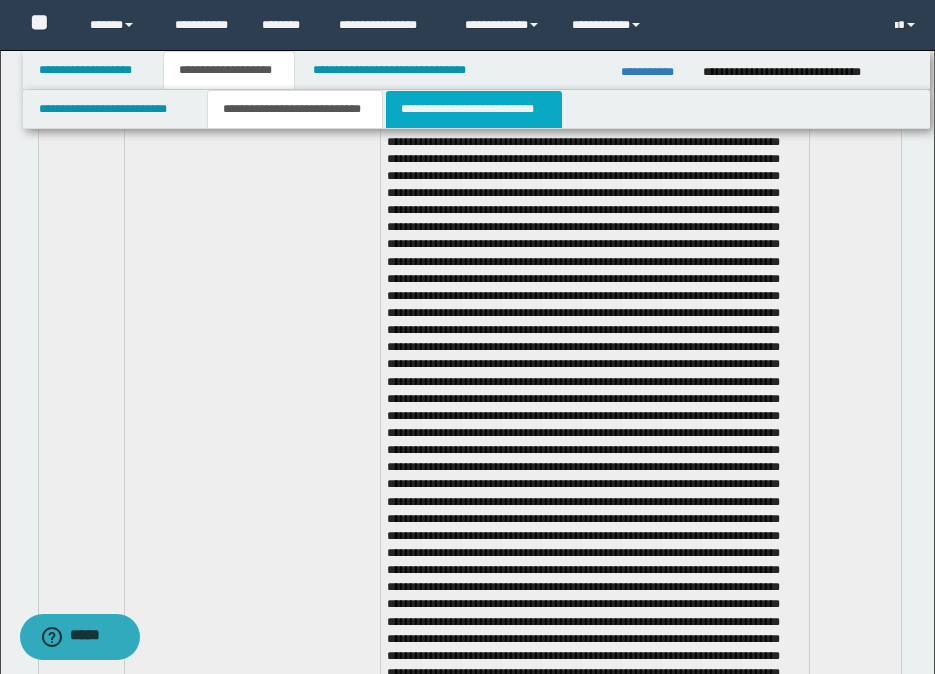 click on "**********" at bounding box center (474, 109) 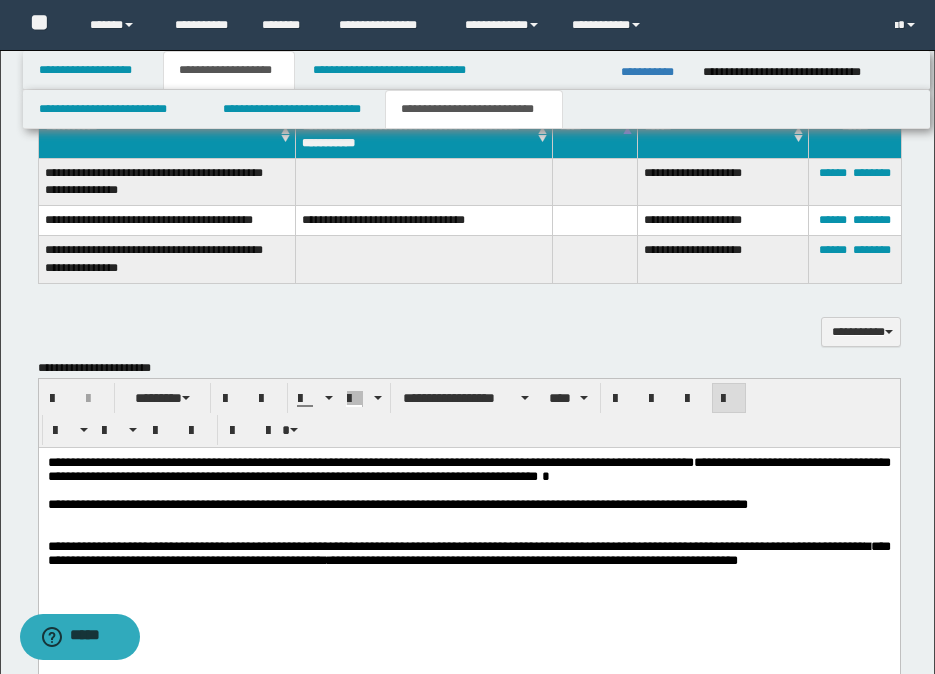 scroll, scrollTop: 1180, scrollLeft: 0, axis: vertical 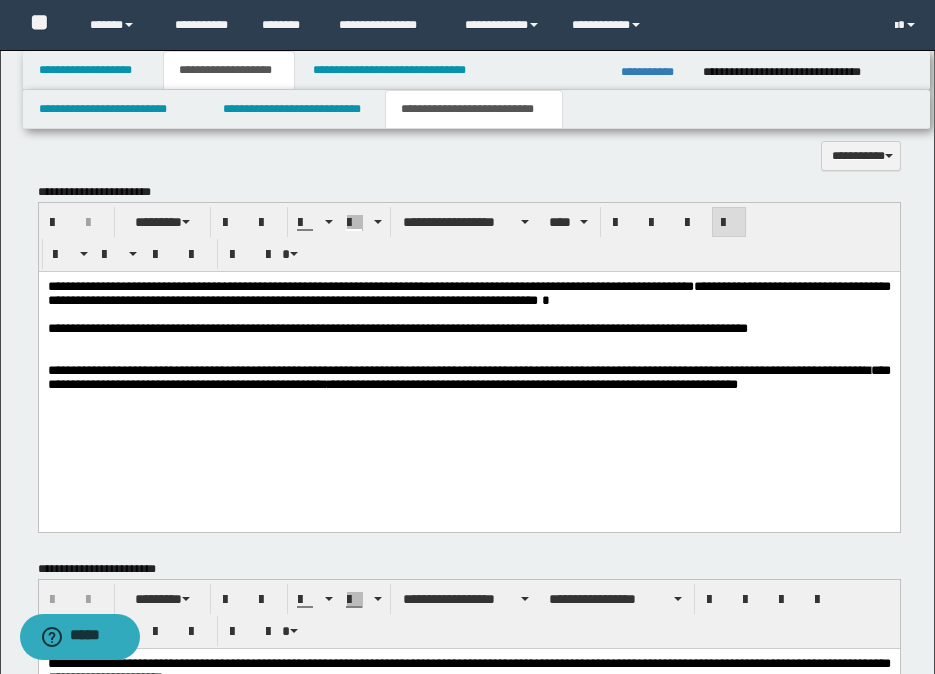 click on "**********" at bounding box center [468, 377] 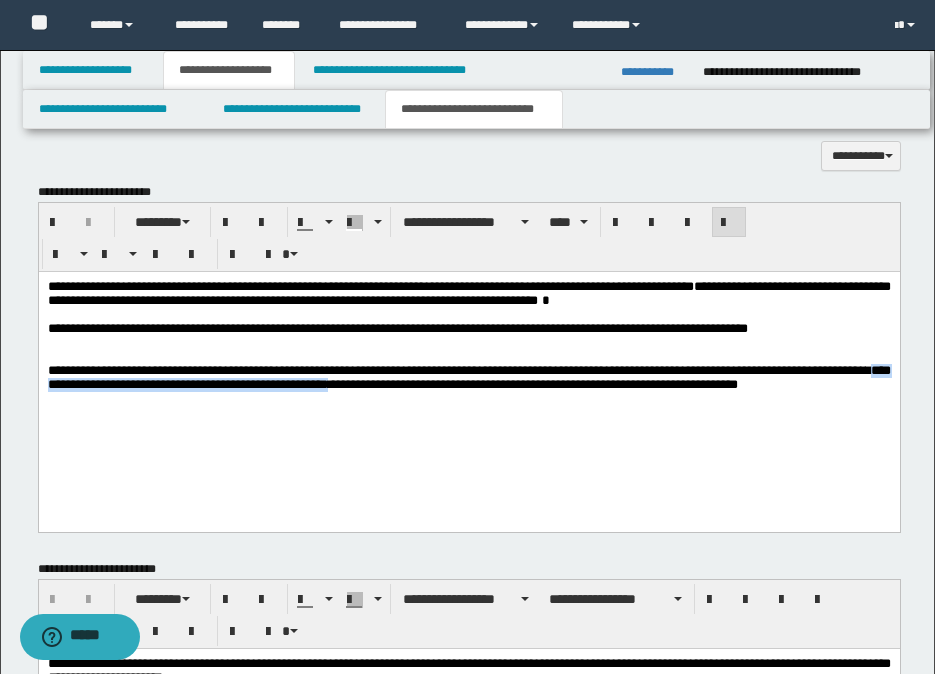 drag, startPoint x: 121, startPoint y: 398, endPoint x: 448, endPoint y: 401, distance: 327.01376 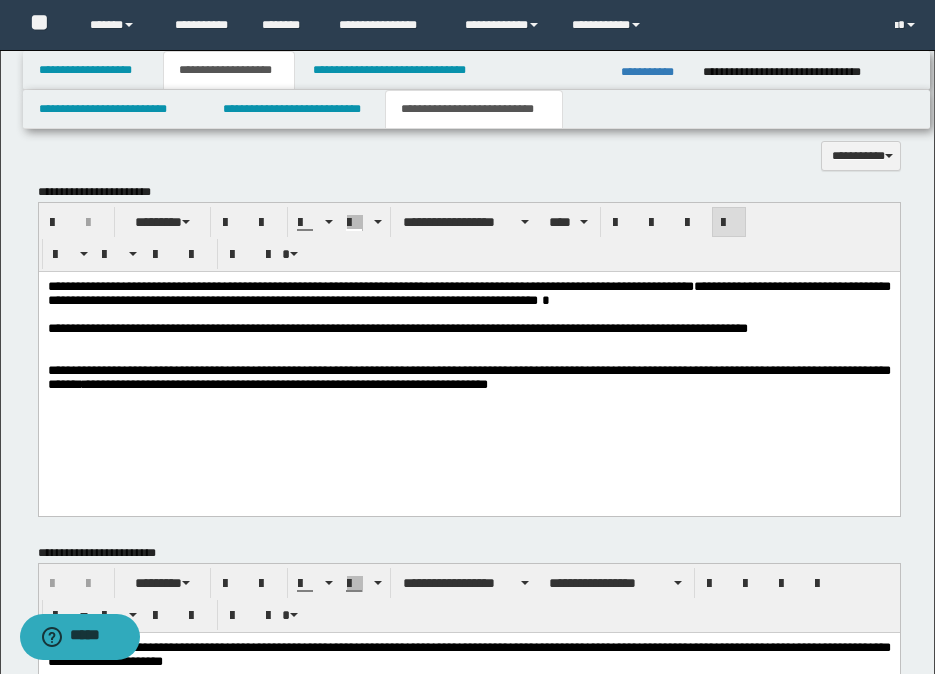 drag, startPoint x: 368, startPoint y: 431, endPoint x: 385, endPoint y: 425, distance: 18.027756 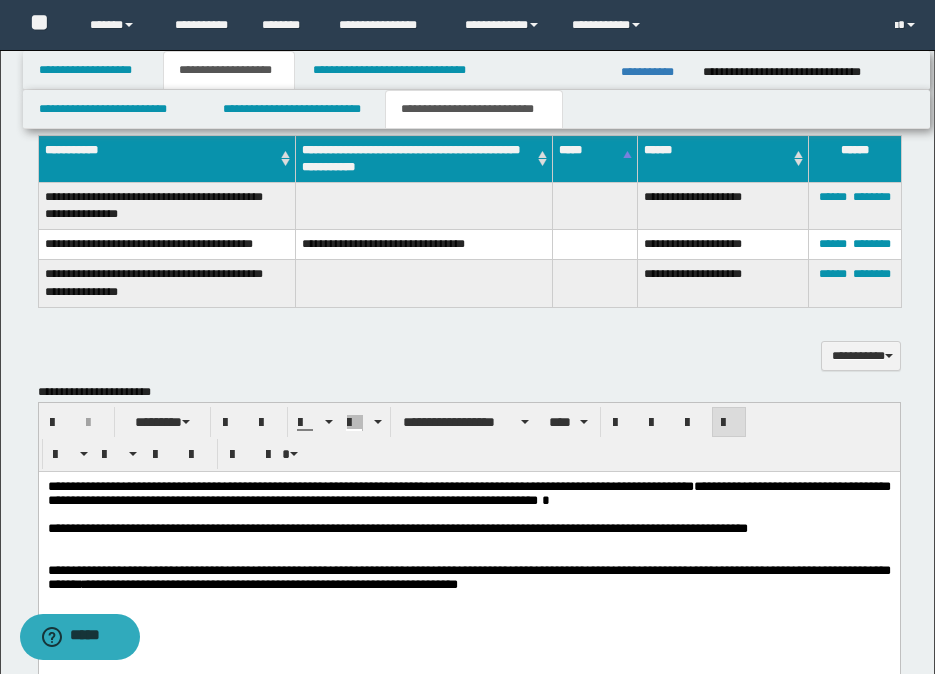 scroll, scrollTop: 1300, scrollLeft: 0, axis: vertical 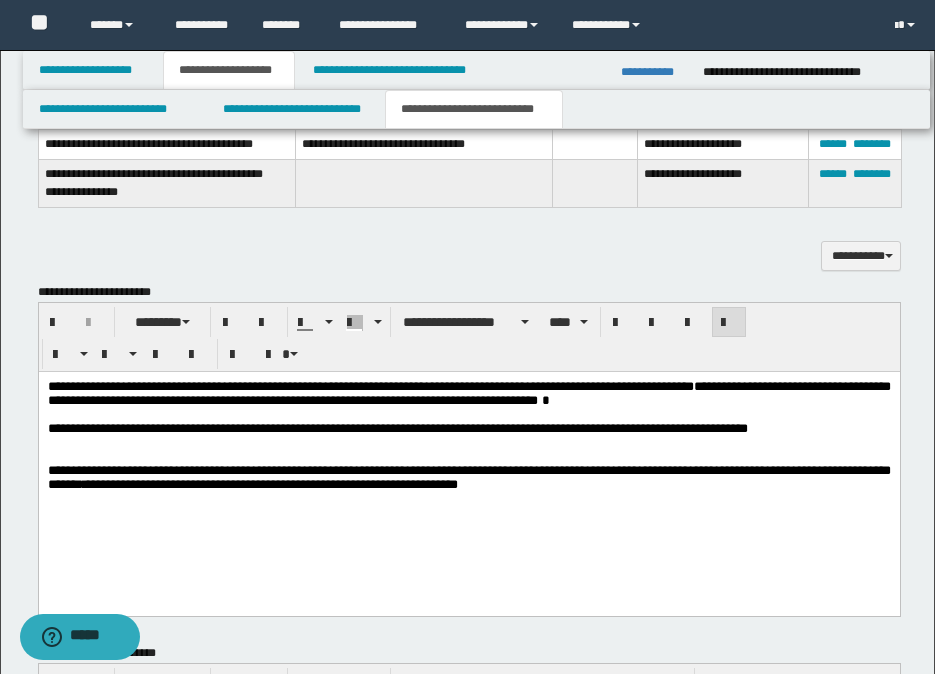 click on "**********" at bounding box center [654, 72] 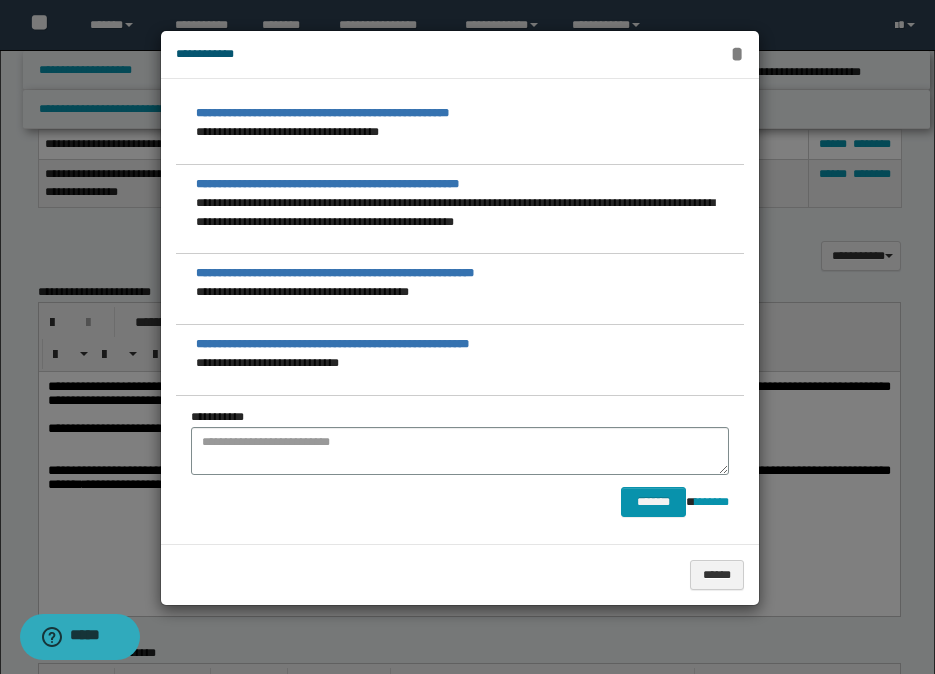 click on "*" at bounding box center (736, 54) 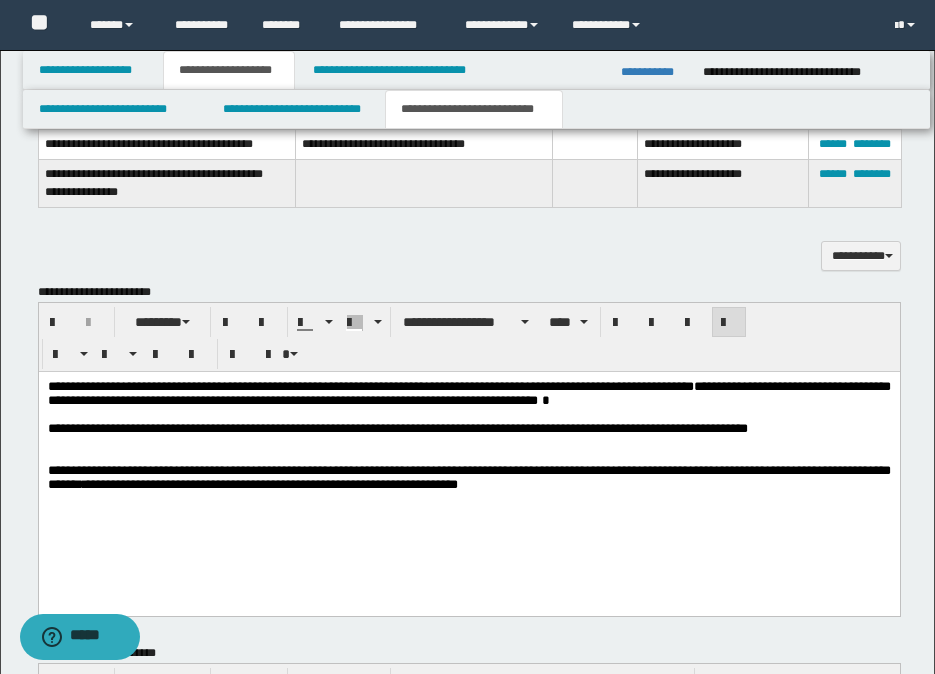 click on "**********" at bounding box center [468, 477] 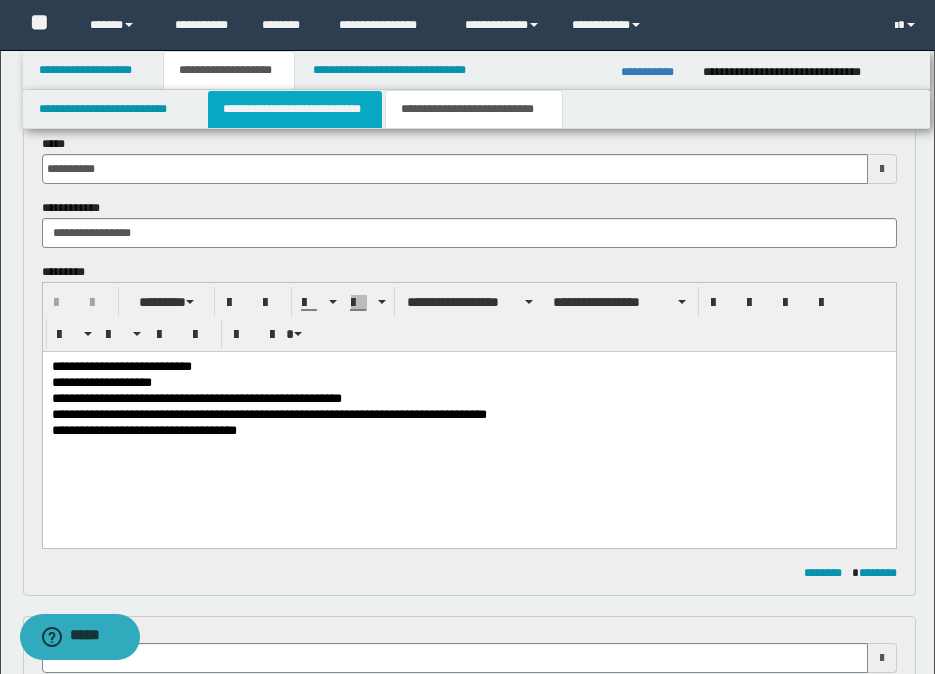 scroll, scrollTop: 0, scrollLeft: 0, axis: both 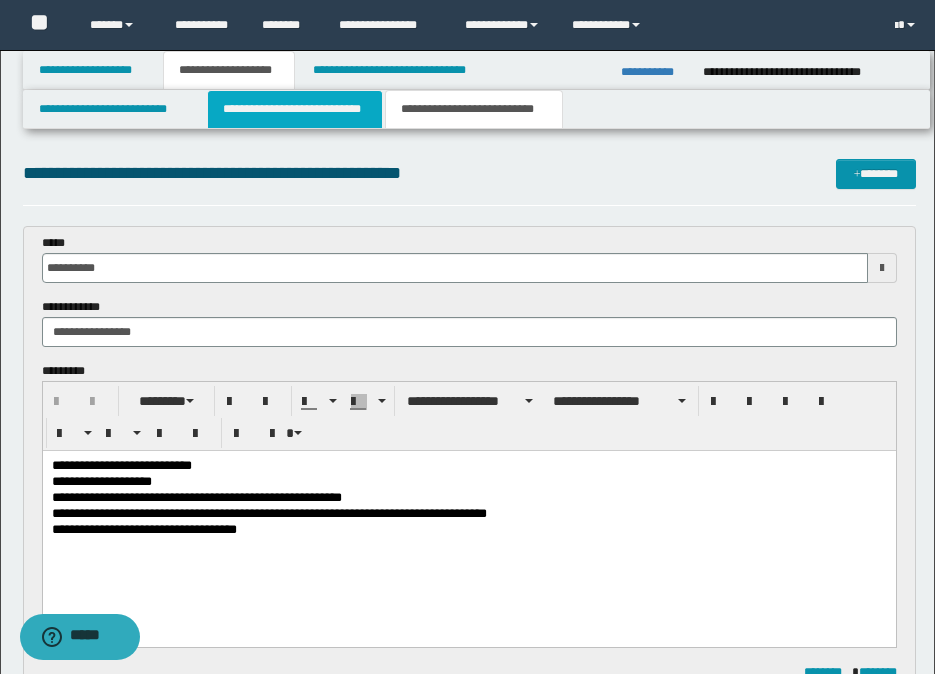 click on "**********" at bounding box center [295, 109] 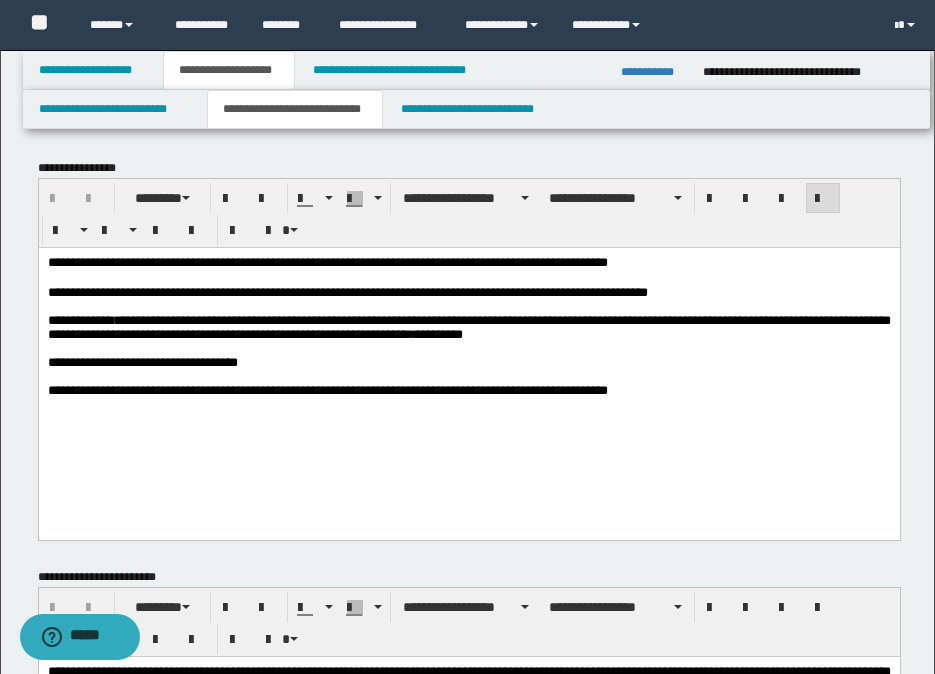 click at bounding box center (468, 306) 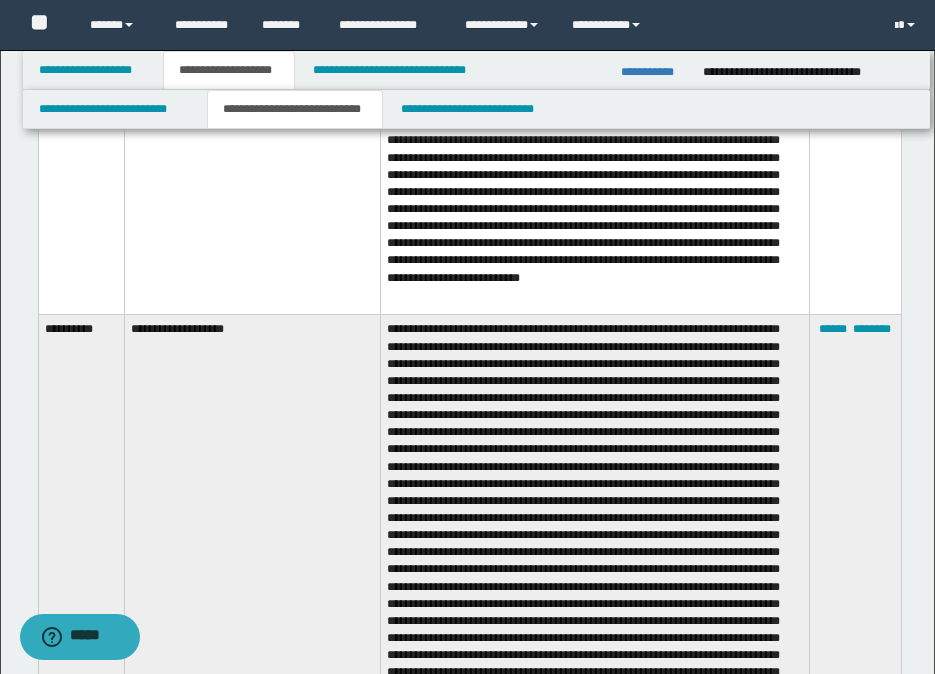 scroll, scrollTop: 1100, scrollLeft: 0, axis: vertical 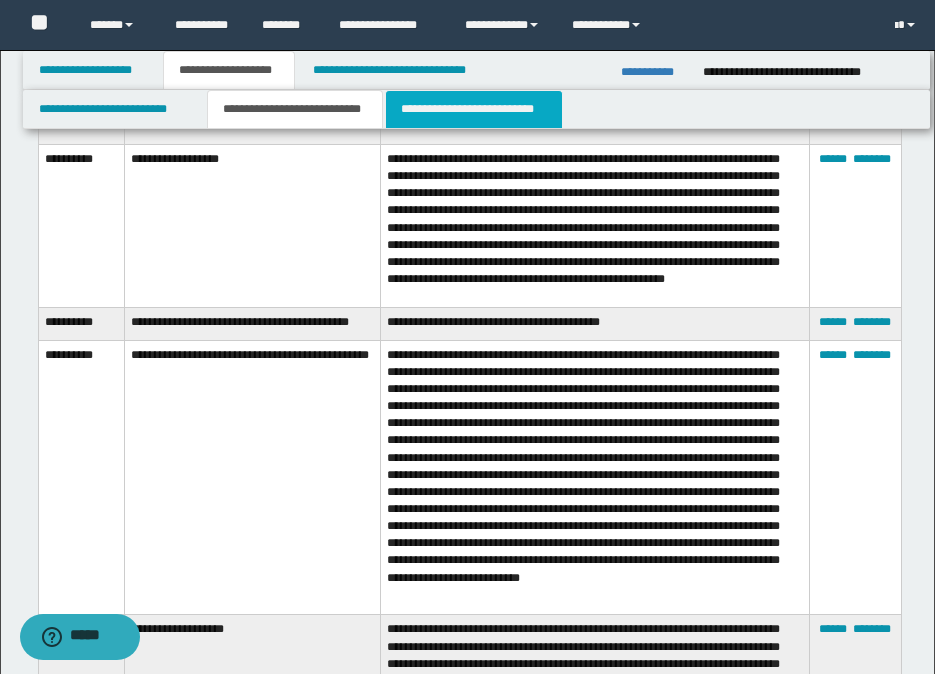 click on "**********" at bounding box center [474, 109] 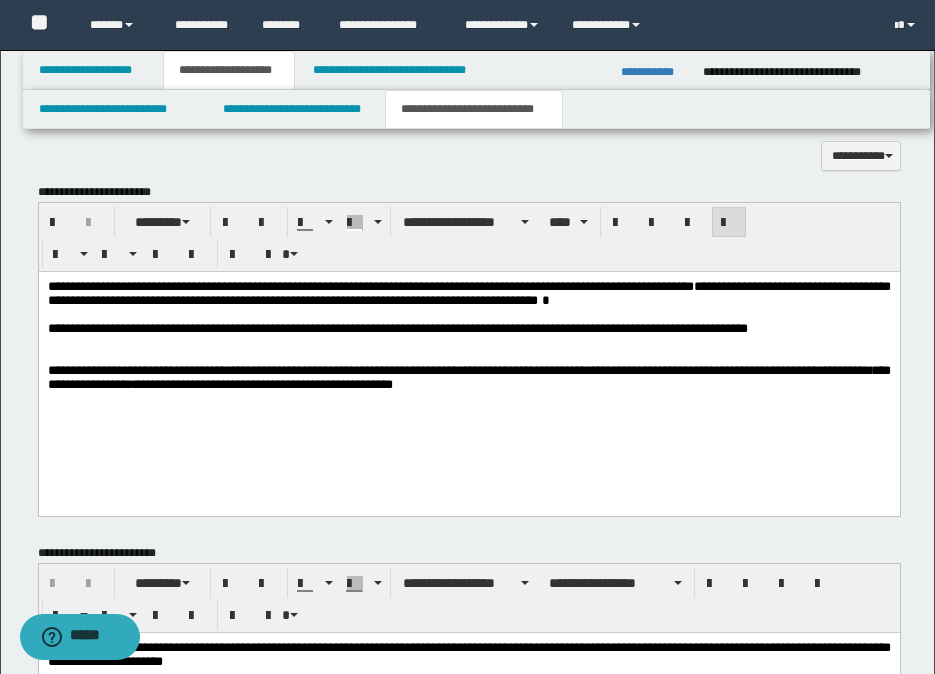 scroll, scrollTop: 1500, scrollLeft: 0, axis: vertical 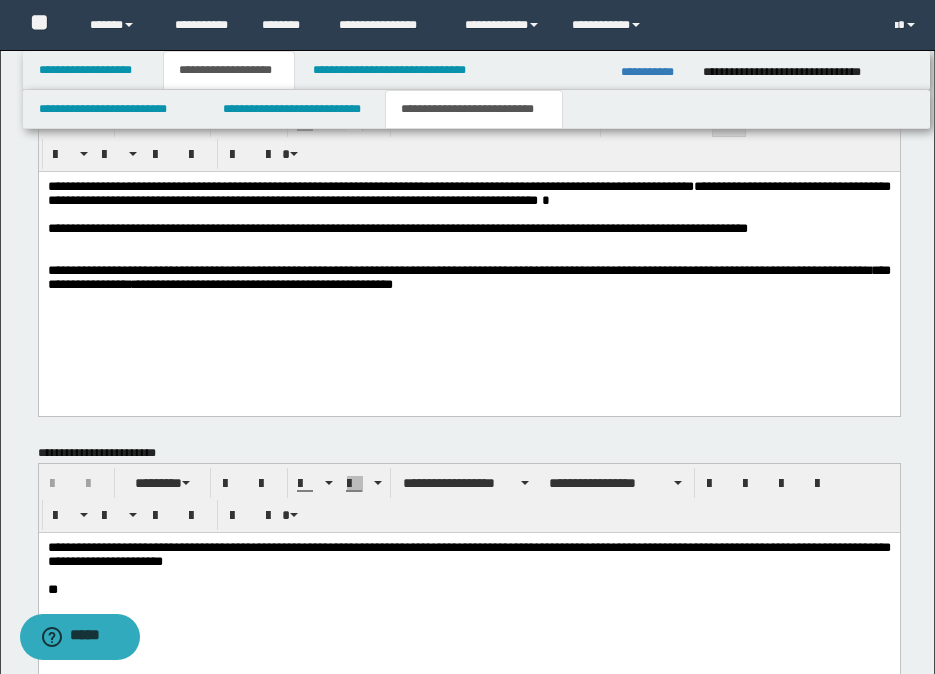 click on "**********" at bounding box center (468, 277) 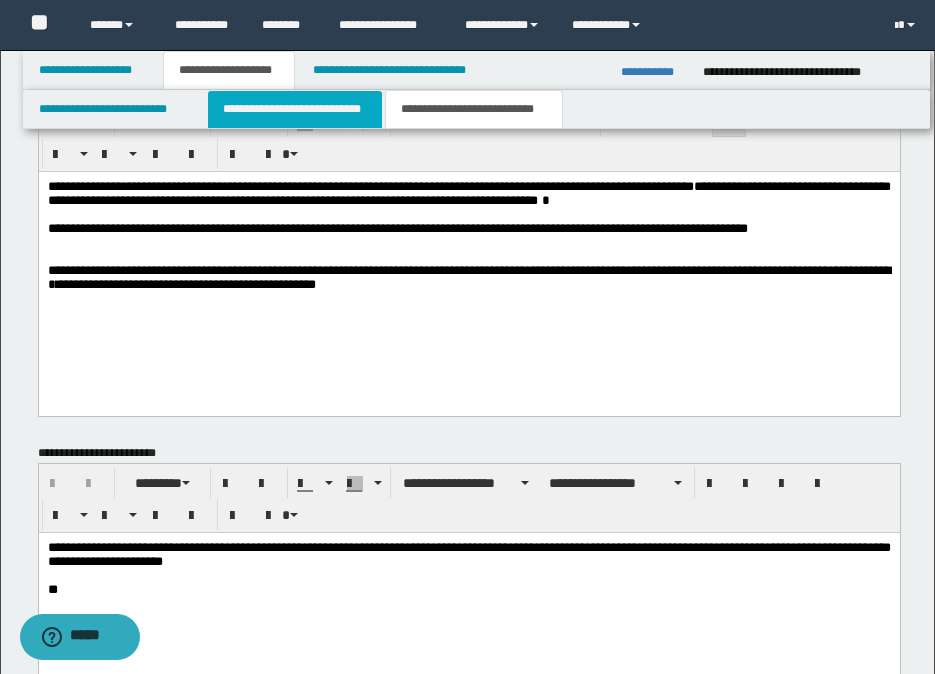 click on "**********" at bounding box center [295, 109] 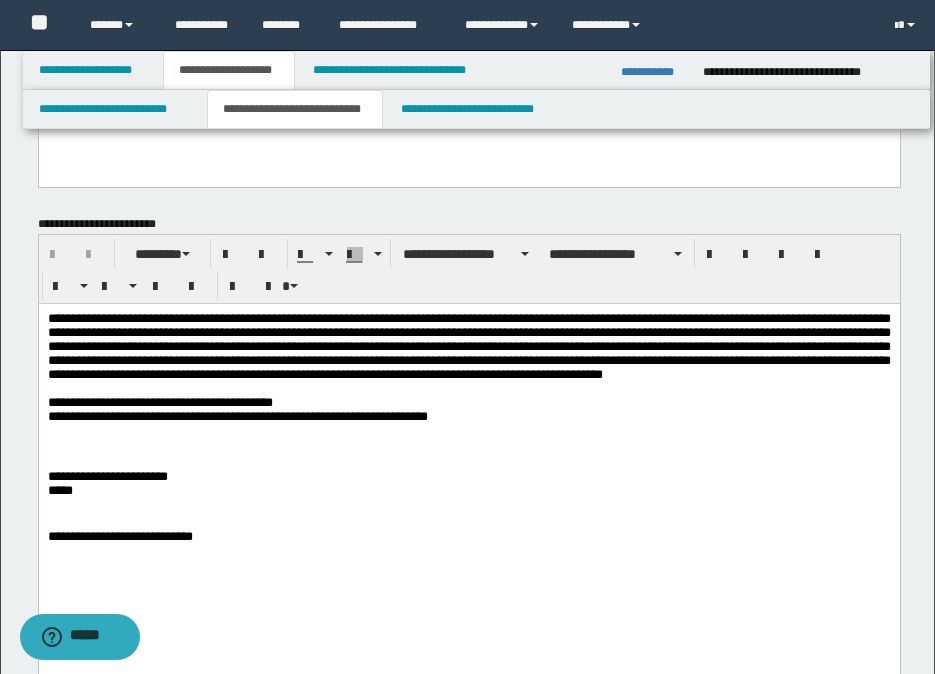 scroll, scrollTop: 400, scrollLeft: 0, axis: vertical 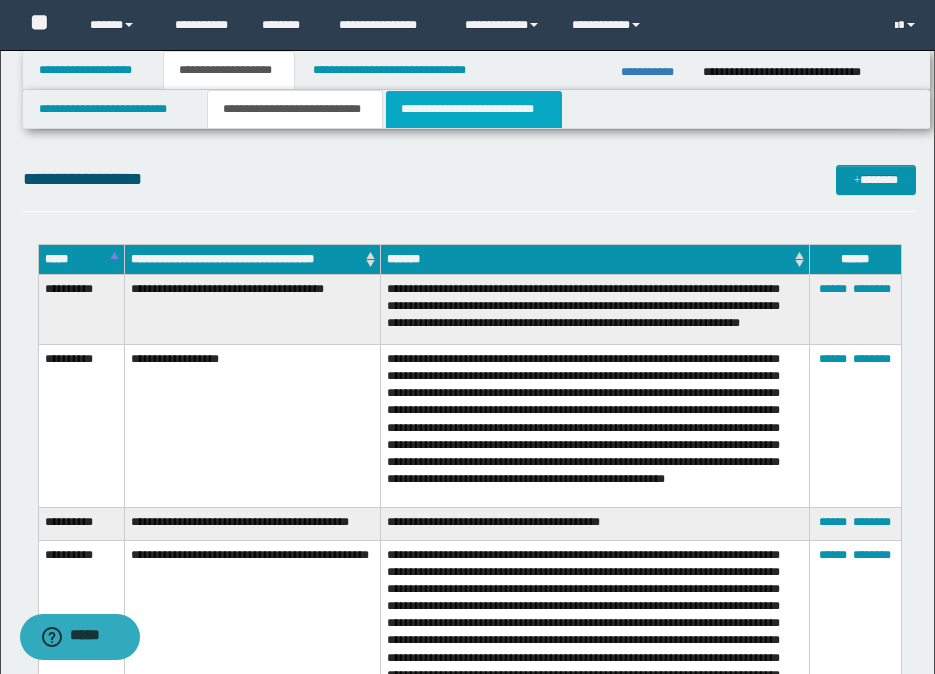 click on "**********" at bounding box center (474, 109) 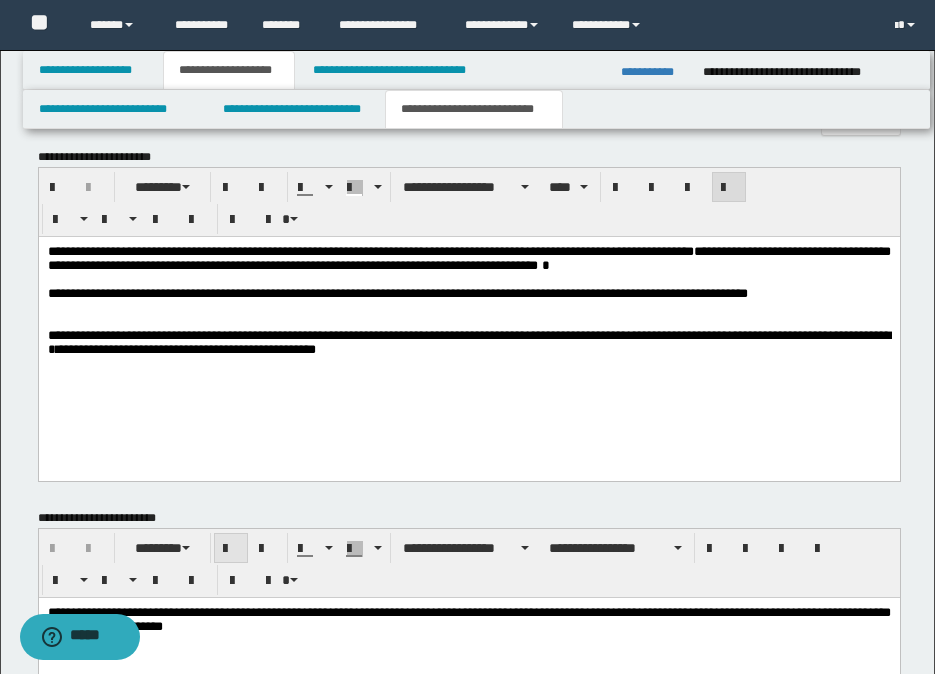 scroll, scrollTop: 1500, scrollLeft: 0, axis: vertical 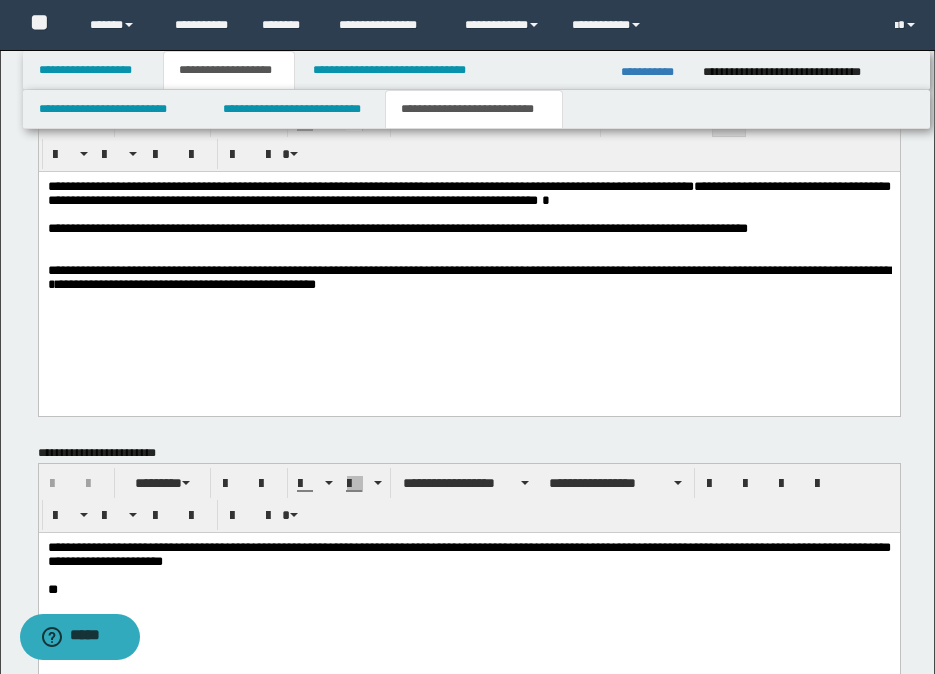 click on "**********" at bounding box center [468, 277] 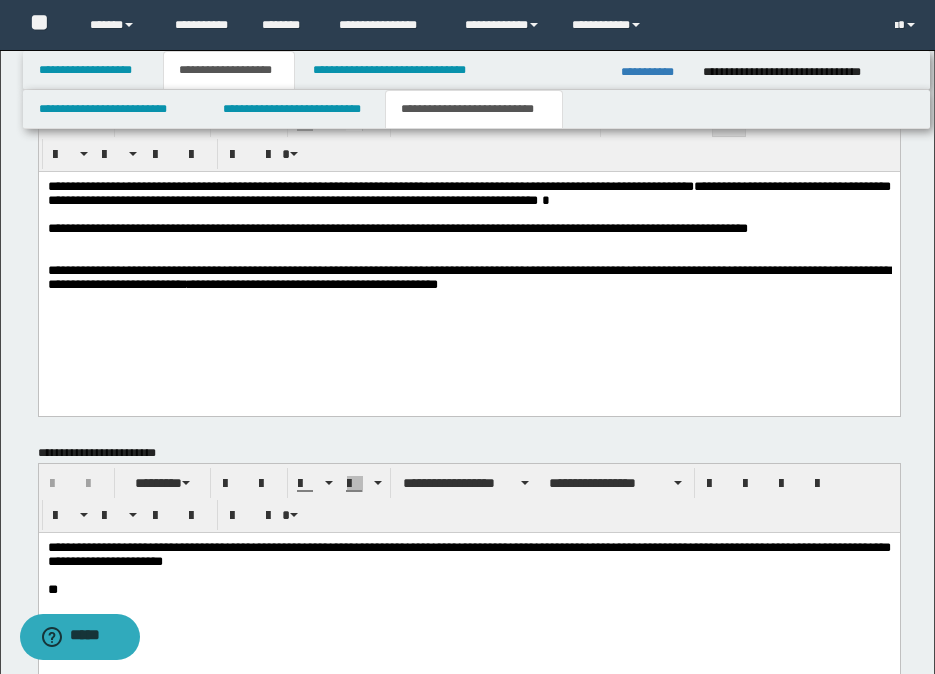 click on "**********" at bounding box center (468, 277) 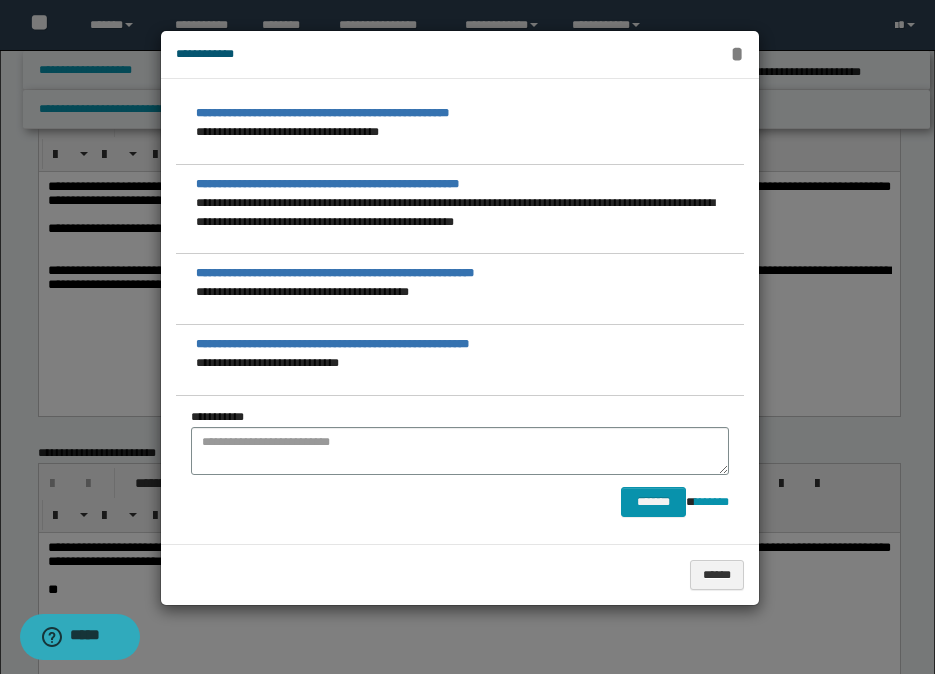 click on "*" at bounding box center [736, 54] 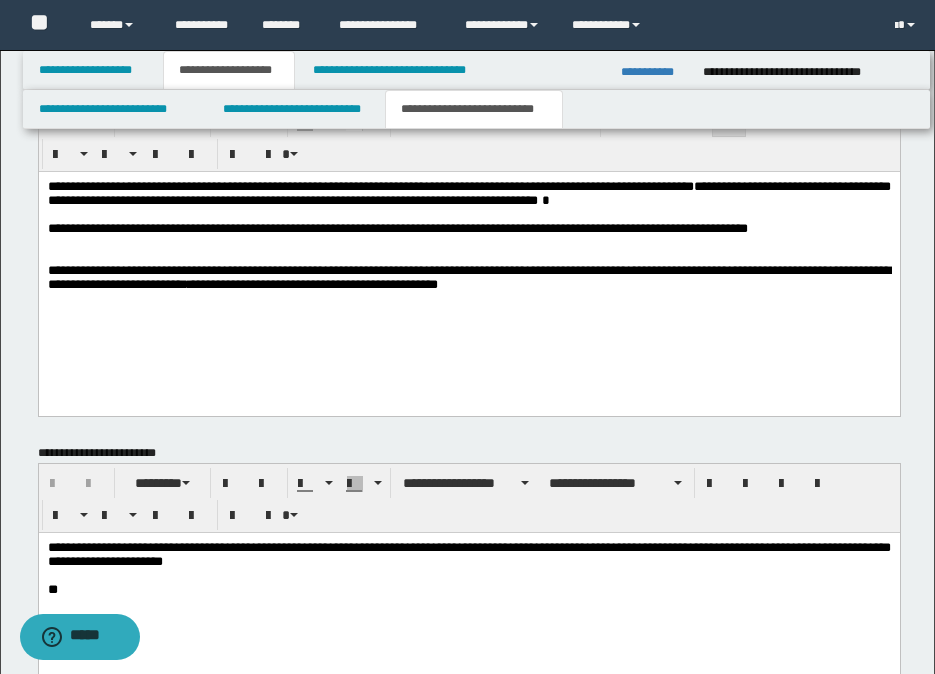 click on "**********" at bounding box center [468, 277] 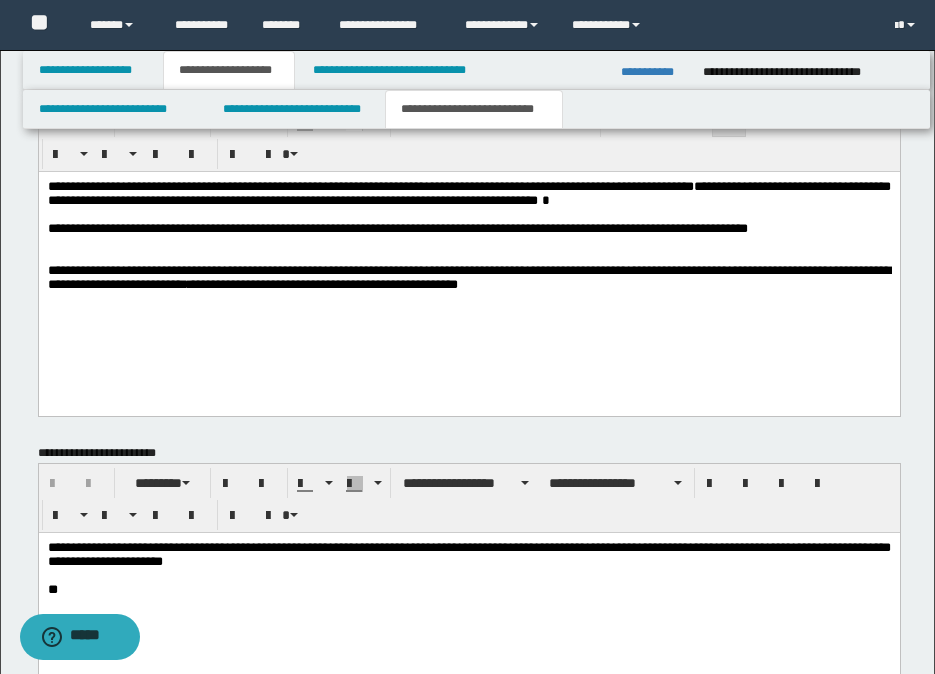 click on "**********" at bounding box center [468, 261] 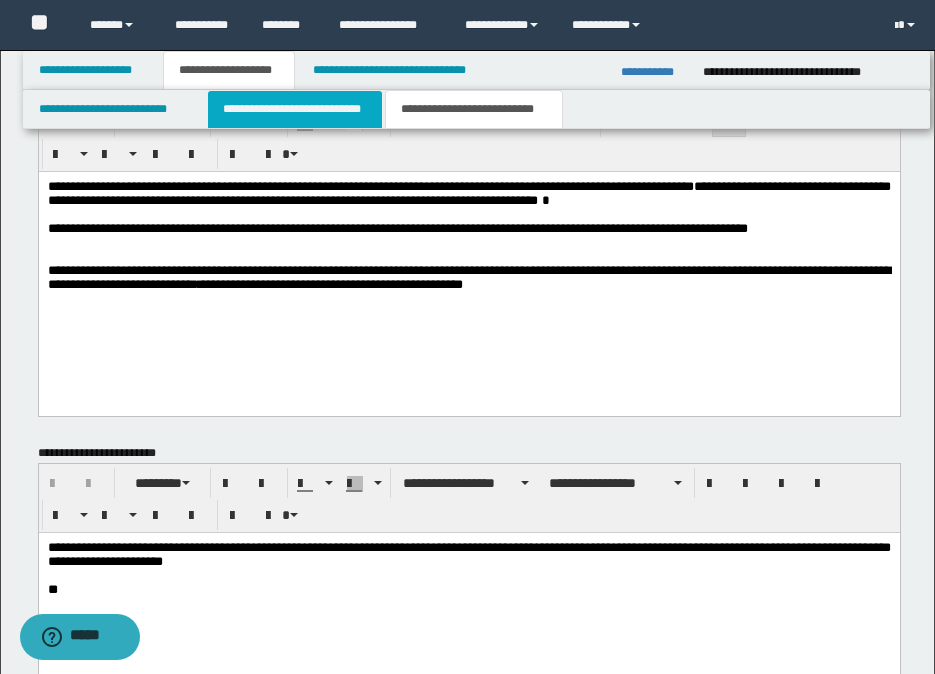 click on "**********" at bounding box center [295, 109] 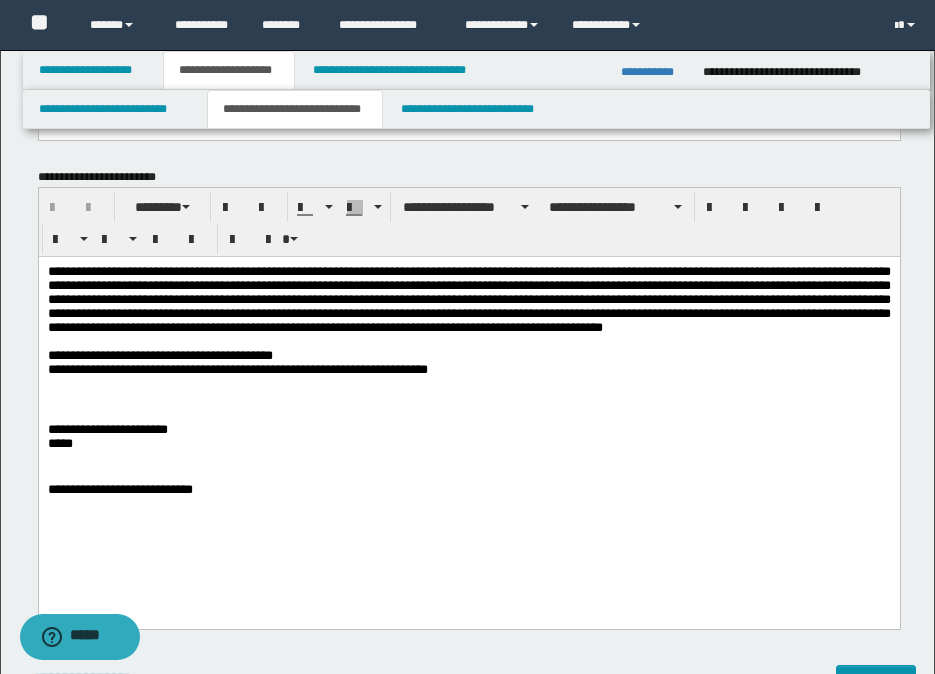 scroll, scrollTop: 0, scrollLeft: 0, axis: both 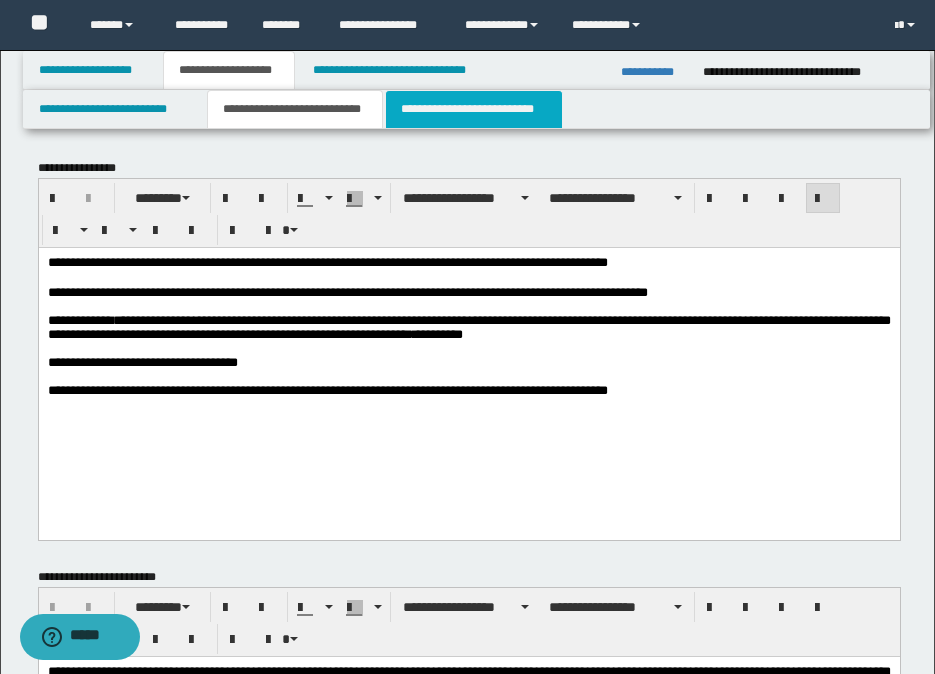 click on "**********" at bounding box center (474, 109) 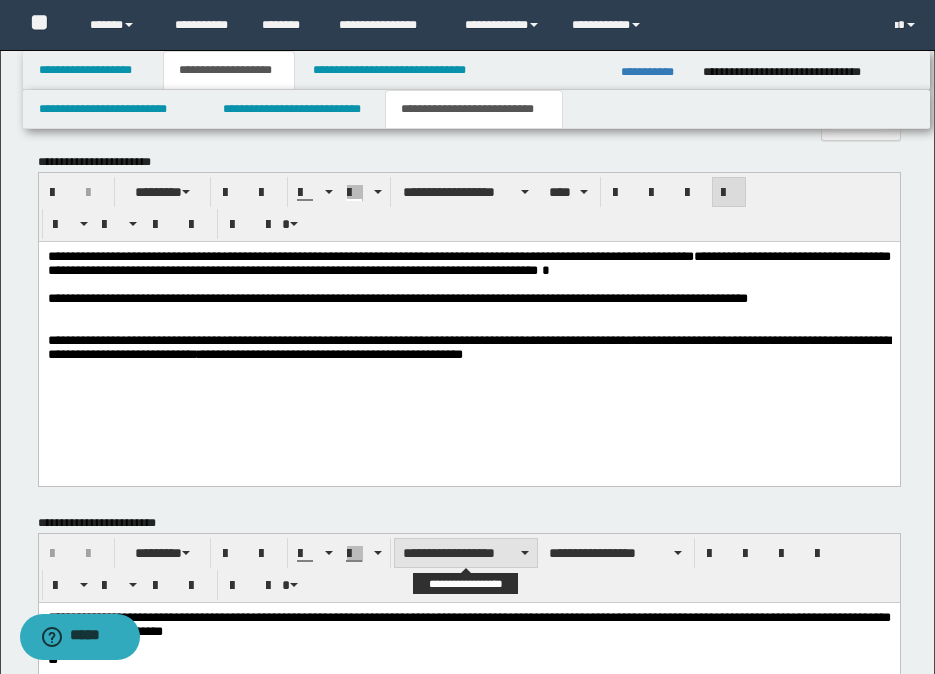 scroll, scrollTop: 1364, scrollLeft: 0, axis: vertical 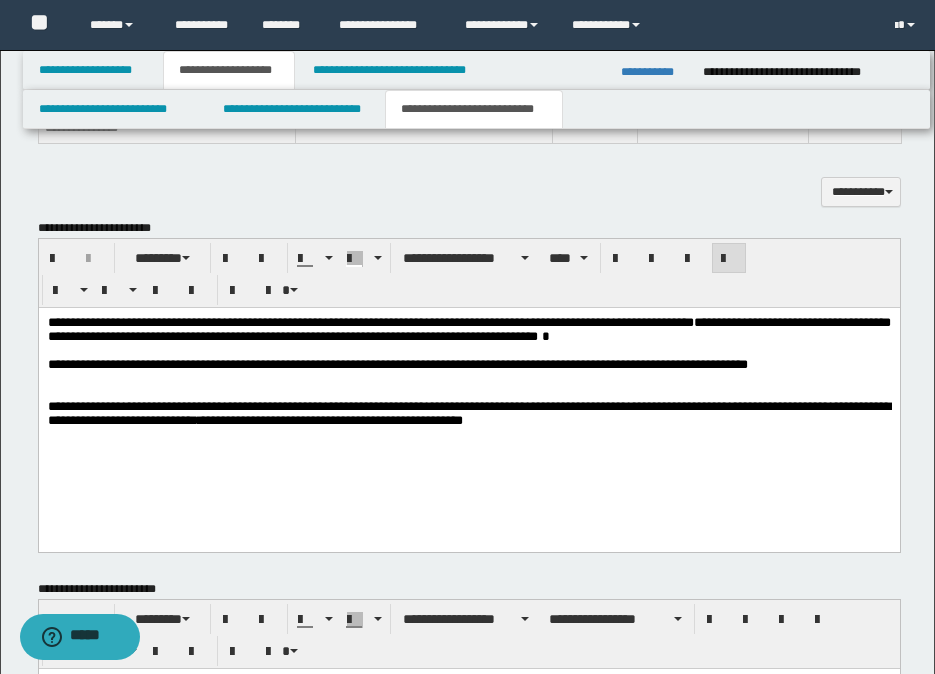 click on "**********" at bounding box center [122, 420] 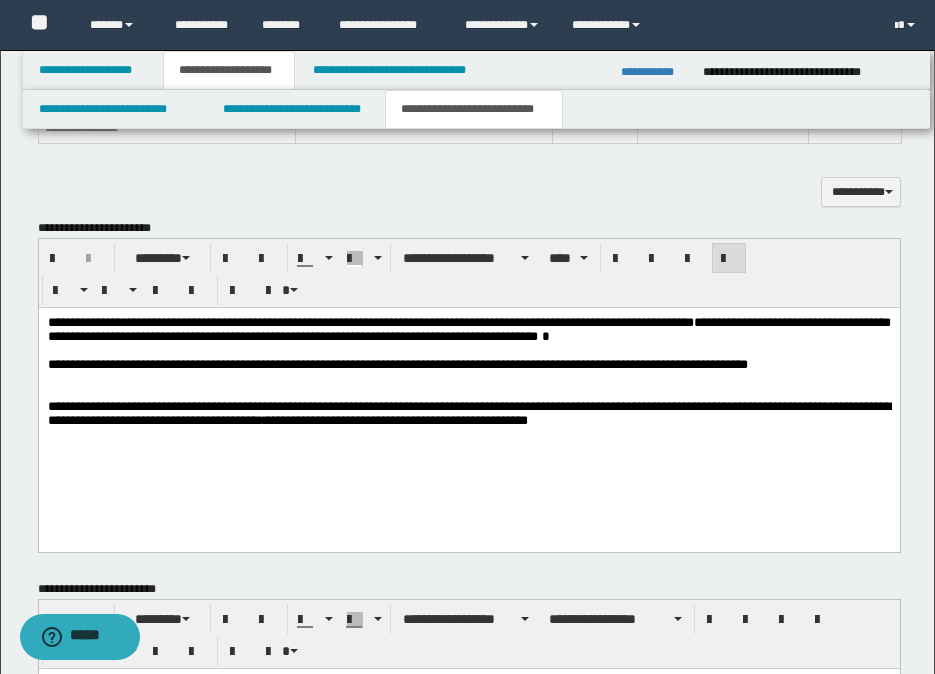 click on "**********" at bounding box center [468, 414] 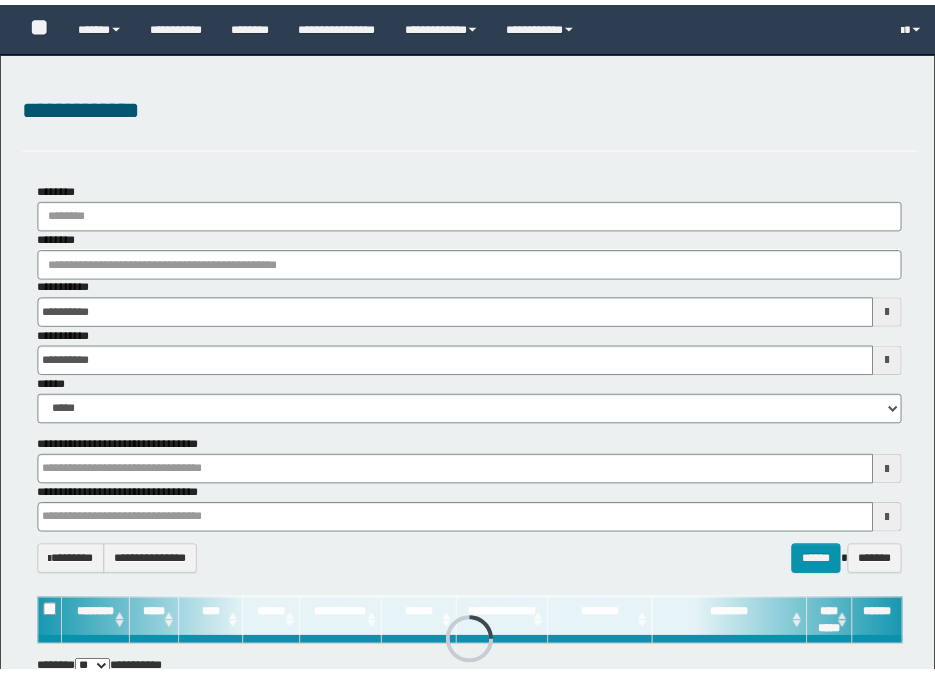 scroll, scrollTop: 0, scrollLeft: 0, axis: both 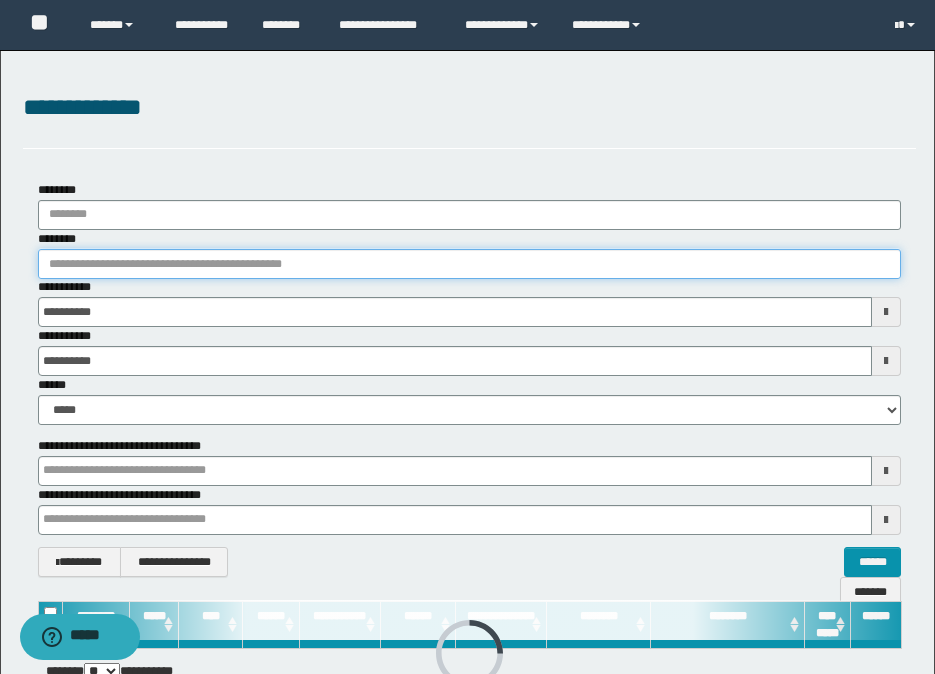 click on "********" at bounding box center (469, 264) 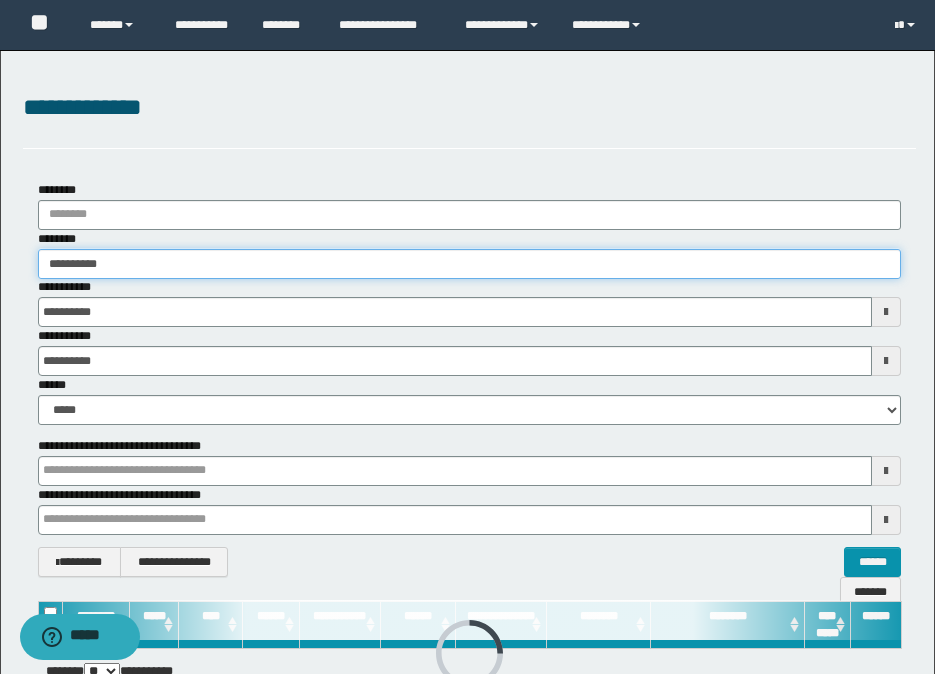 type on "**********" 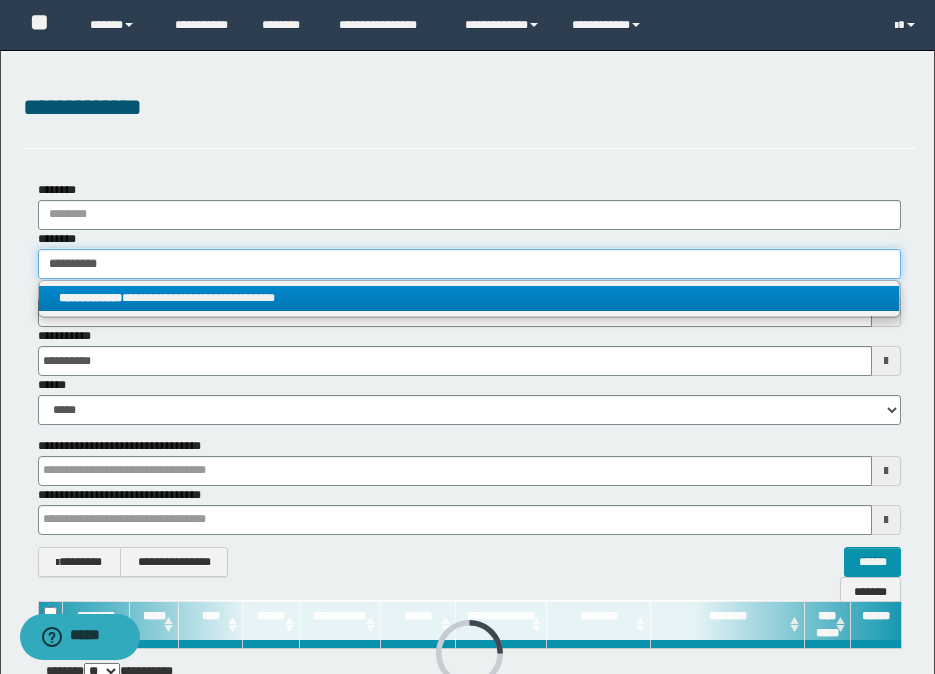 type on "**********" 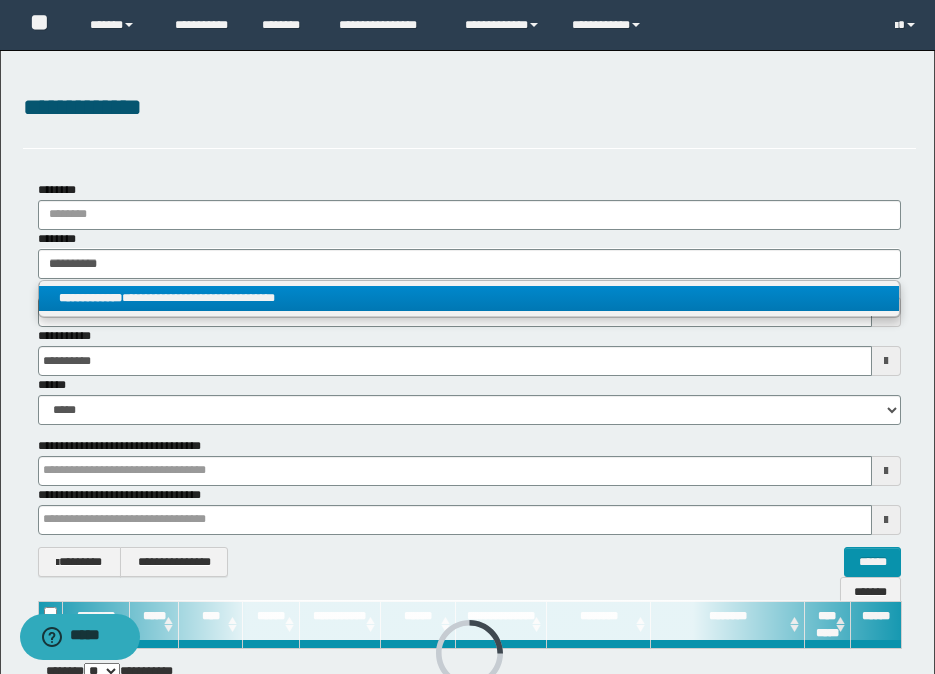 click on "**********" at bounding box center [469, 298] 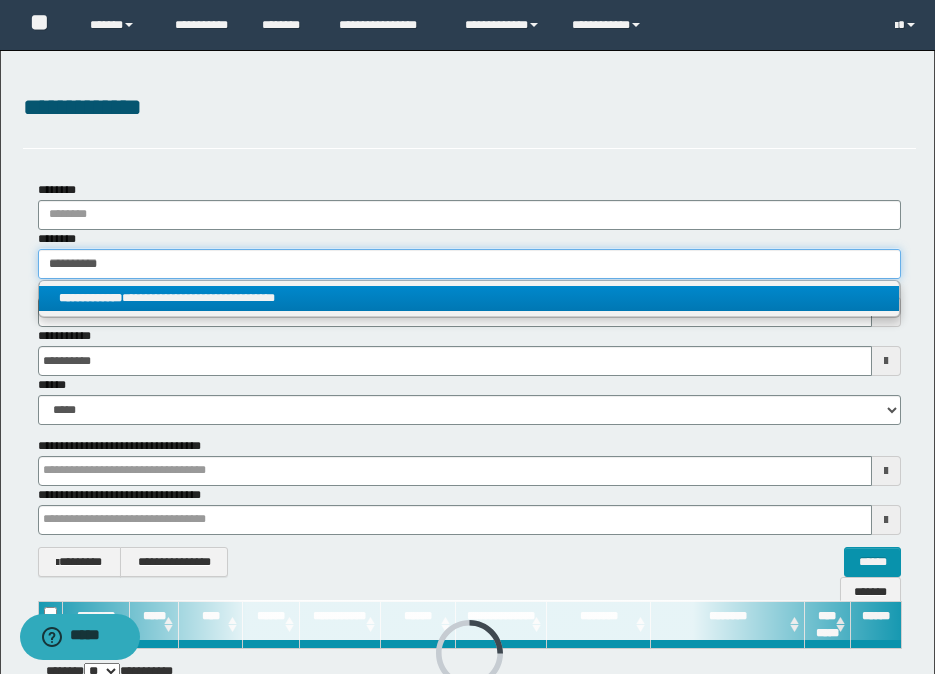 type 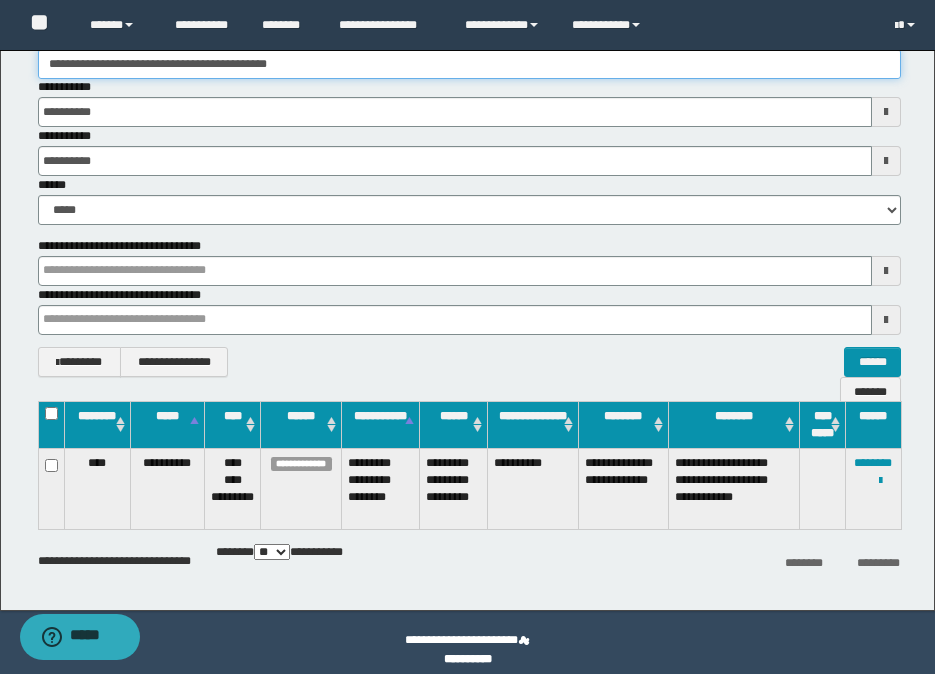 scroll, scrollTop: 215, scrollLeft: 0, axis: vertical 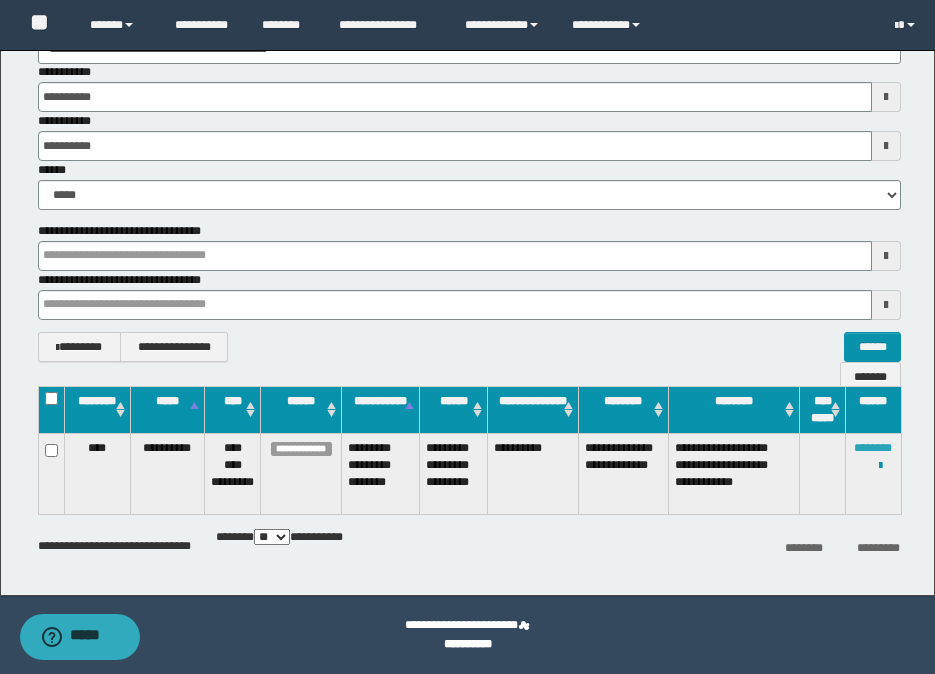 click on "********" at bounding box center (873, 448) 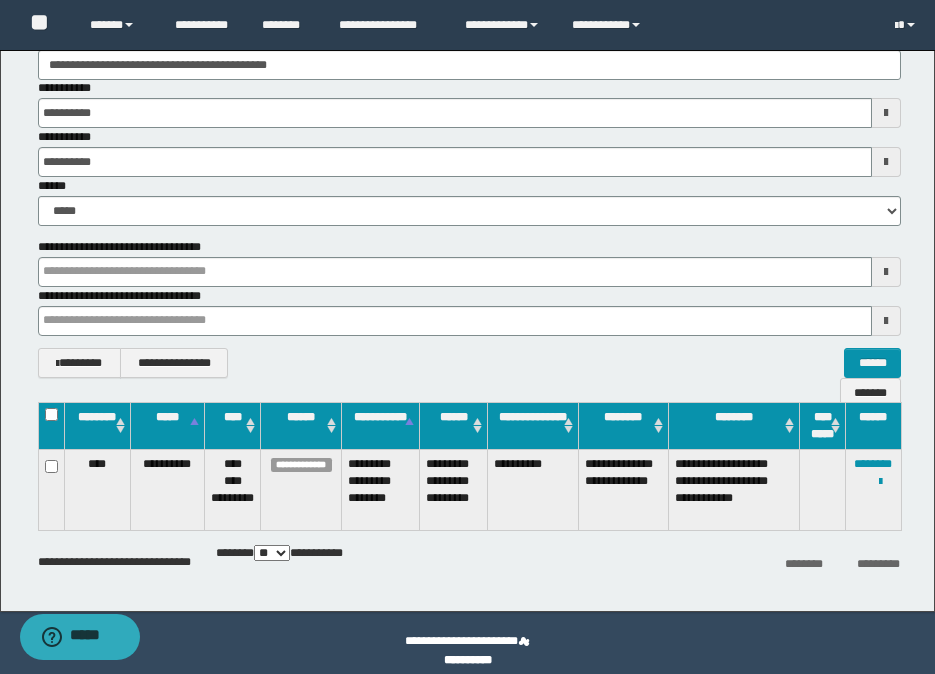 scroll, scrollTop: 200, scrollLeft: 0, axis: vertical 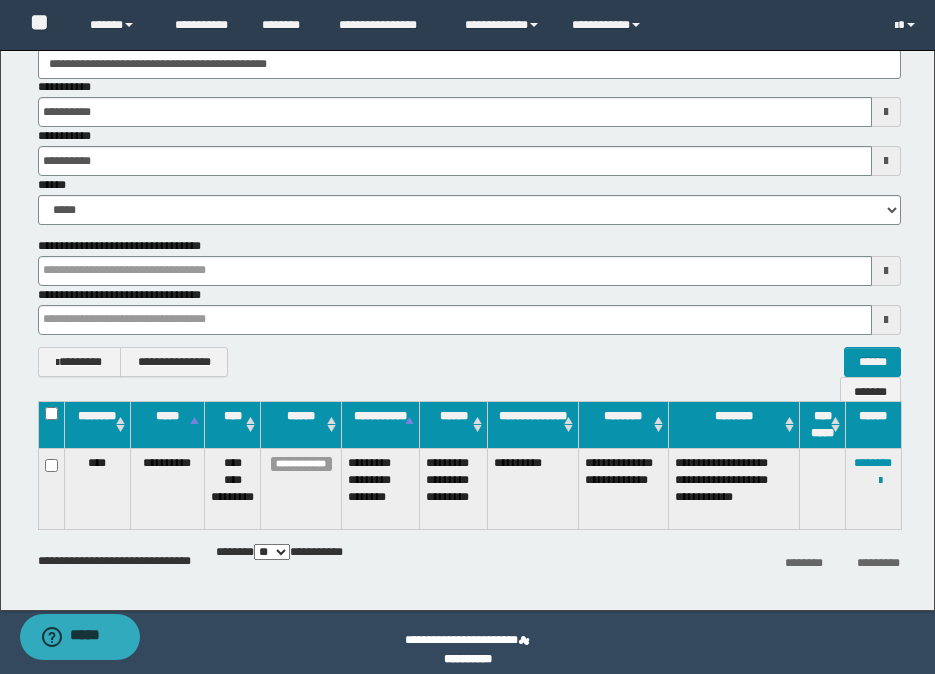 click on "**********" at bounding box center (873, 489) 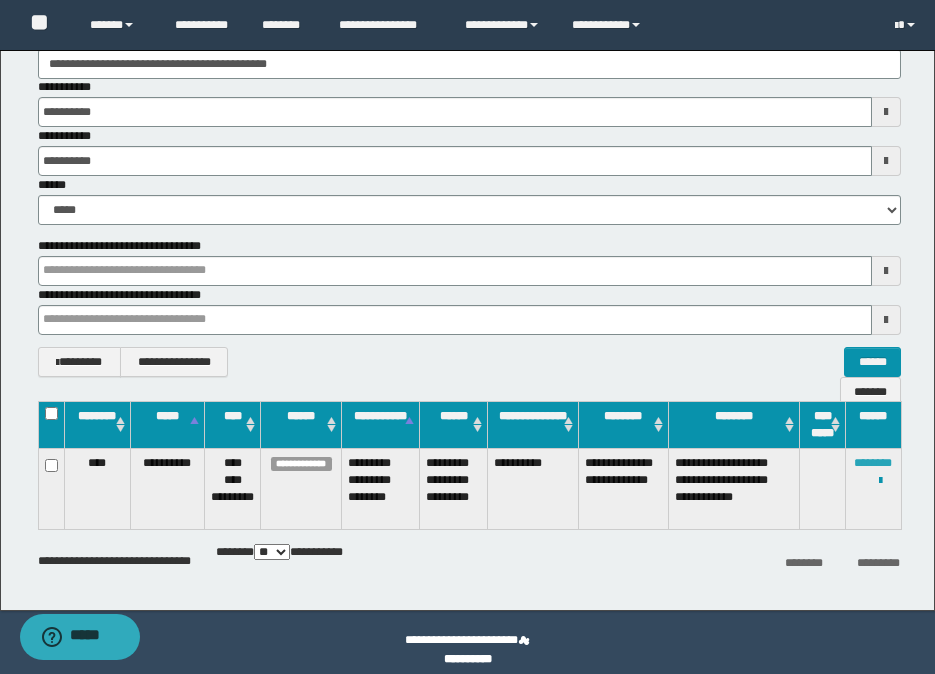 click on "********" at bounding box center (873, 463) 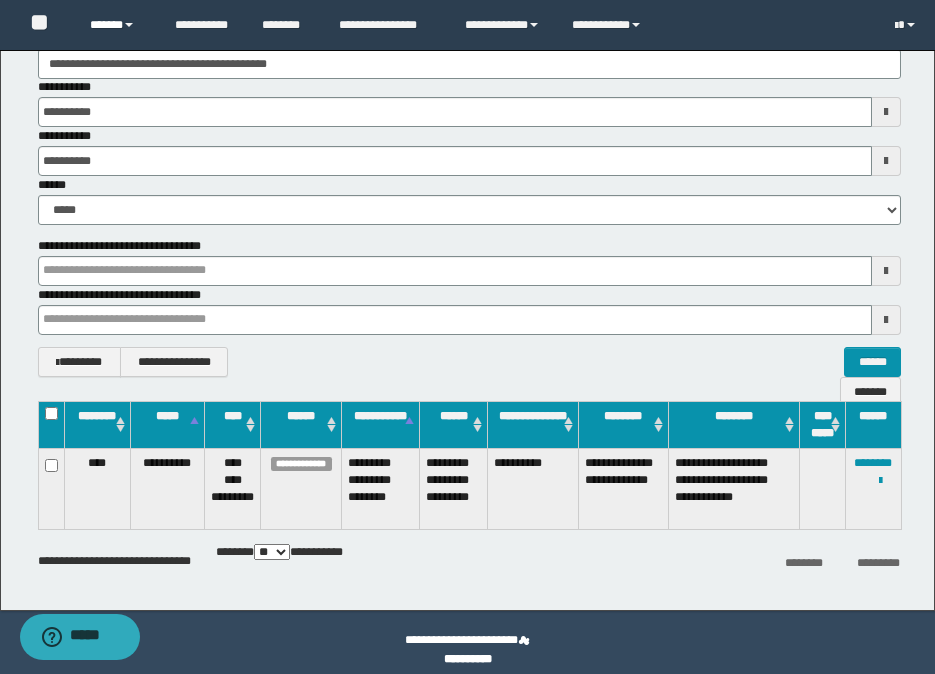 click on "******" at bounding box center (117, 25) 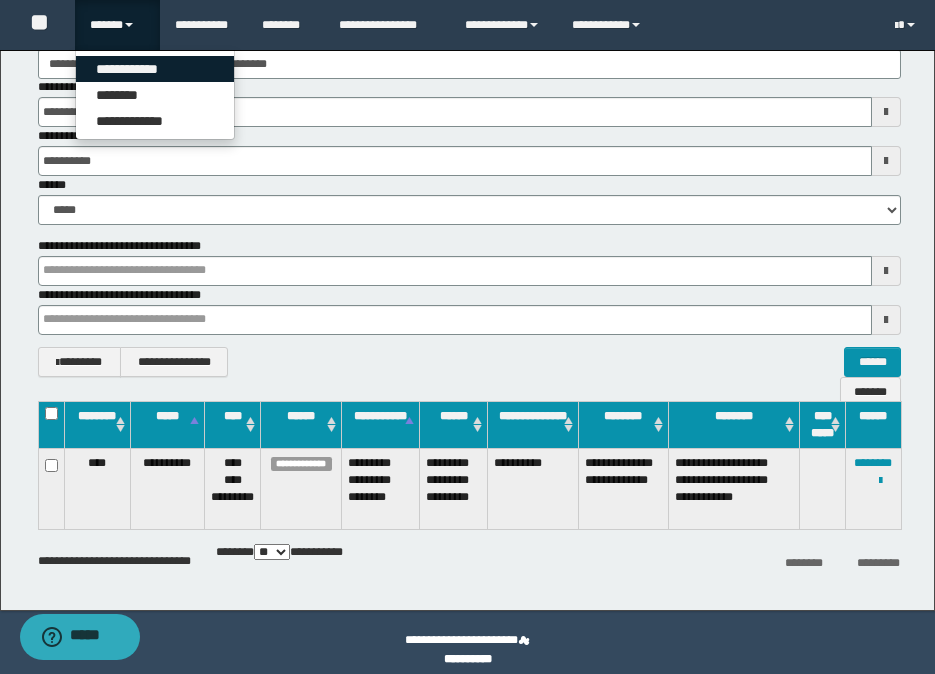 click on "**********" at bounding box center [155, 69] 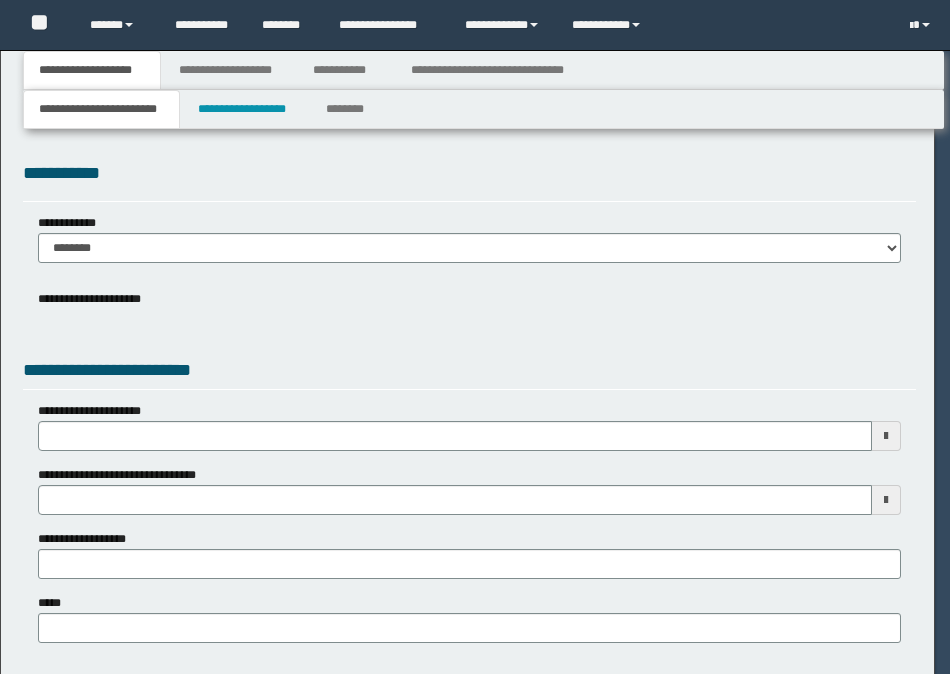 scroll, scrollTop: 0, scrollLeft: 0, axis: both 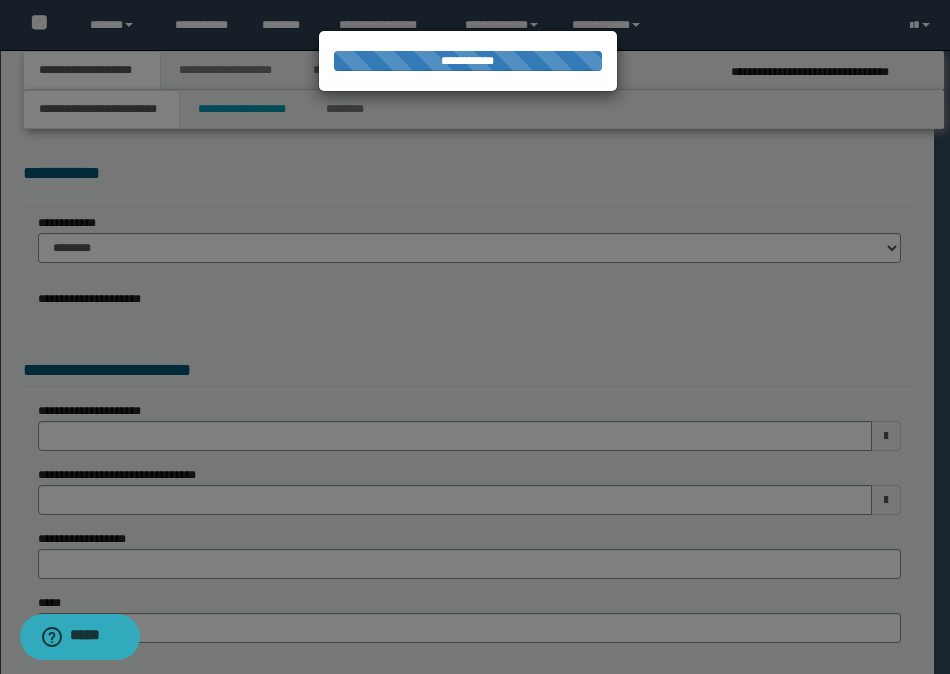 select on "*" 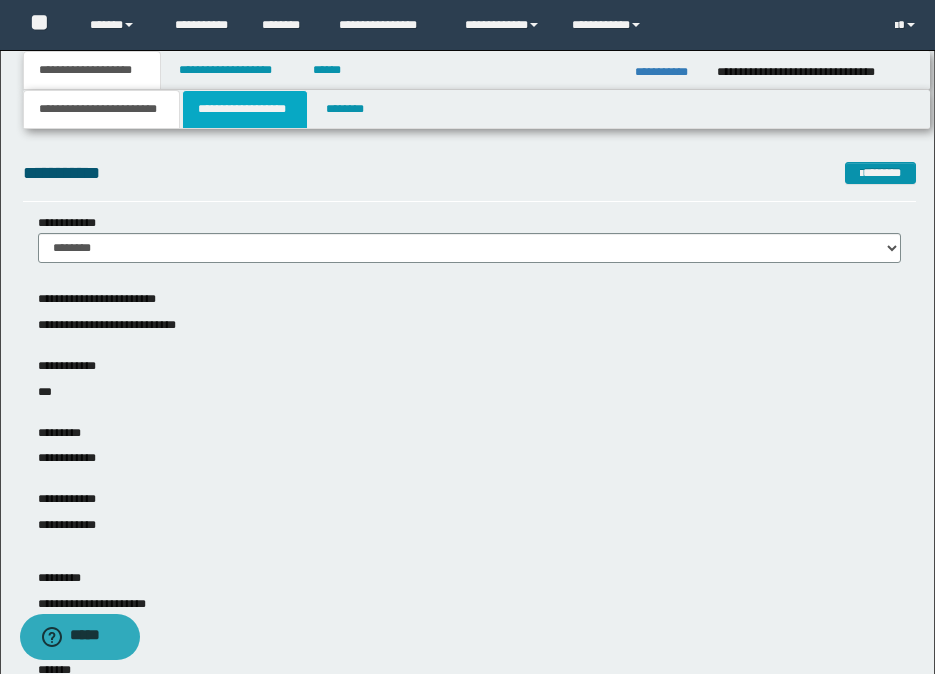 click on "**********" at bounding box center [245, 109] 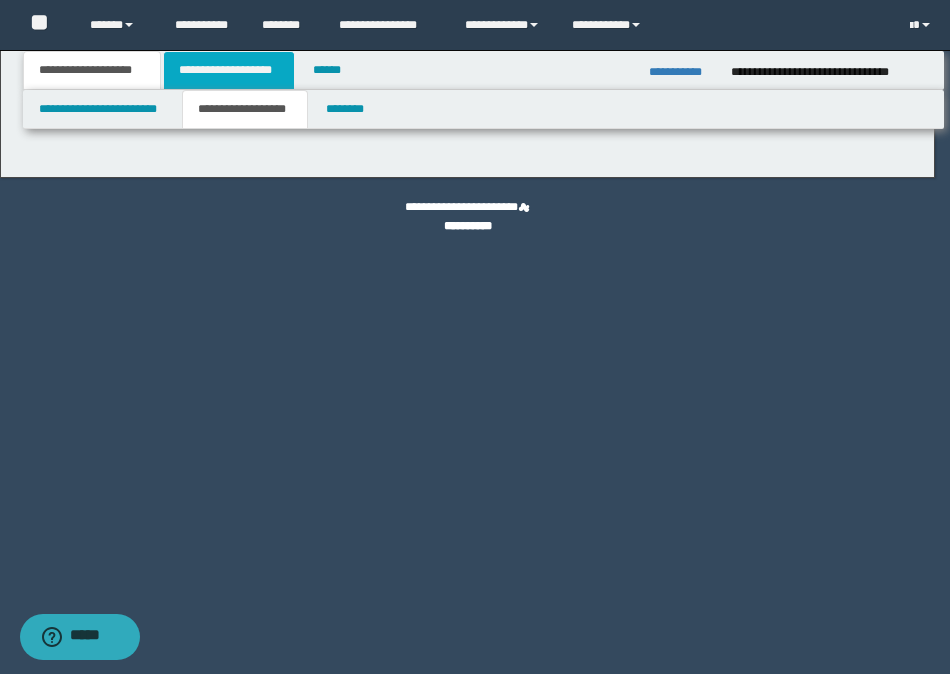 type on "**********" 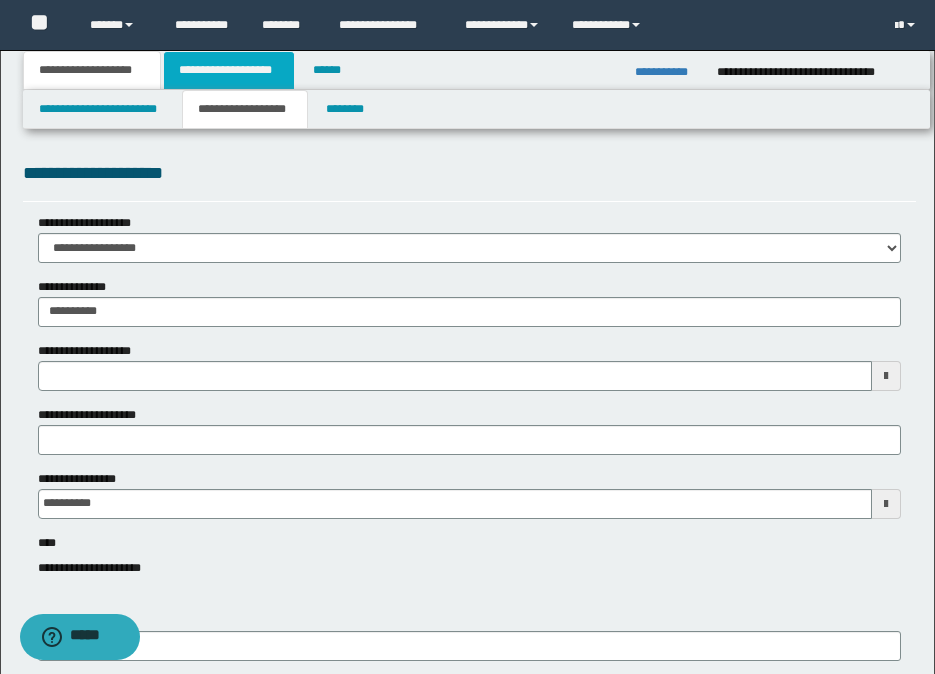 click on "**********" at bounding box center (229, 70) 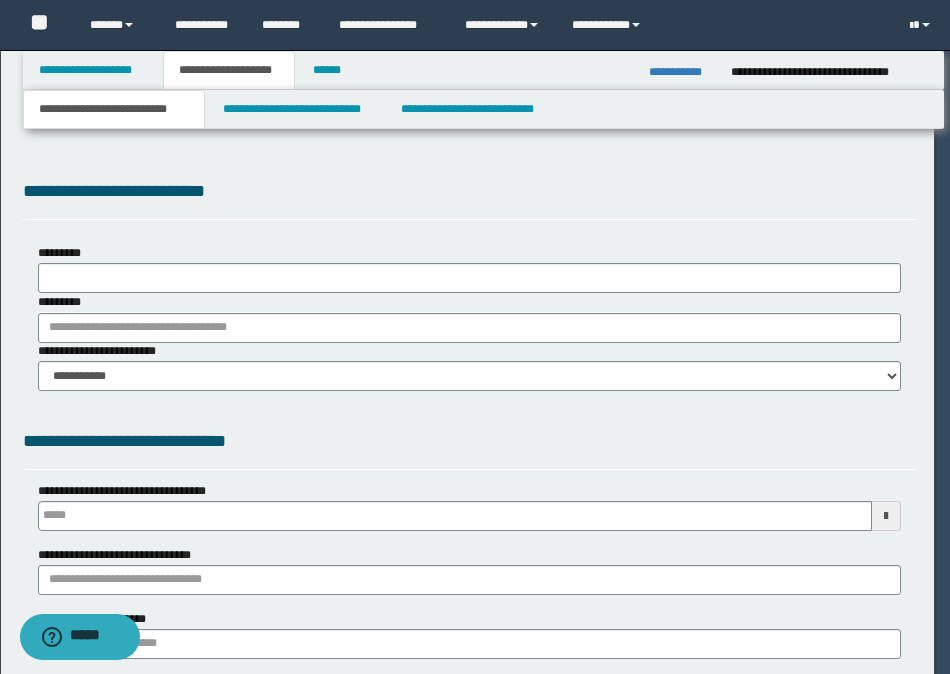 select on "*" 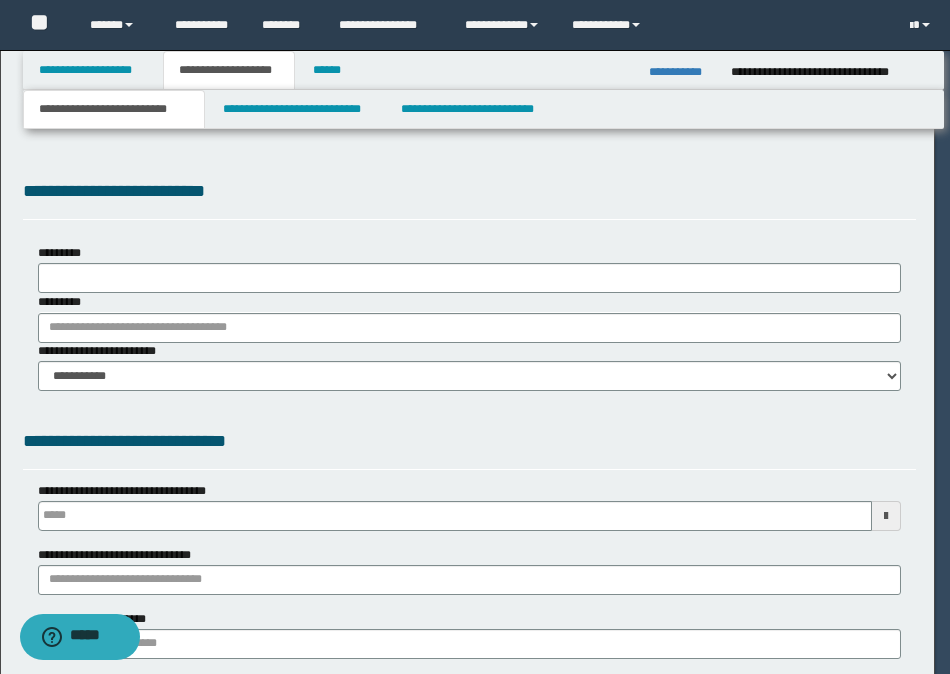 scroll, scrollTop: 0, scrollLeft: 0, axis: both 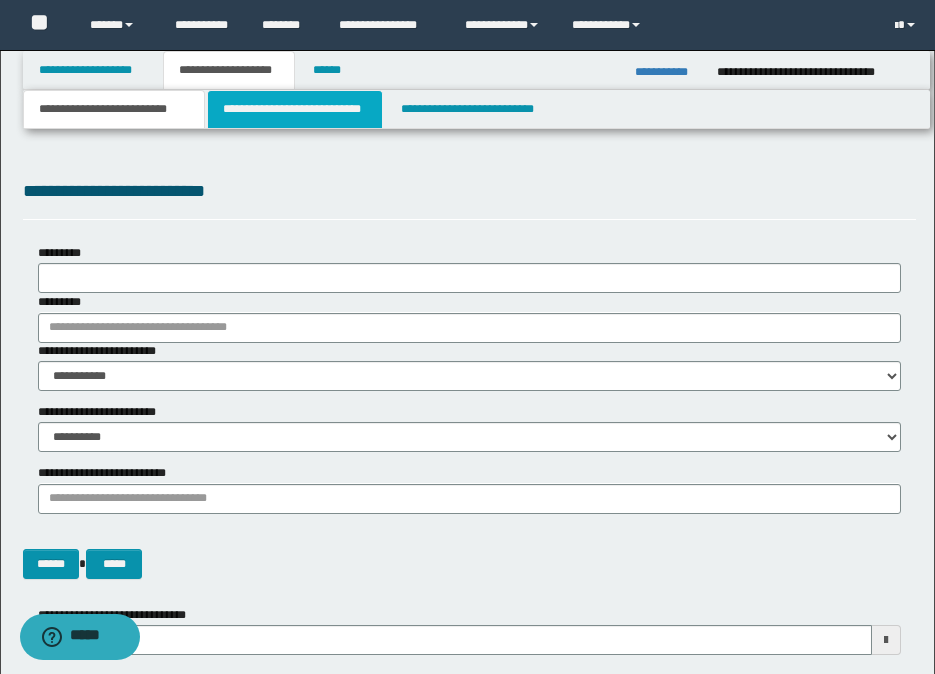 click on "**********" at bounding box center [295, 109] 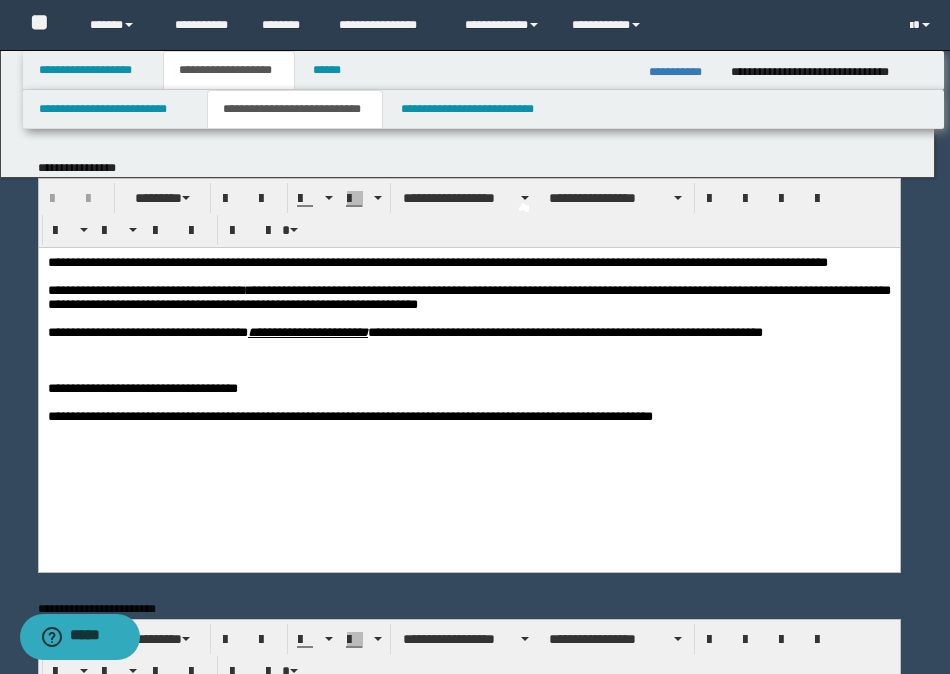 scroll, scrollTop: 0, scrollLeft: 0, axis: both 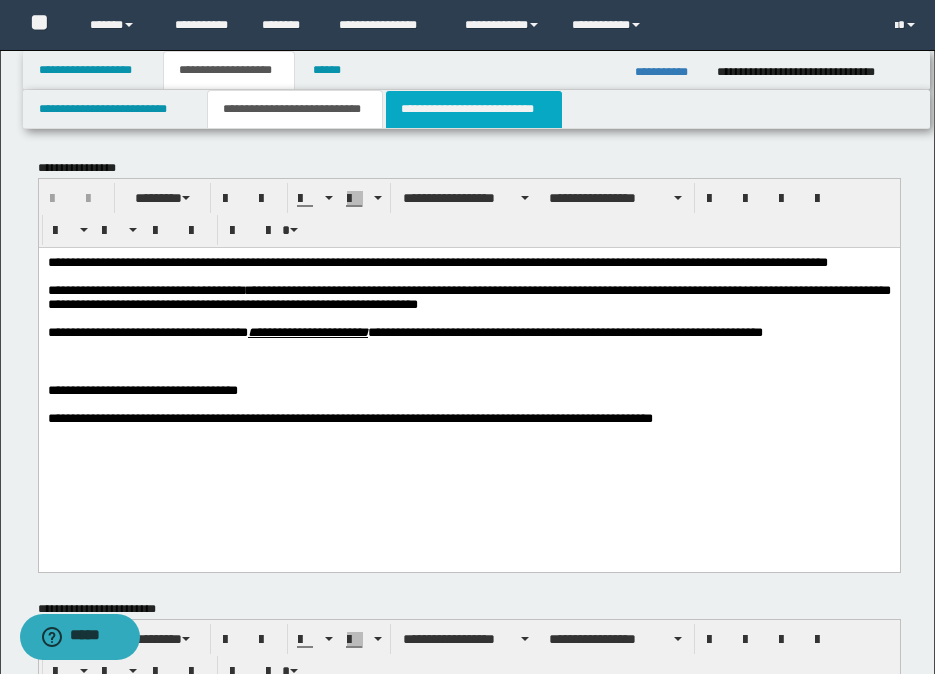 click on "**********" at bounding box center [474, 109] 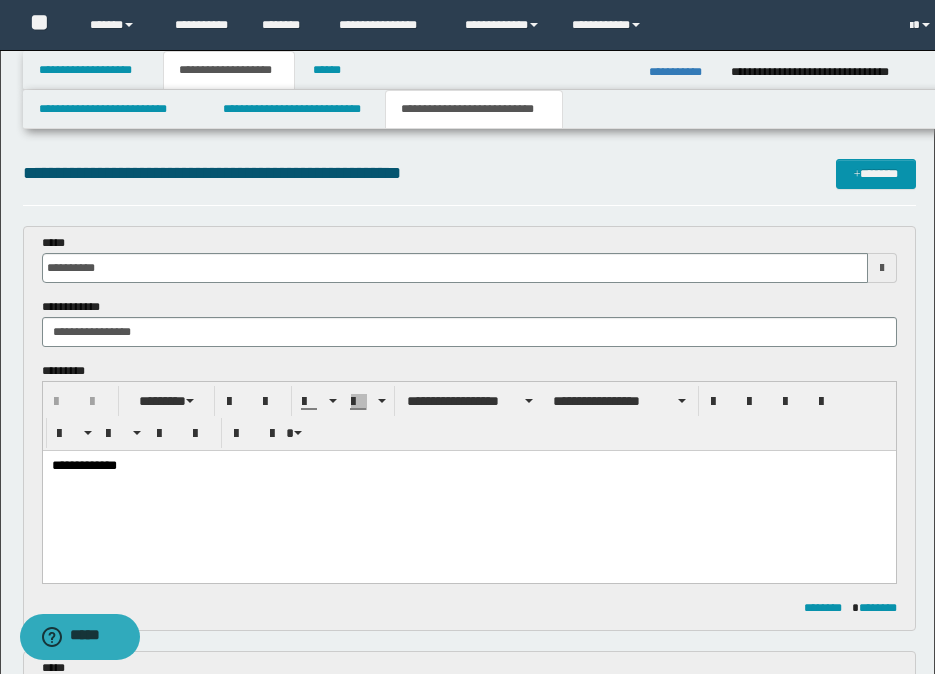 scroll, scrollTop: 0, scrollLeft: 0, axis: both 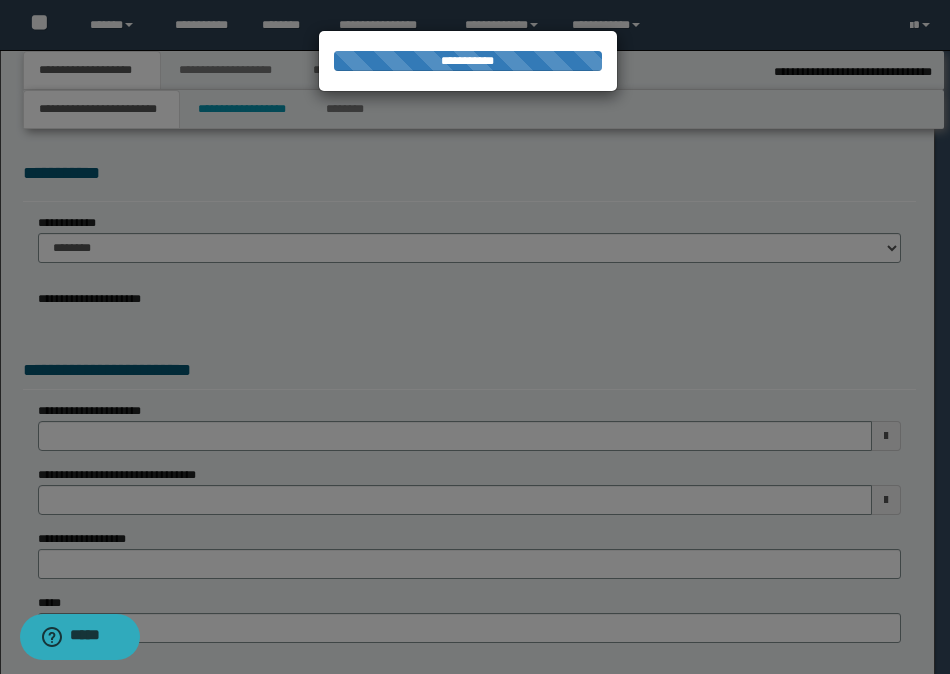 select on "*" 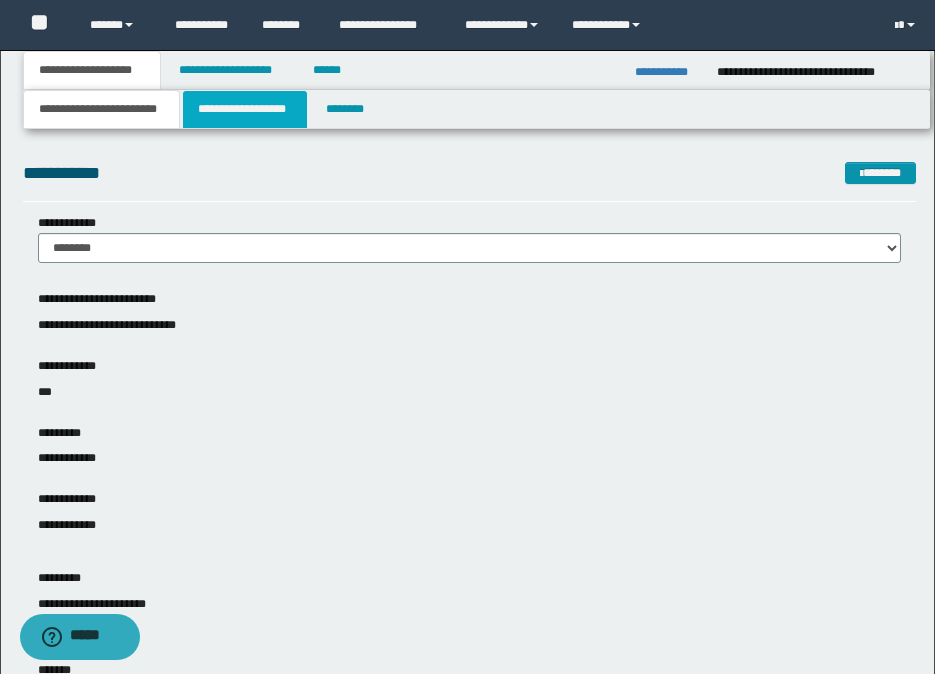 click on "**********" at bounding box center (245, 109) 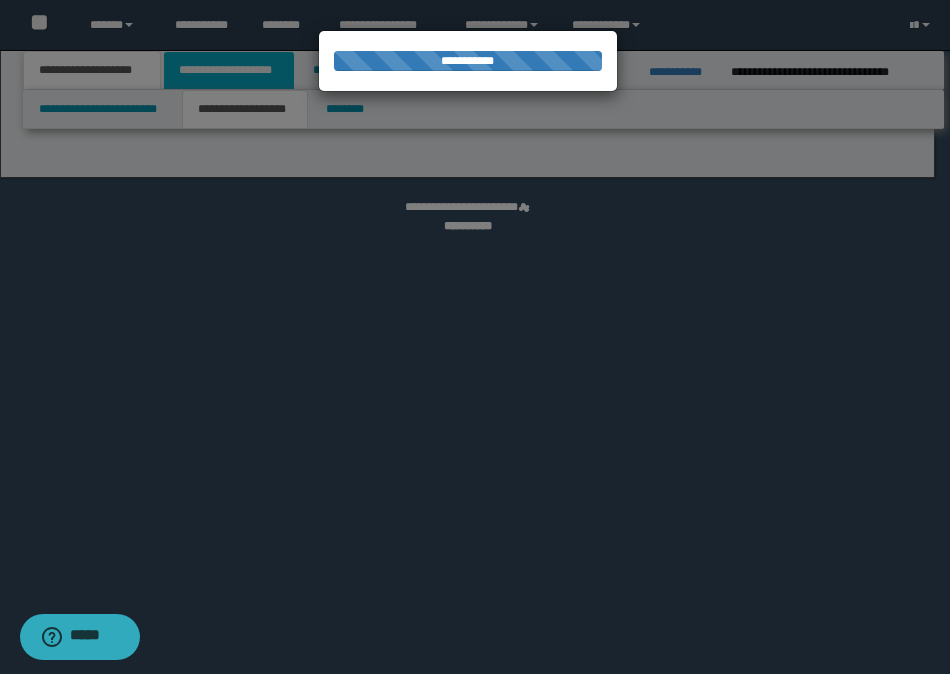 select on "*" 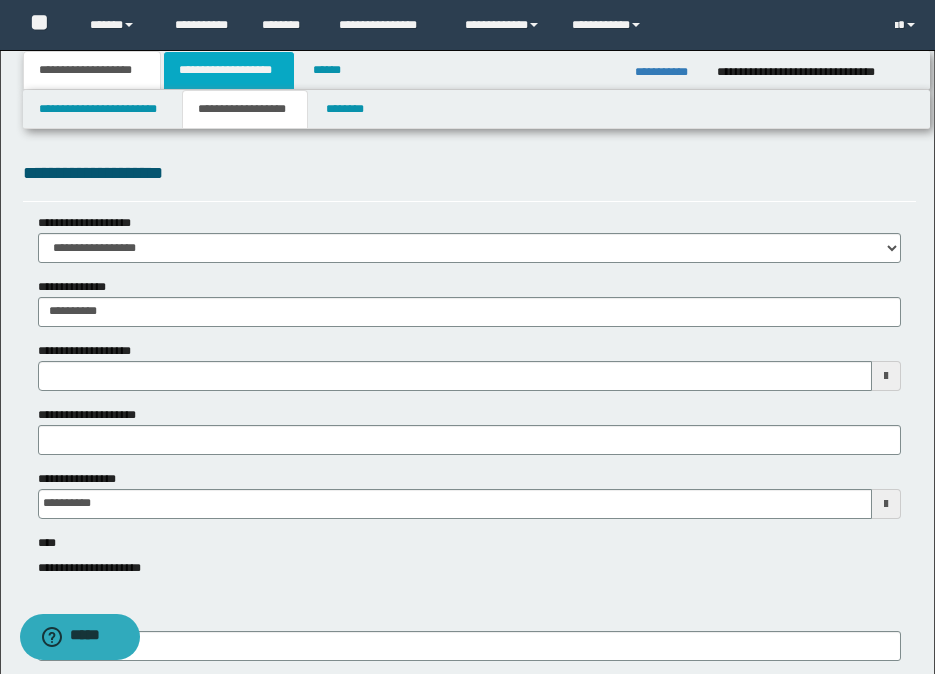 click on "**********" at bounding box center (229, 70) 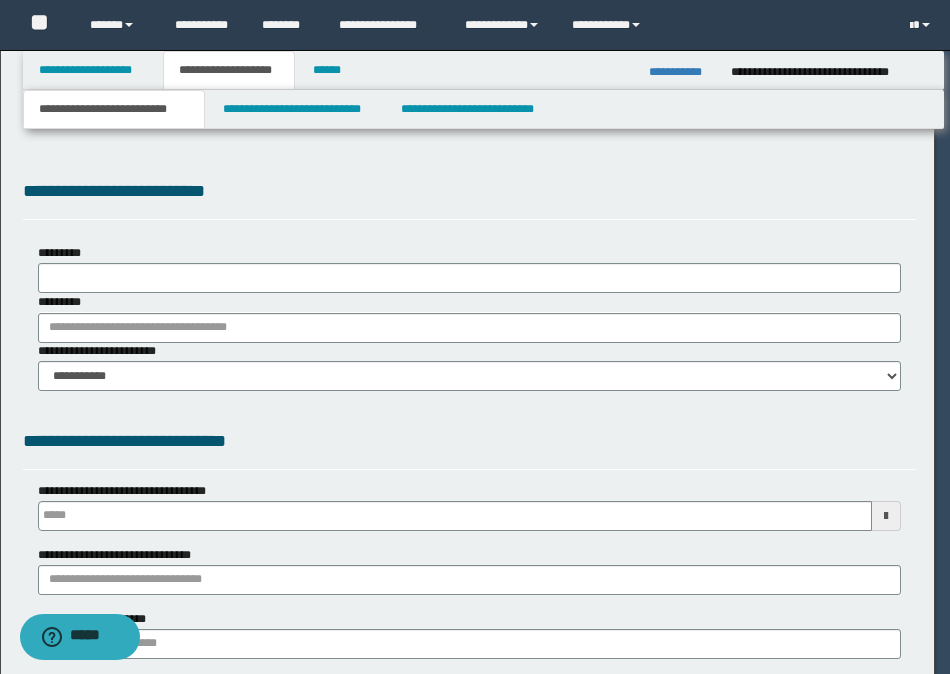 select on "*" 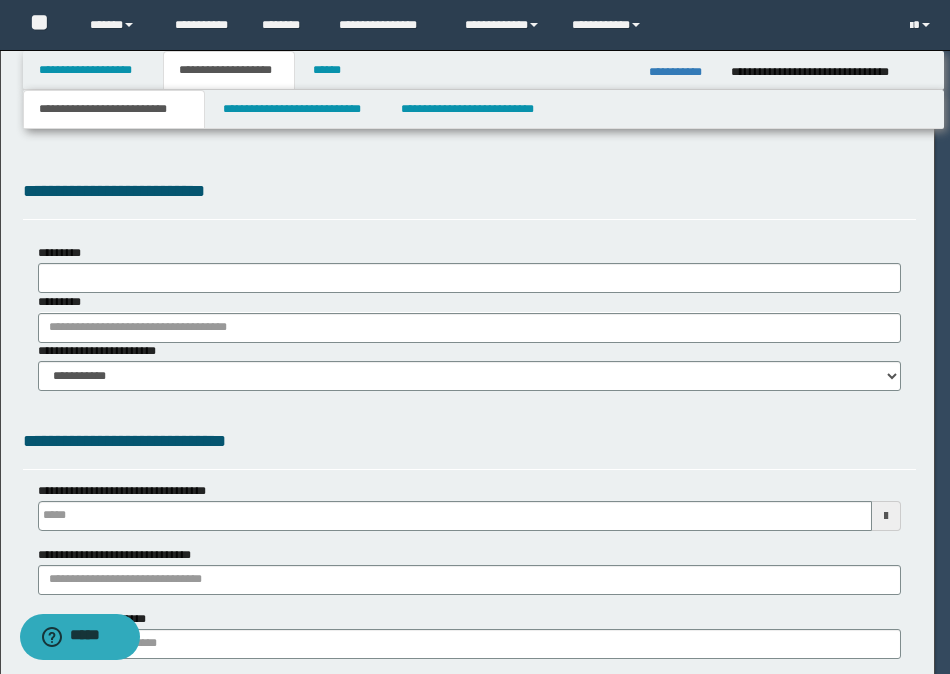 type 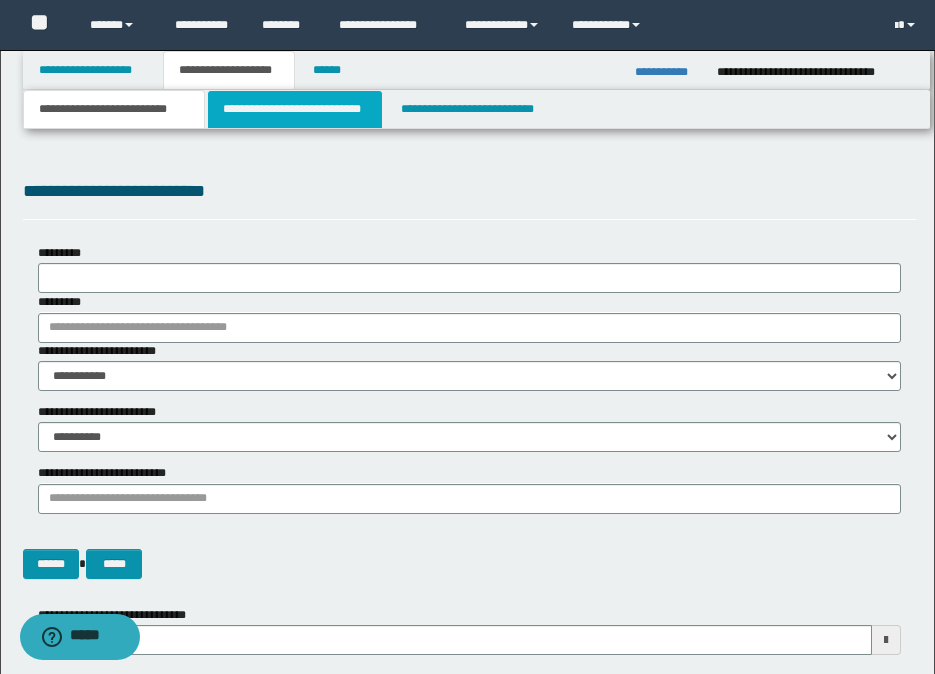 click on "**********" at bounding box center [295, 109] 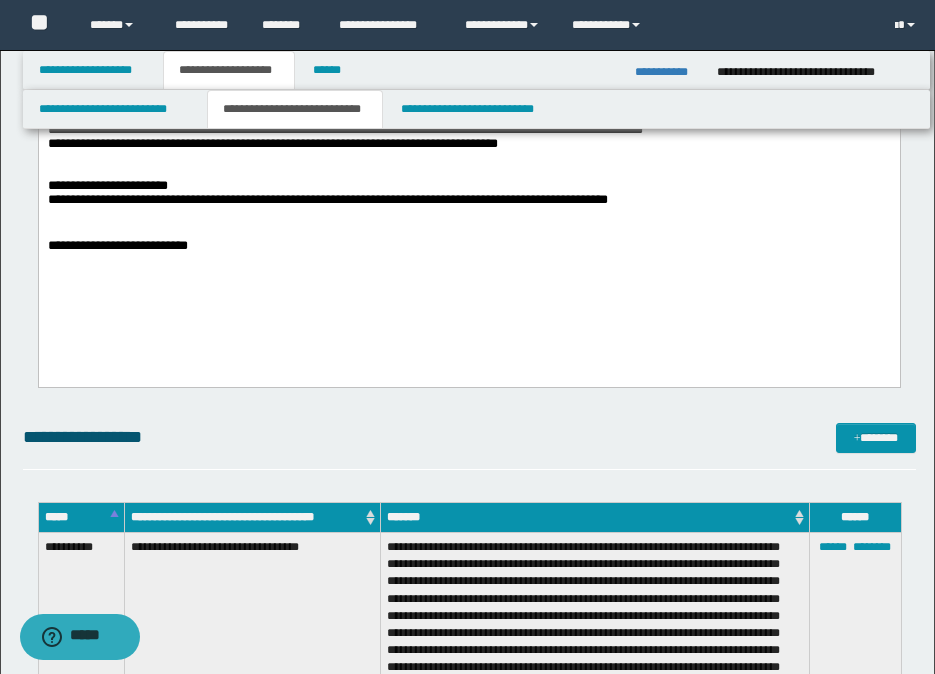 scroll, scrollTop: 900, scrollLeft: 0, axis: vertical 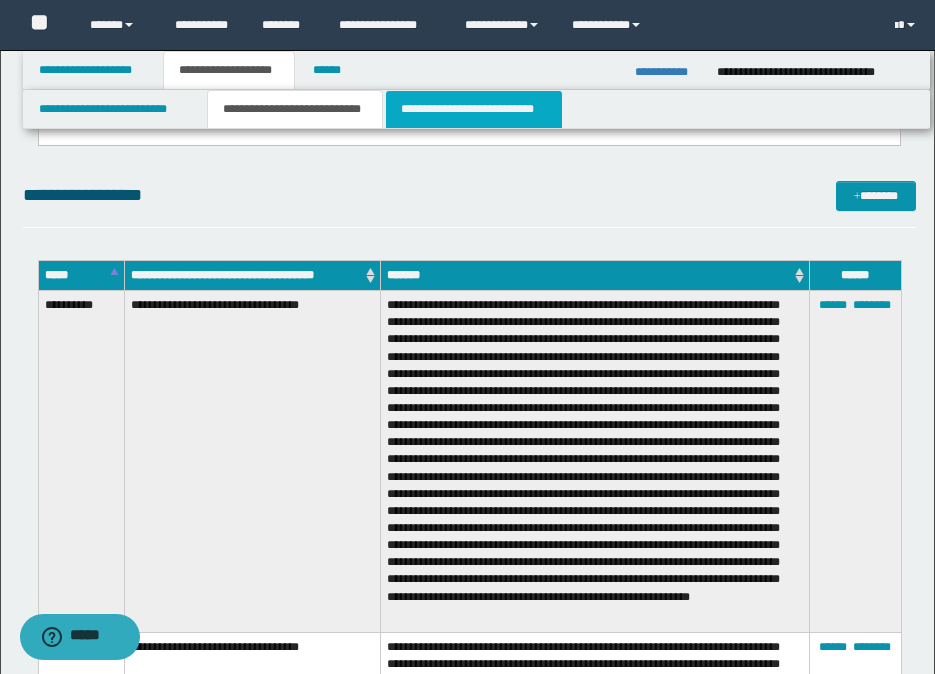 click on "**********" at bounding box center [474, 109] 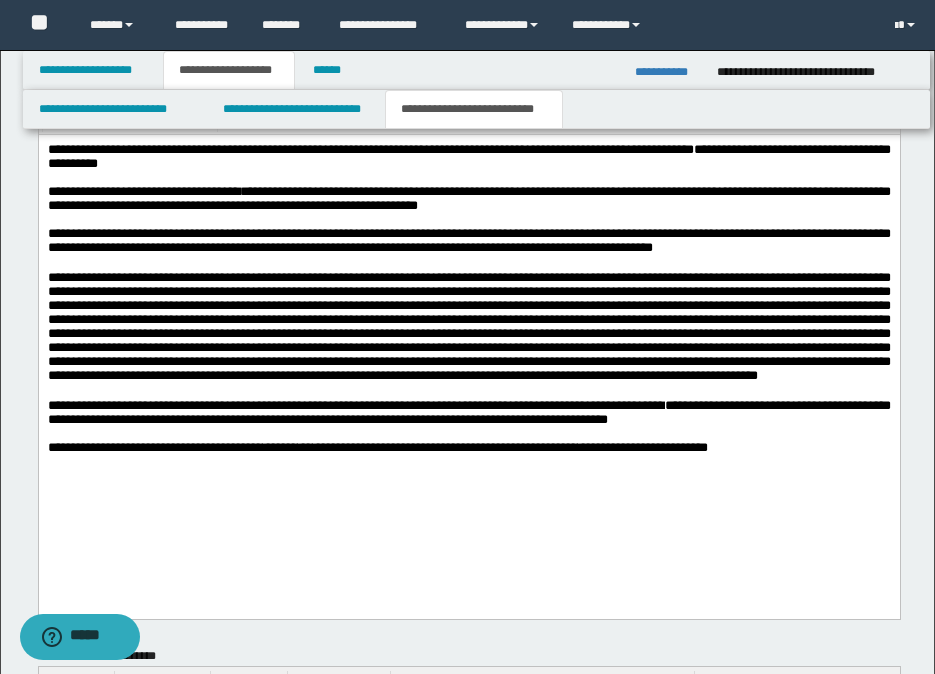 scroll, scrollTop: 1500, scrollLeft: 0, axis: vertical 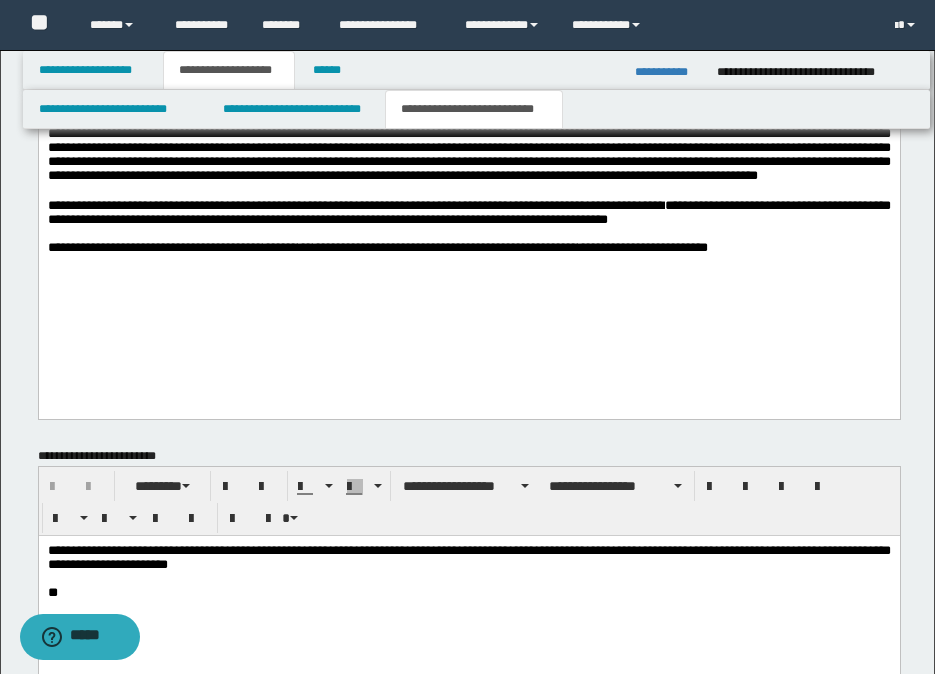 drag, startPoint x: 859, startPoint y: 302, endPoint x: 961, endPoint y: 242, distance: 118.3385 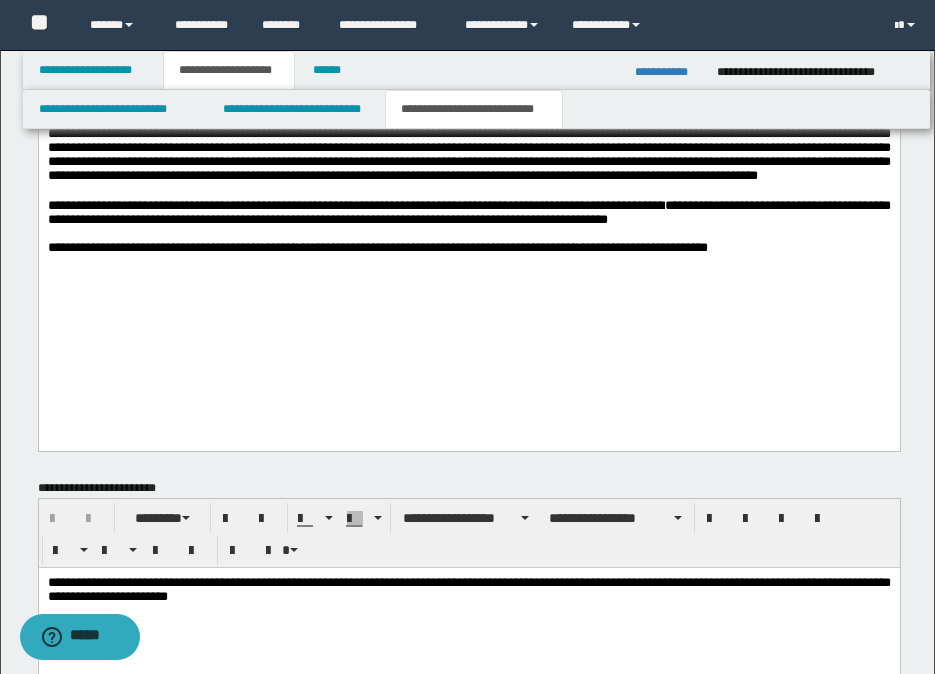 type 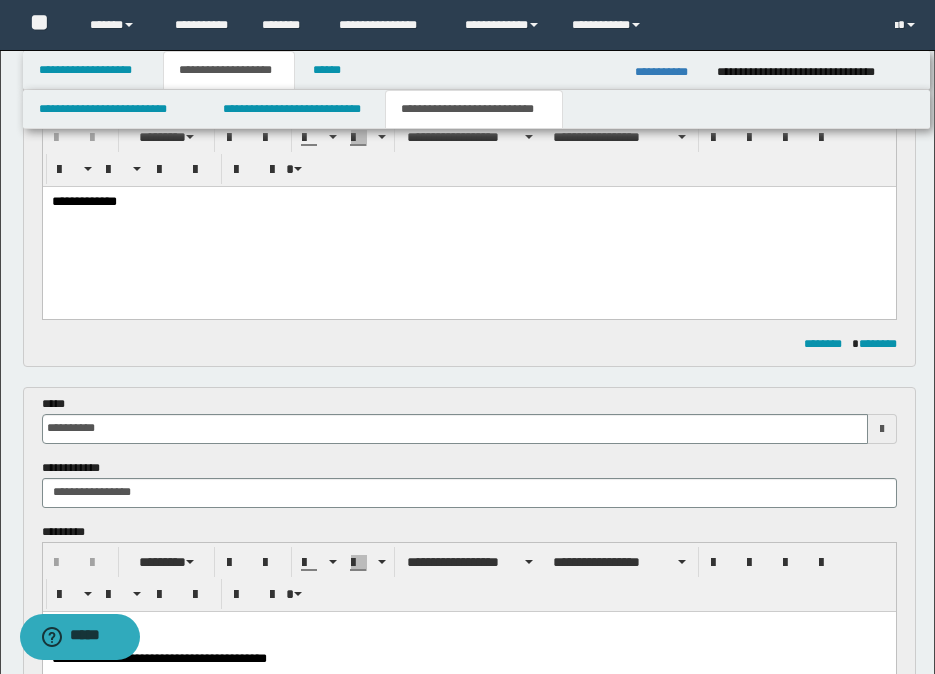 scroll, scrollTop: 200, scrollLeft: 0, axis: vertical 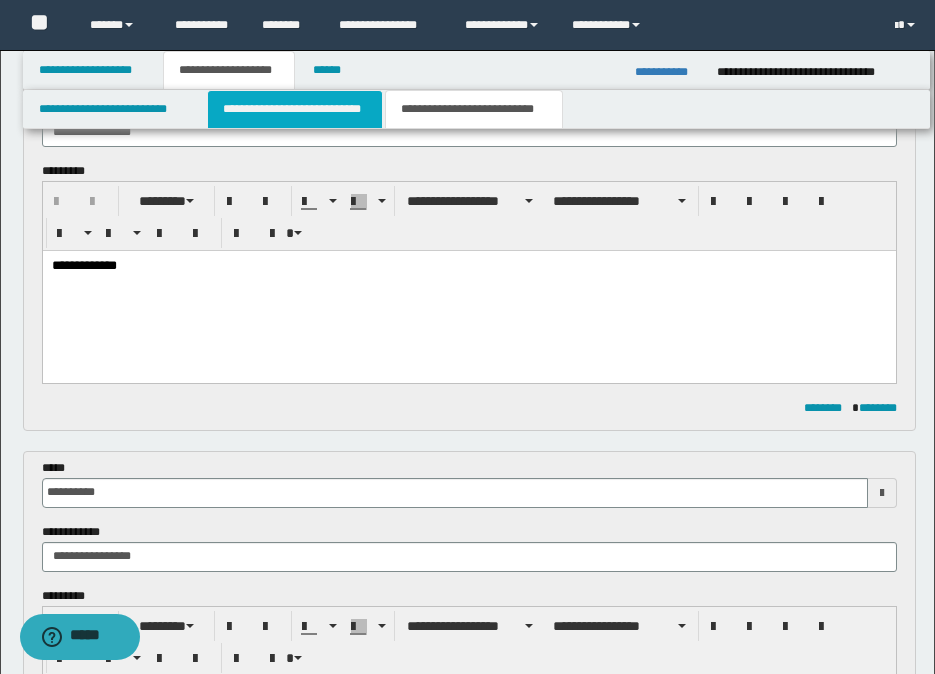 click on "**********" at bounding box center [295, 109] 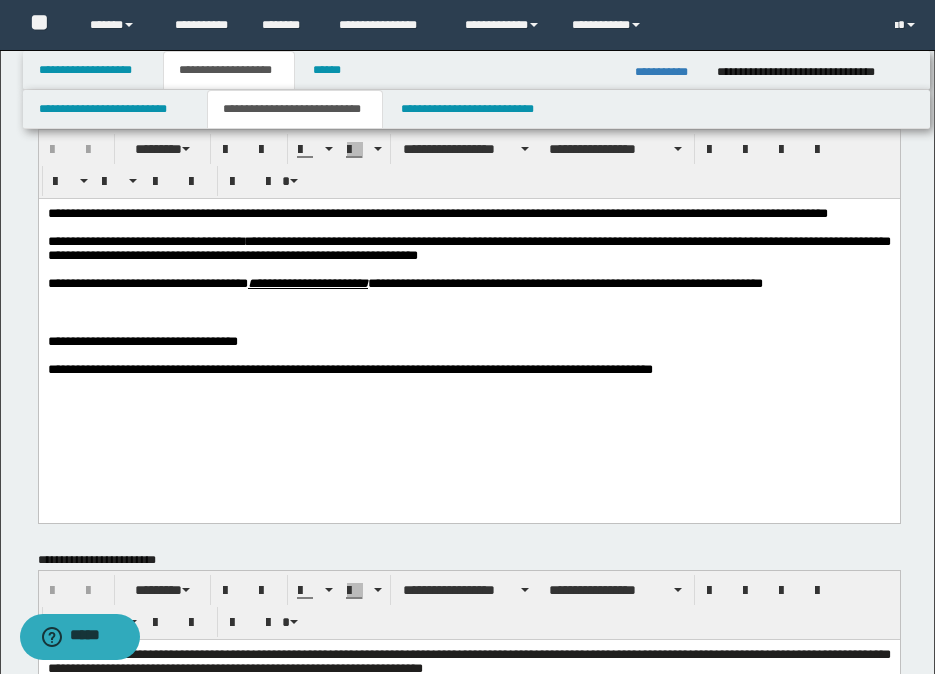 scroll, scrollTop: 0, scrollLeft: 0, axis: both 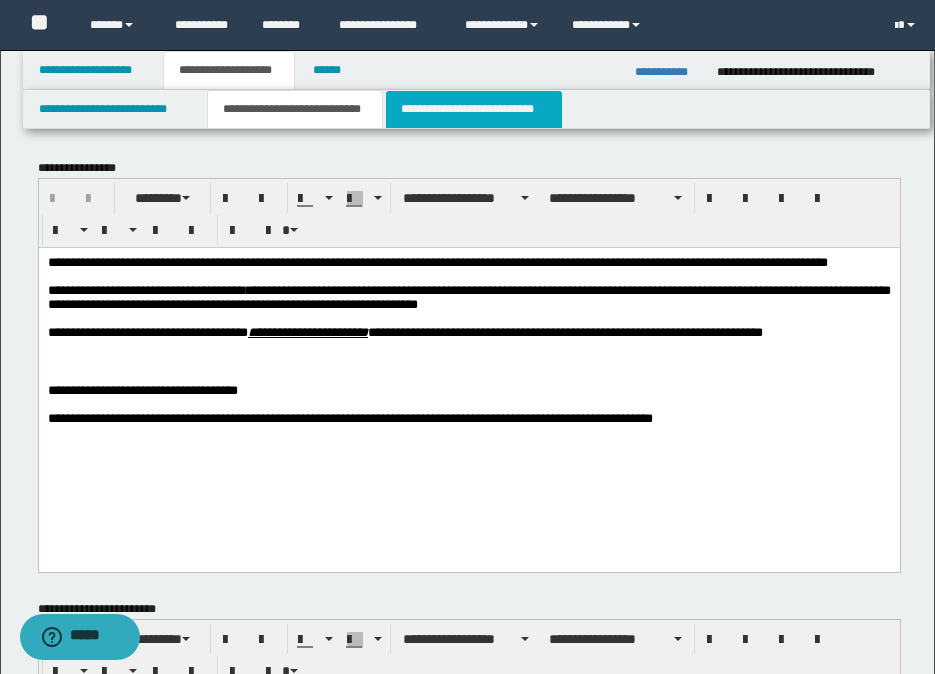 click on "**********" at bounding box center (474, 109) 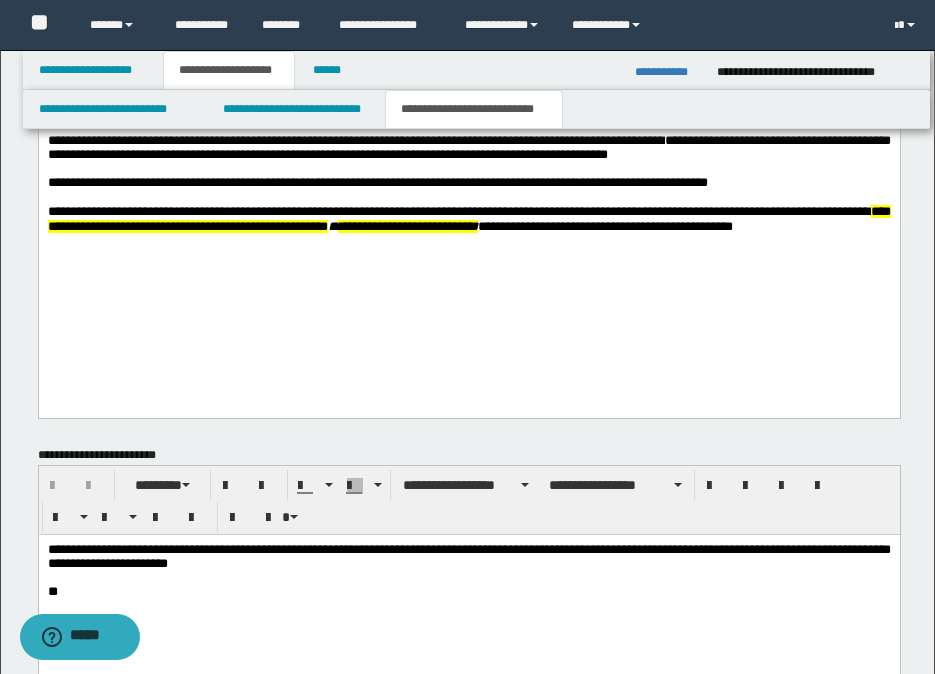 scroll, scrollTop: 1500, scrollLeft: 0, axis: vertical 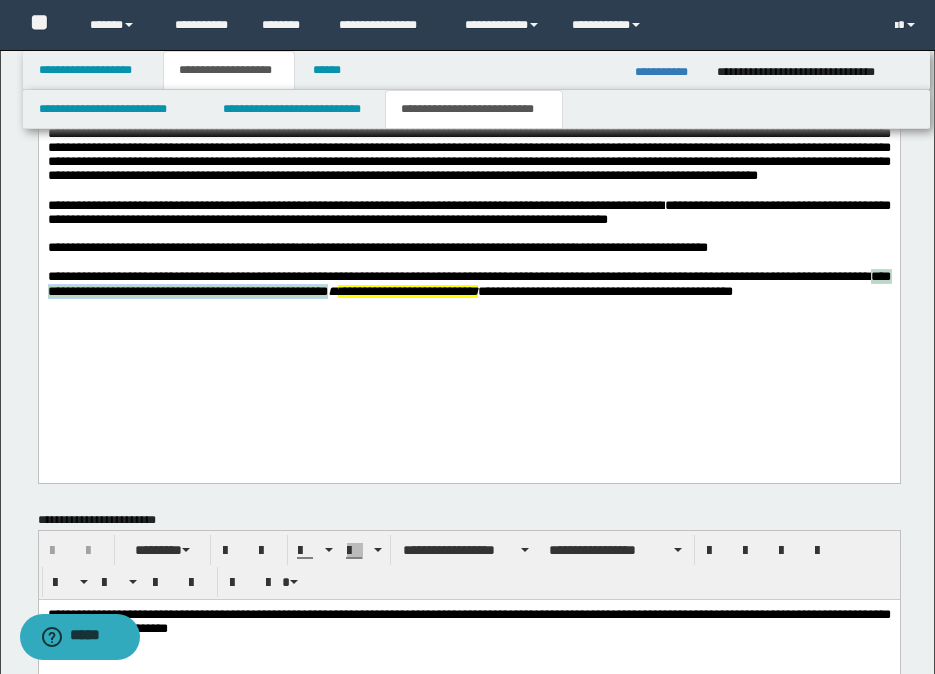 drag, startPoint x: 449, startPoint y: 353, endPoint x: 119, endPoint y: 351, distance: 330.00607 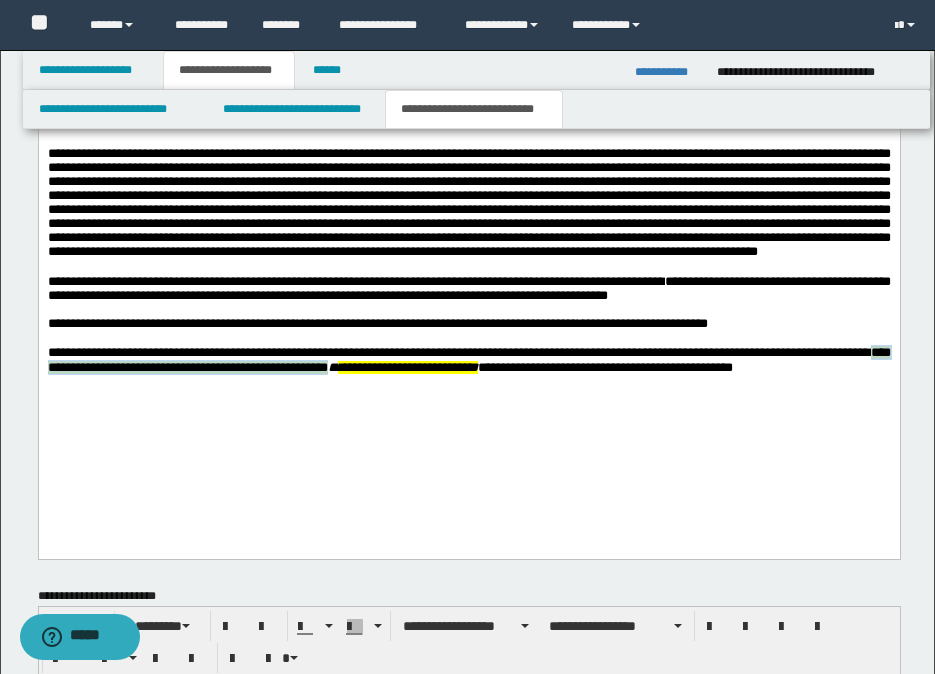 scroll, scrollTop: 1200, scrollLeft: 0, axis: vertical 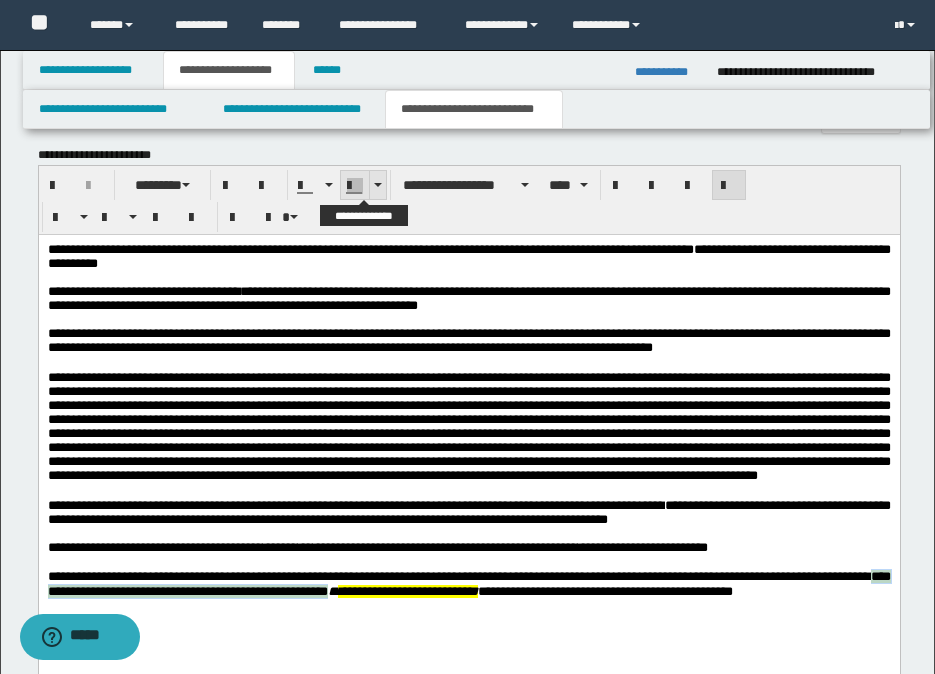 click at bounding box center [378, 185] 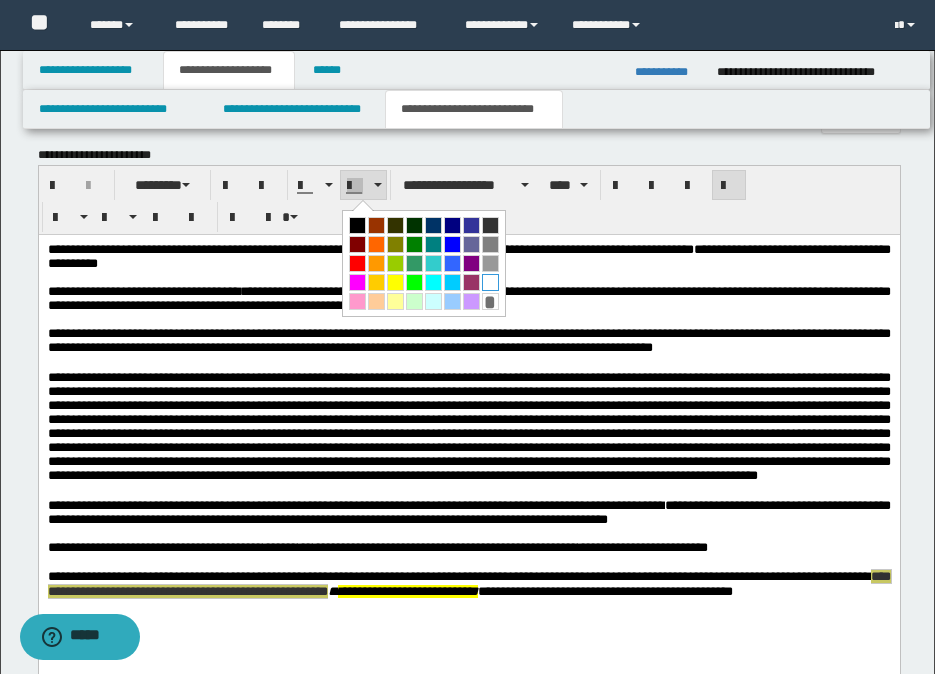 click at bounding box center (490, 282) 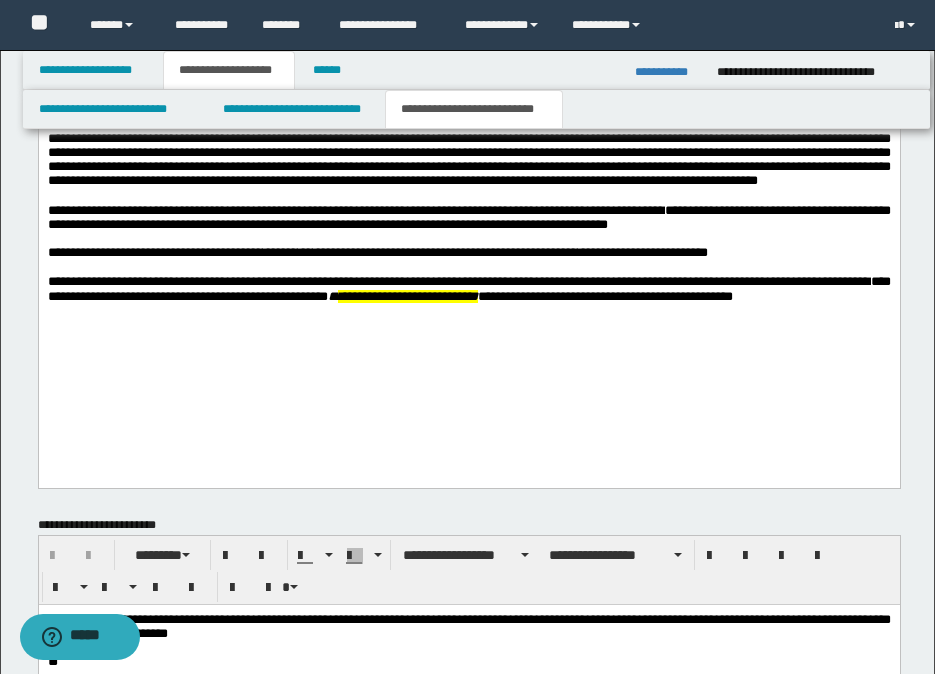 scroll, scrollTop: 1500, scrollLeft: 0, axis: vertical 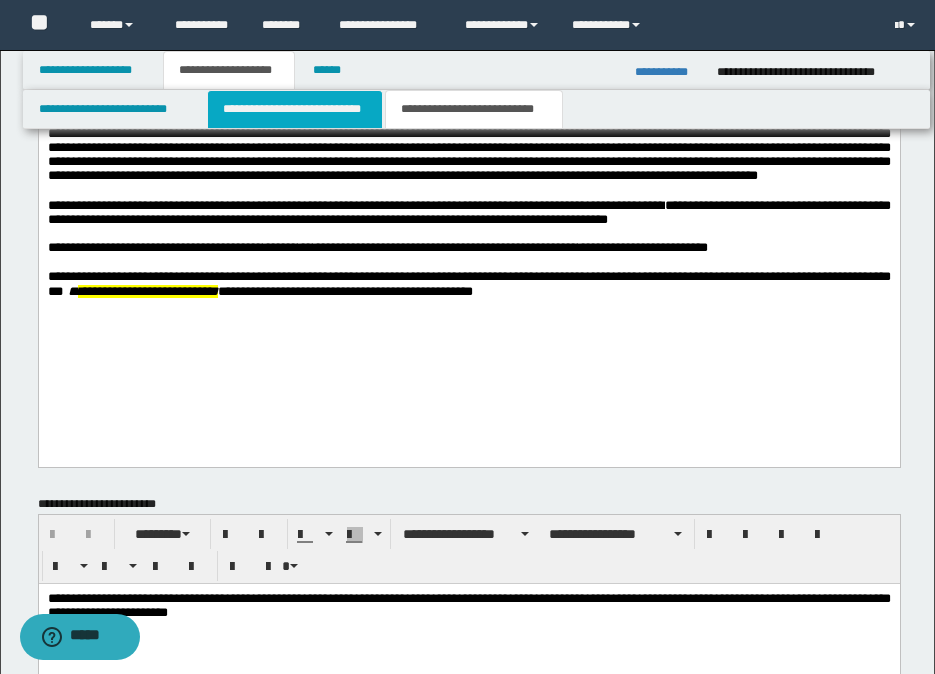 click on "**********" at bounding box center (295, 109) 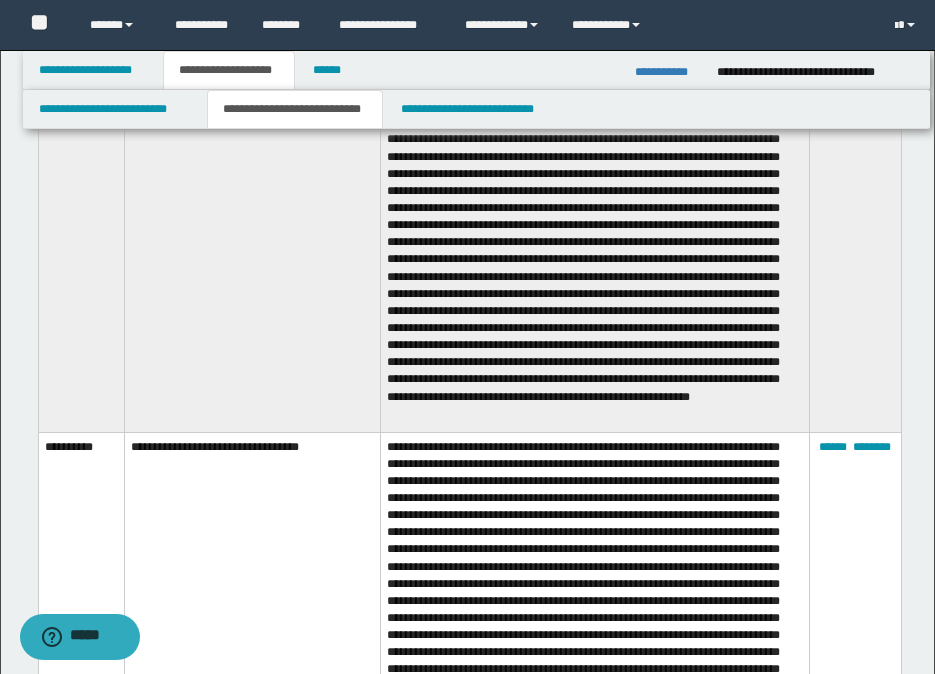 scroll, scrollTop: 600, scrollLeft: 0, axis: vertical 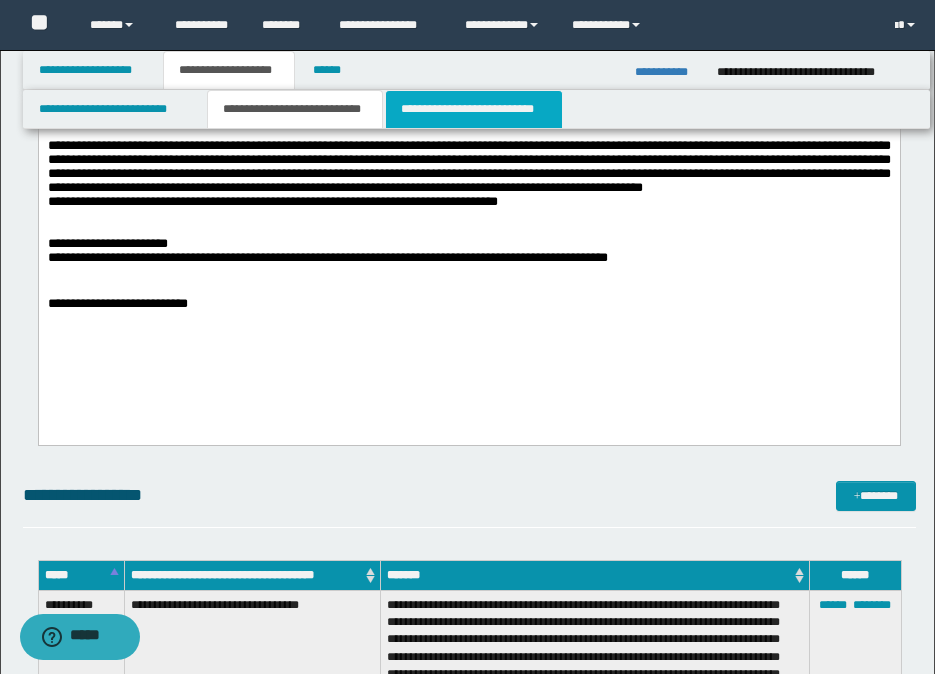 click on "**********" at bounding box center (474, 109) 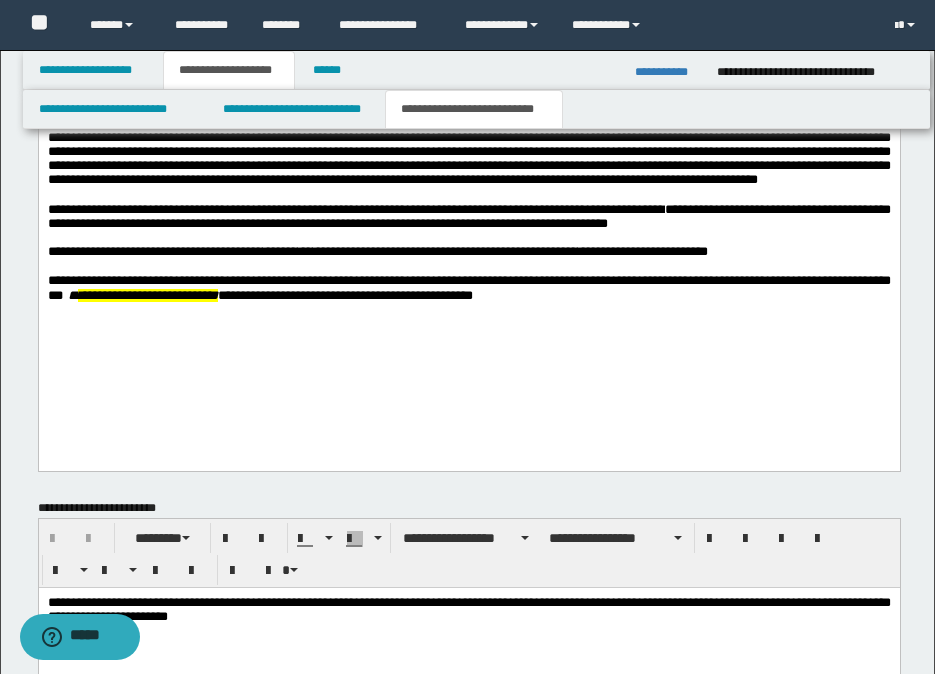 scroll, scrollTop: 1500, scrollLeft: 0, axis: vertical 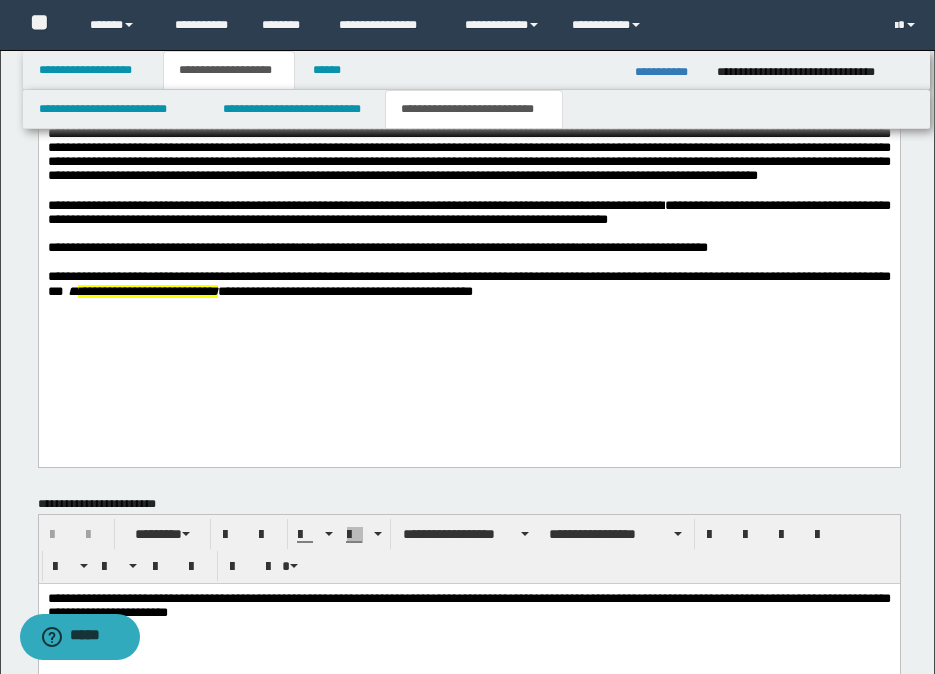 click on "**********" at bounding box center (142, 291) 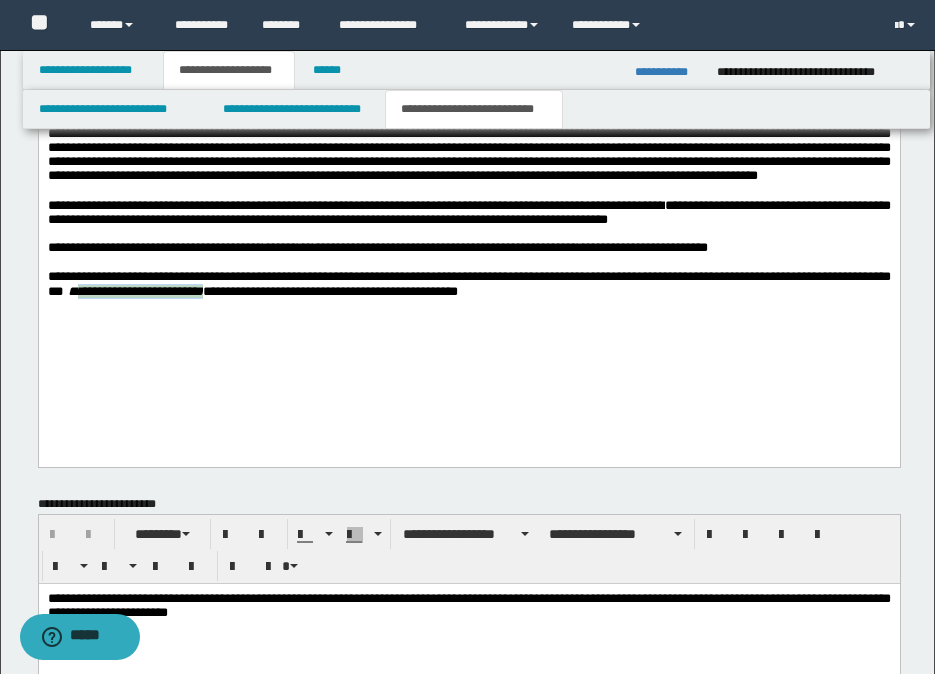drag, startPoint x: 302, startPoint y: 350, endPoint x: 168, endPoint y: 350, distance: 134 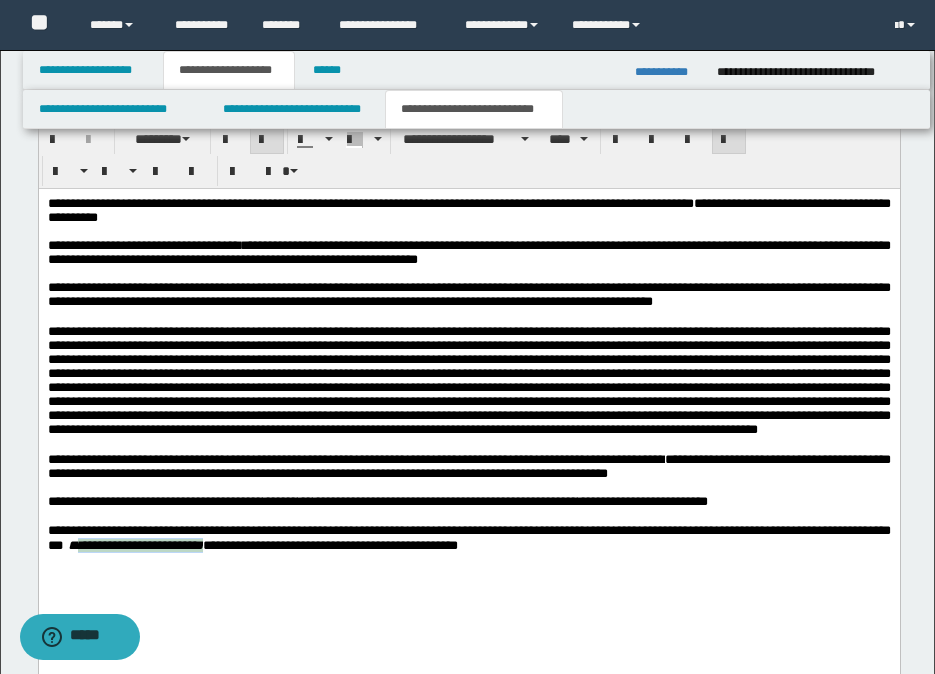 scroll, scrollTop: 1200, scrollLeft: 0, axis: vertical 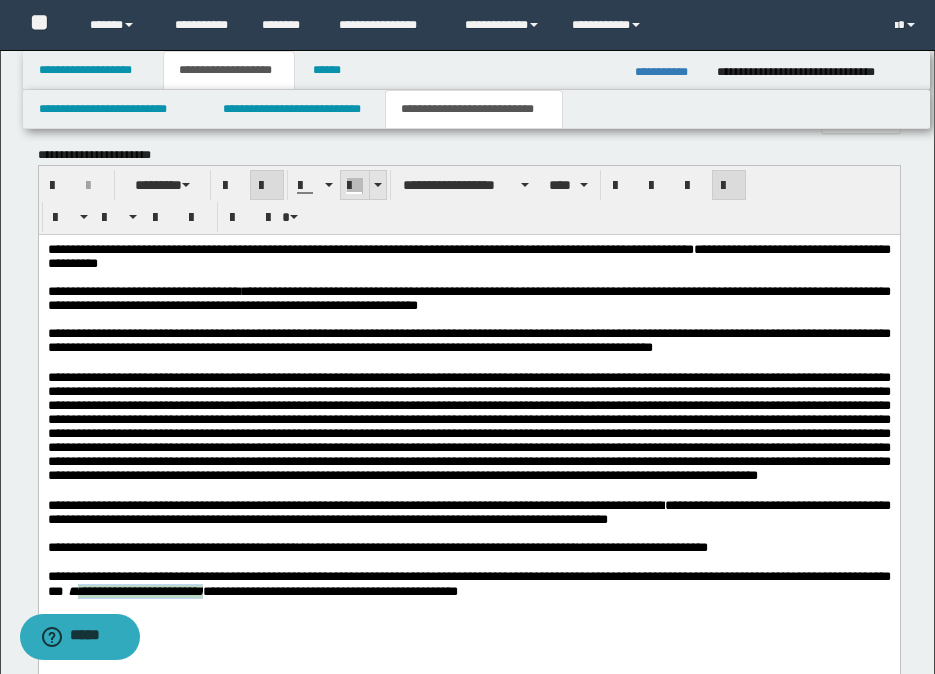 click at bounding box center [377, 185] 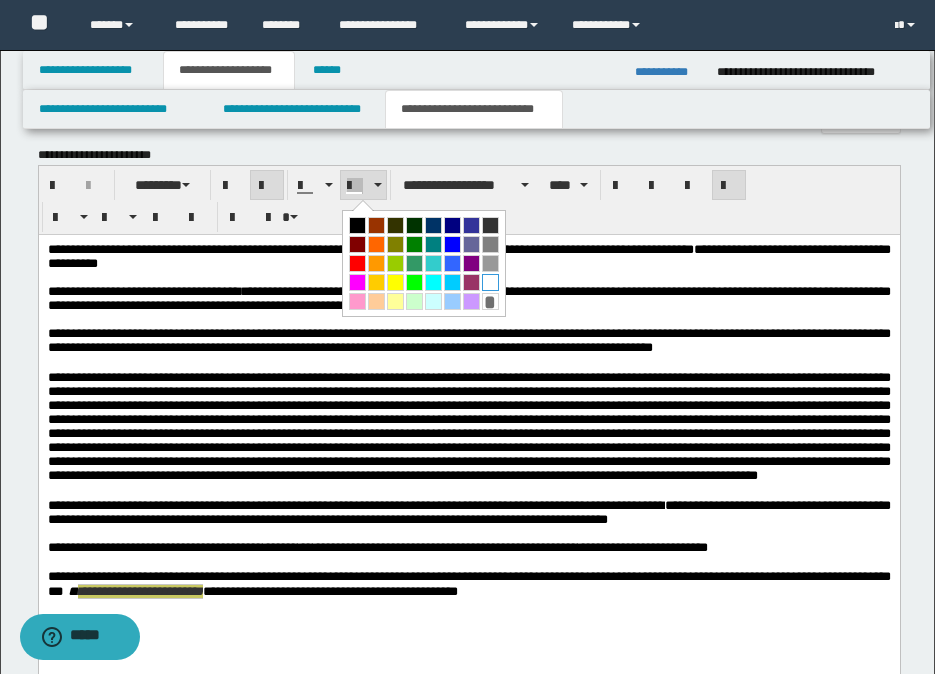 drag, startPoint x: 490, startPoint y: 284, endPoint x: 379, endPoint y: 267, distance: 112.29426 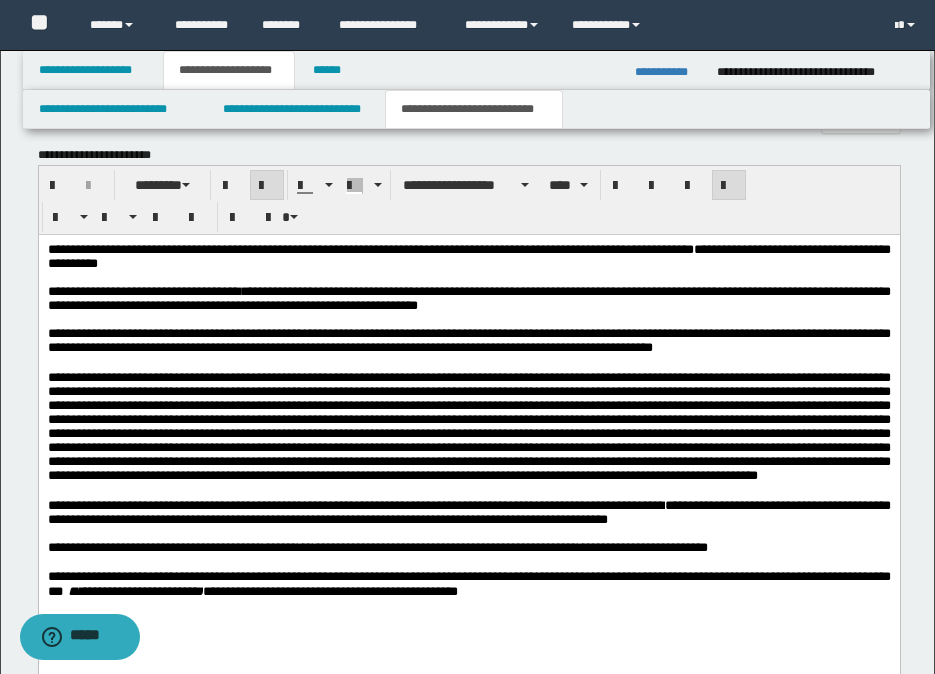 click at bounding box center (468, 425) 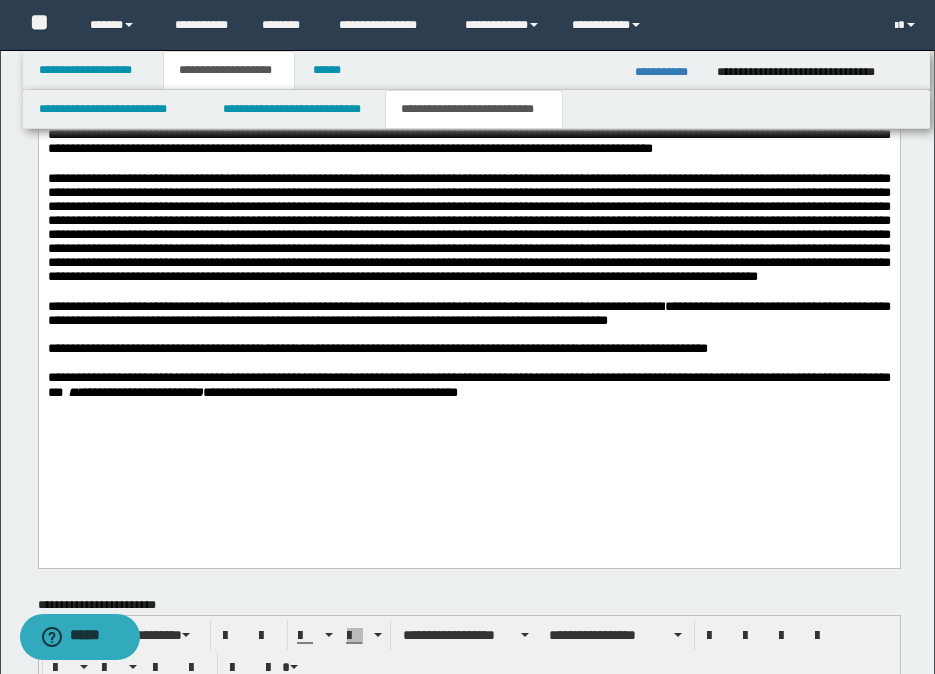scroll, scrollTop: 1400, scrollLeft: 0, axis: vertical 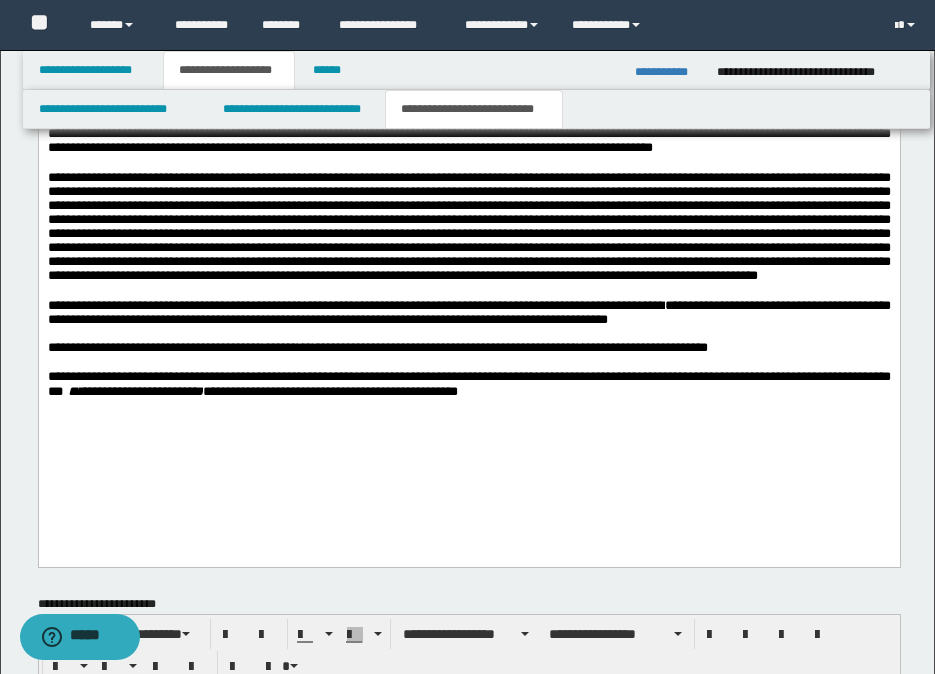 click on "**********" at bounding box center (668, 72) 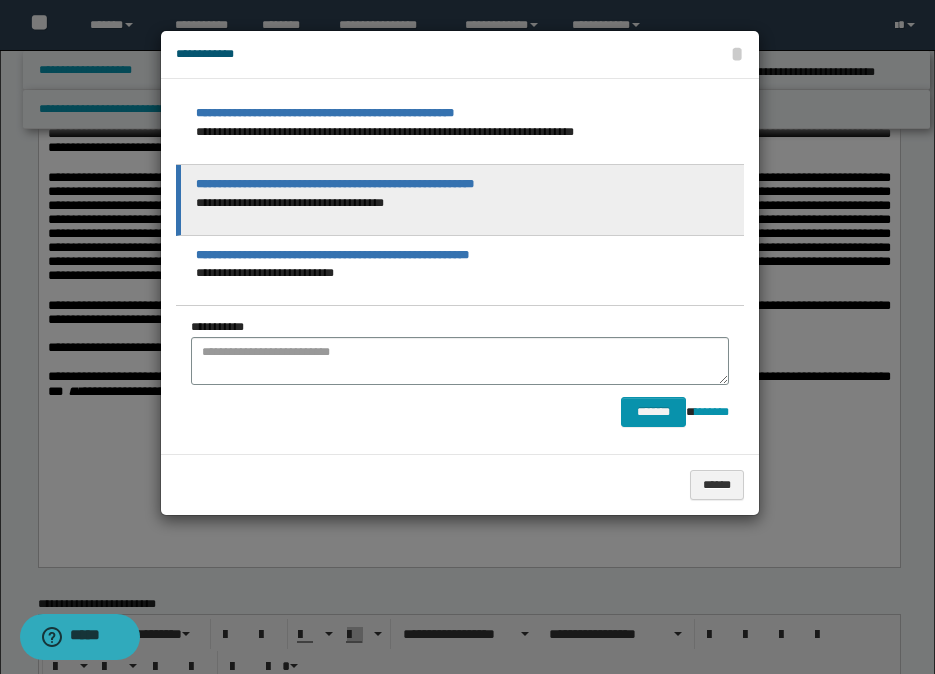 click on "**********" at bounding box center [465, 203] 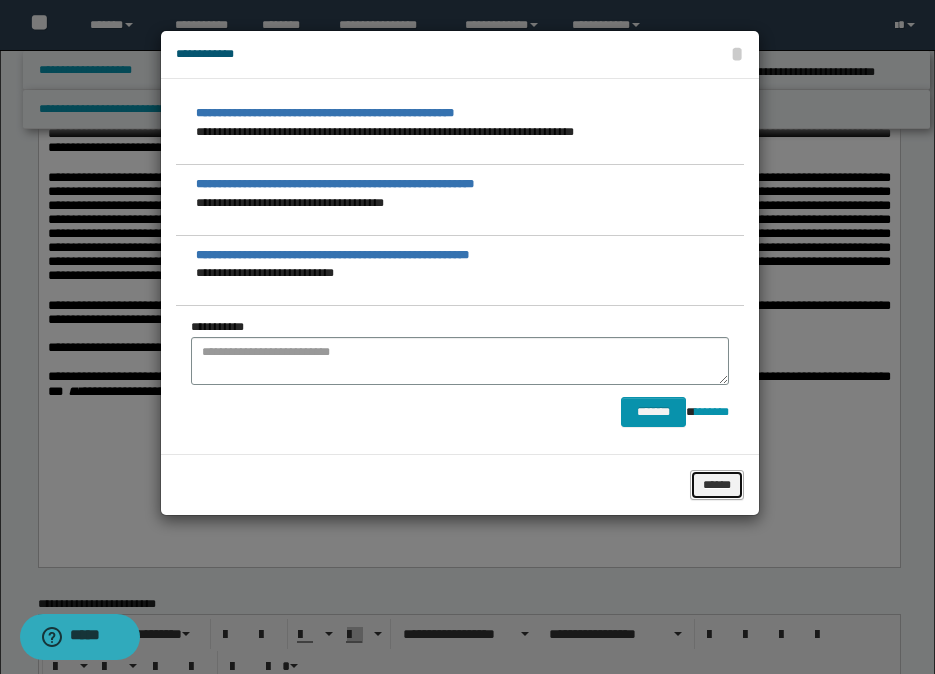 click on "******" at bounding box center (717, 485) 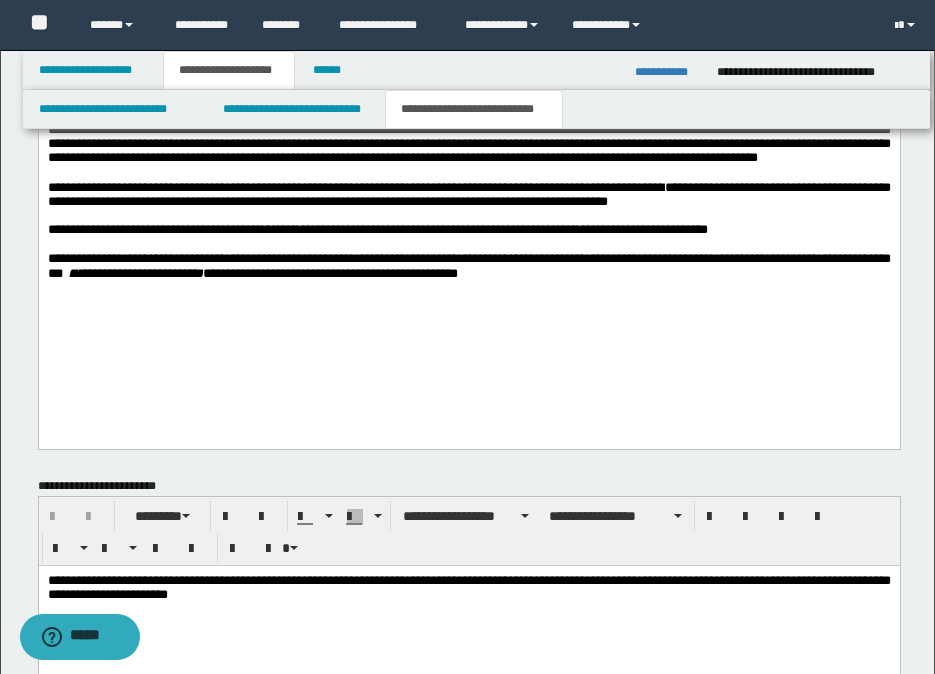 scroll, scrollTop: 1515, scrollLeft: 0, axis: vertical 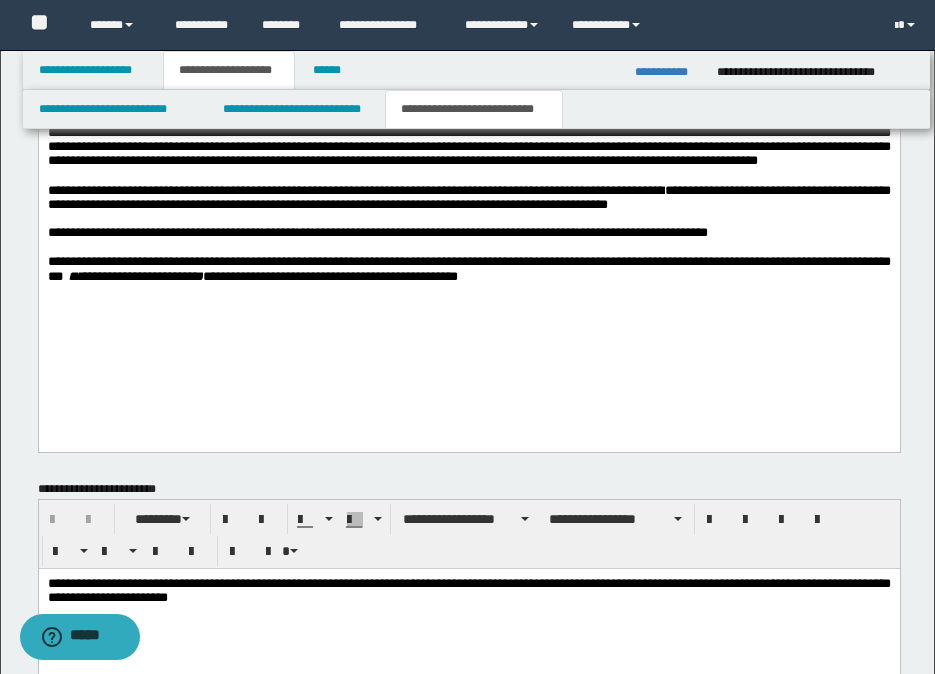 click on "**********" at bounding box center [468, 269] 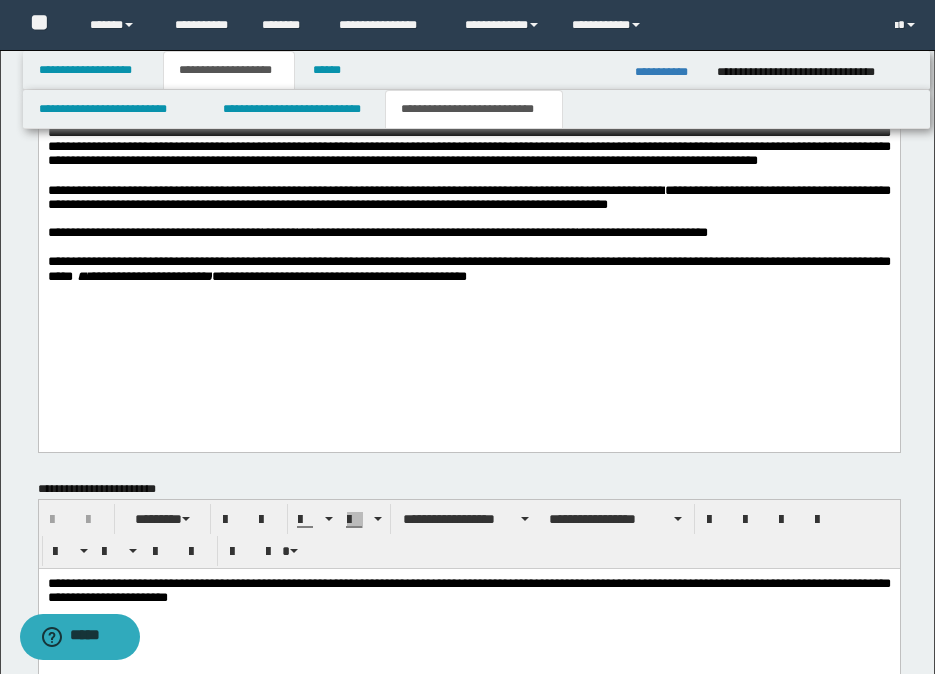 click on "**********" at bounding box center (338, 276) 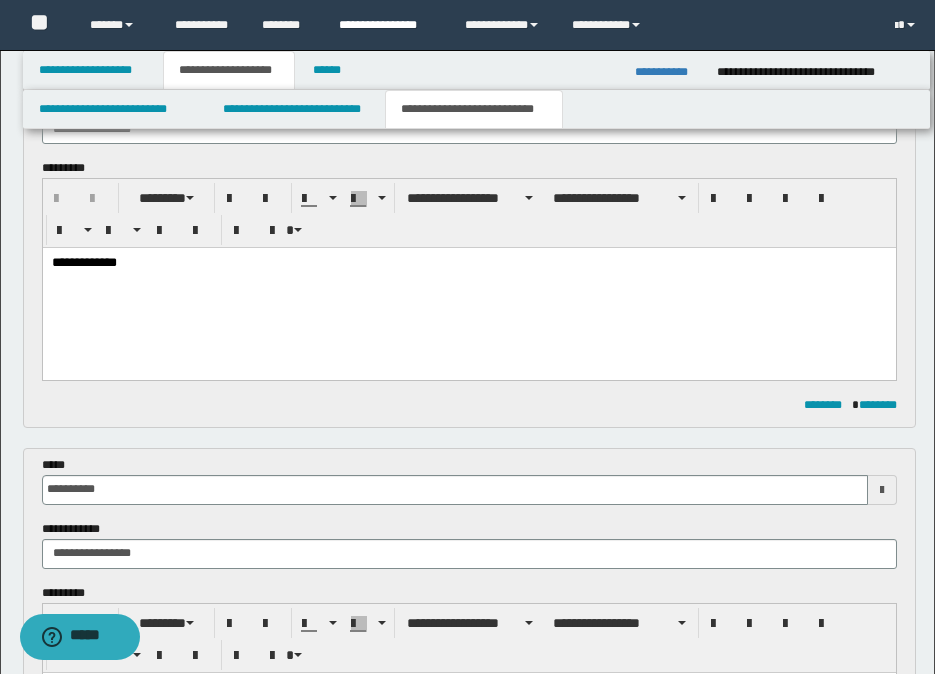 scroll, scrollTop: 15, scrollLeft: 0, axis: vertical 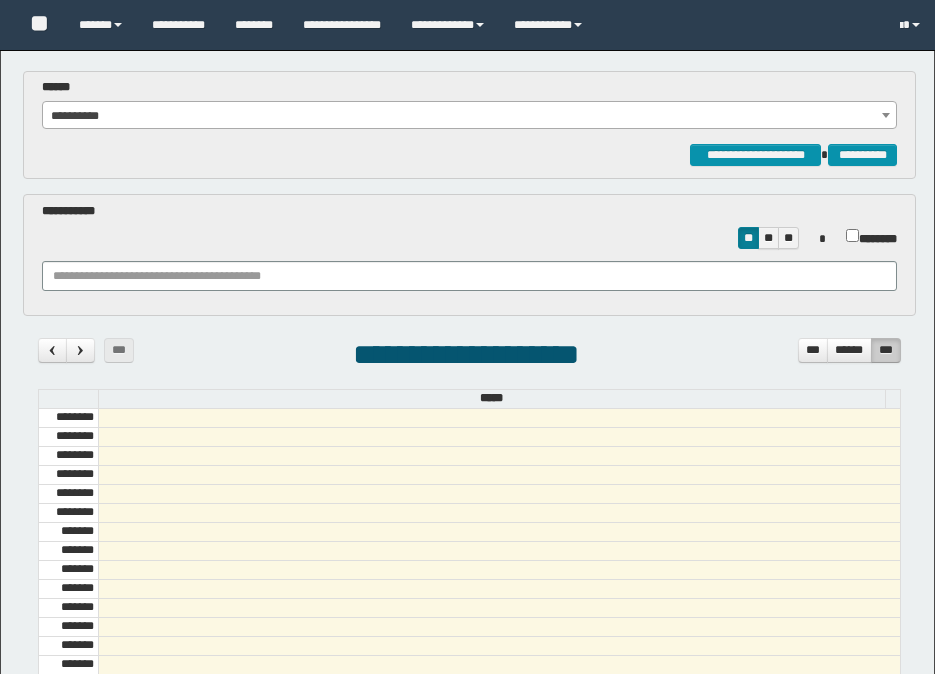 click on "******" at bounding box center [100, 25] 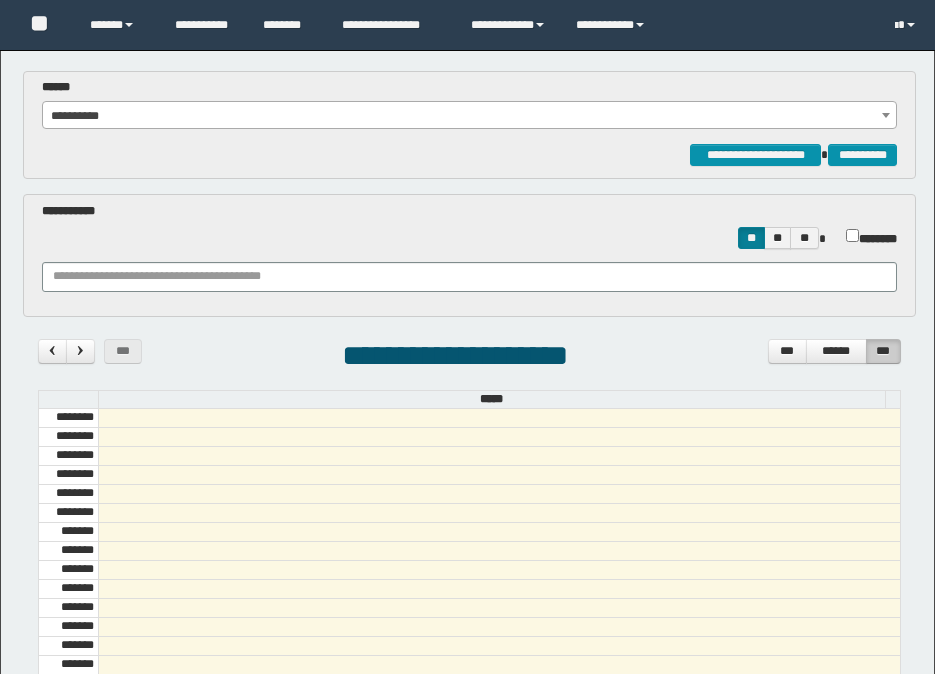 scroll, scrollTop: 685, scrollLeft: 0, axis: vertical 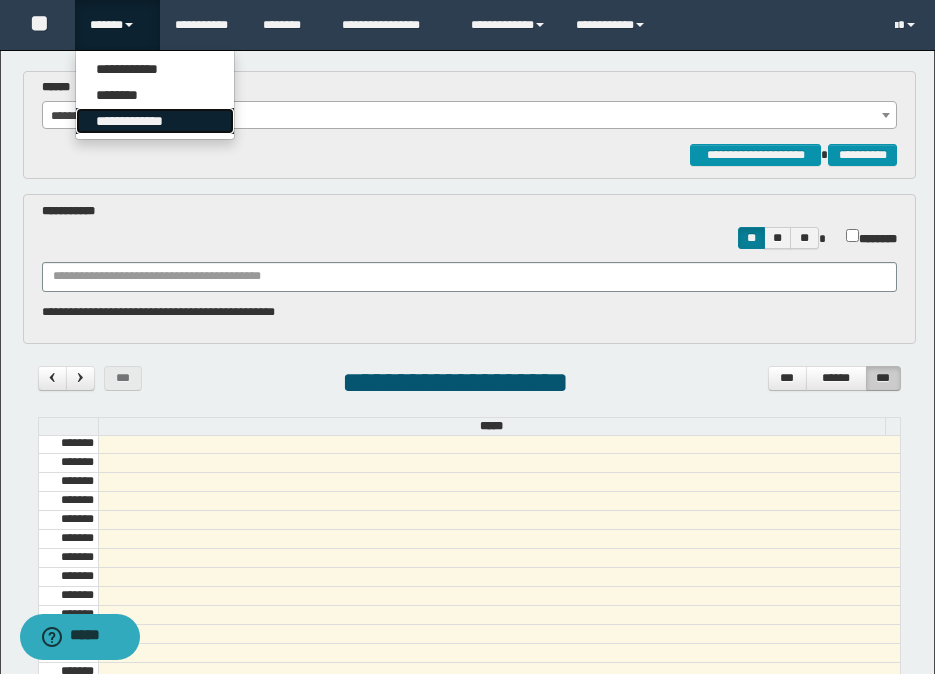 click on "**********" at bounding box center [155, 121] 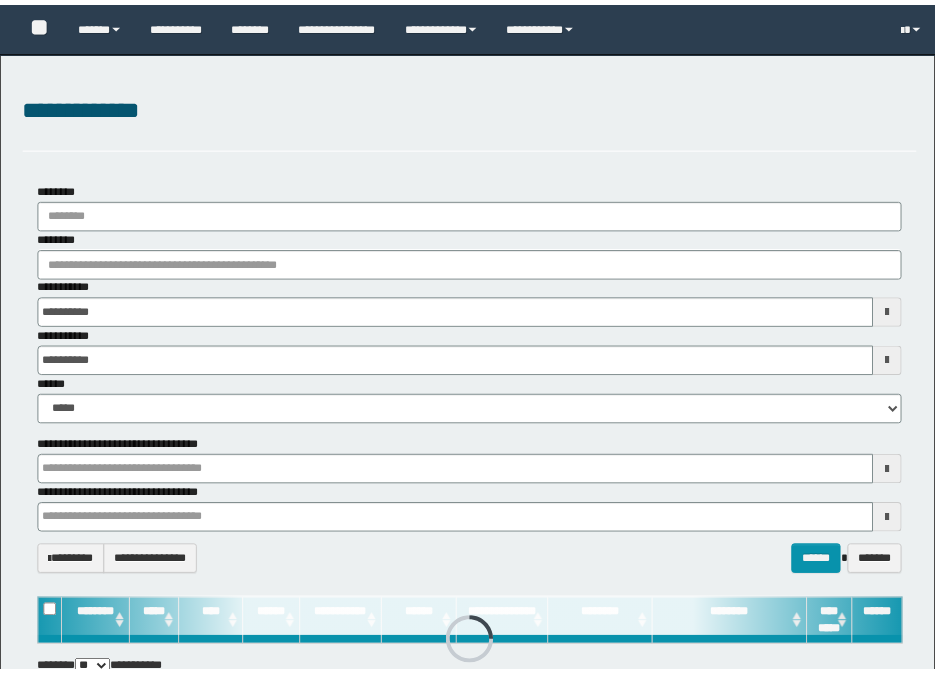 scroll, scrollTop: 0, scrollLeft: 0, axis: both 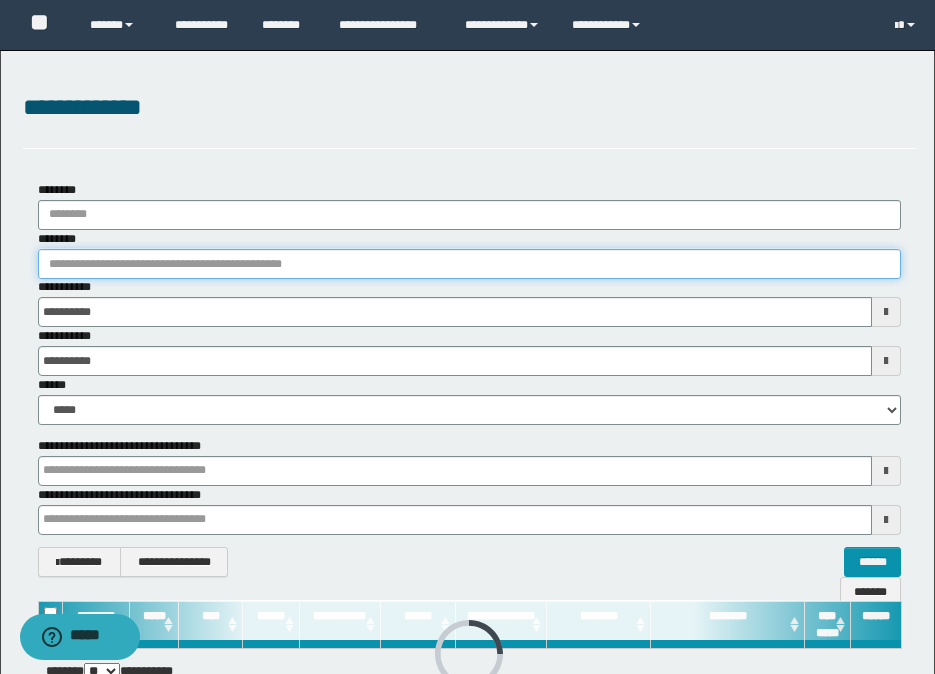 click on "********" at bounding box center [469, 264] 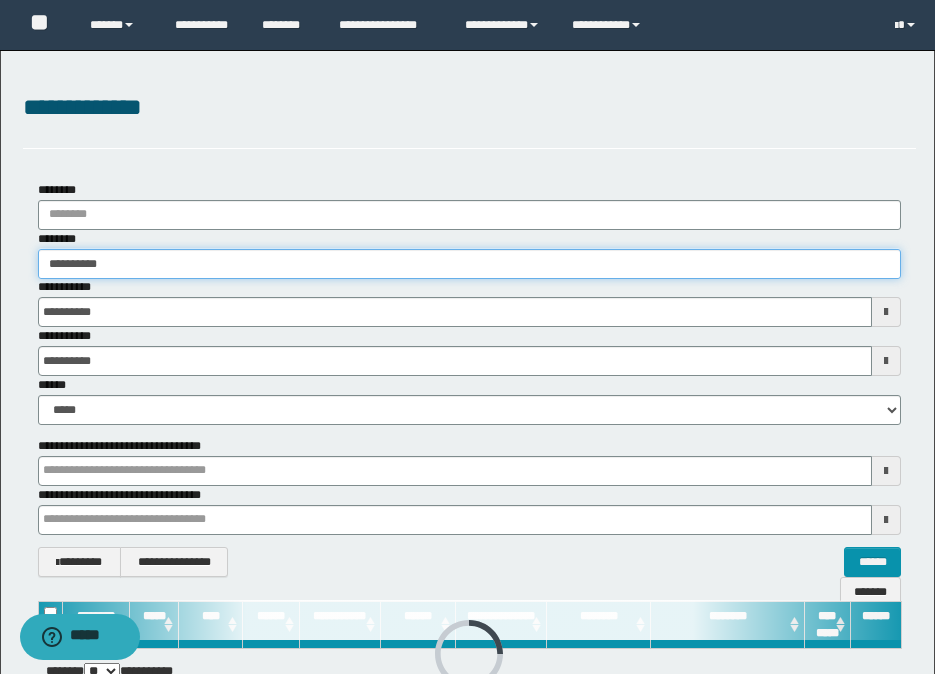 type on "**********" 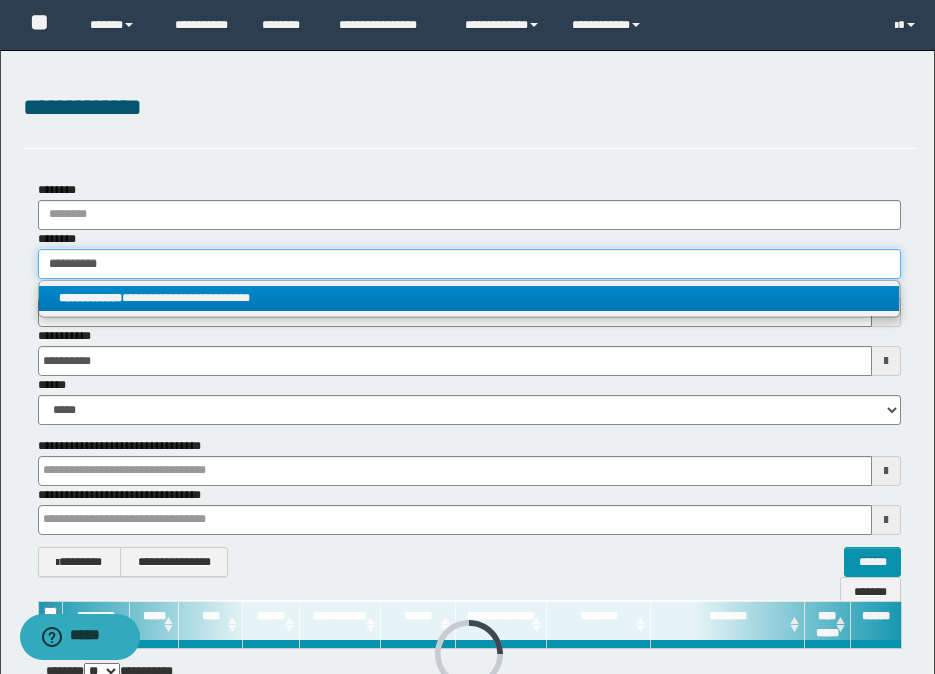 type on "**********" 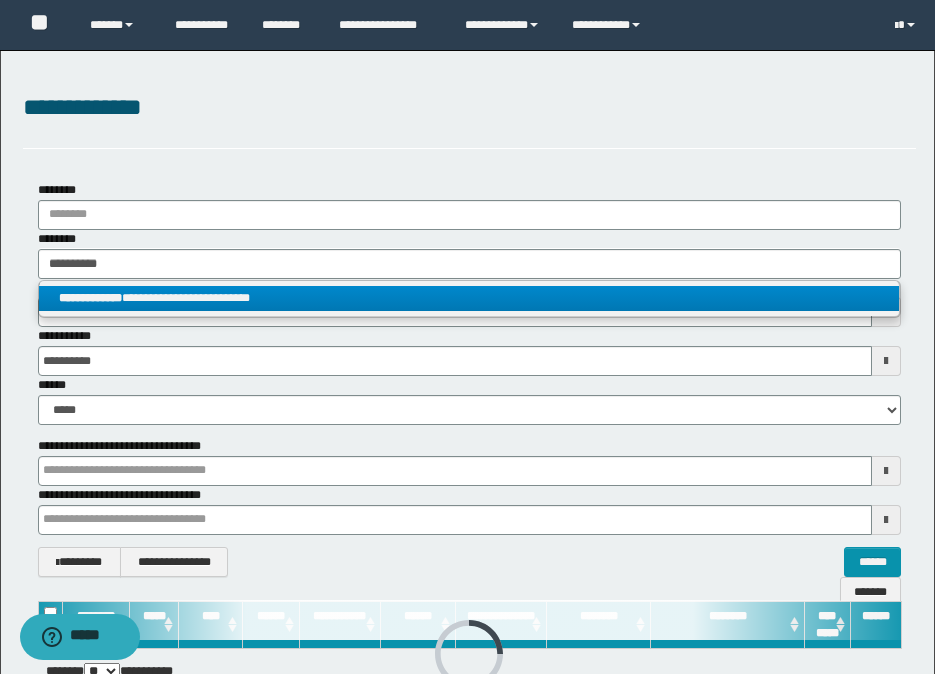 click on "**********" at bounding box center [469, 298] 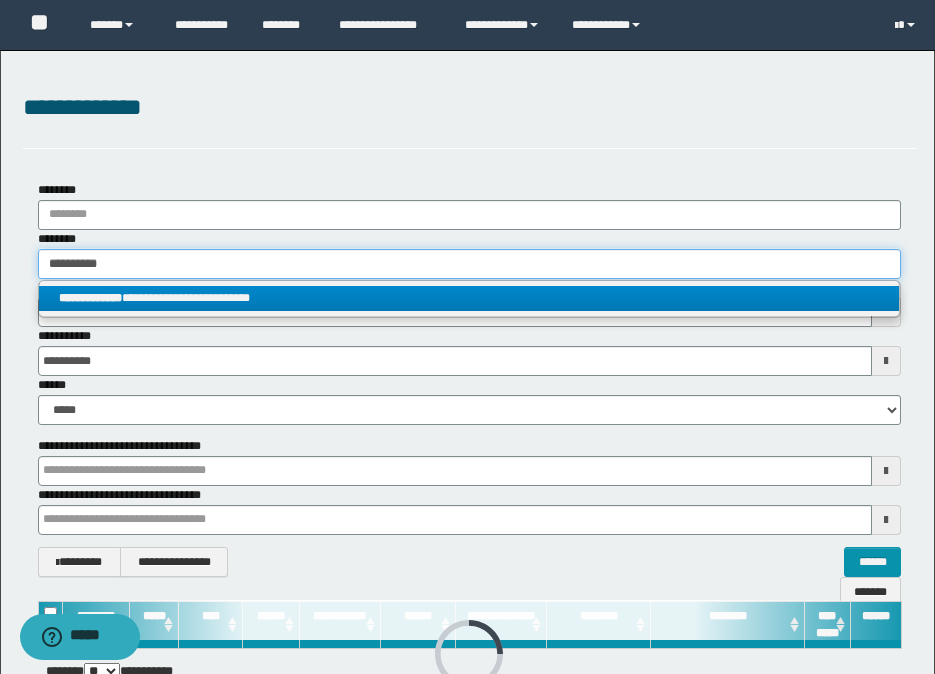 type 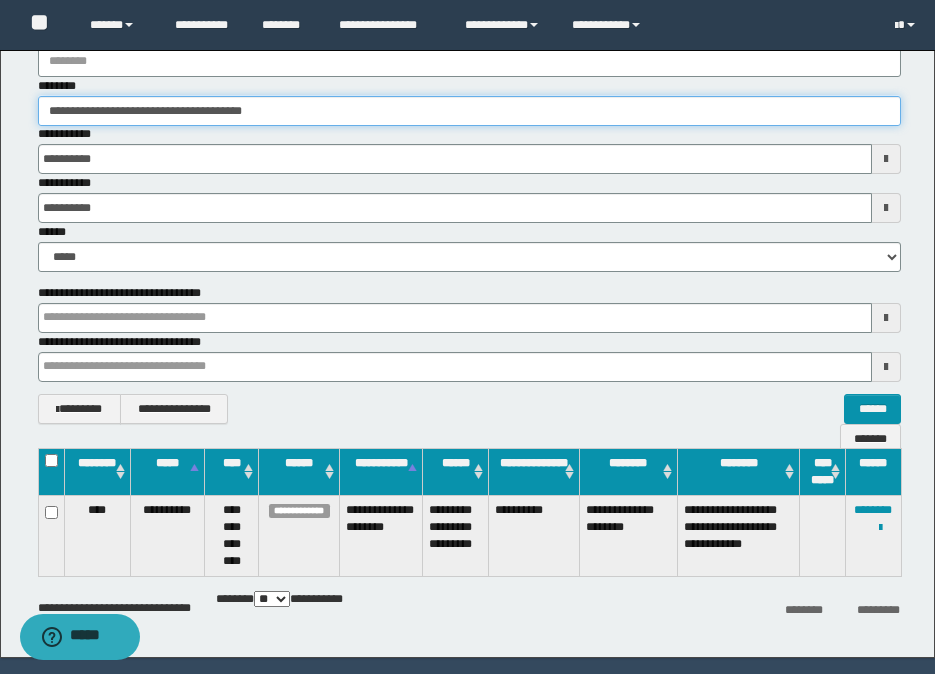 scroll, scrollTop: 215, scrollLeft: 0, axis: vertical 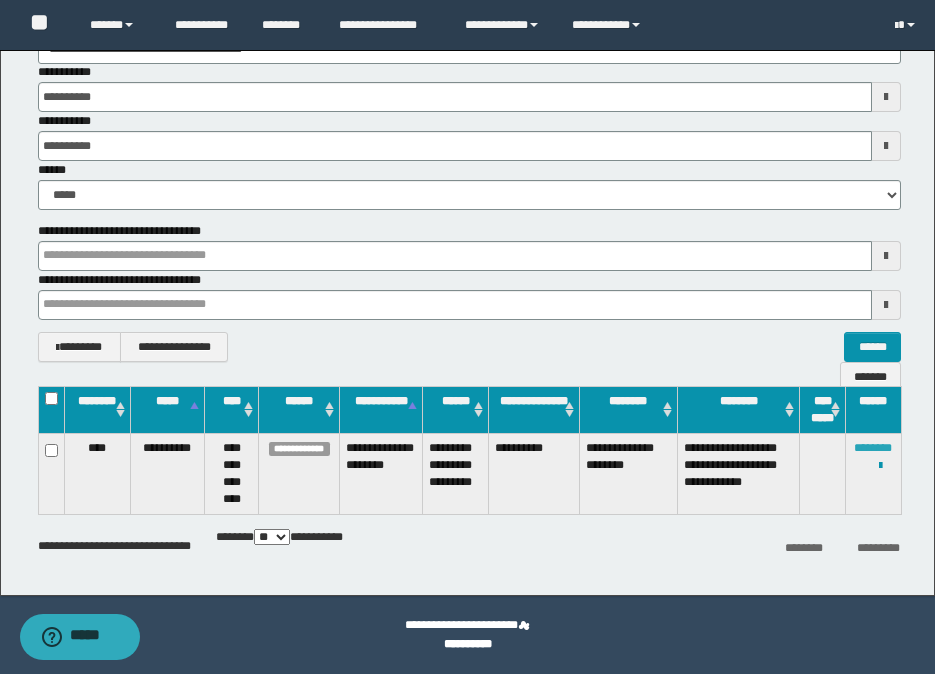 click on "********" at bounding box center (873, 448) 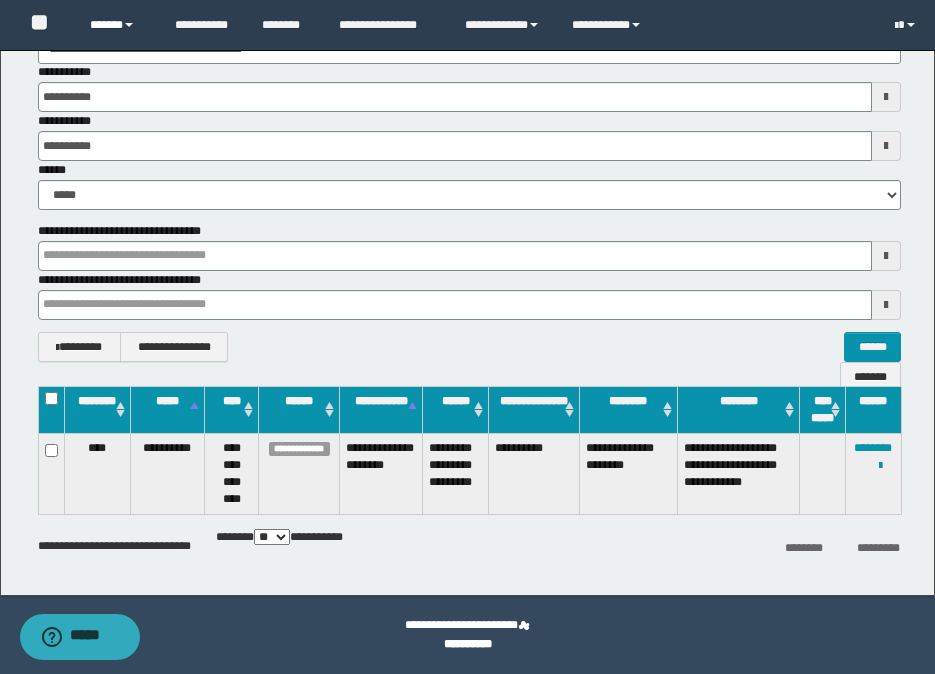 click on "******" at bounding box center (117, 25) 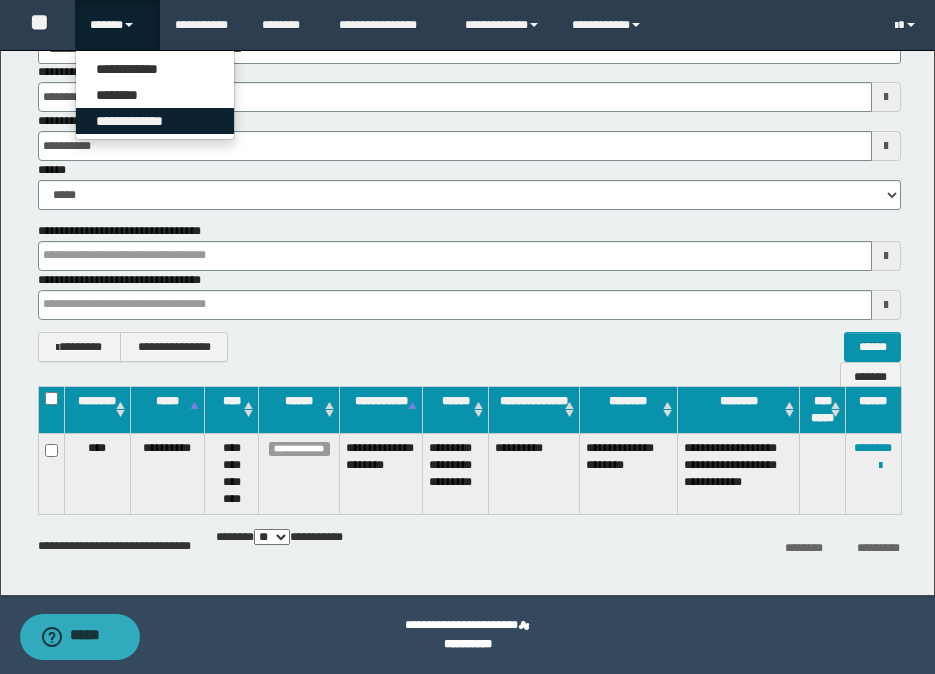 click on "**********" at bounding box center [155, 121] 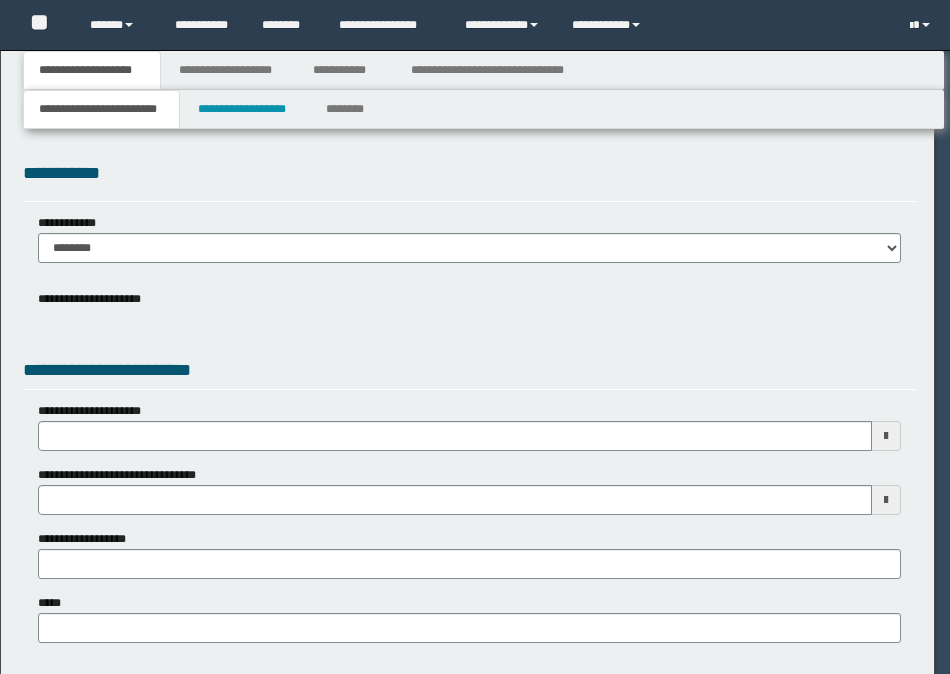scroll, scrollTop: 0, scrollLeft: 0, axis: both 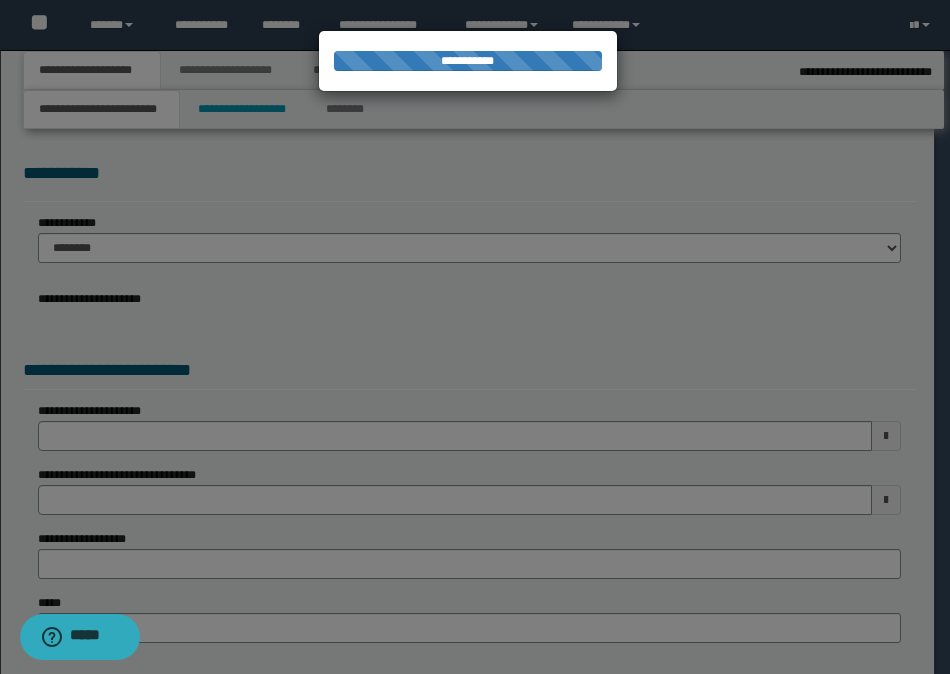 select on "*" 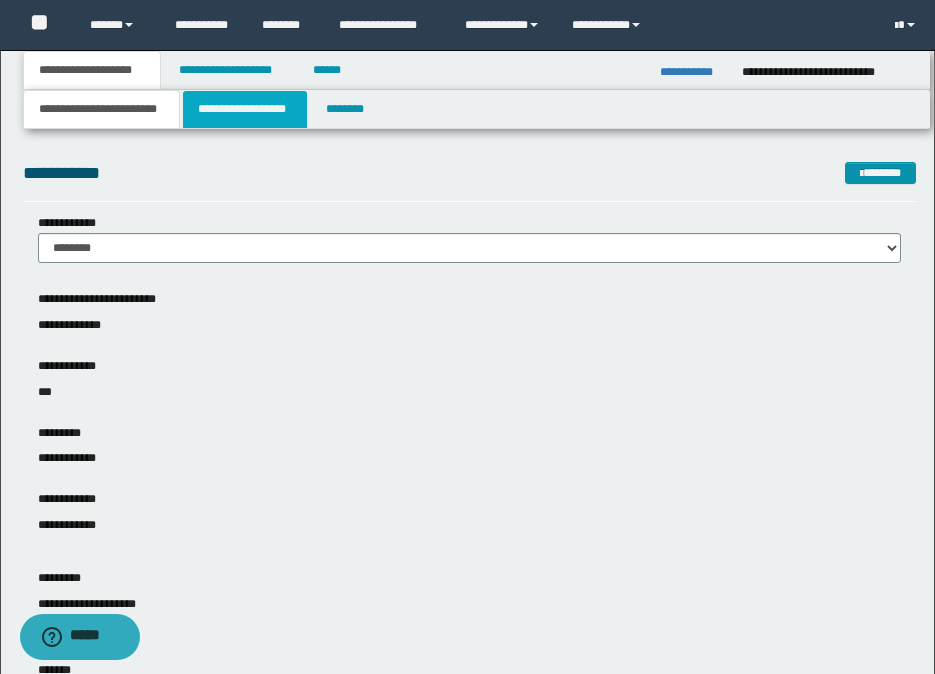 click on "**********" at bounding box center (245, 109) 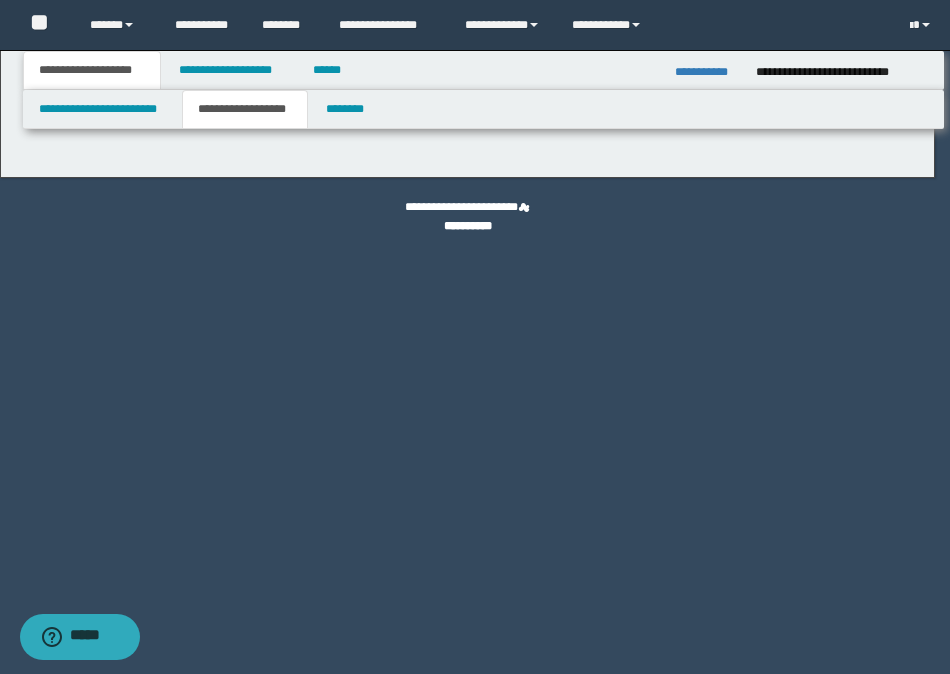type on "**********" 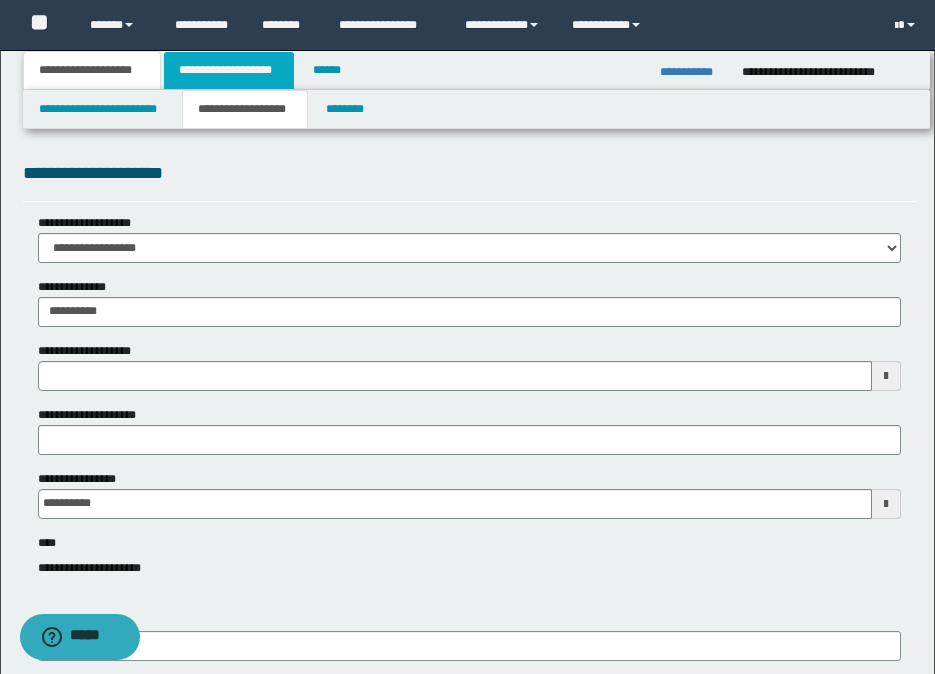 click on "**********" at bounding box center (229, 70) 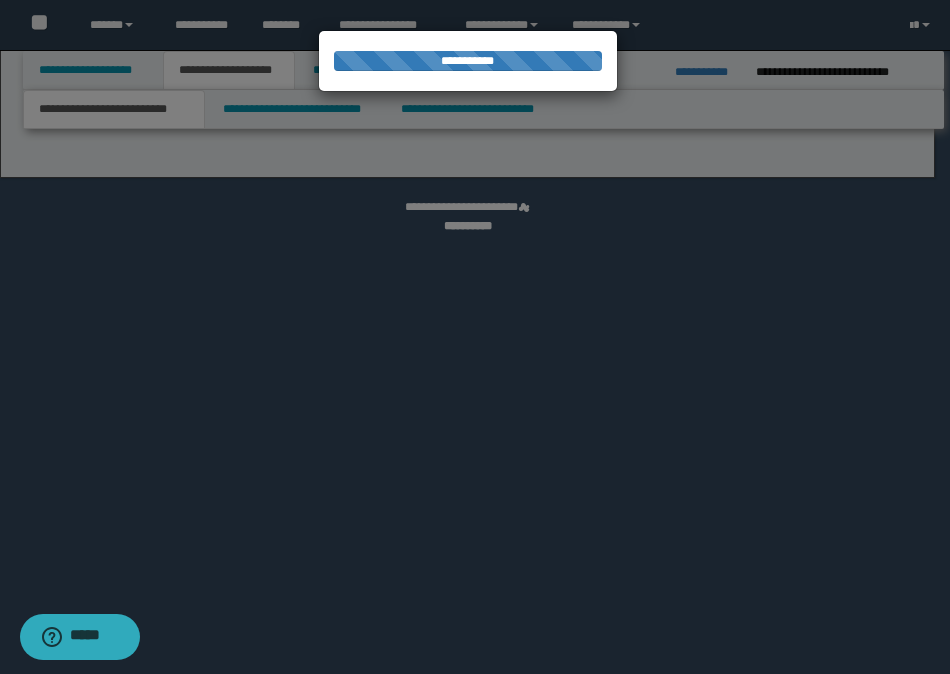 select on "*" 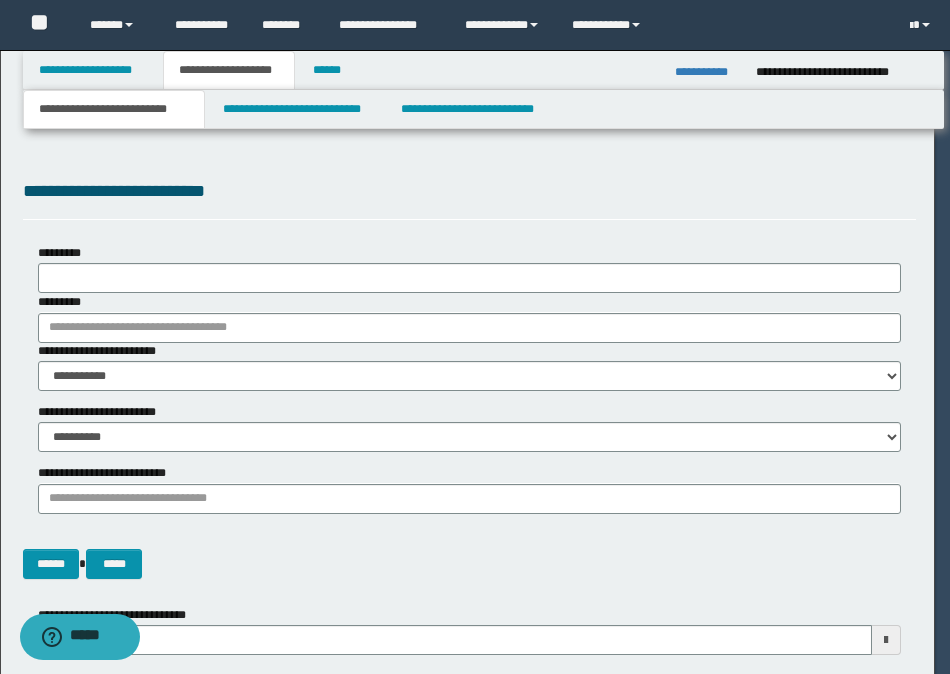 scroll, scrollTop: 0, scrollLeft: 0, axis: both 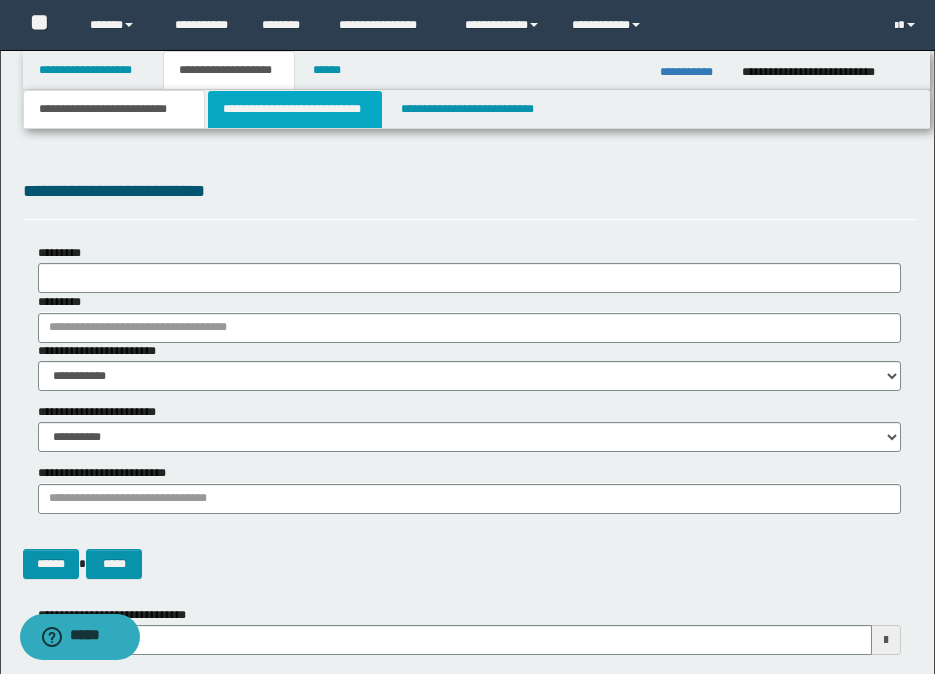 click on "**********" at bounding box center [295, 109] 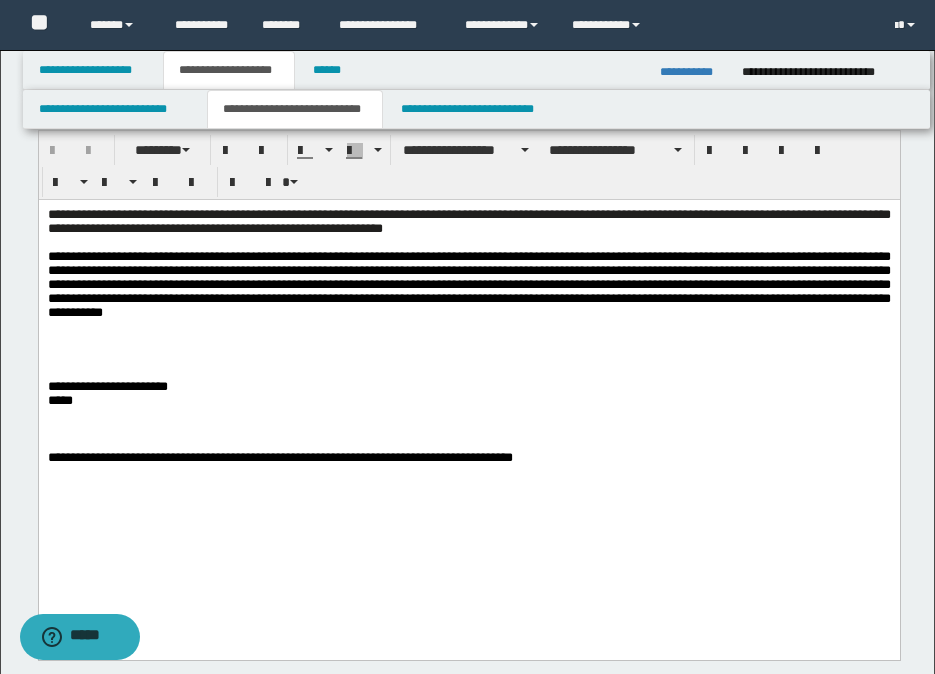 scroll, scrollTop: 500, scrollLeft: 0, axis: vertical 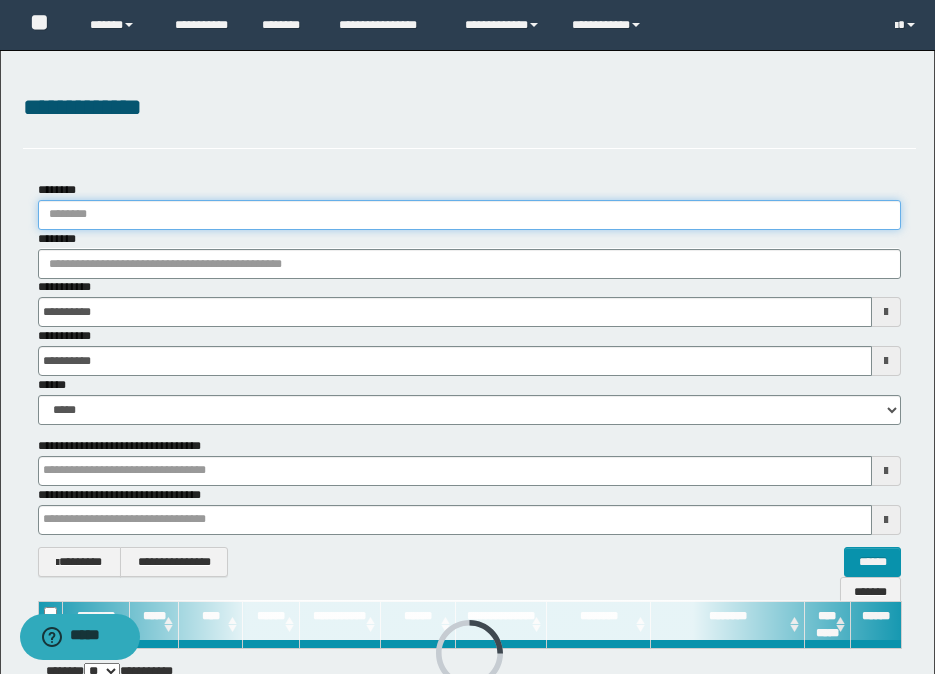click on "********" at bounding box center [469, 215] 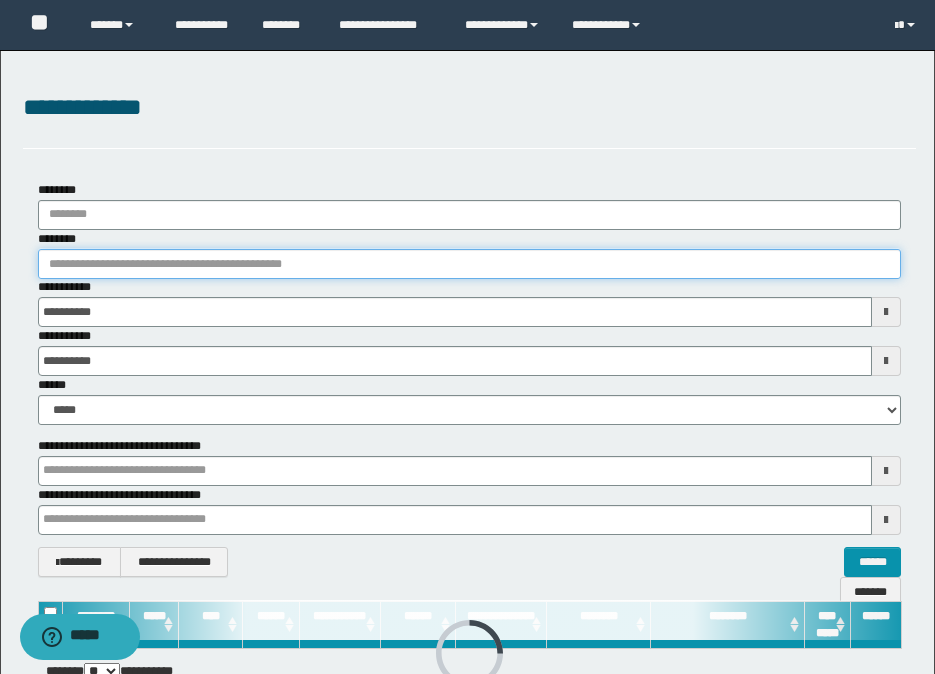 click on "********" at bounding box center [469, 264] 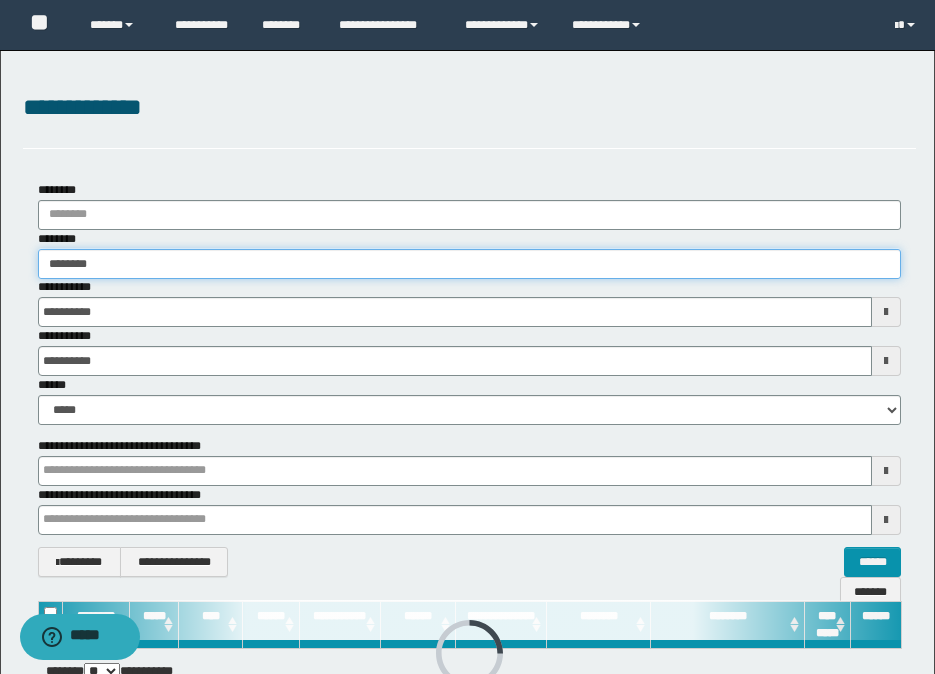 type on "********" 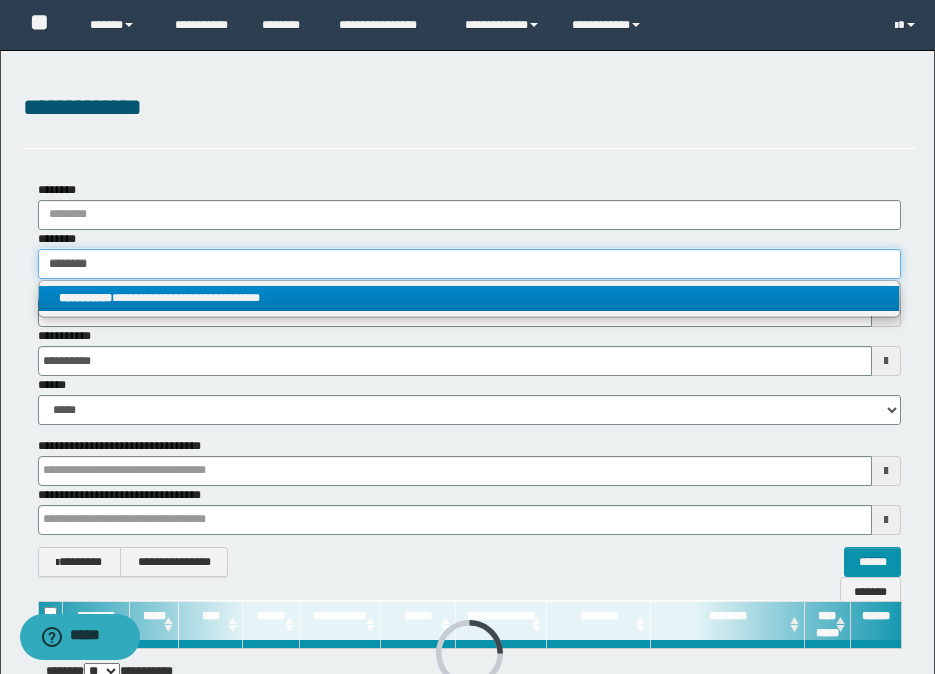 type on "********" 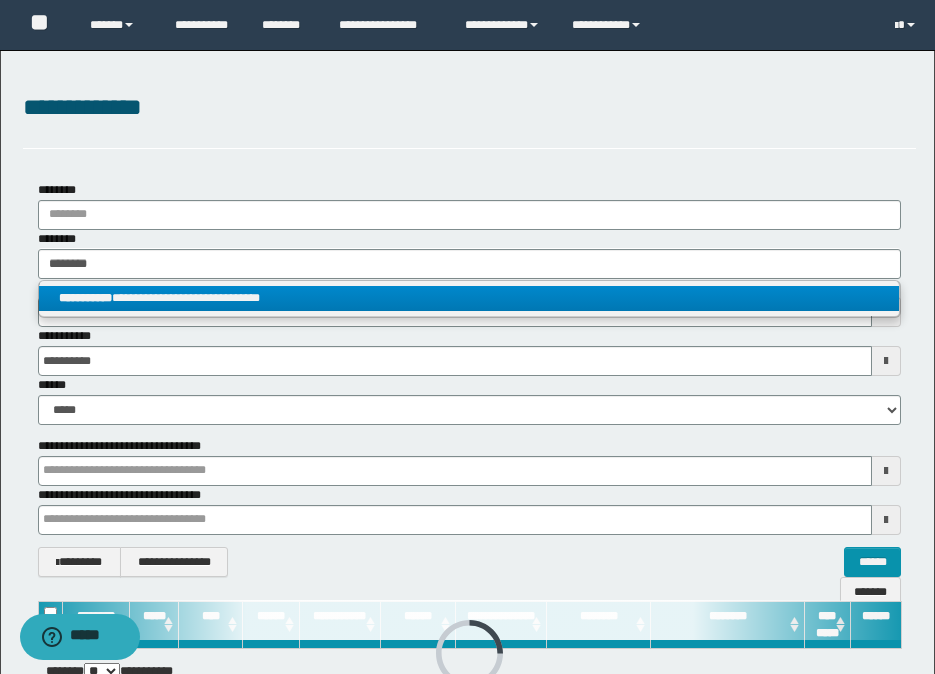 click on "**********" at bounding box center [469, 298] 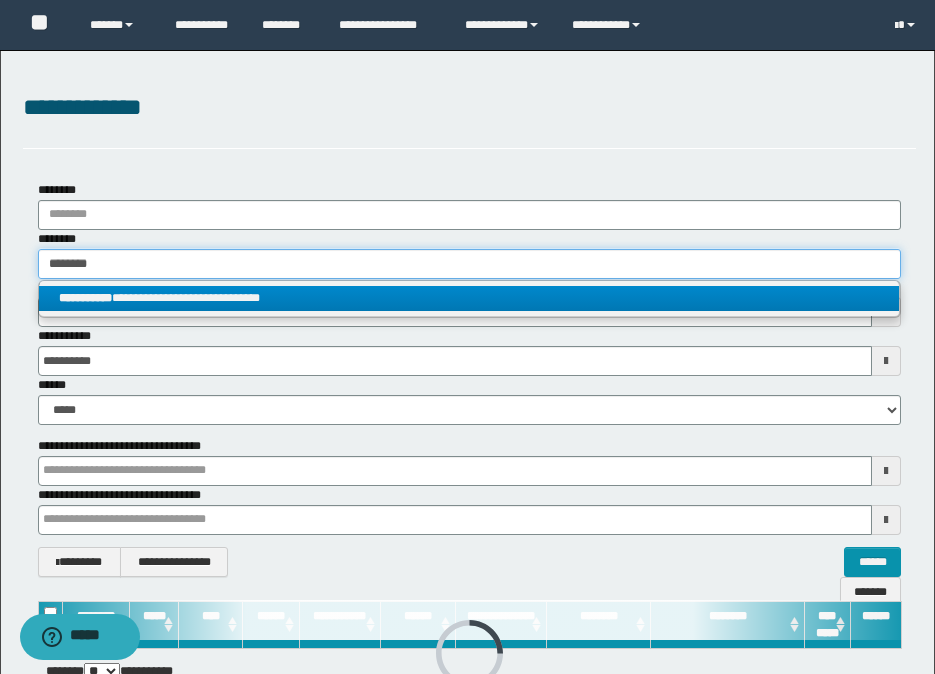 type 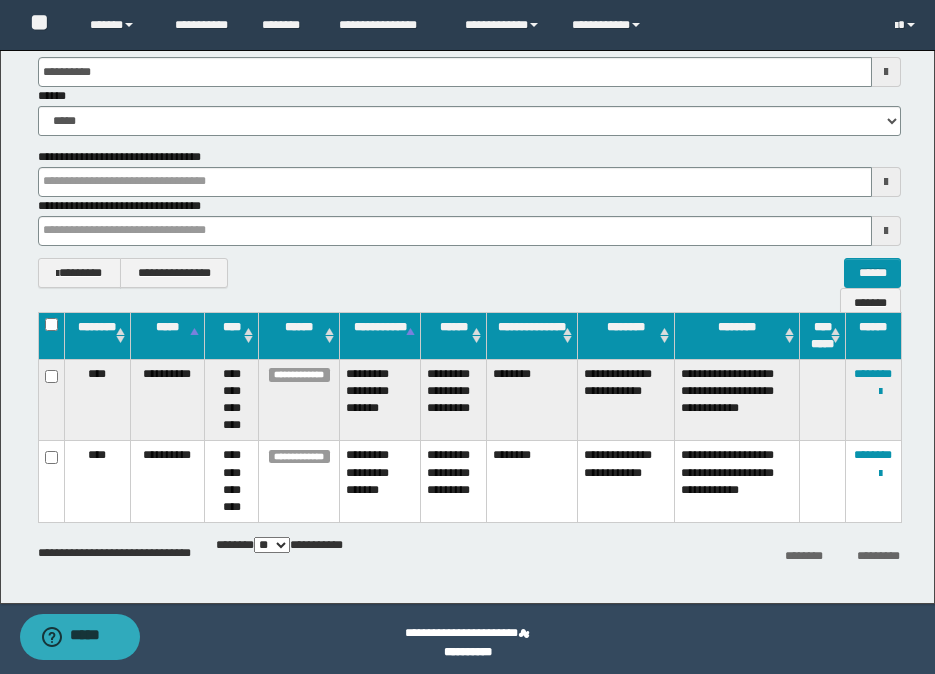 scroll, scrollTop: 297, scrollLeft: 0, axis: vertical 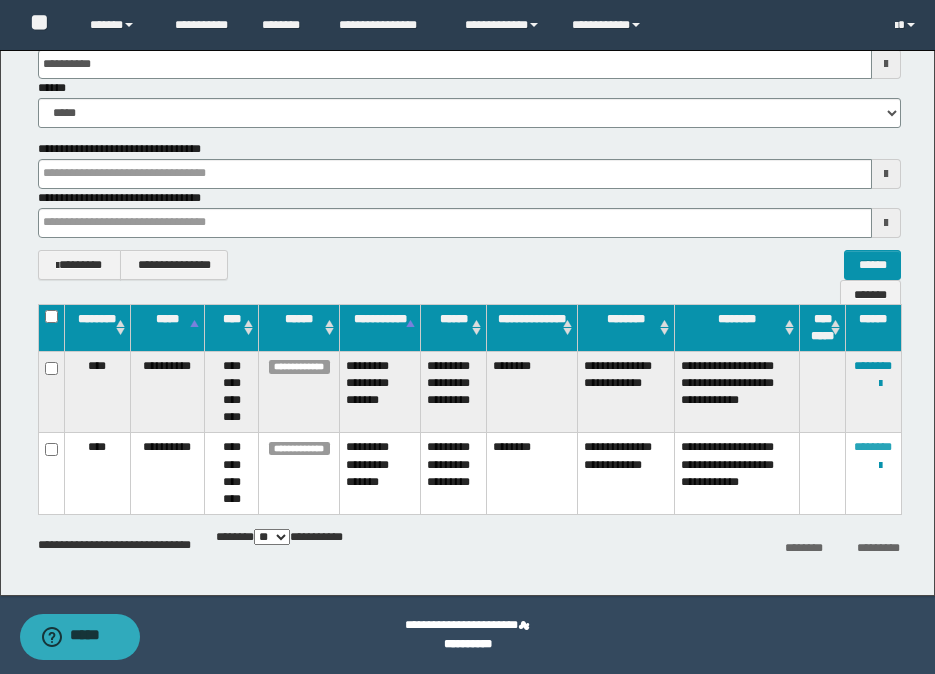 click on "********" at bounding box center (873, 447) 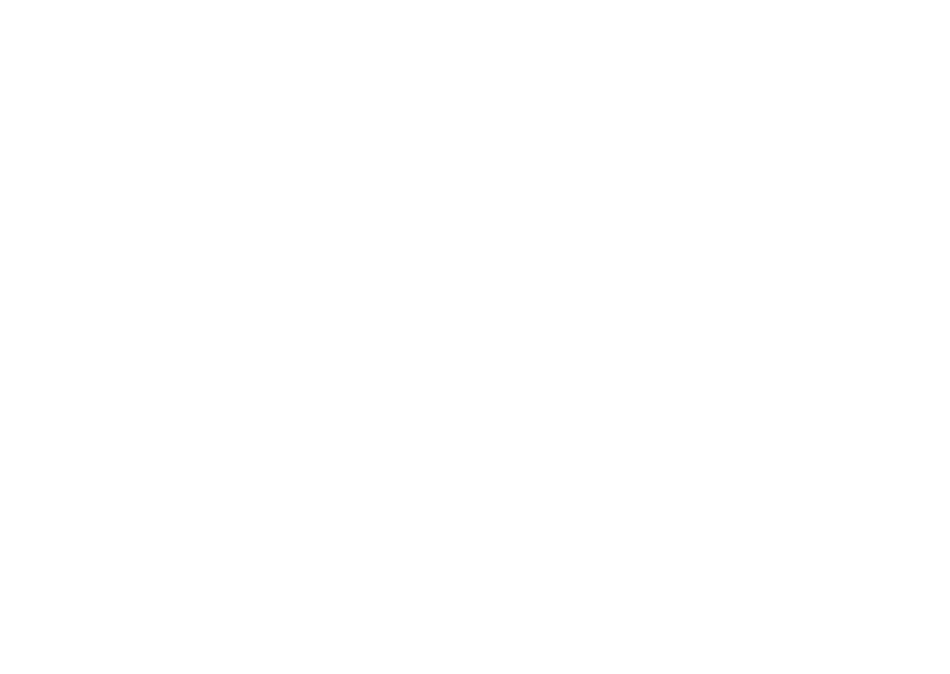 scroll, scrollTop: 0, scrollLeft: 0, axis: both 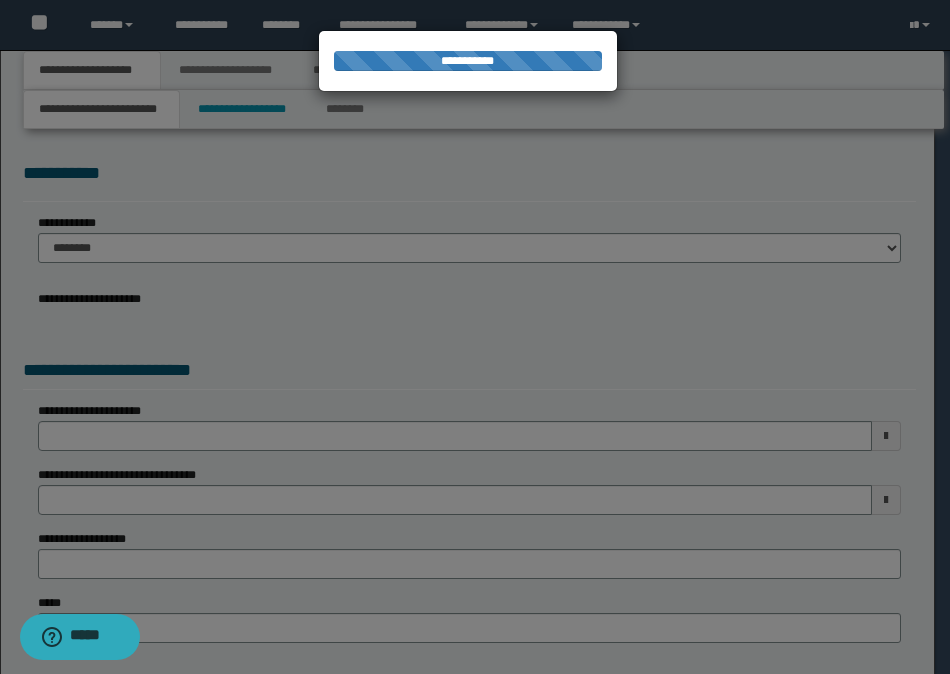 type on "**********" 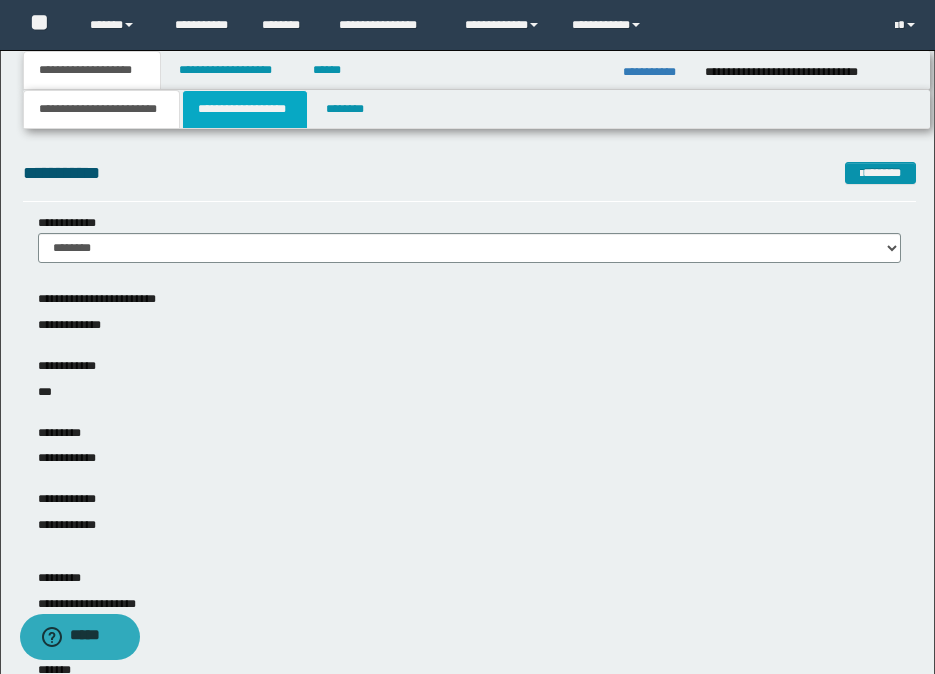 click on "**********" at bounding box center (245, 109) 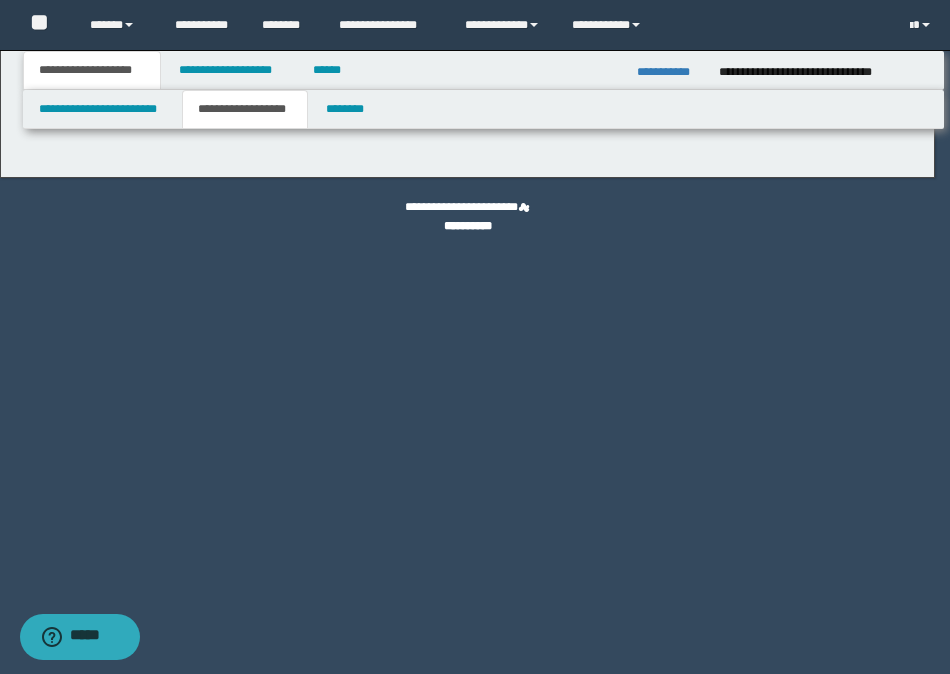 type on "********" 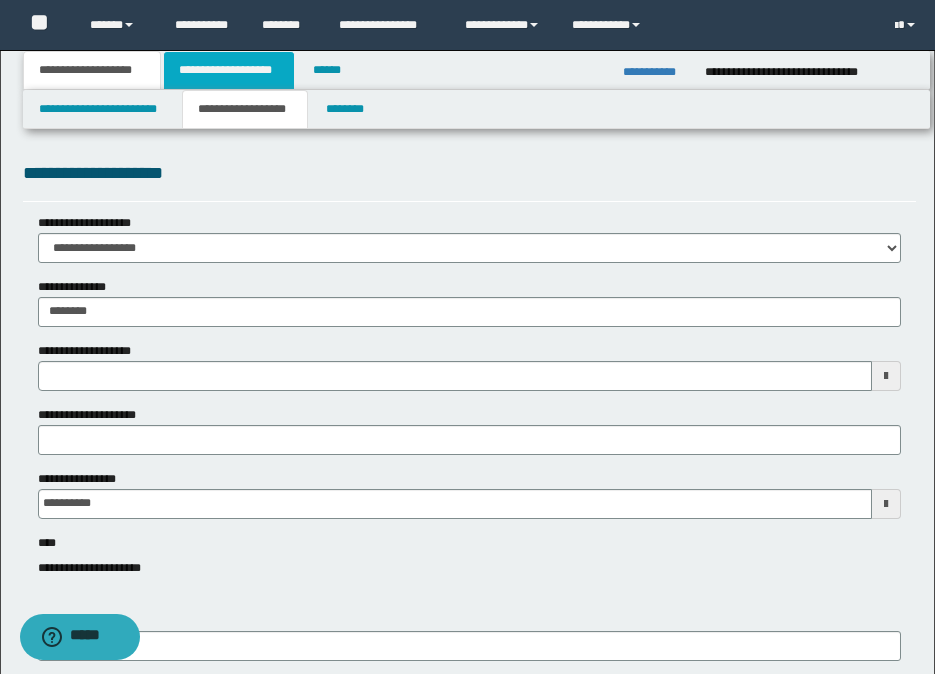 click on "**********" at bounding box center [229, 70] 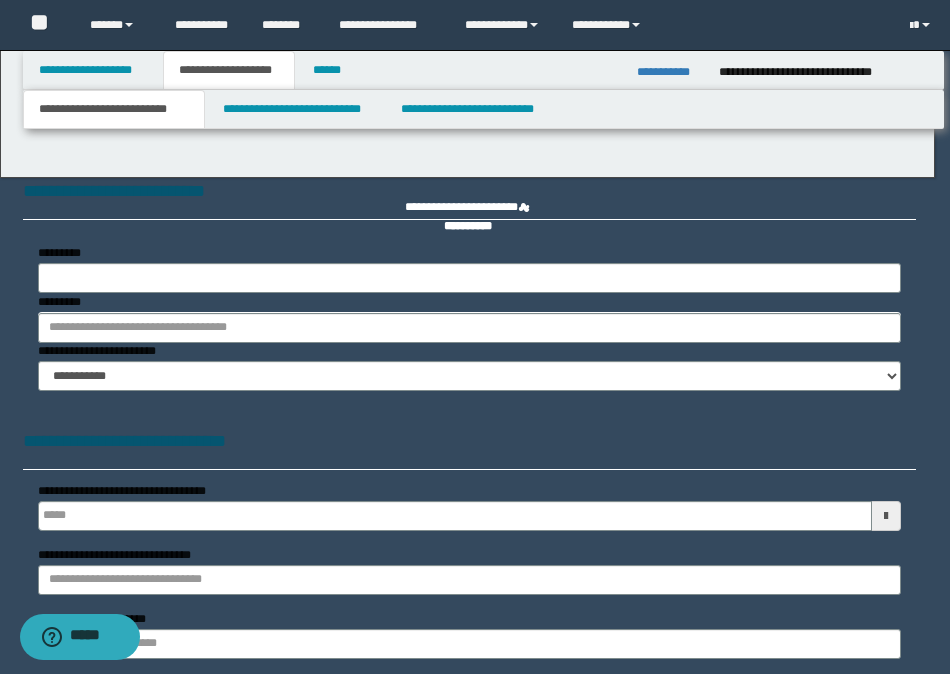 select on "*" 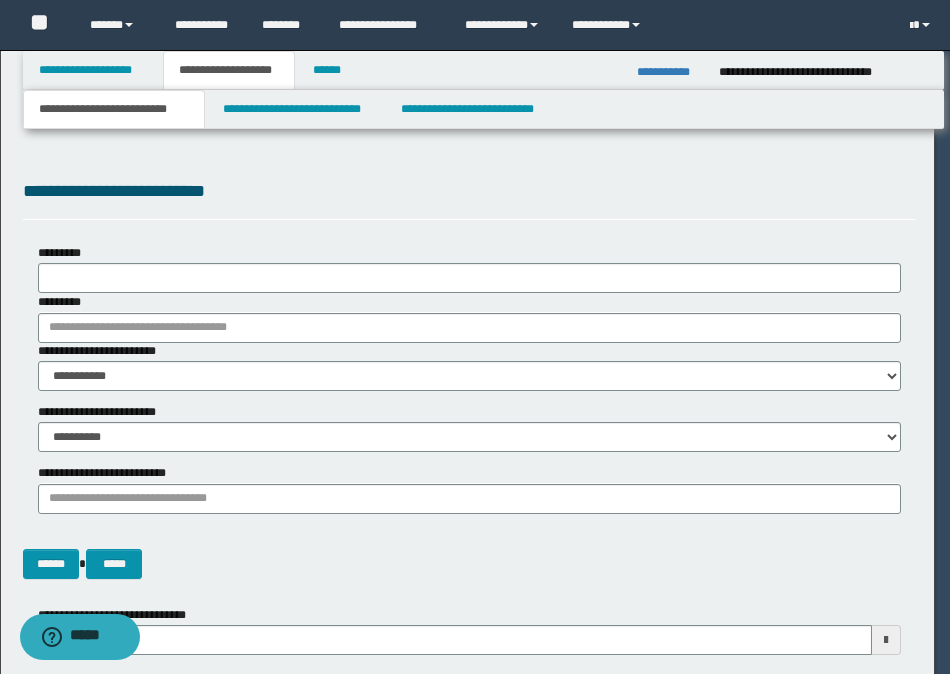 scroll, scrollTop: 0, scrollLeft: 0, axis: both 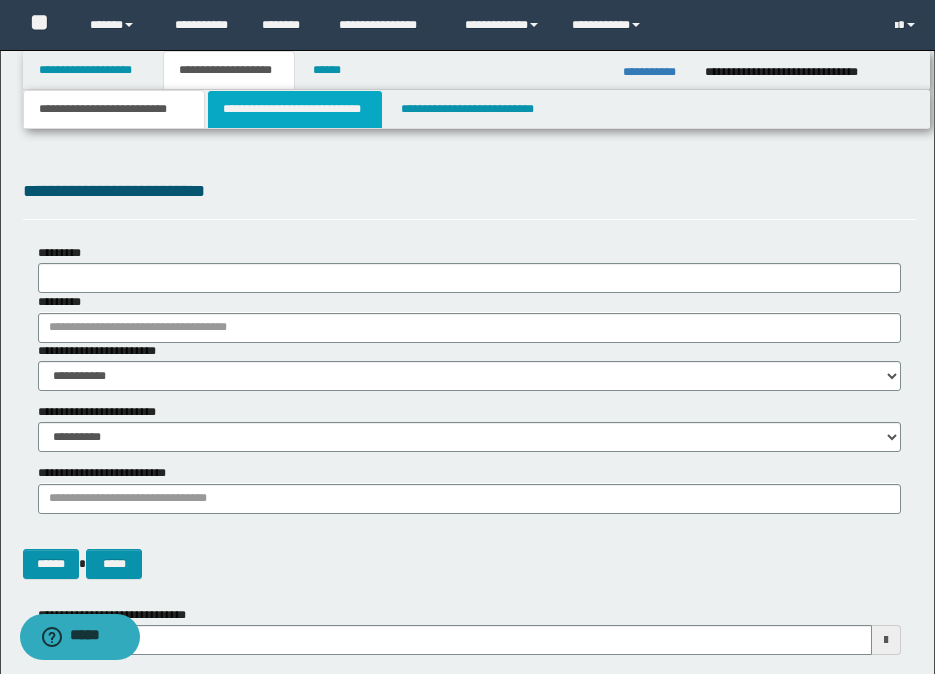 click on "**********" at bounding box center [295, 109] 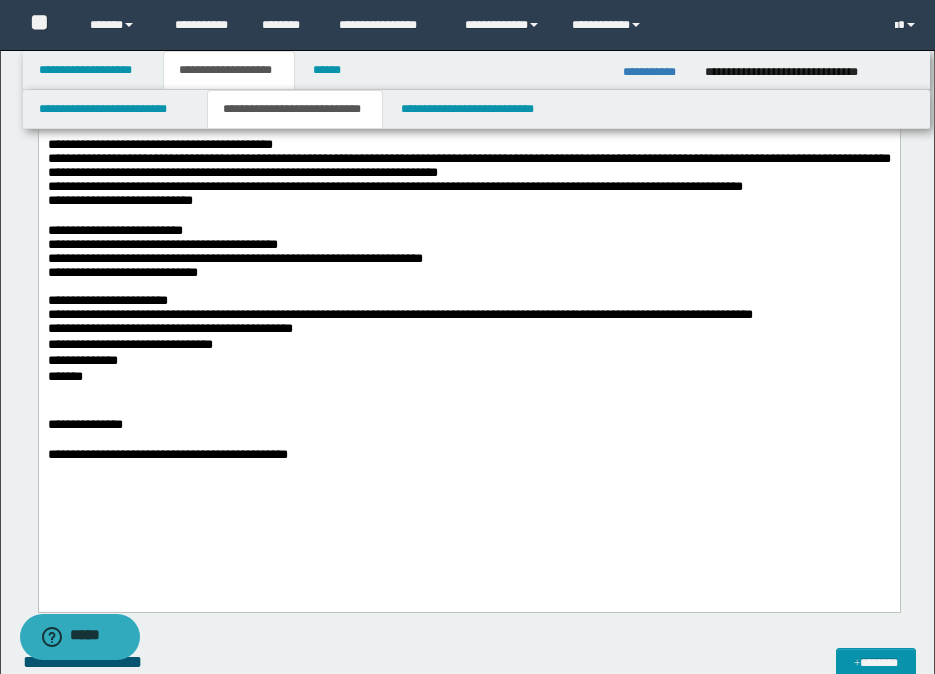 scroll, scrollTop: 700, scrollLeft: 0, axis: vertical 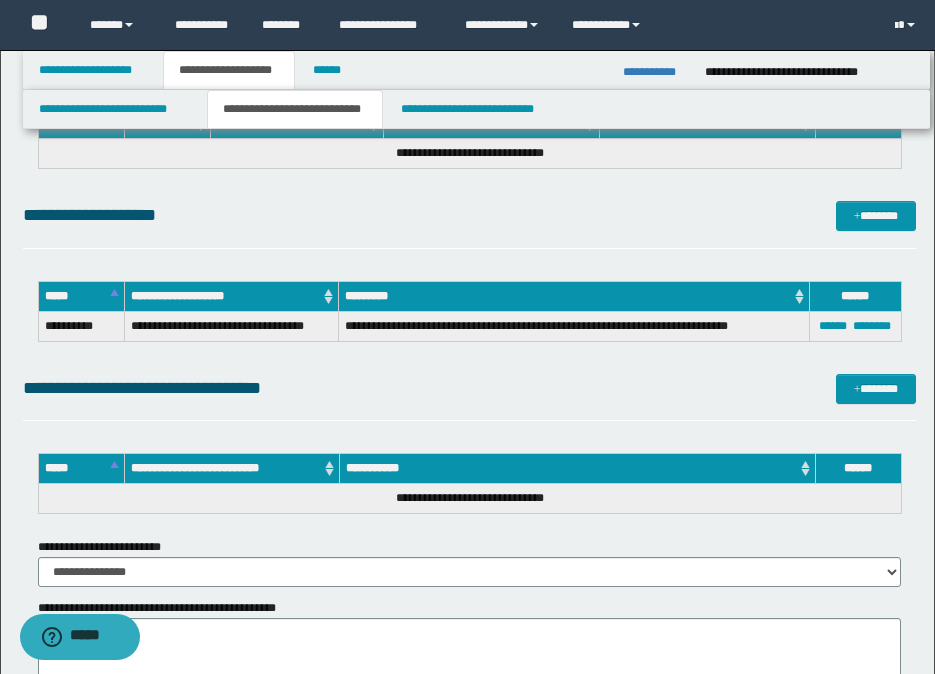 click on "**********" at bounding box center (469, 224) 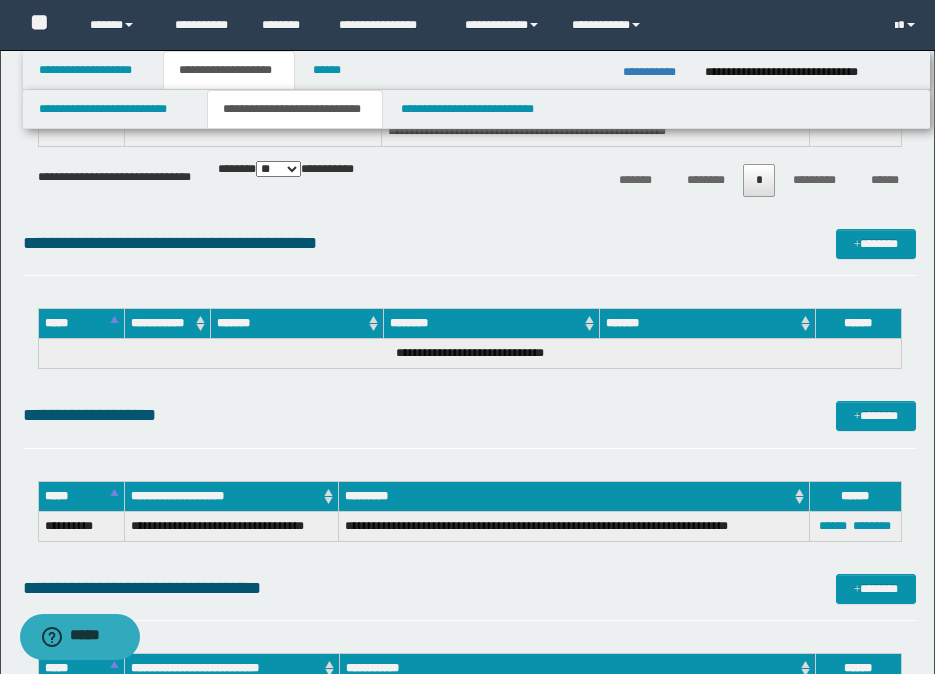 scroll, scrollTop: 1500, scrollLeft: 0, axis: vertical 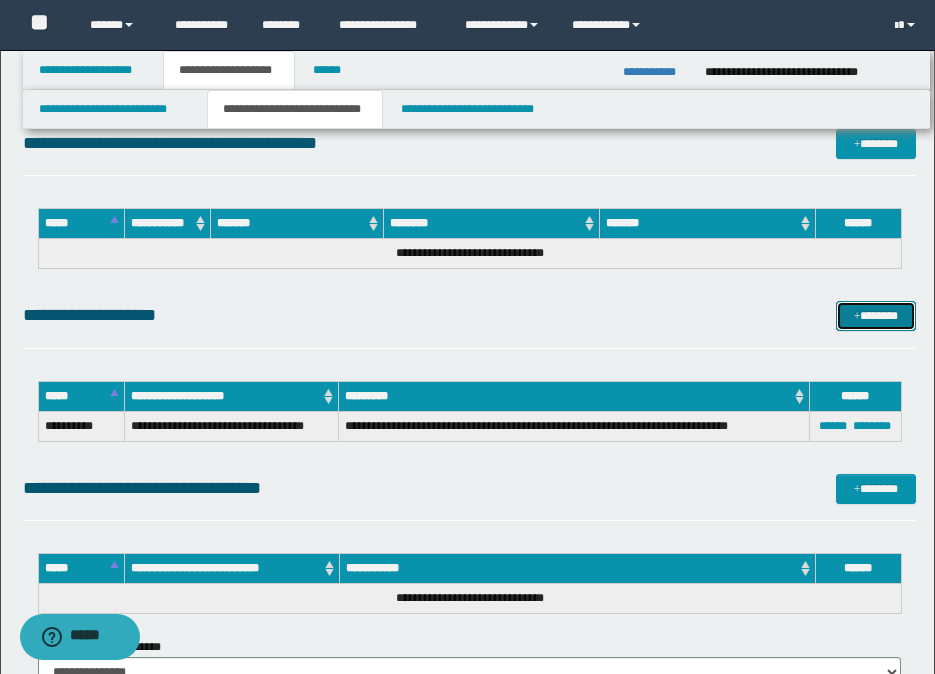 click at bounding box center [857, 317] 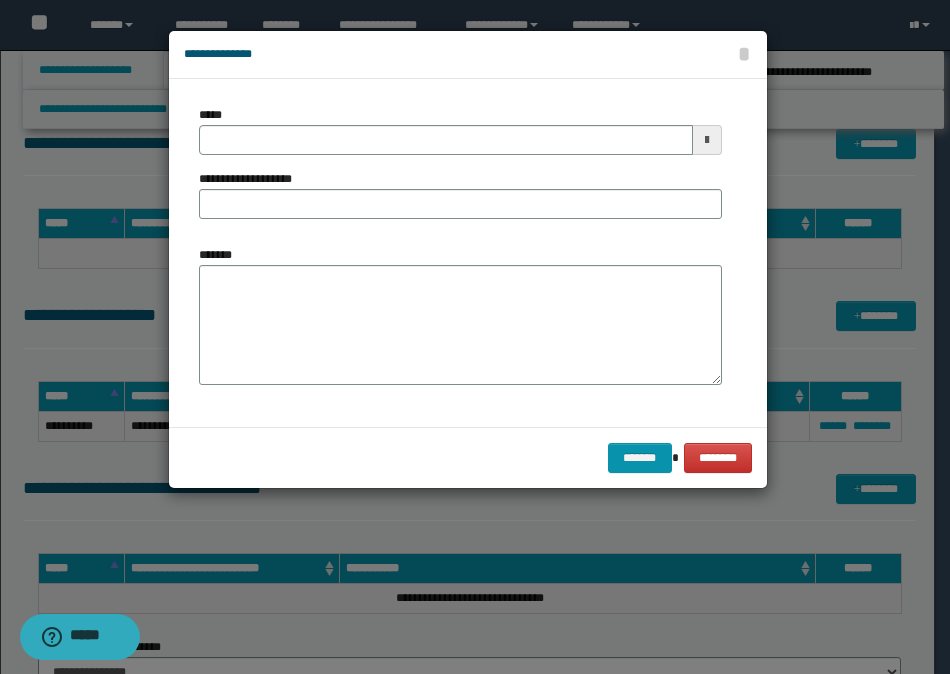 click on "*****" at bounding box center (460, 130) 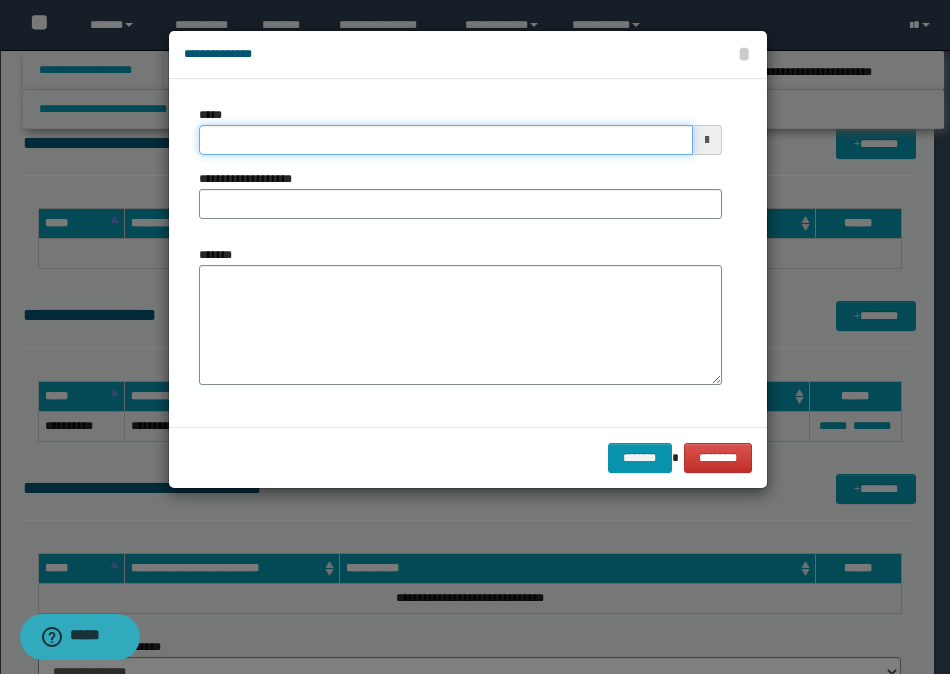 click on "*****" at bounding box center (446, 140) 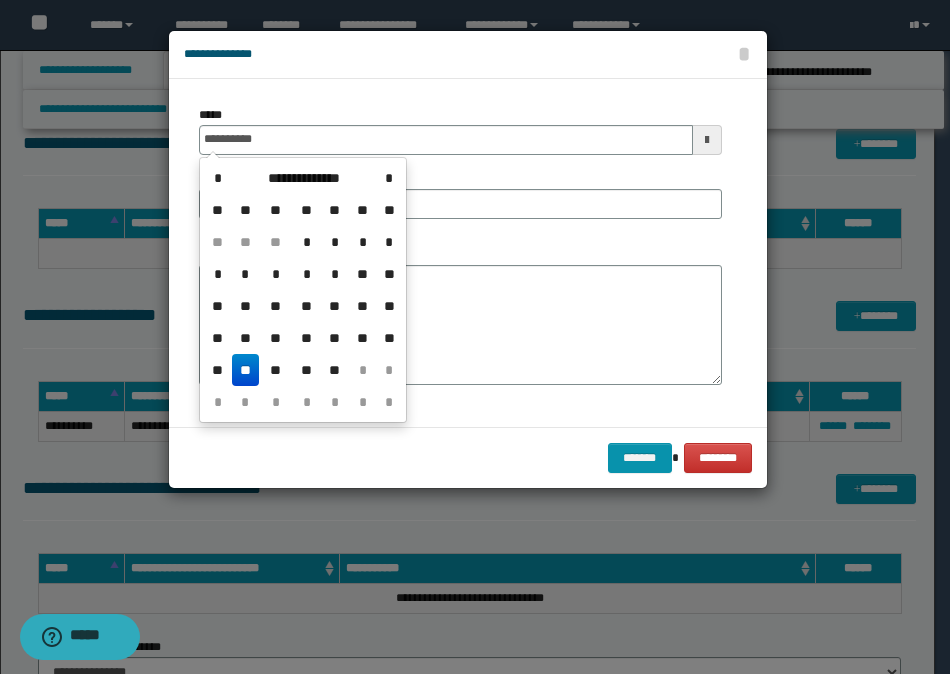 type on "**********" 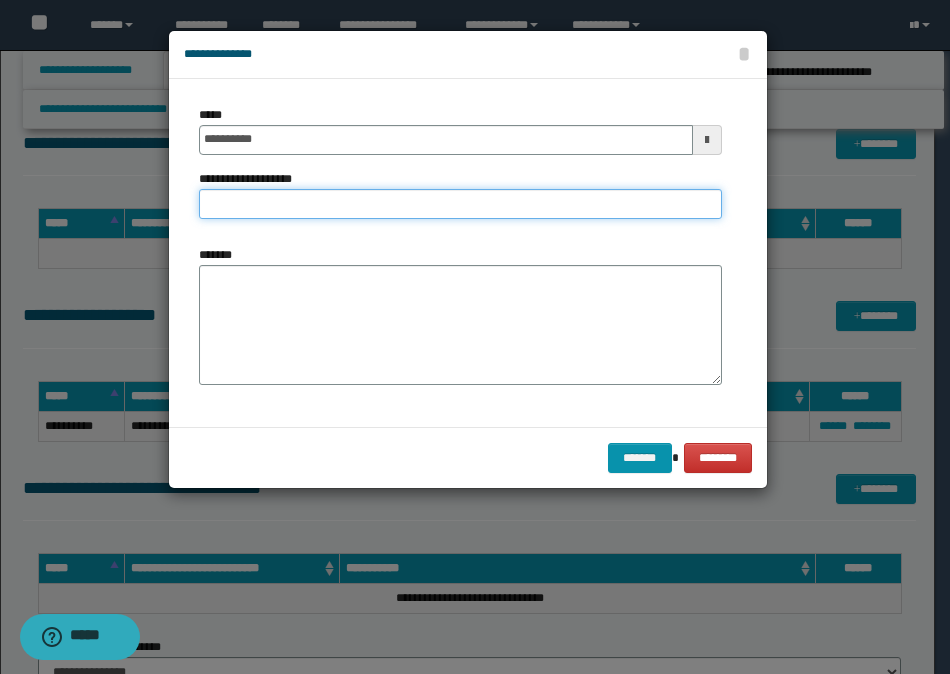 click on "**********" at bounding box center [460, 204] 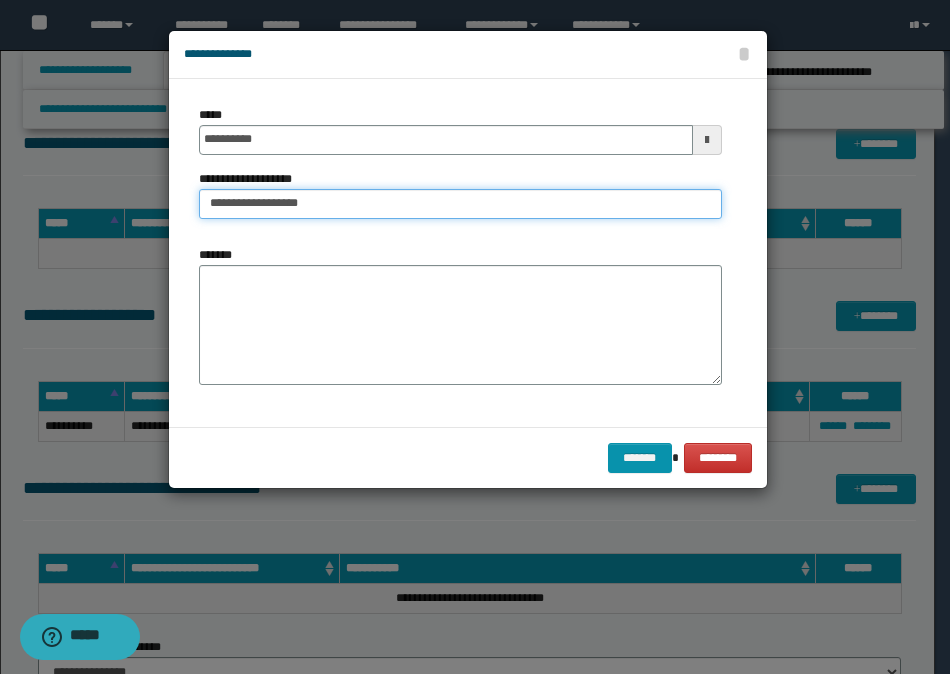 type on "**********" 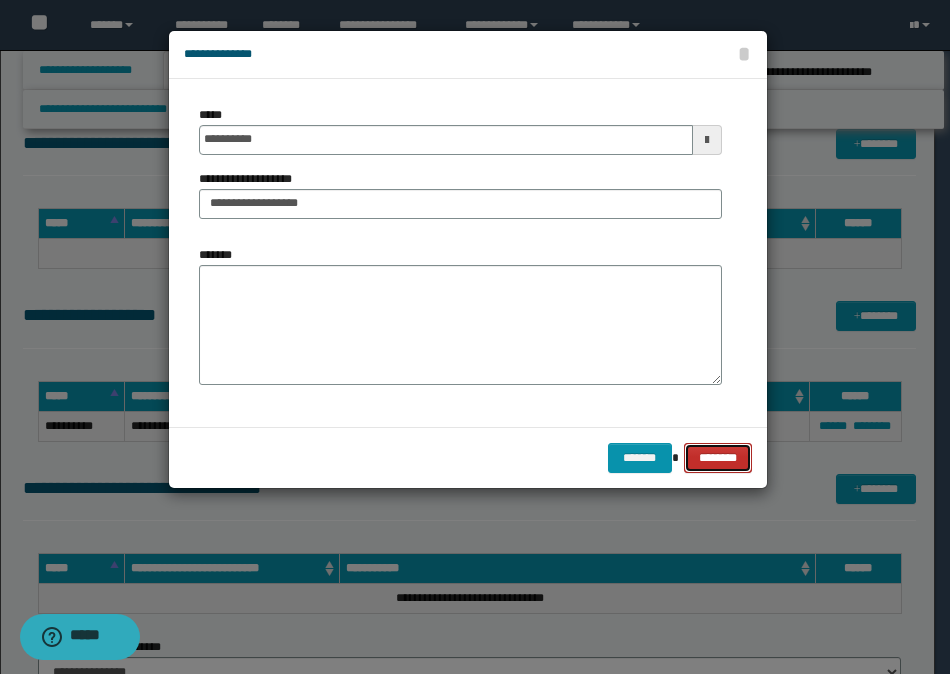 click on "********" at bounding box center [717, 458] 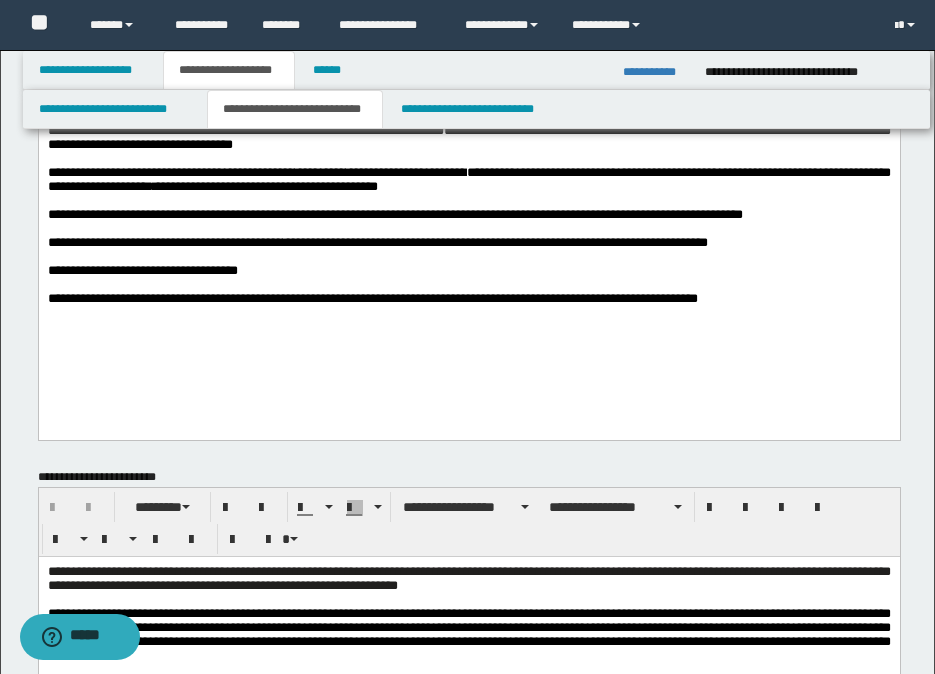 scroll, scrollTop: 0, scrollLeft: 0, axis: both 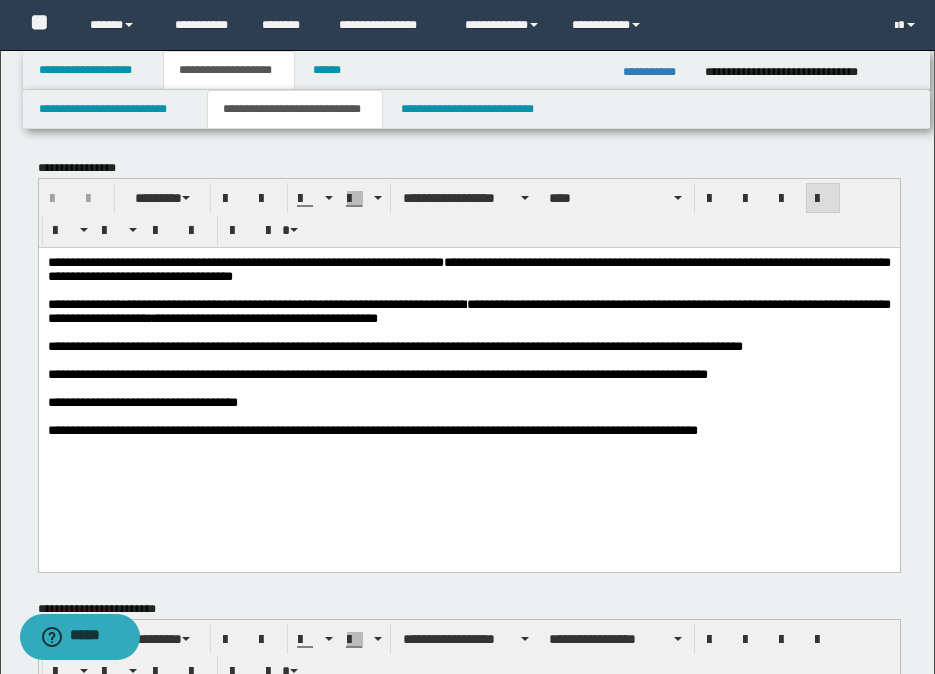 click on "**********" at bounding box center (468, 371) 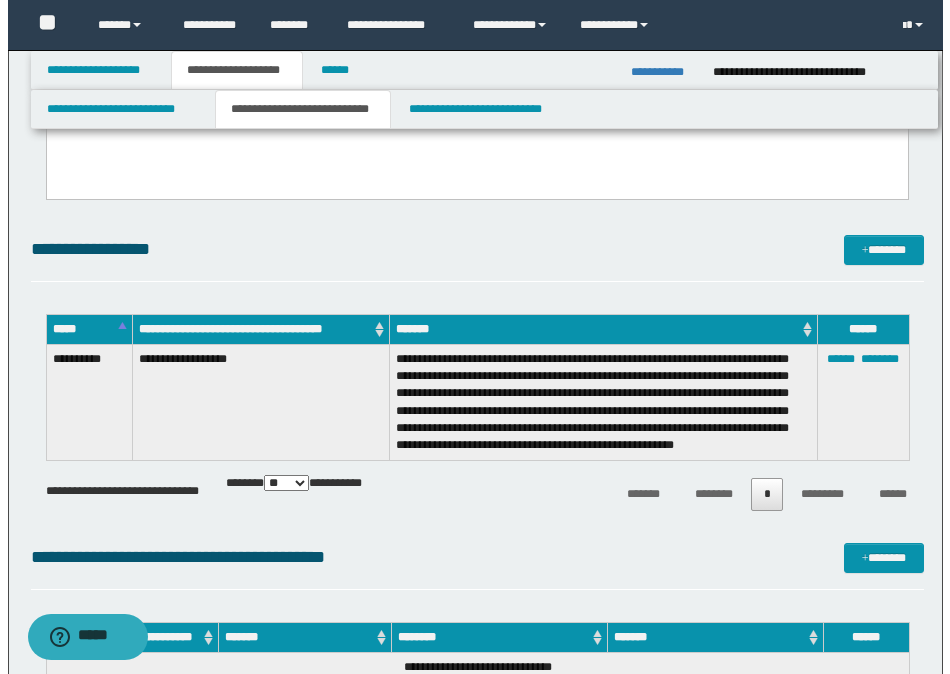 scroll, scrollTop: 1100, scrollLeft: 0, axis: vertical 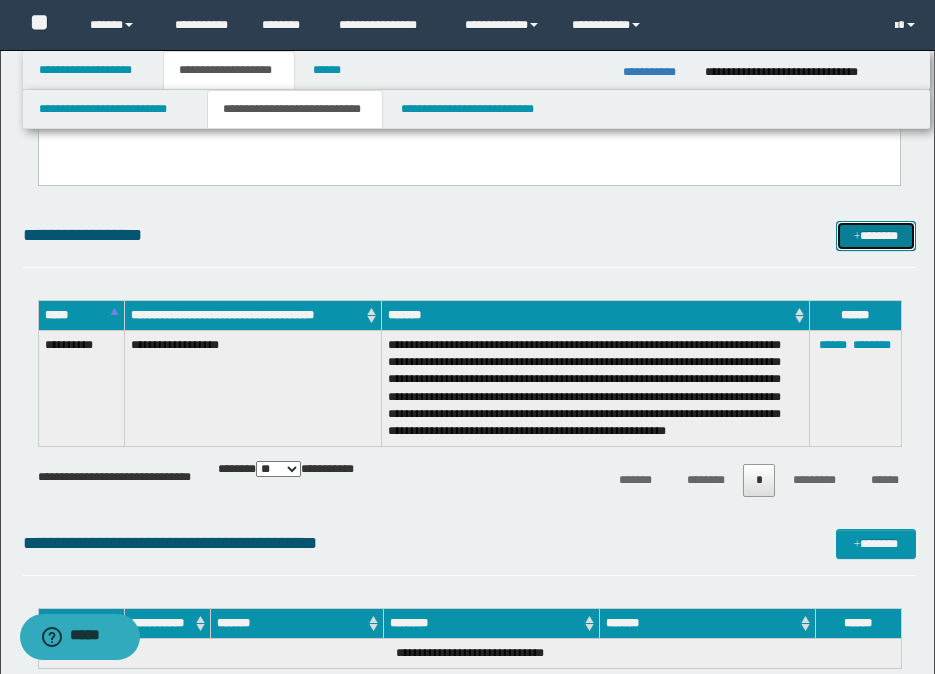 click on "*******" at bounding box center [876, 236] 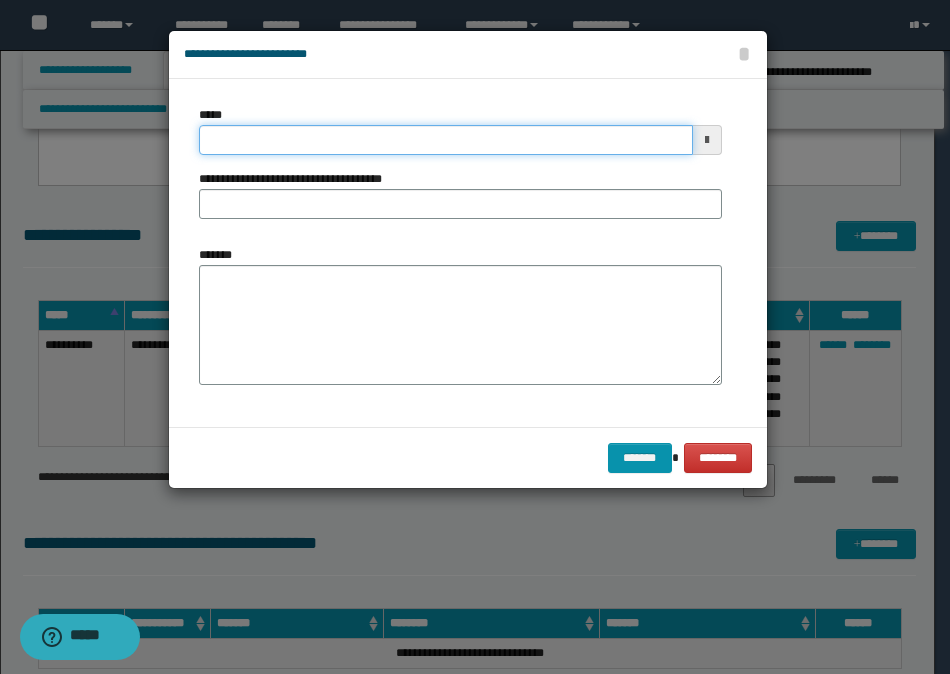 click on "*****" at bounding box center [446, 140] 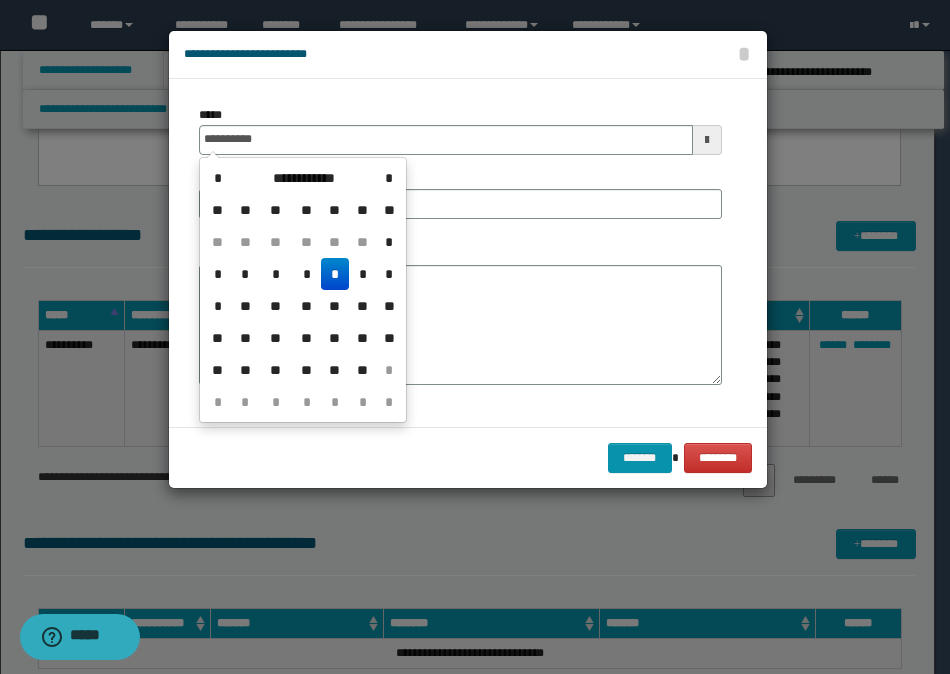 type on "**********" 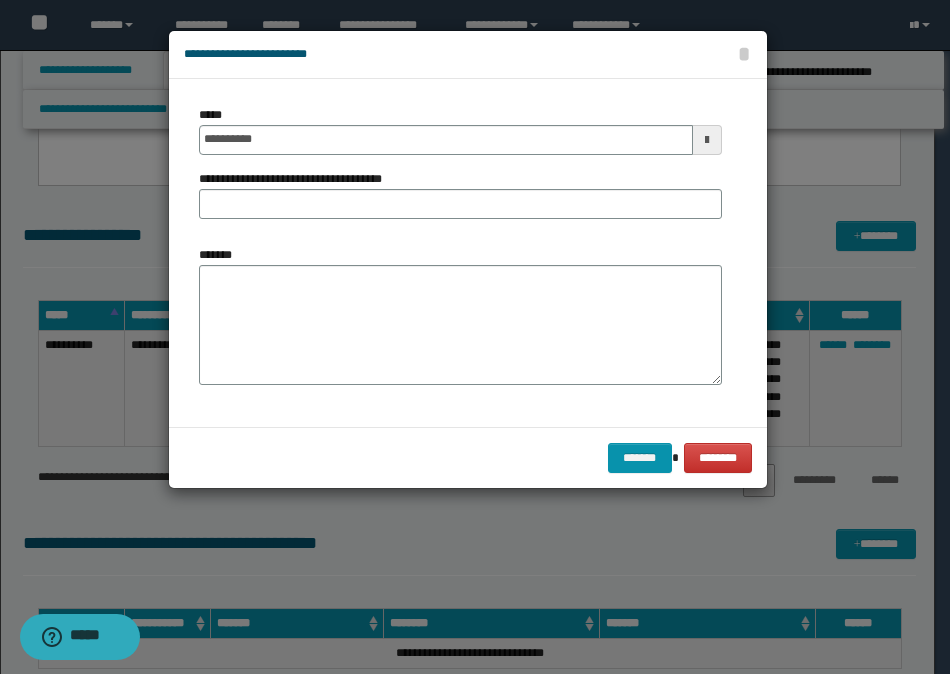 click on "**********" at bounding box center (460, 130) 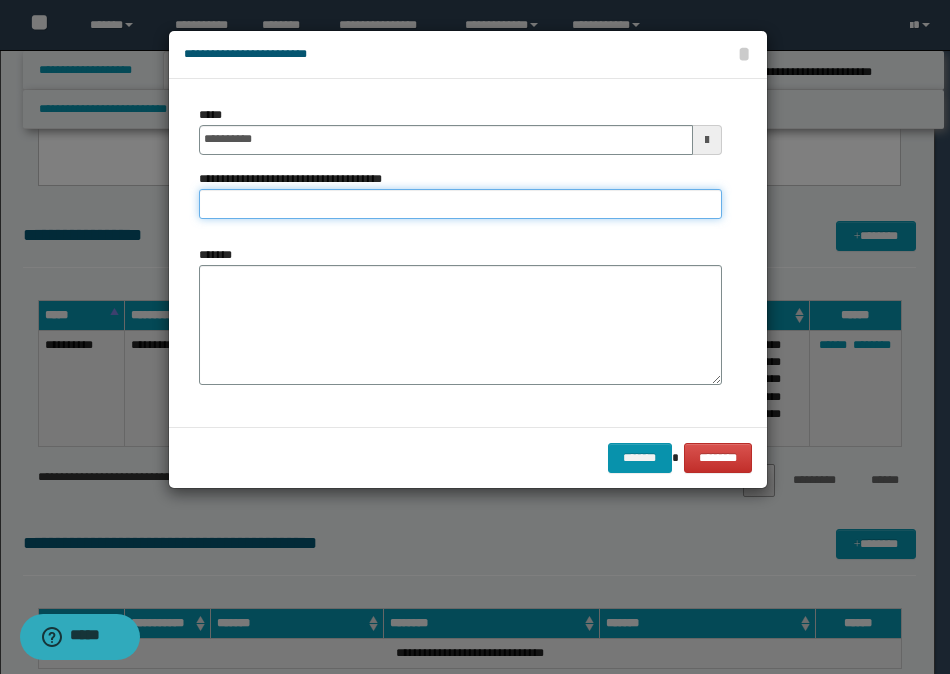 click on "**********" at bounding box center [460, 204] 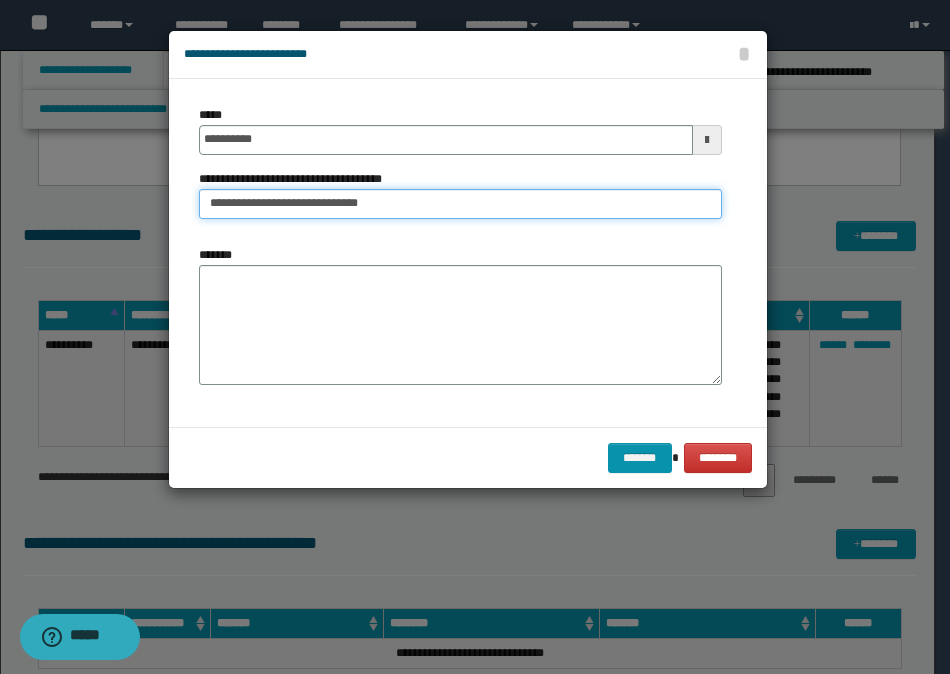 click on "**********" at bounding box center [460, 204] 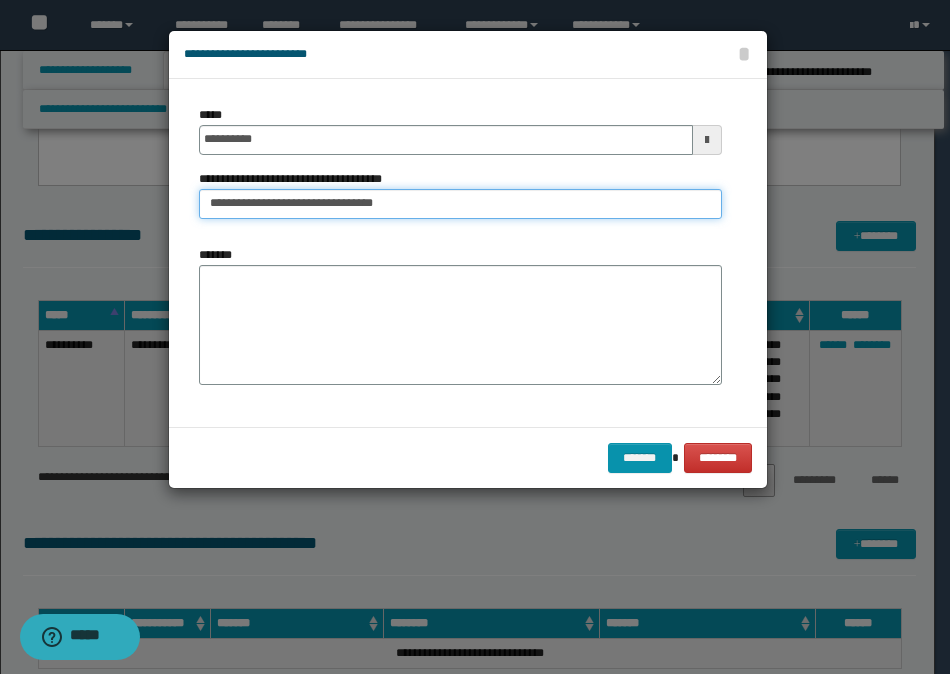 type on "**********" 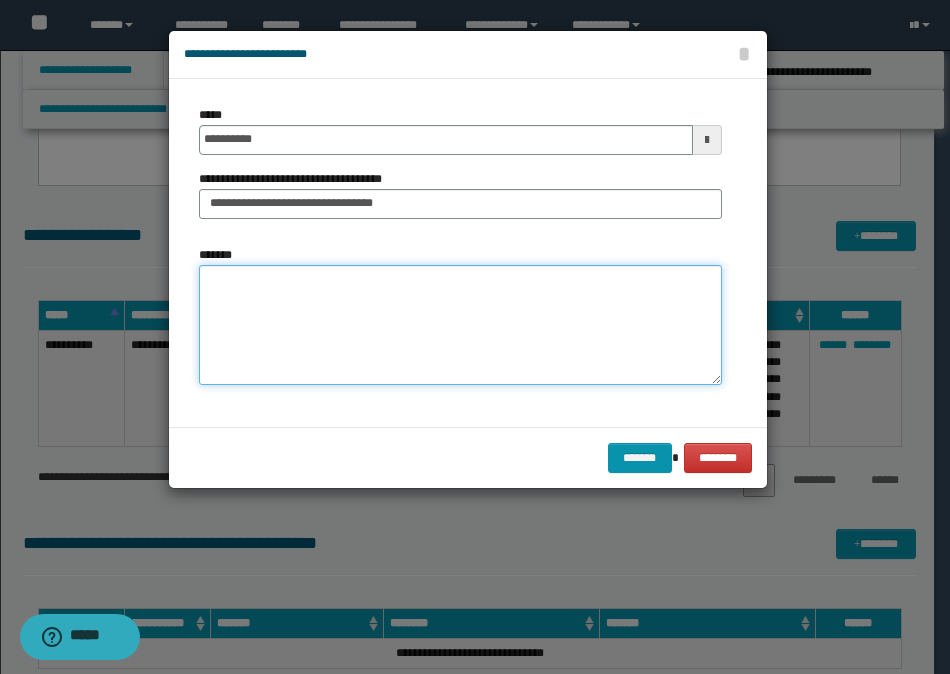 click on "*******" at bounding box center [460, 325] 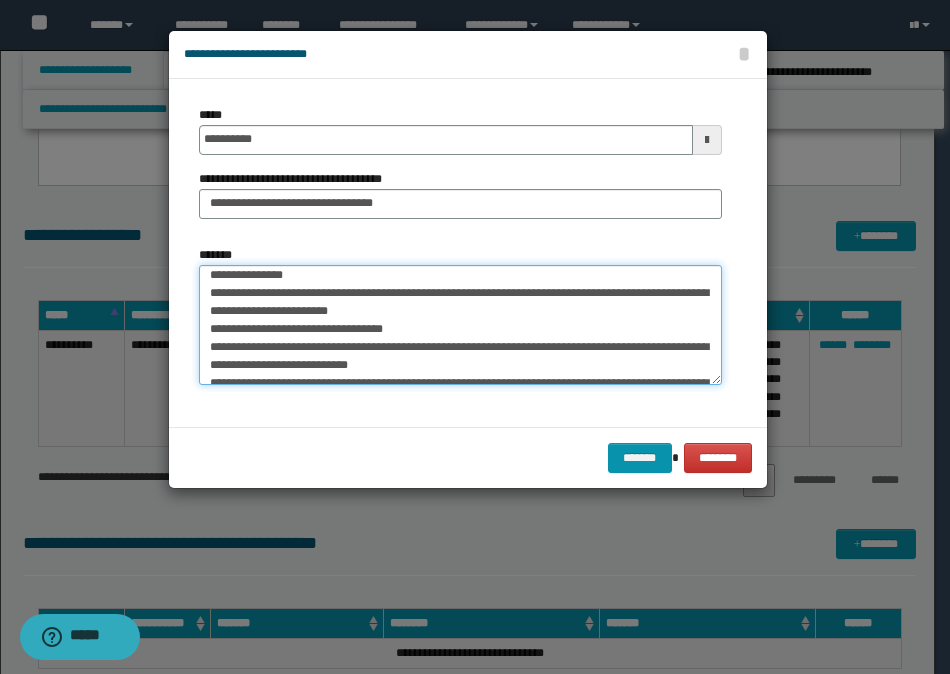 scroll, scrollTop: 0, scrollLeft: 0, axis: both 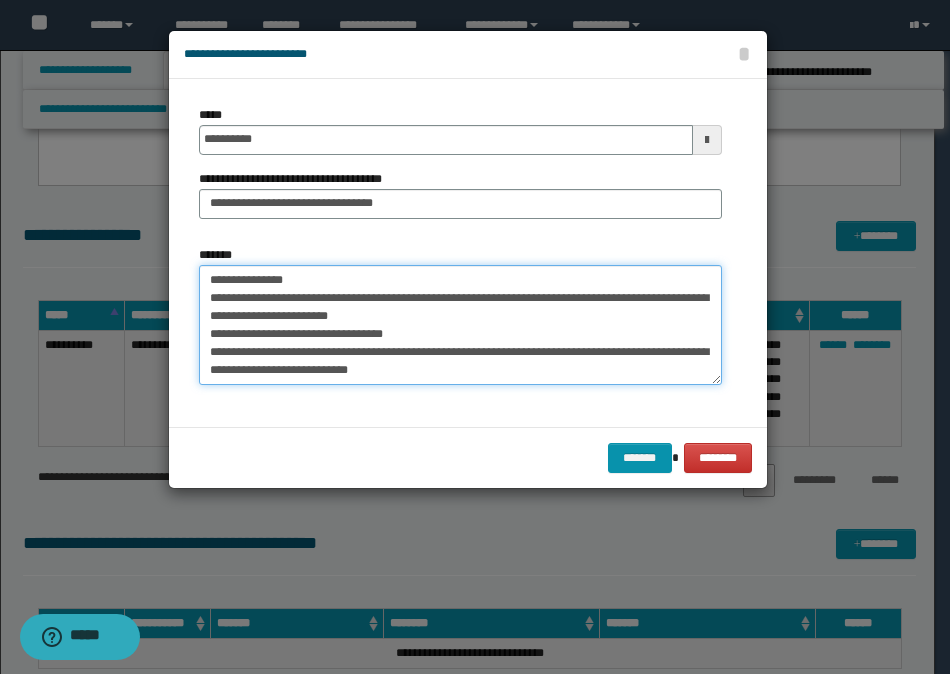 click on "**********" at bounding box center [460, 325] 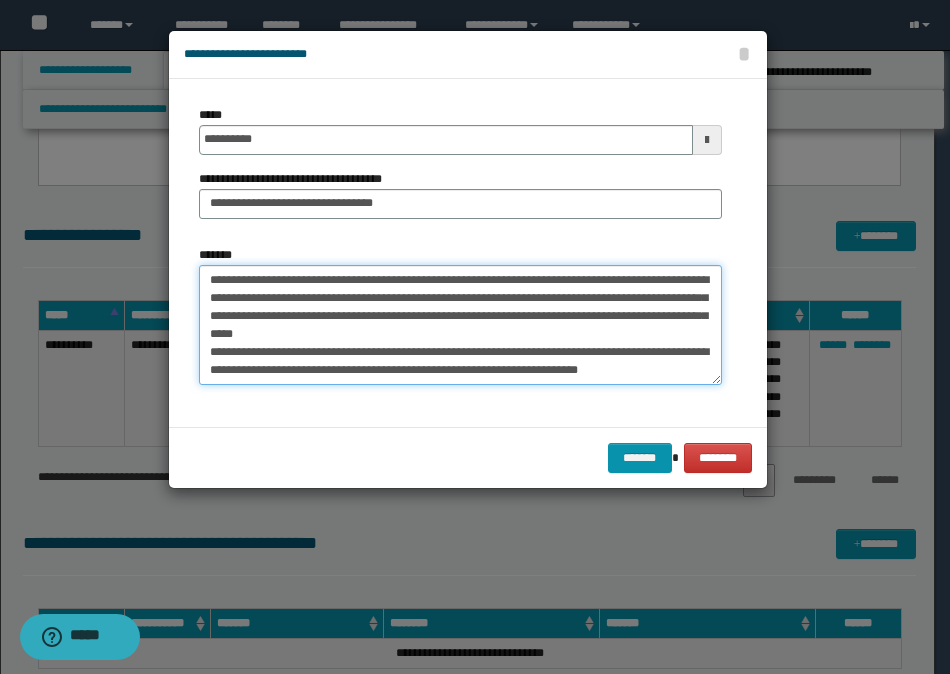 click on "**********" at bounding box center [460, 325] 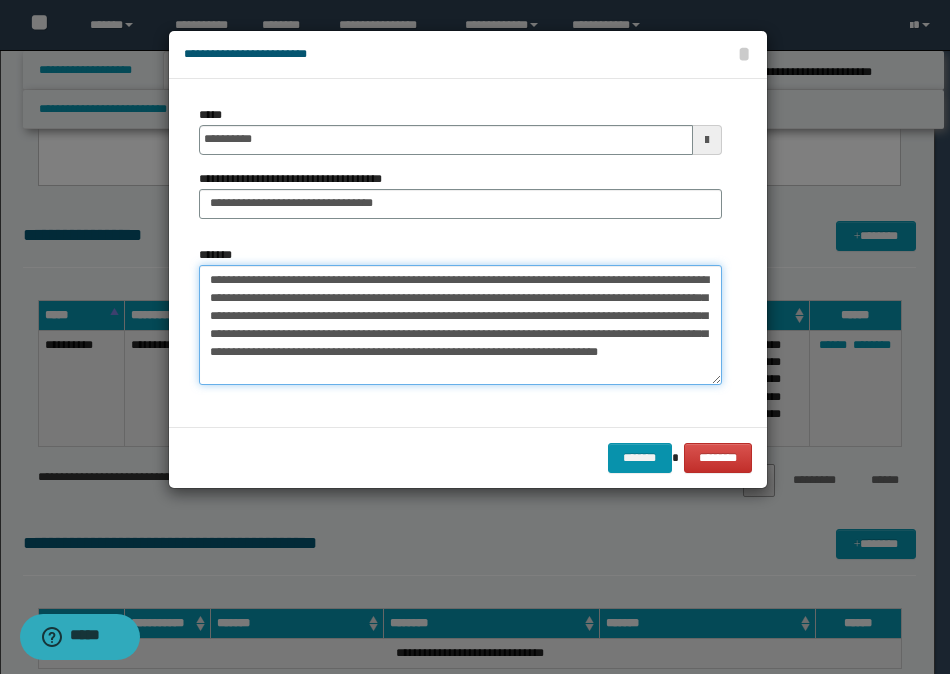click on "**********" at bounding box center [460, 325] 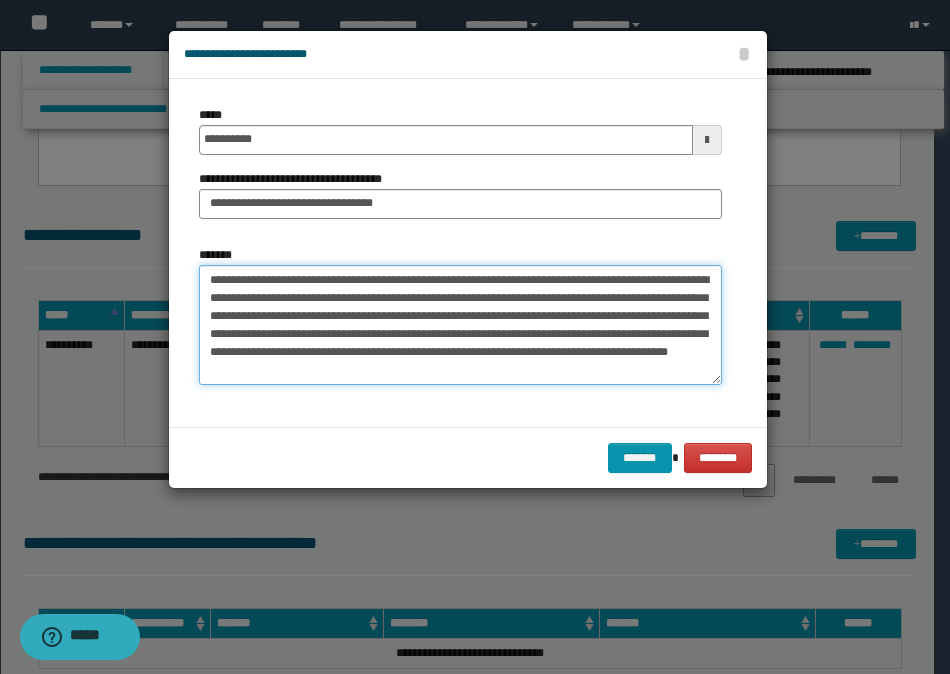 click on "**********" at bounding box center (460, 325) 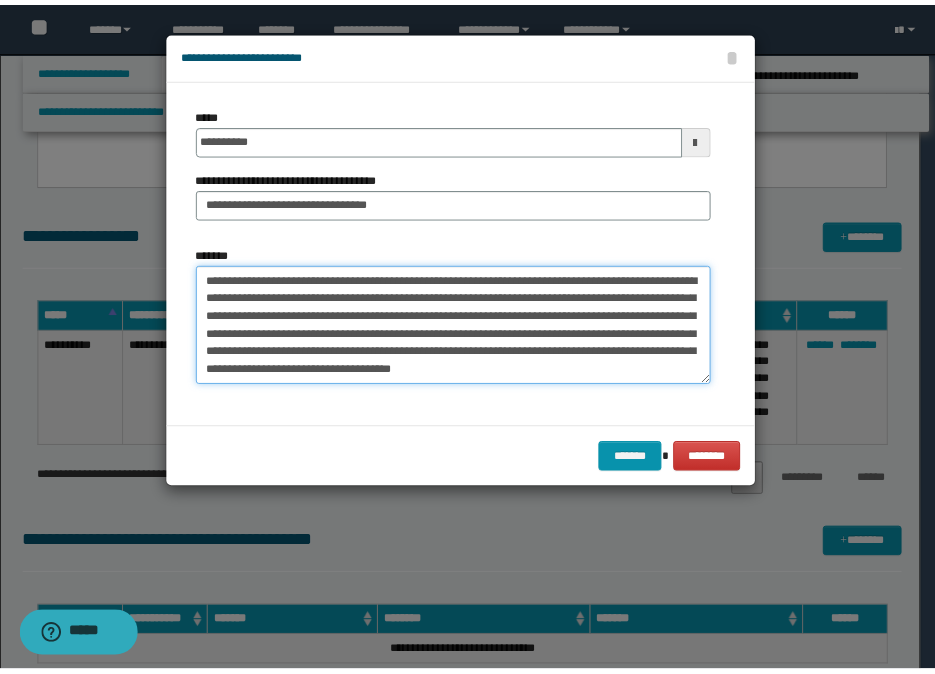 scroll, scrollTop: 12, scrollLeft: 0, axis: vertical 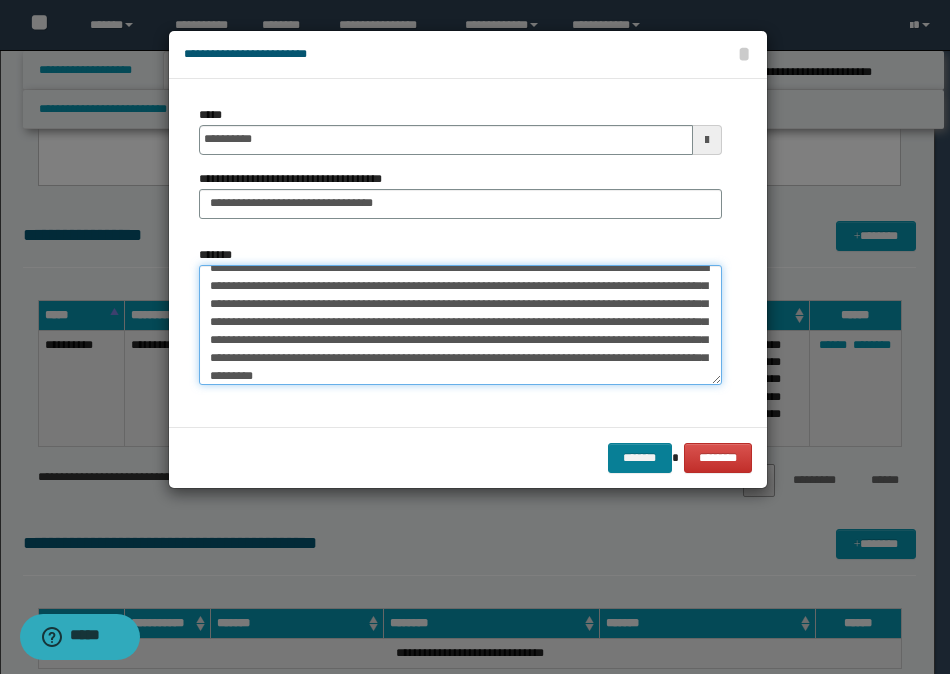 type on "**********" 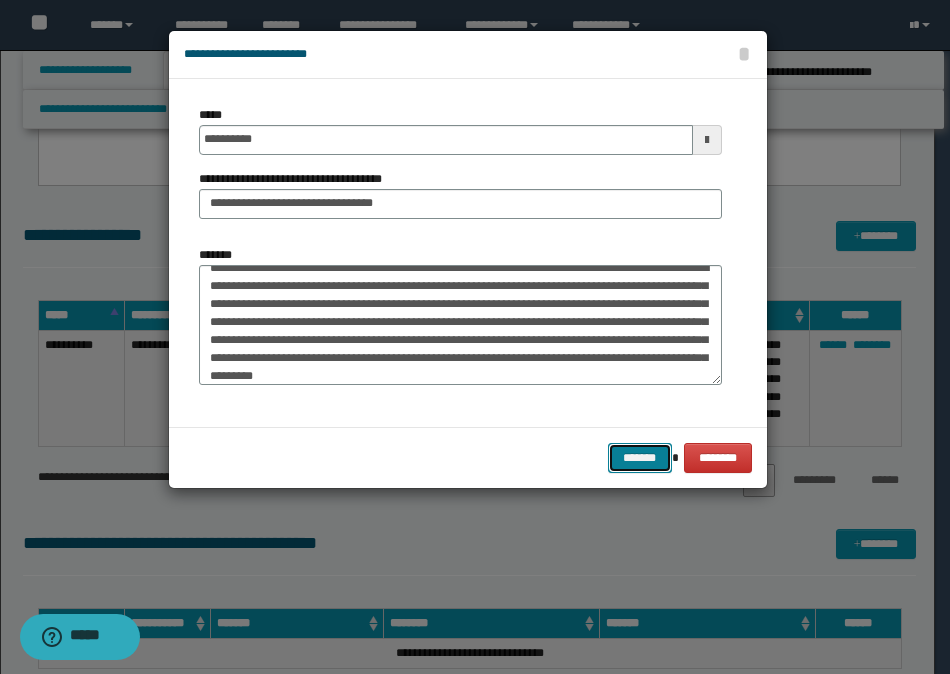 click on "*******" at bounding box center [640, 458] 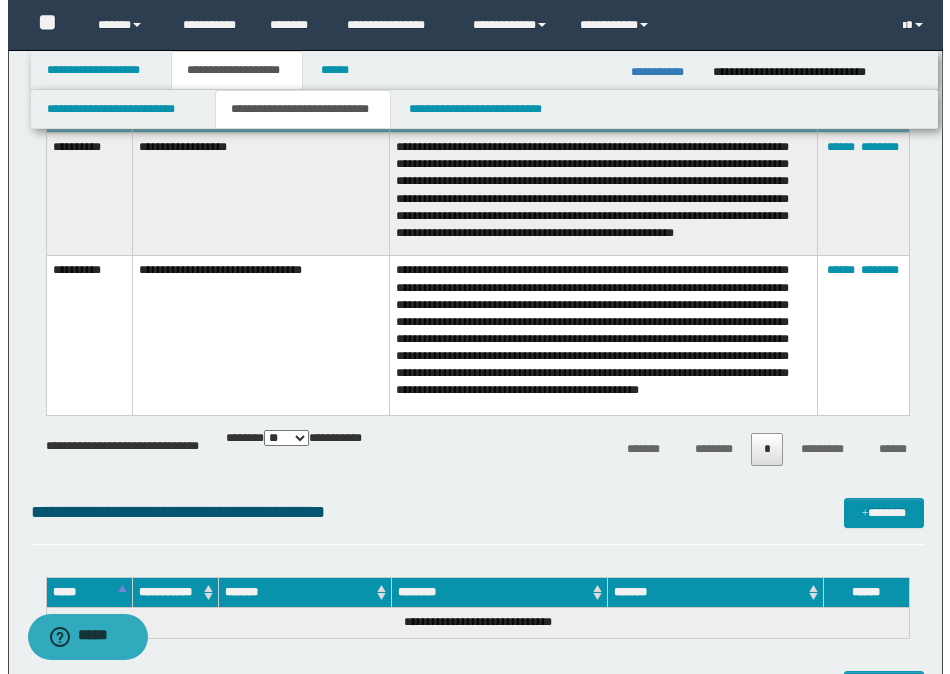 scroll, scrollTop: 1300, scrollLeft: 0, axis: vertical 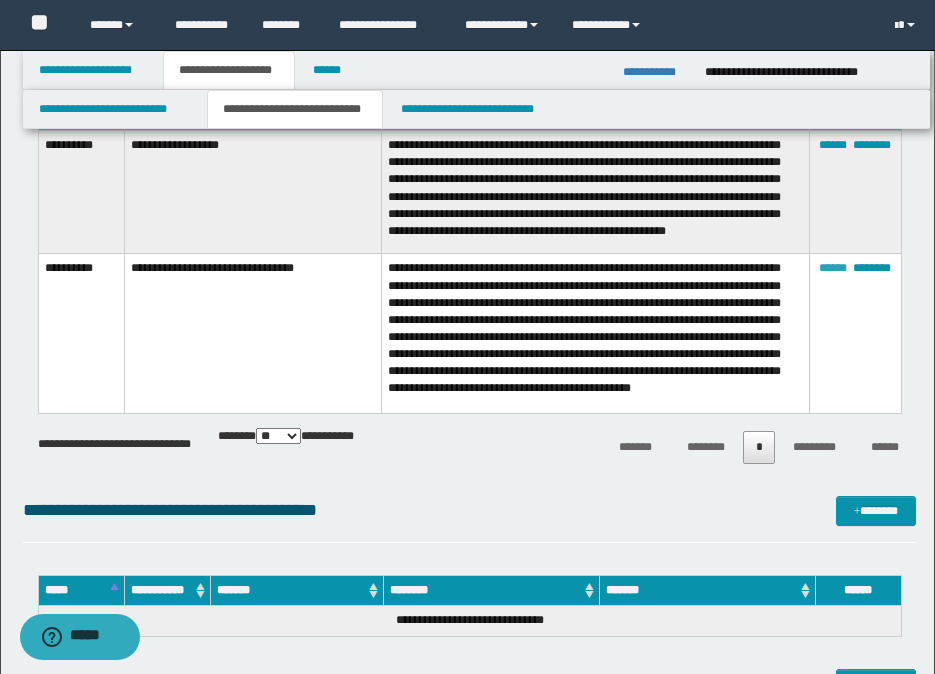 click on "******" at bounding box center (833, 268) 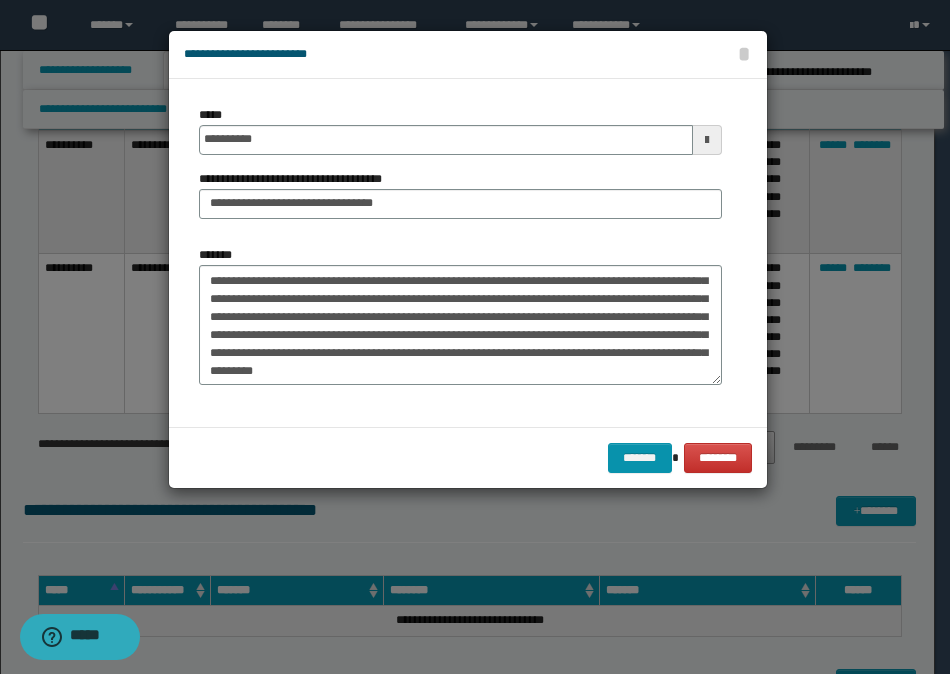 scroll, scrollTop: 18, scrollLeft: 0, axis: vertical 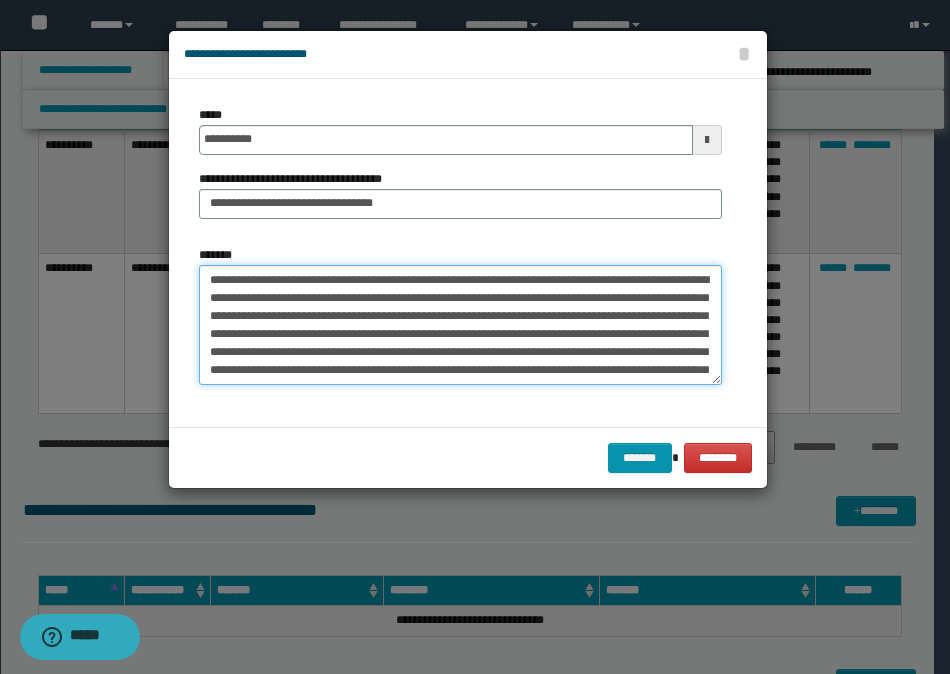drag, startPoint x: 663, startPoint y: 373, endPoint x: 162, endPoint y: 250, distance: 515.87787 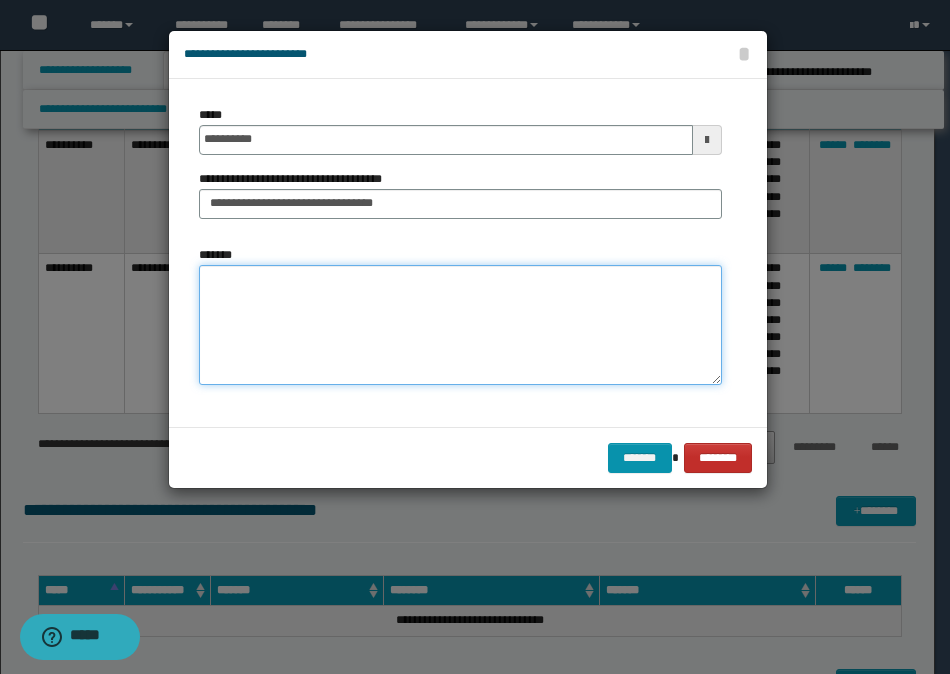 type 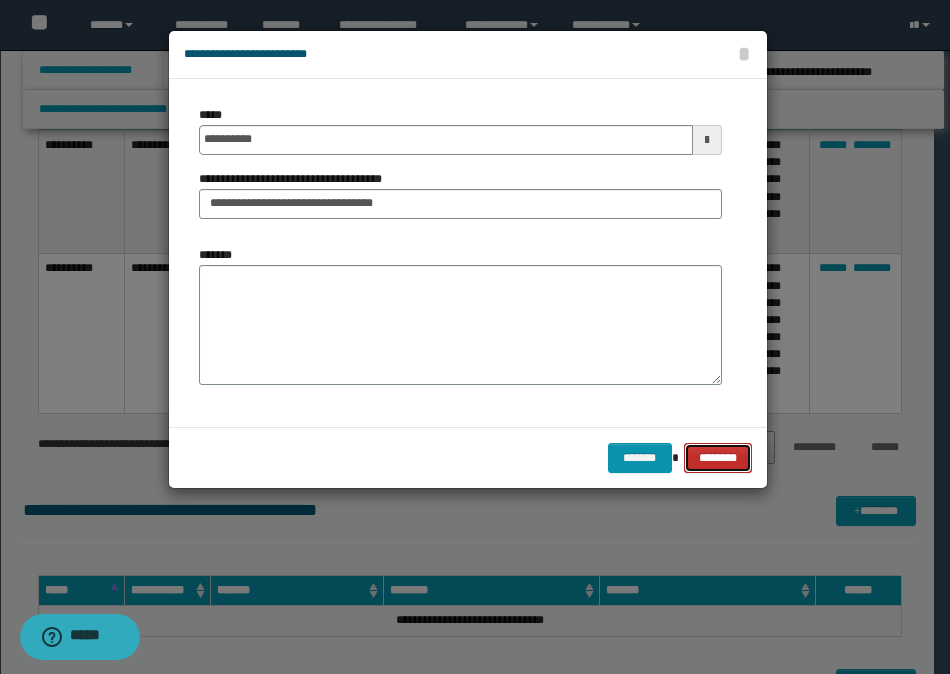 click on "********" at bounding box center (717, 458) 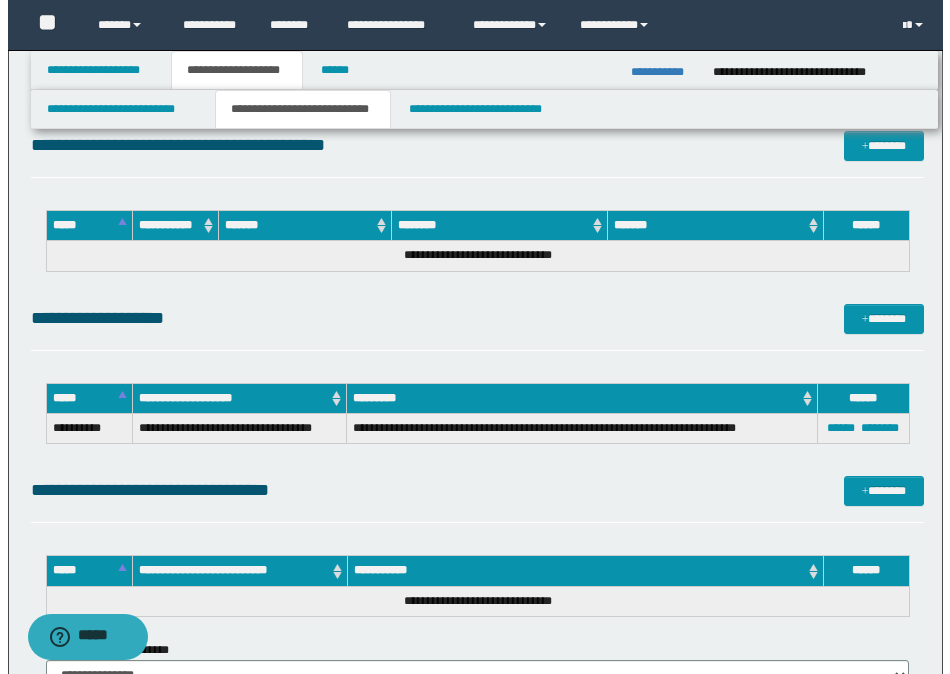 scroll, scrollTop: 1700, scrollLeft: 0, axis: vertical 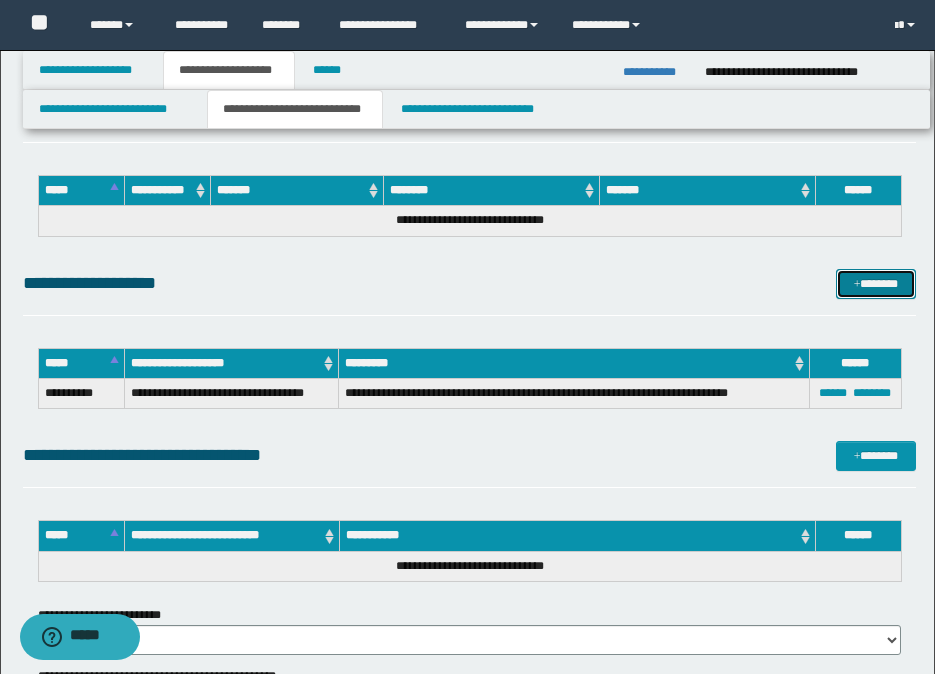 click on "*******" at bounding box center (876, 284) 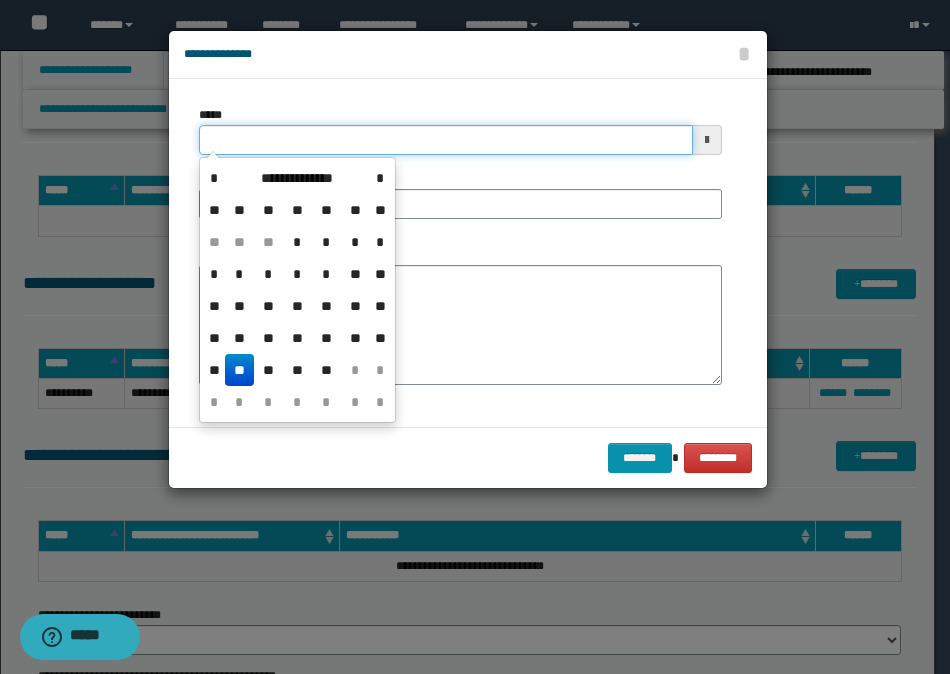 click on "*****" at bounding box center [446, 140] 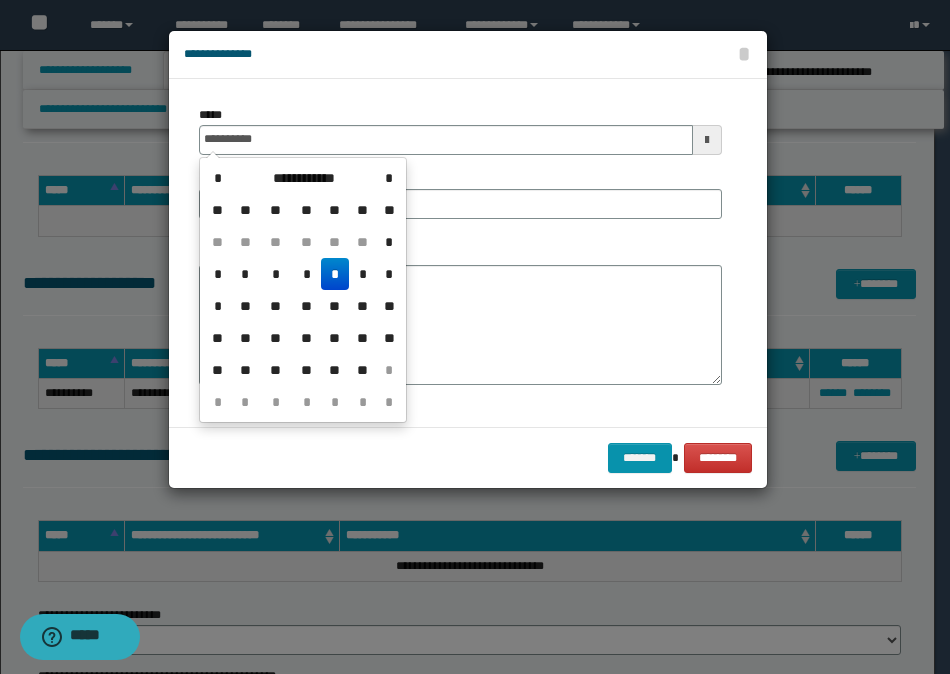 type on "**********" 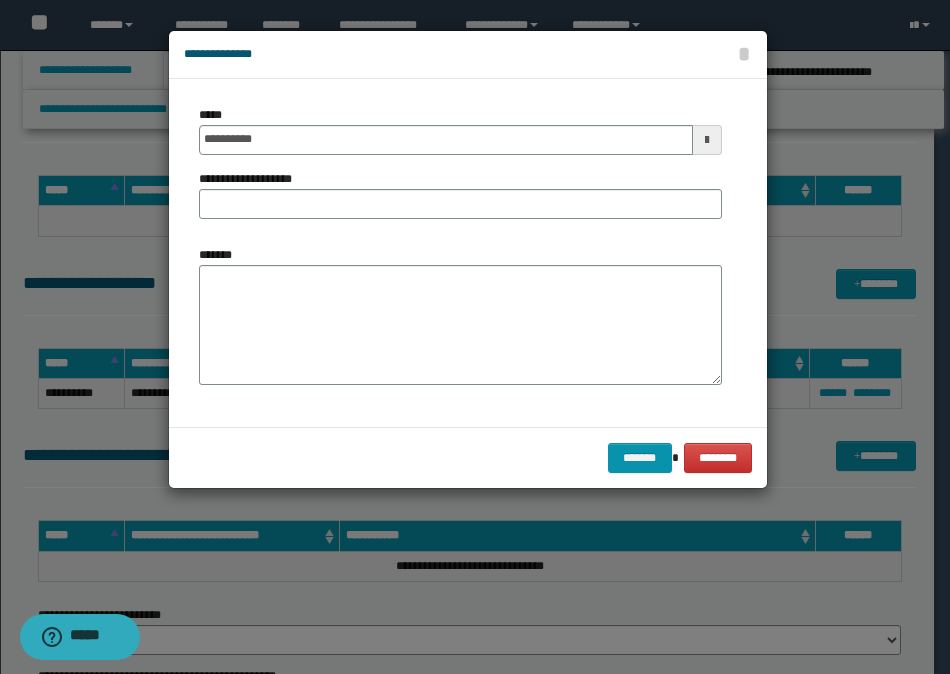 click on "**********" at bounding box center [460, 253] 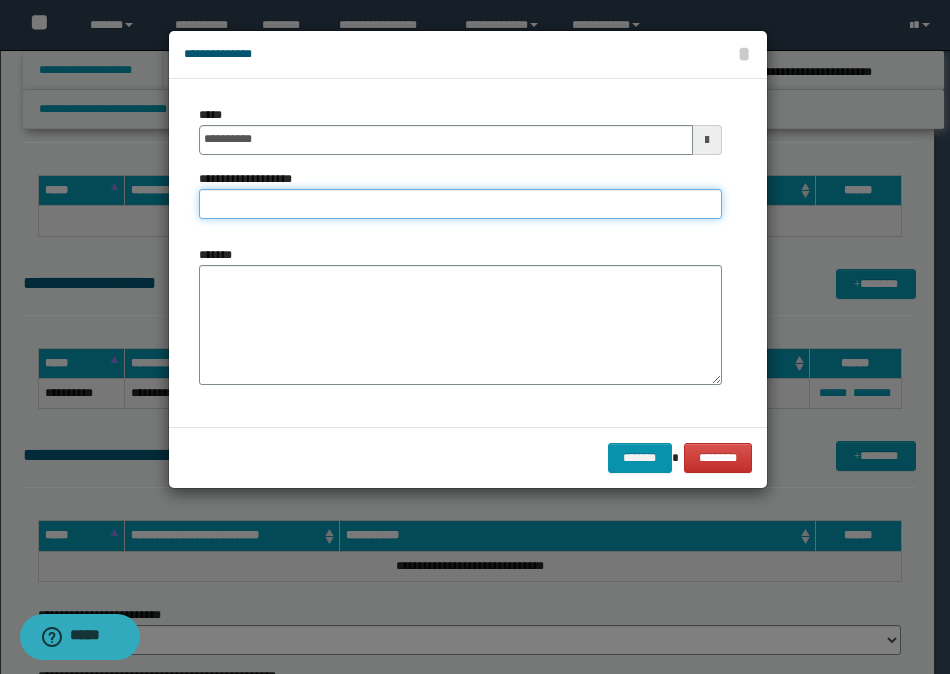 click on "**********" at bounding box center (460, 204) 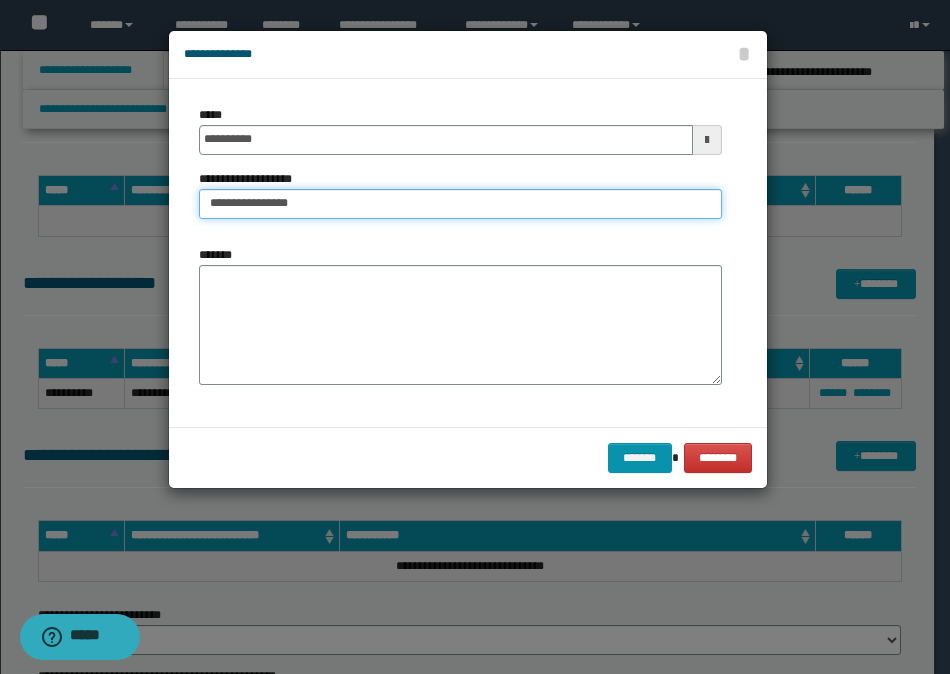type on "**********" 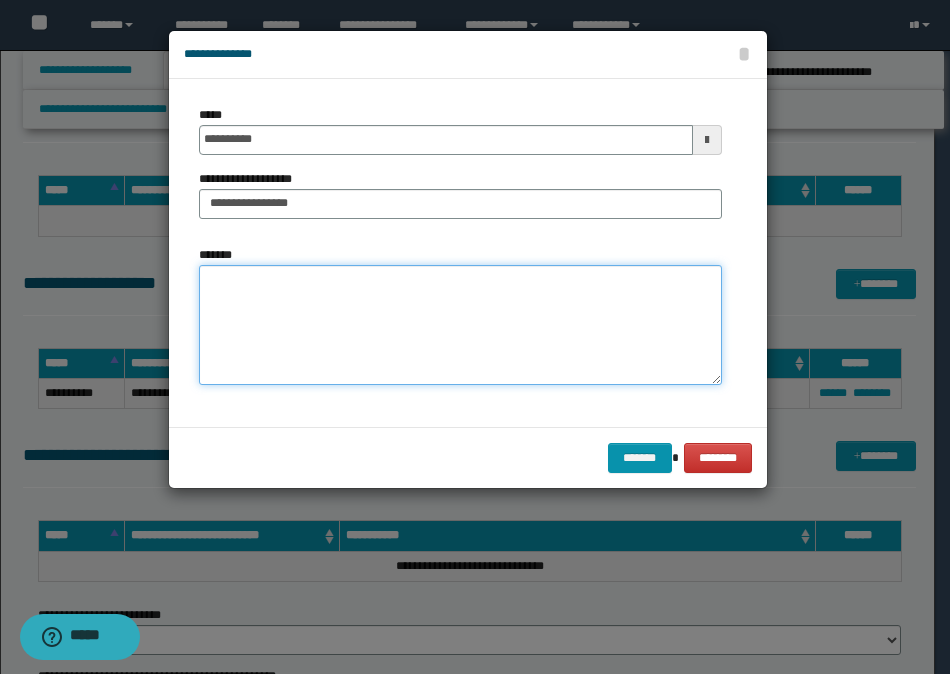 click on "*******" at bounding box center [460, 325] 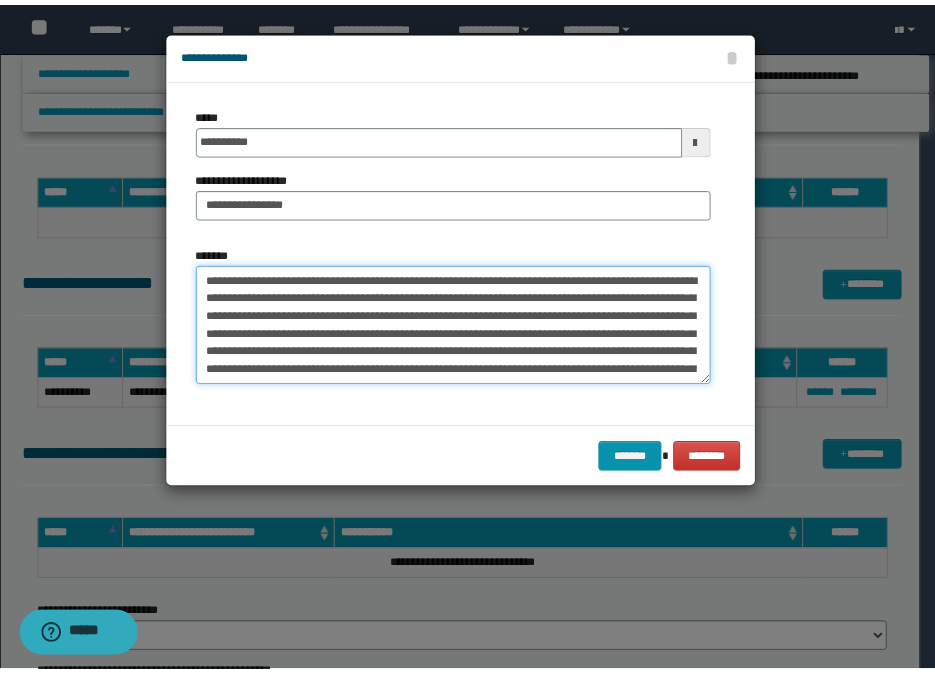 scroll, scrollTop: 12, scrollLeft: 0, axis: vertical 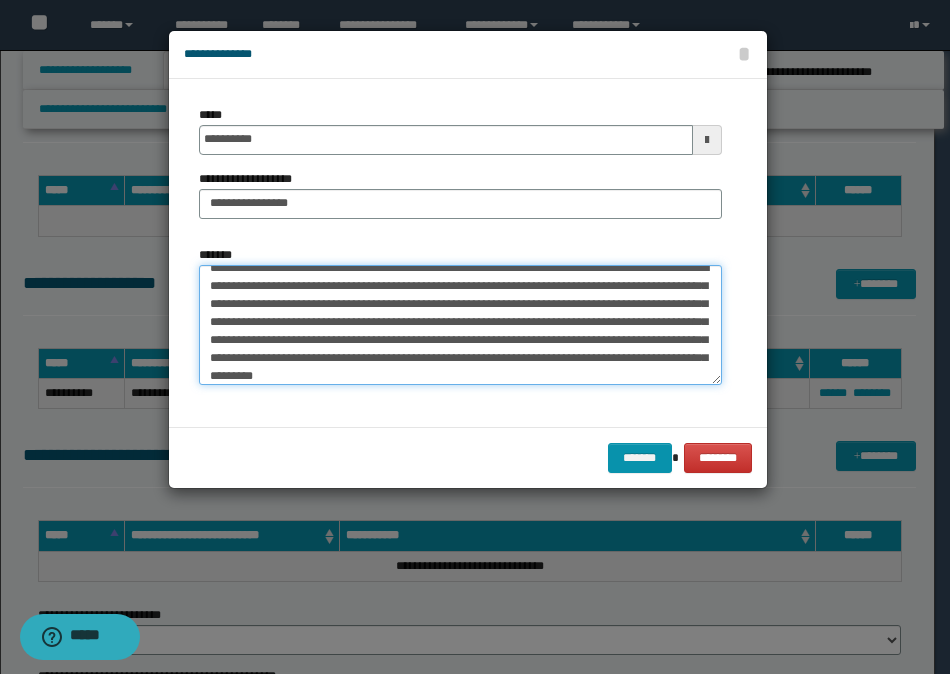 type on "**********" 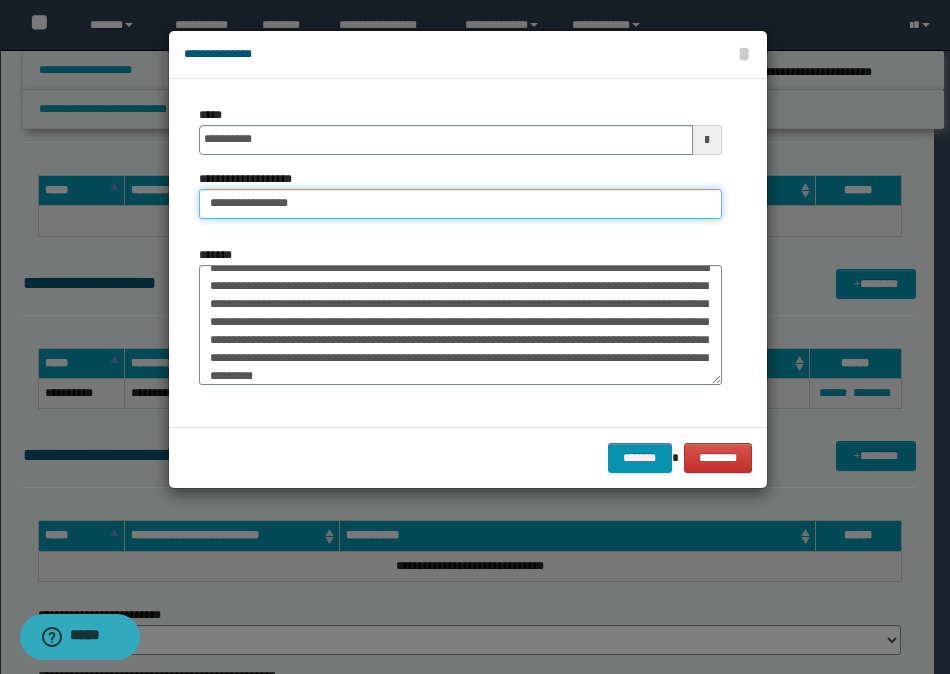 click on "**********" at bounding box center [460, 204] 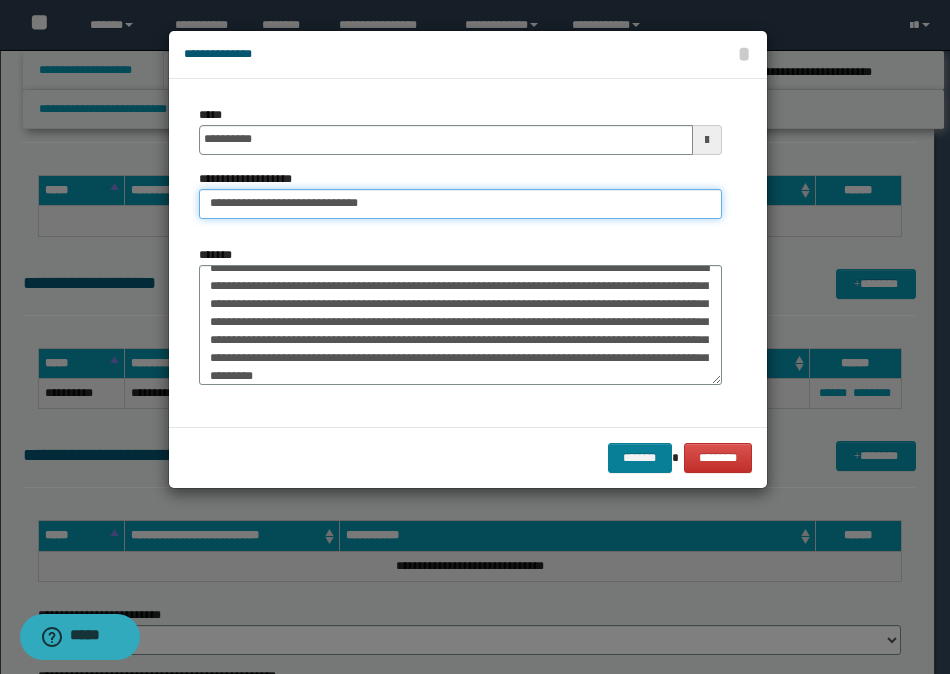 type on "**********" 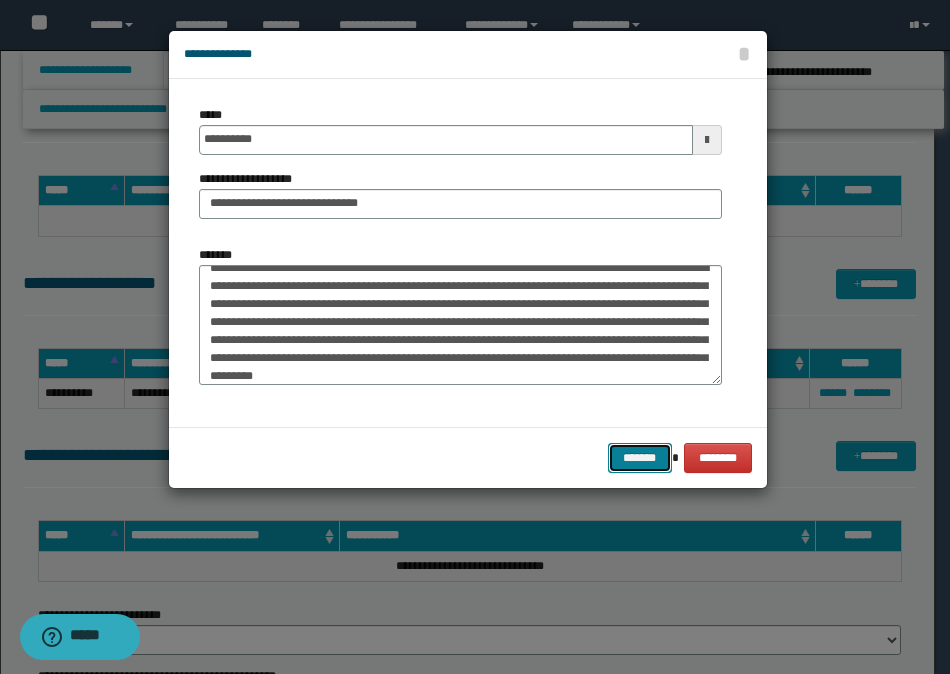 click on "*******" at bounding box center (640, 458) 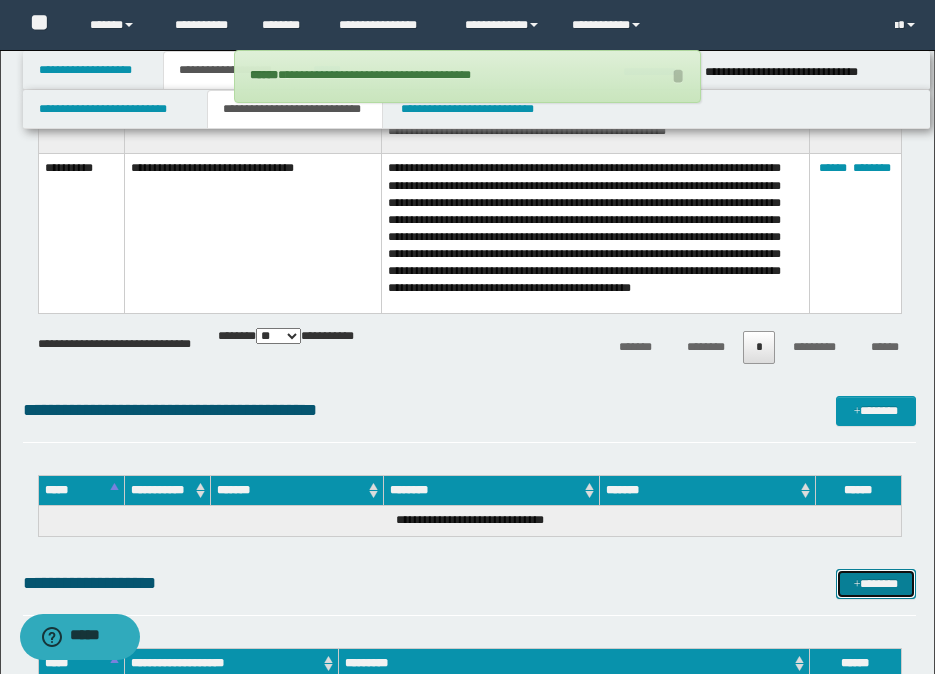 scroll, scrollTop: 1200, scrollLeft: 0, axis: vertical 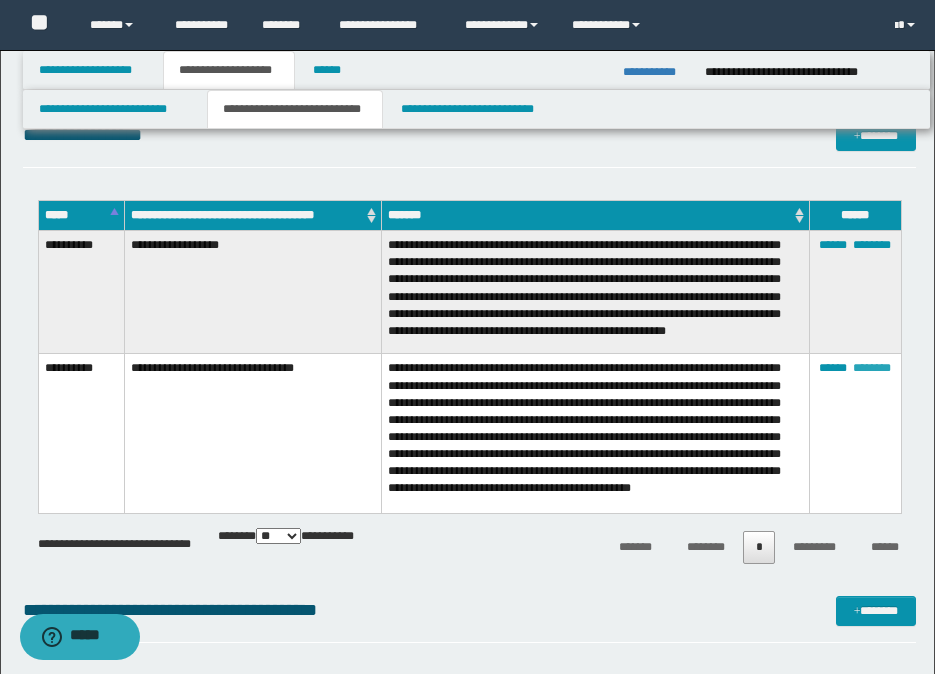 click on "********" at bounding box center [872, 368] 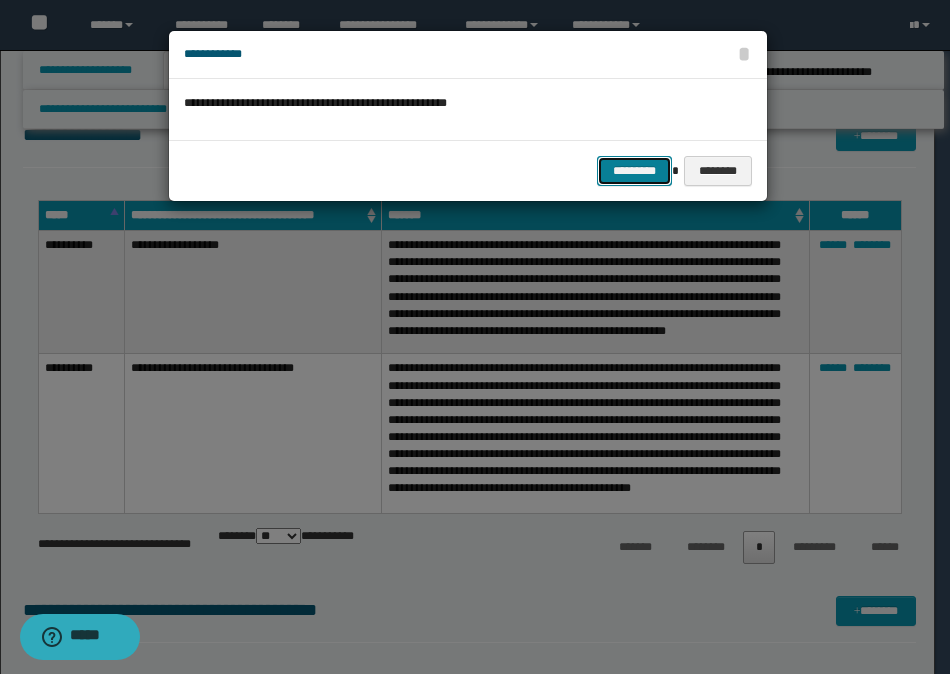 click on "*********" at bounding box center [634, 171] 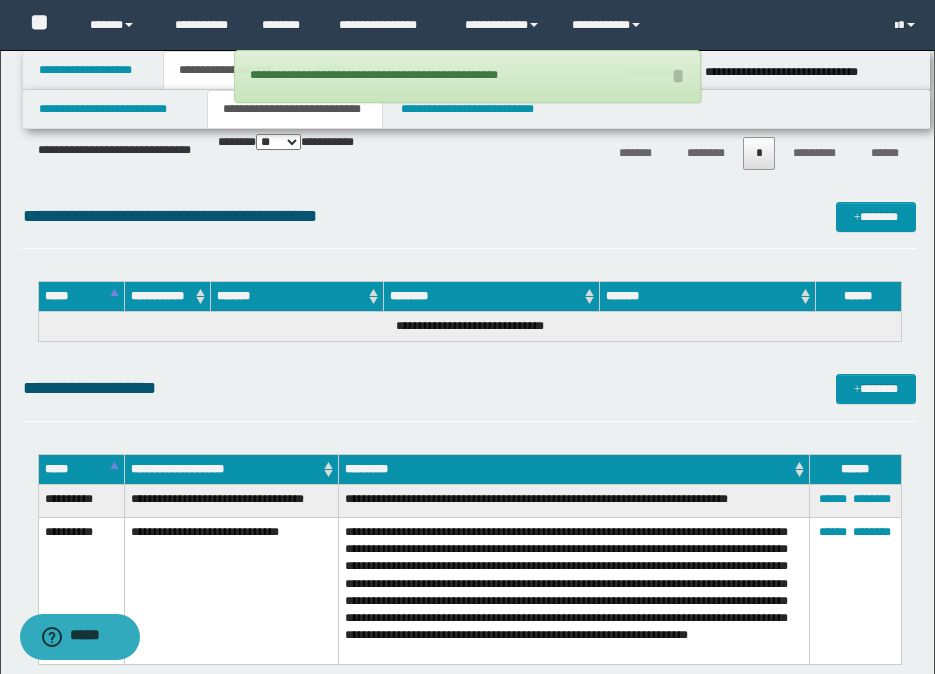 scroll, scrollTop: 1500, scrollLeft: 0, axis: vertical 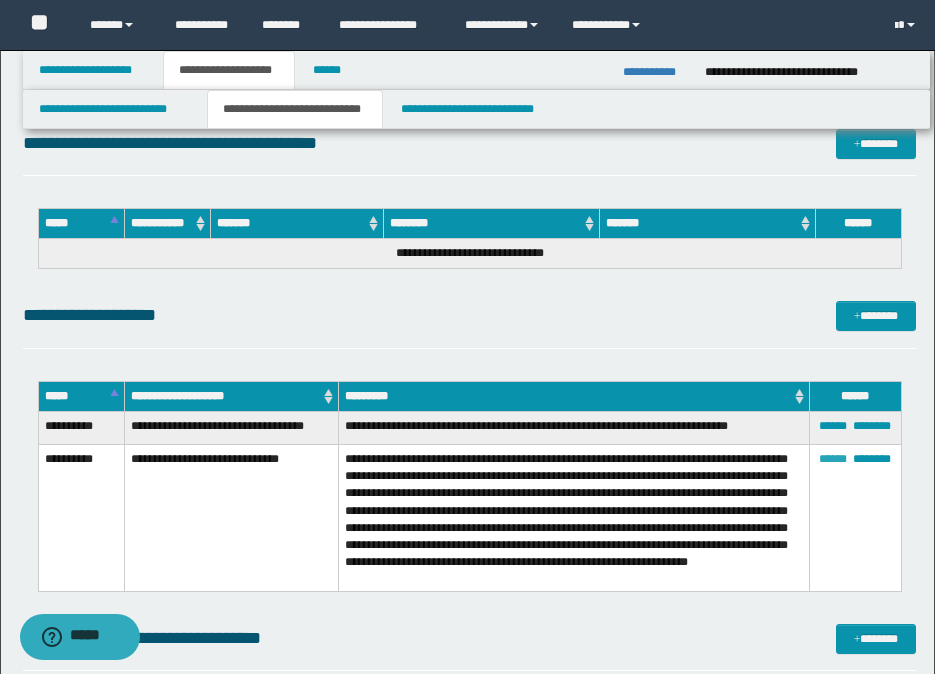 click on "******" at bounding box center (833, 459) 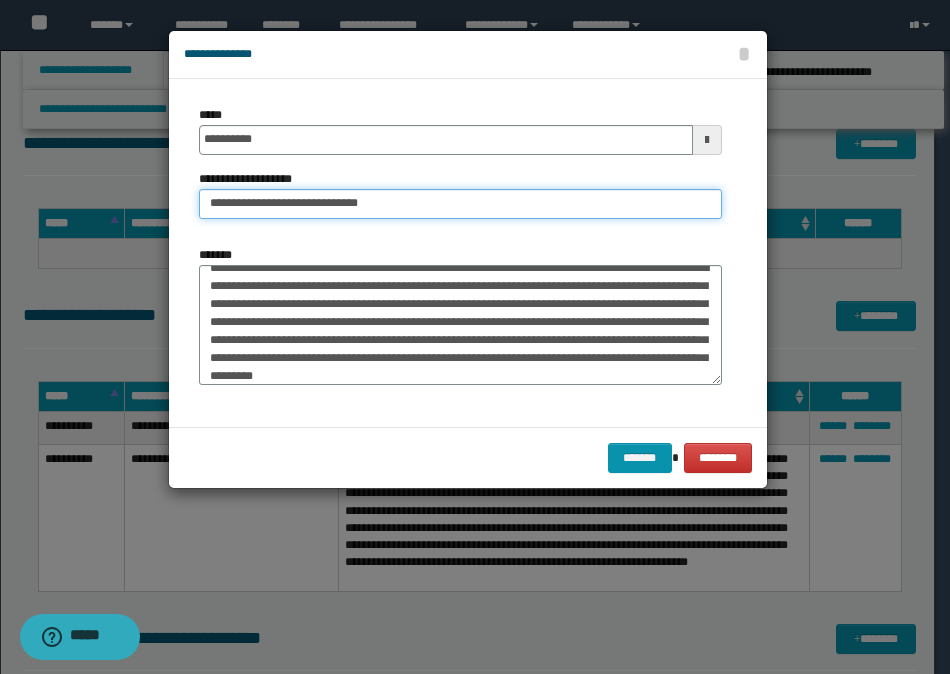 click on "**********" at bounding box center [460, 204] 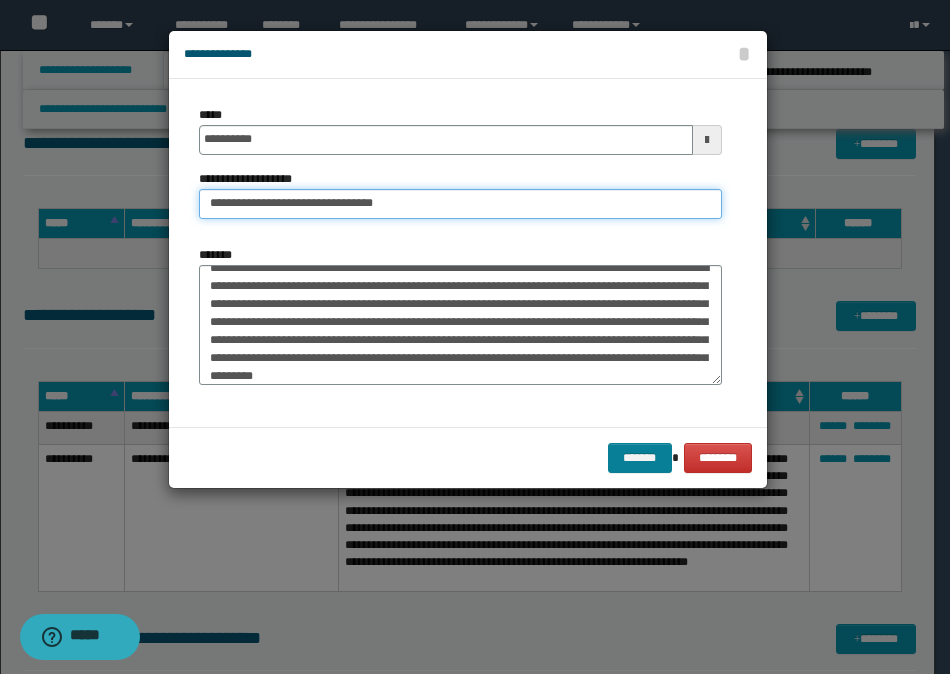 type on "**********" 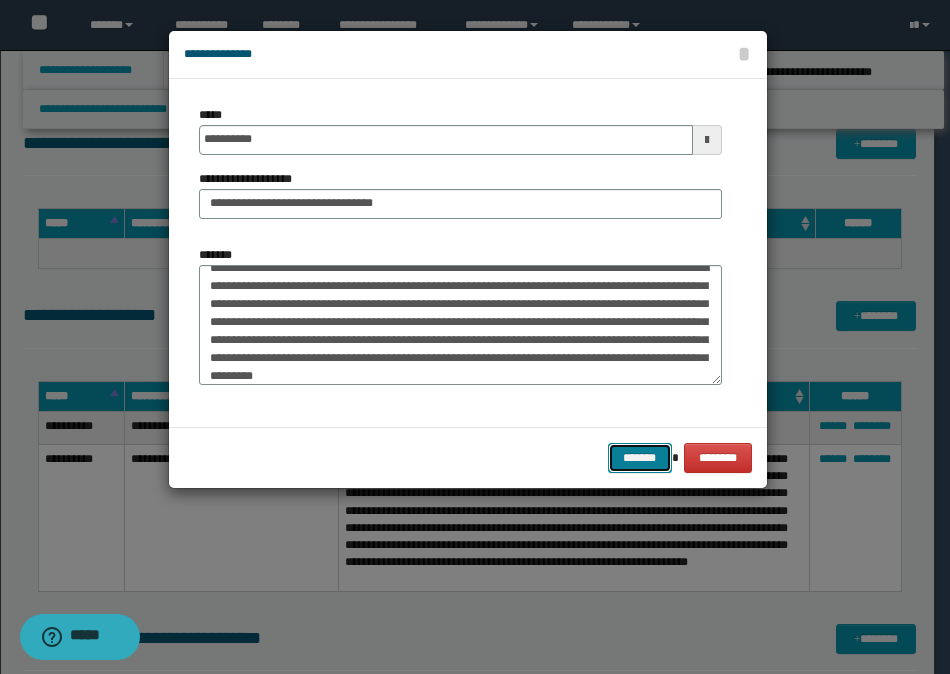 click on "*******" at bounding box center [640, 458] 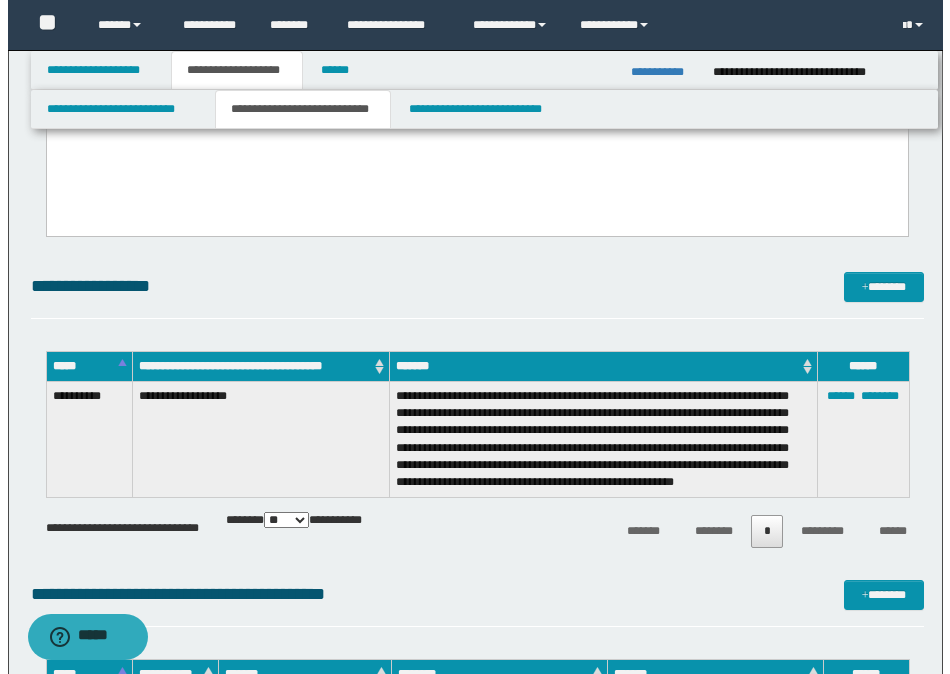 scroll, scrollTop: 1000, scrollLeft: 0, axis: vertical 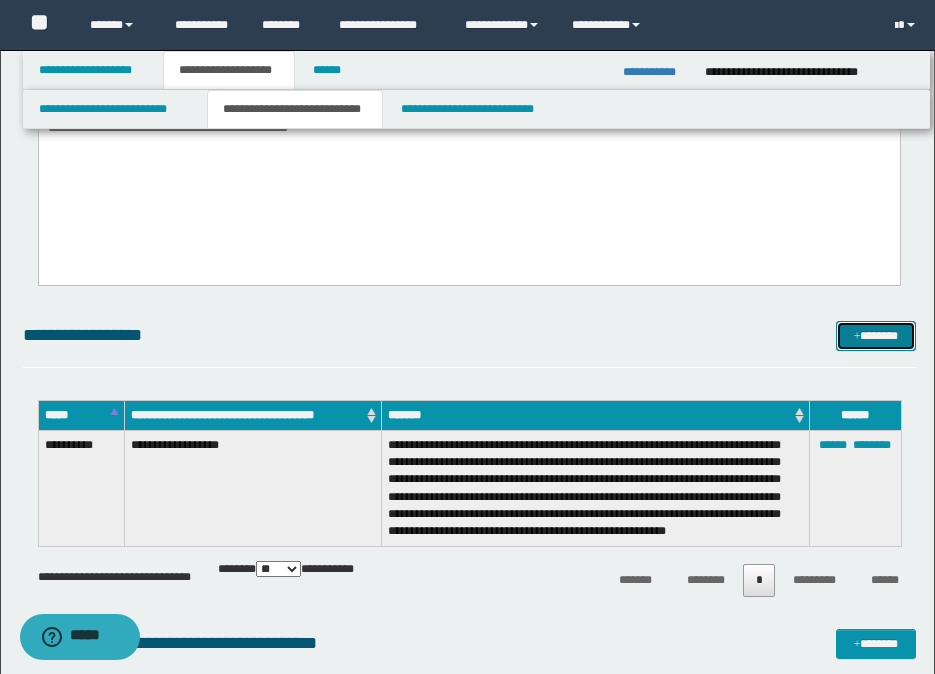 click at bounding box center (857, 337) 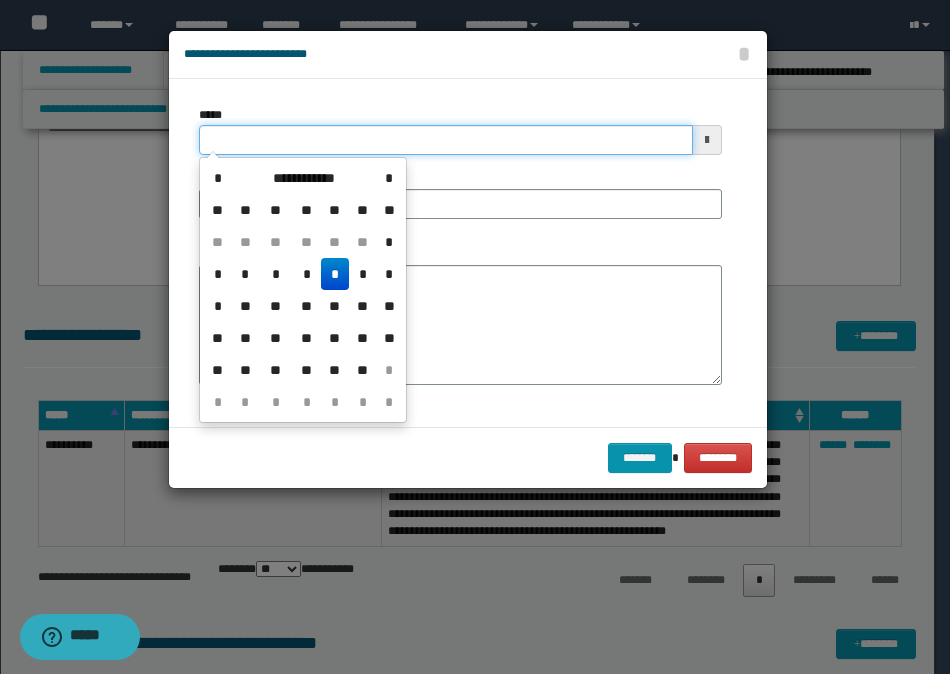 click on "*****" at bounding box center (446, 140) 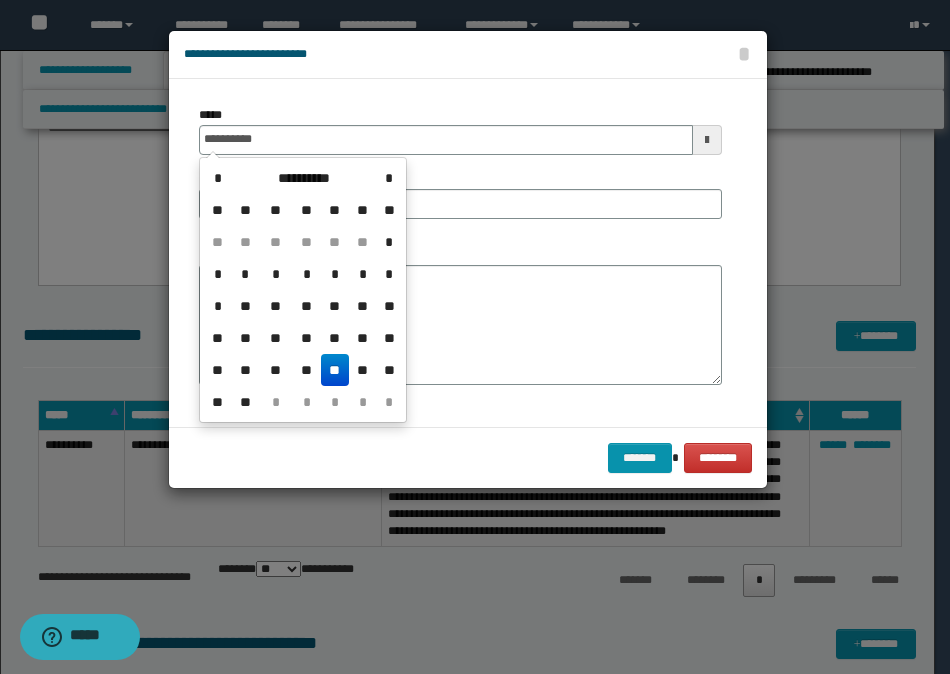 type on "**********" 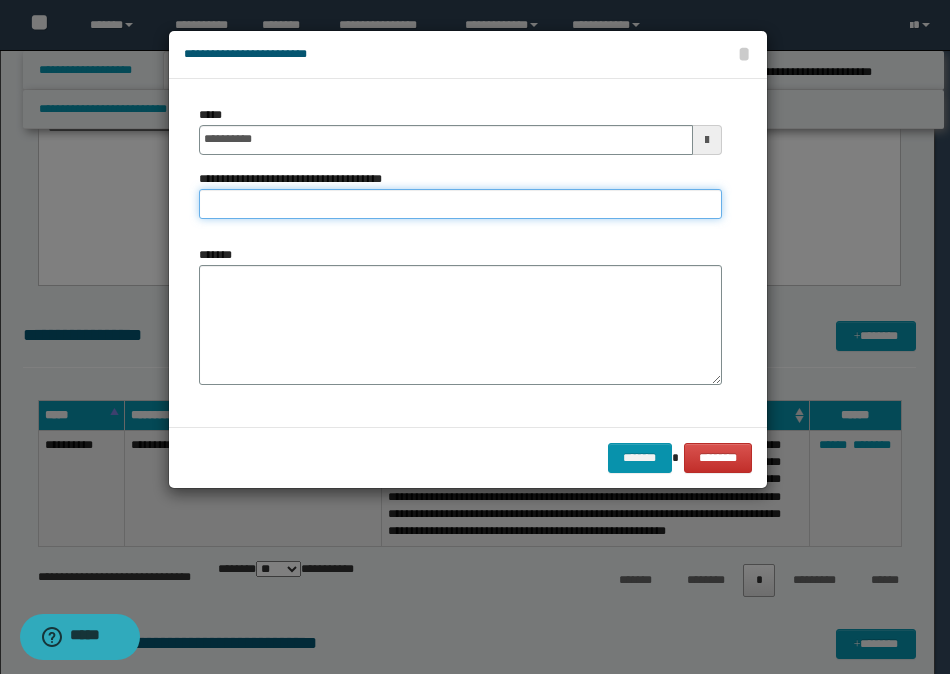 click on "**********" at bounding box center (460, 204) 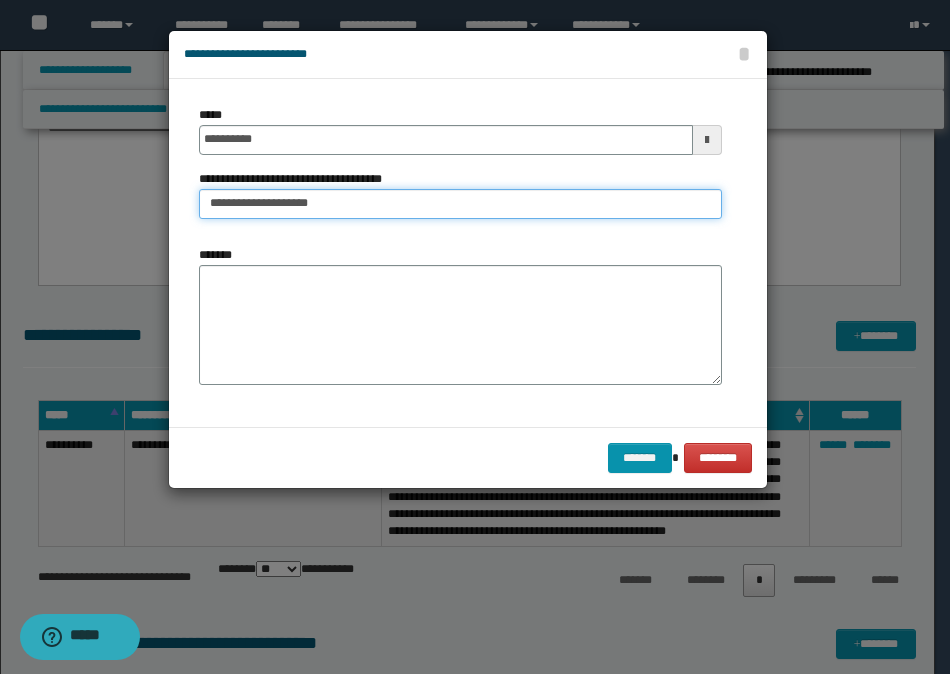 click on "**********" at bounding box center (460, 204) 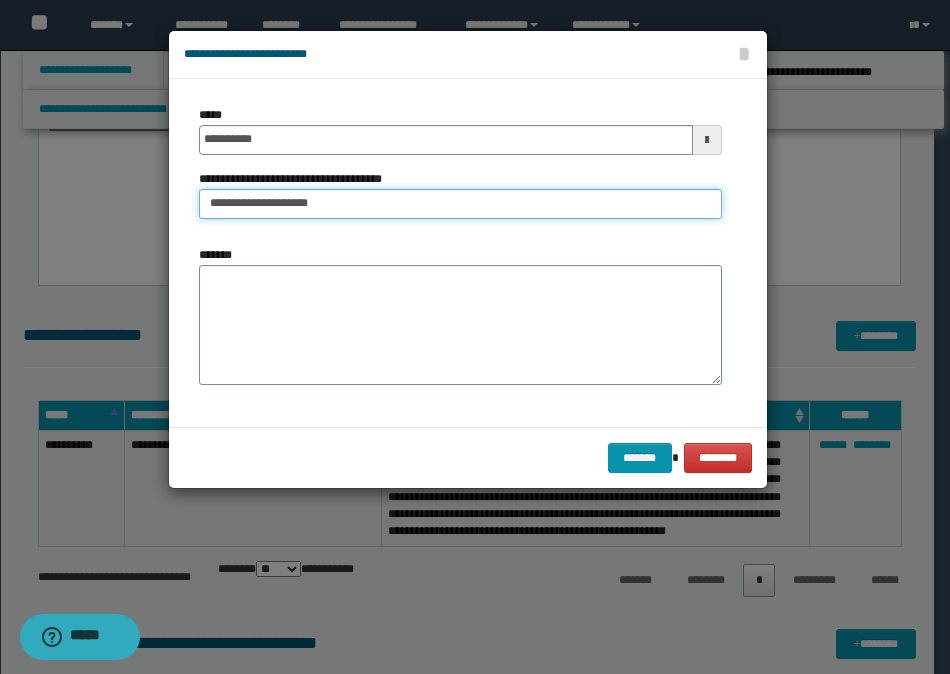 type on "**********" 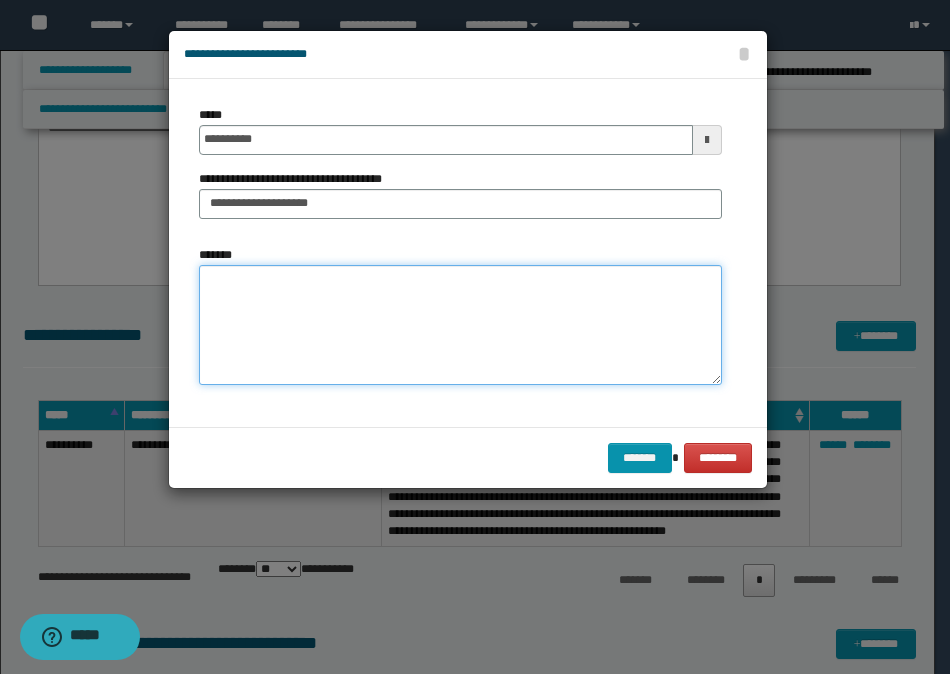 click on "*******" at bounding box center [460, 325] 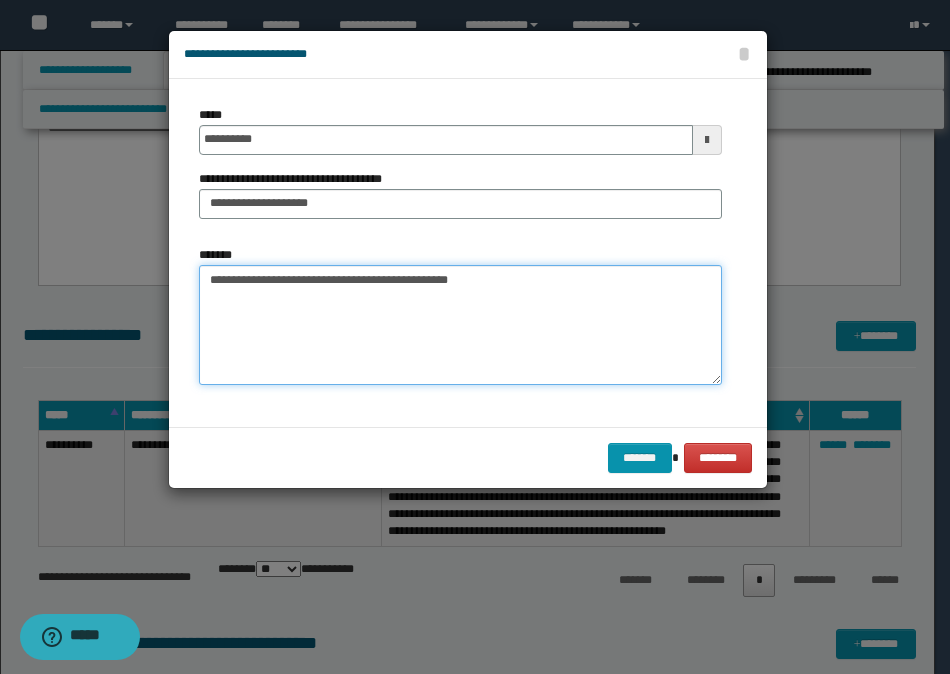 click on "**********" at bounding box center [460, 325] 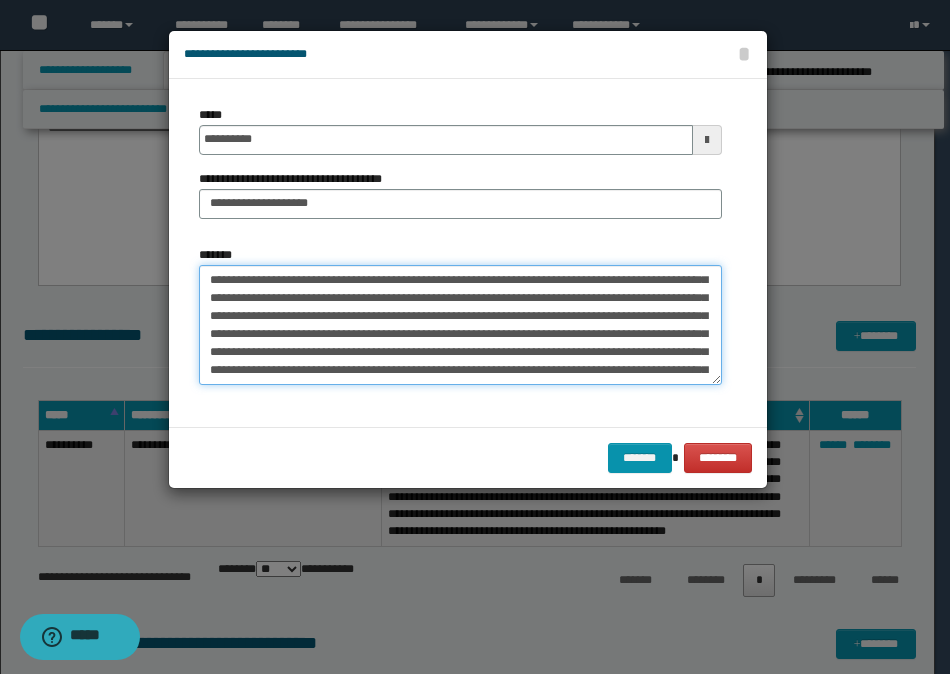 scroll, scrollTop: 36, scrollLeft: 0, axis: vertical 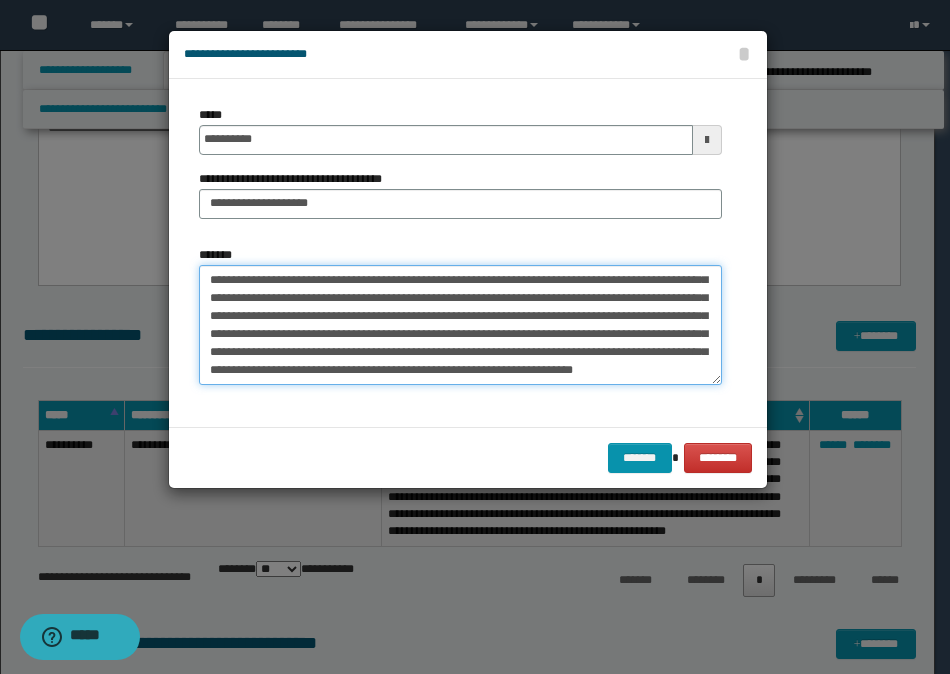 type on "**********" 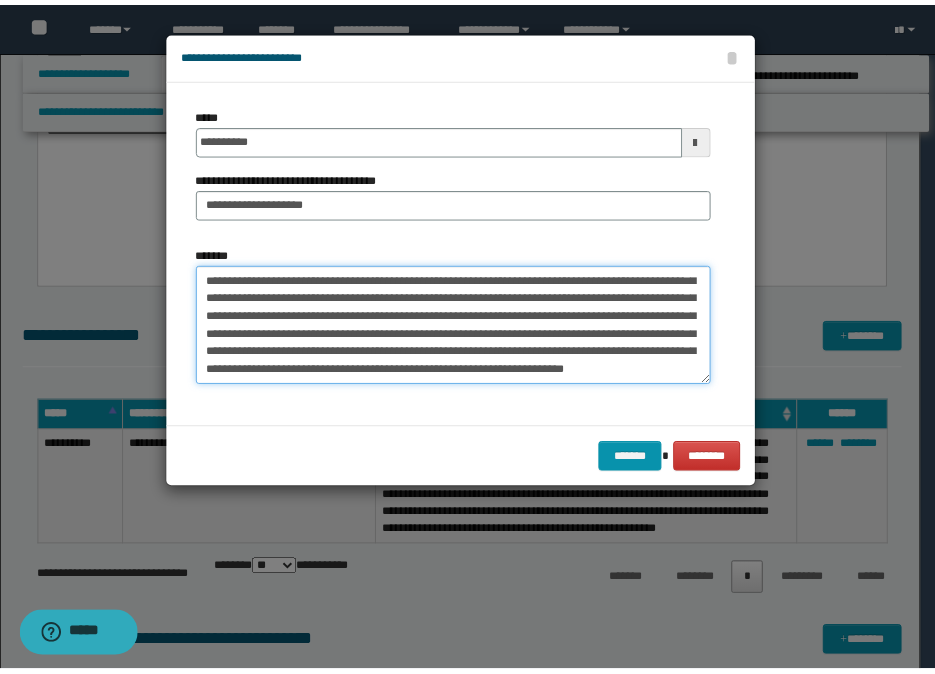 scroll, scrollTop: 342, scrollLeft: 0, axis: vertical 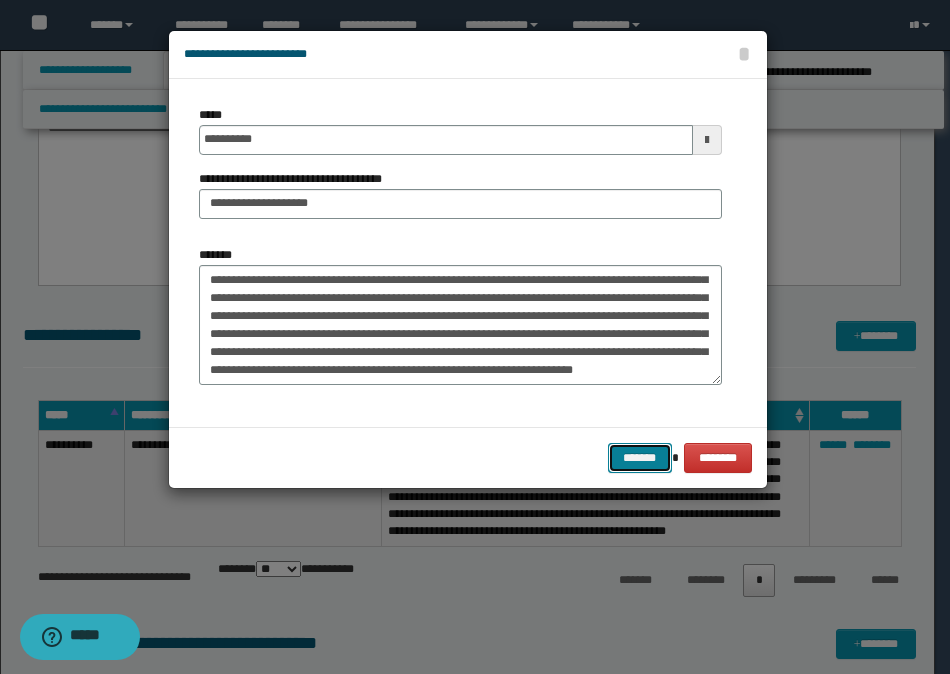 click on "*******" at bounding box center (640, 458) 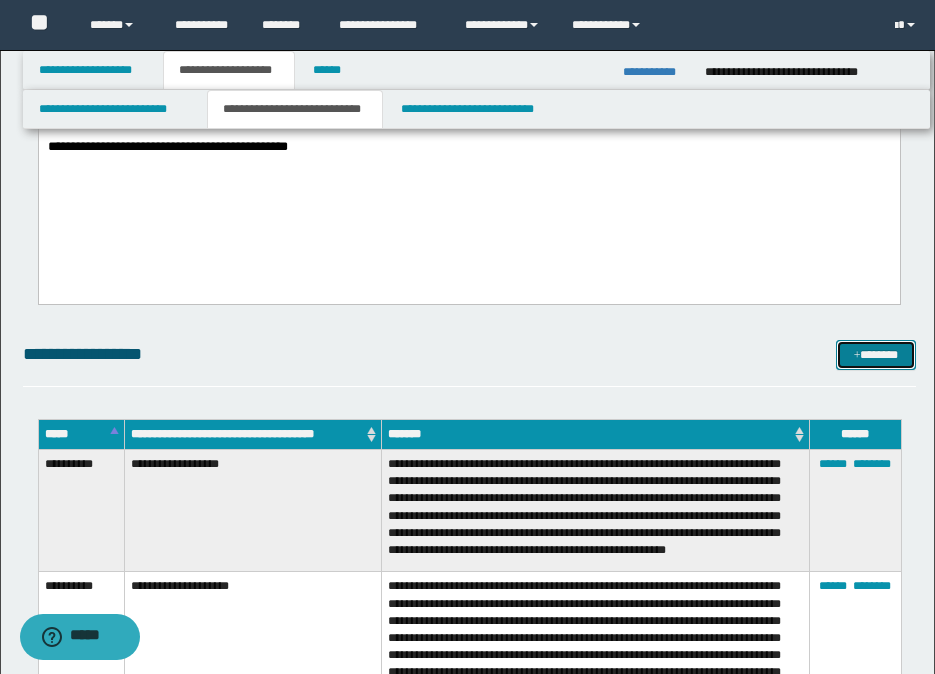 scroll, scrollTop: 800, scrollLeft: 0, axis: vertical 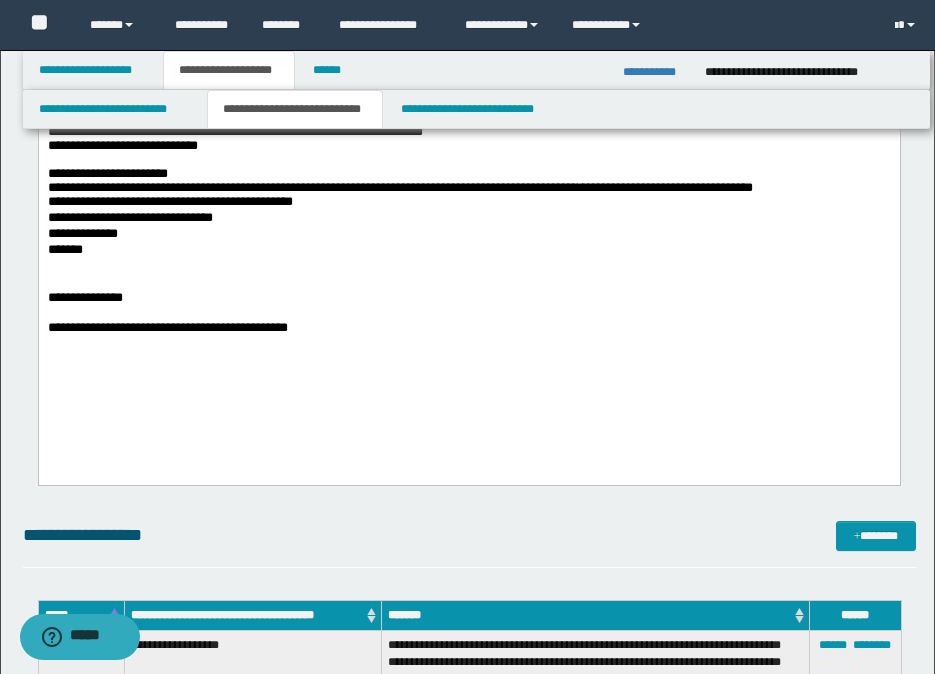 click on "**********" at bounding box center (656, 72) 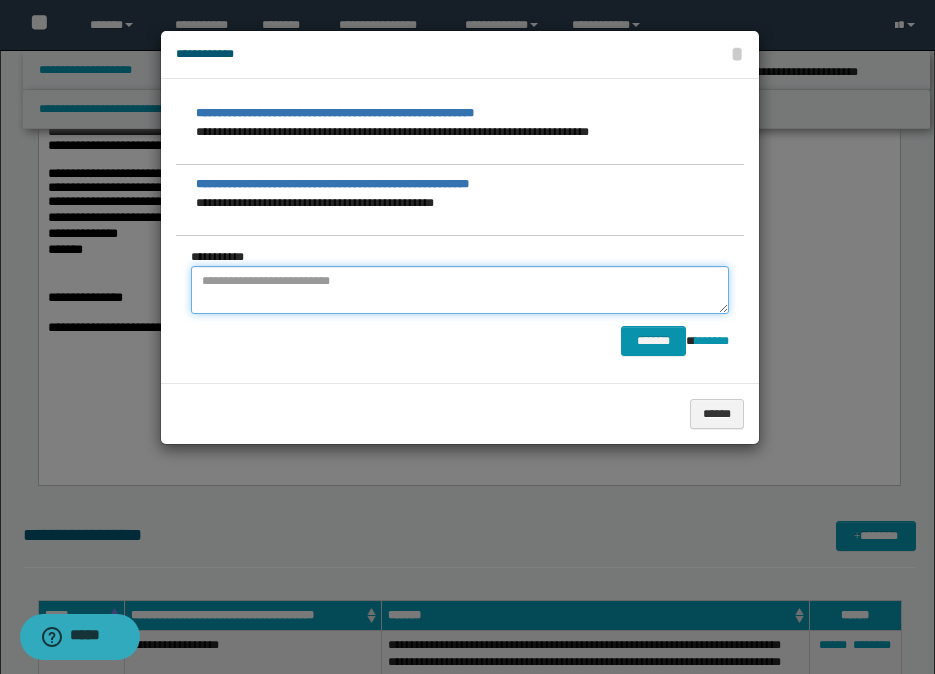 click at bounding box center [460, 290] 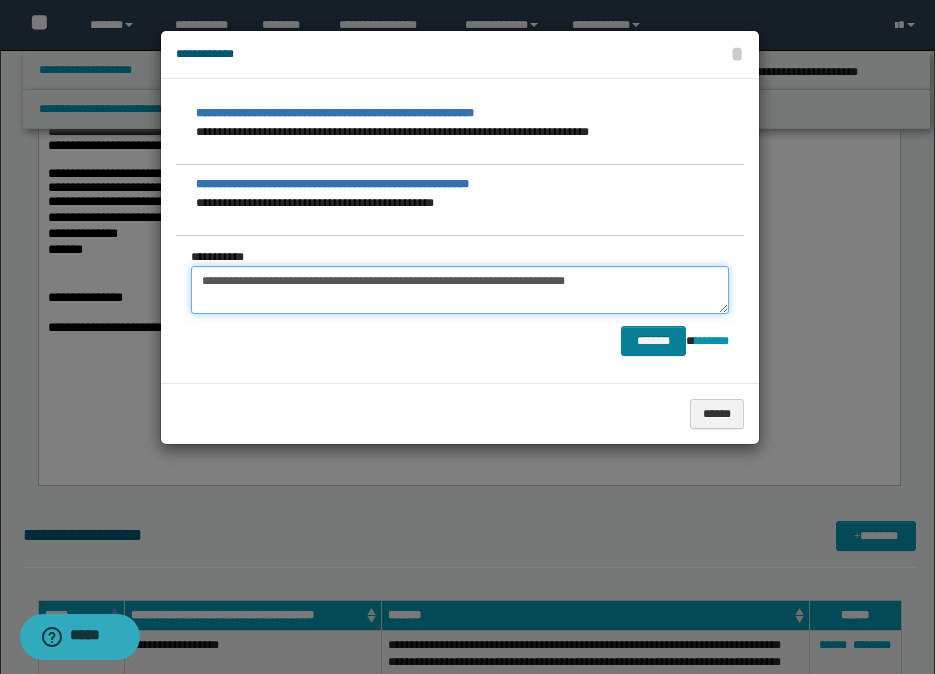 type on "**********" 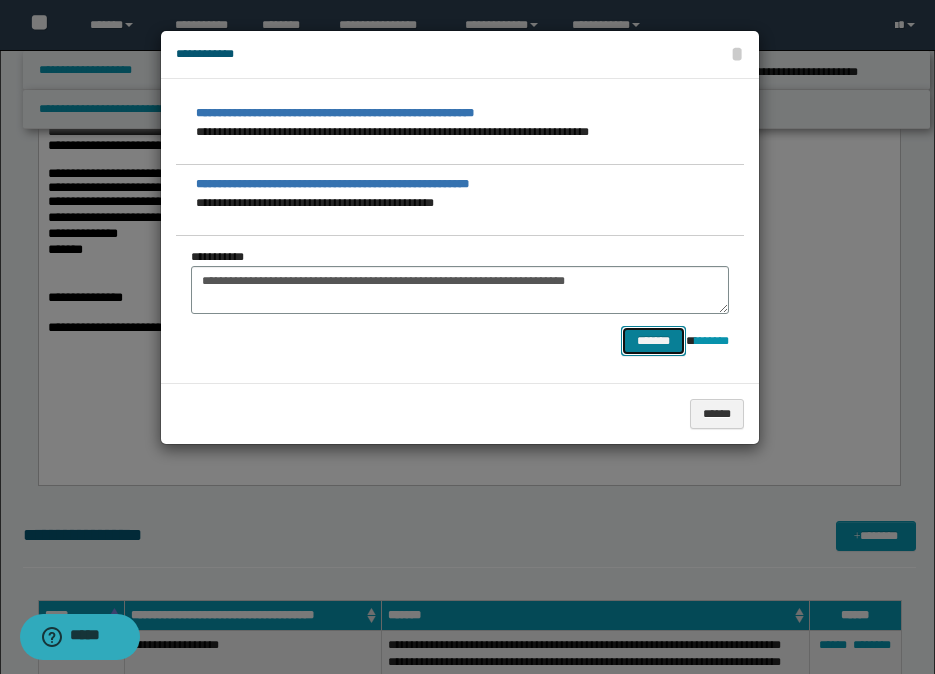 click on "*******" at bounding box center (653, 341) 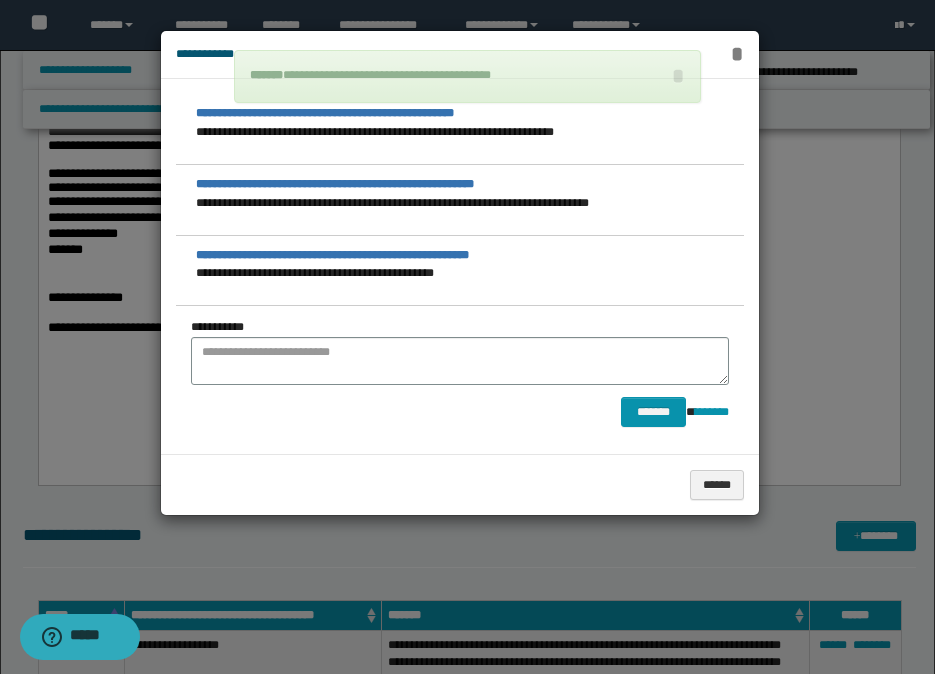 click on "*" at bounding box center (736, 54) 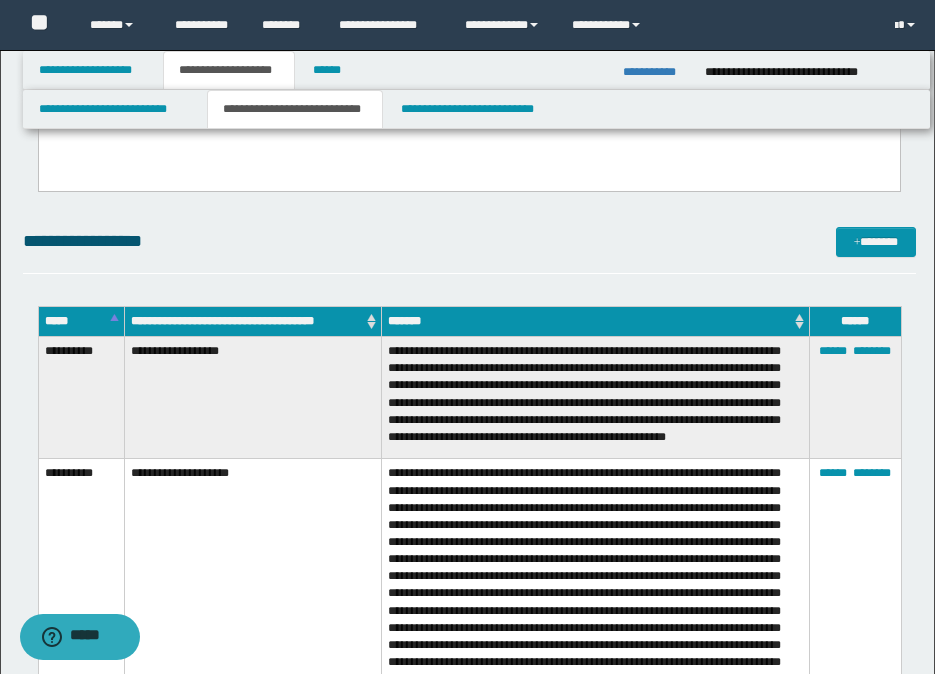scroll, scrollTop: 900, scrollLeft: 0, axis: vertical 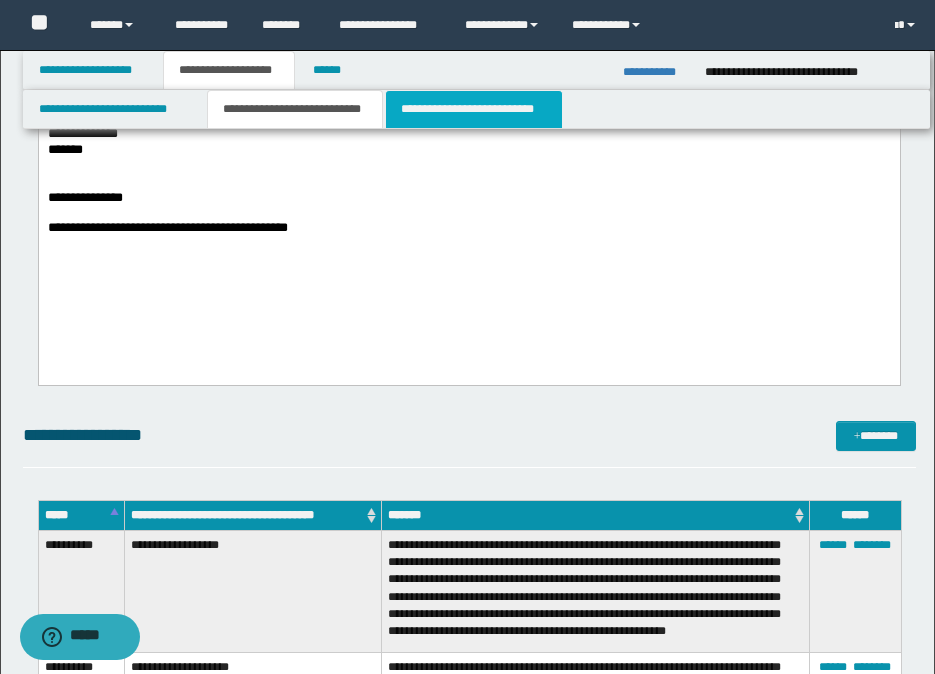 click on "**********" at bounding box center (474, 109) 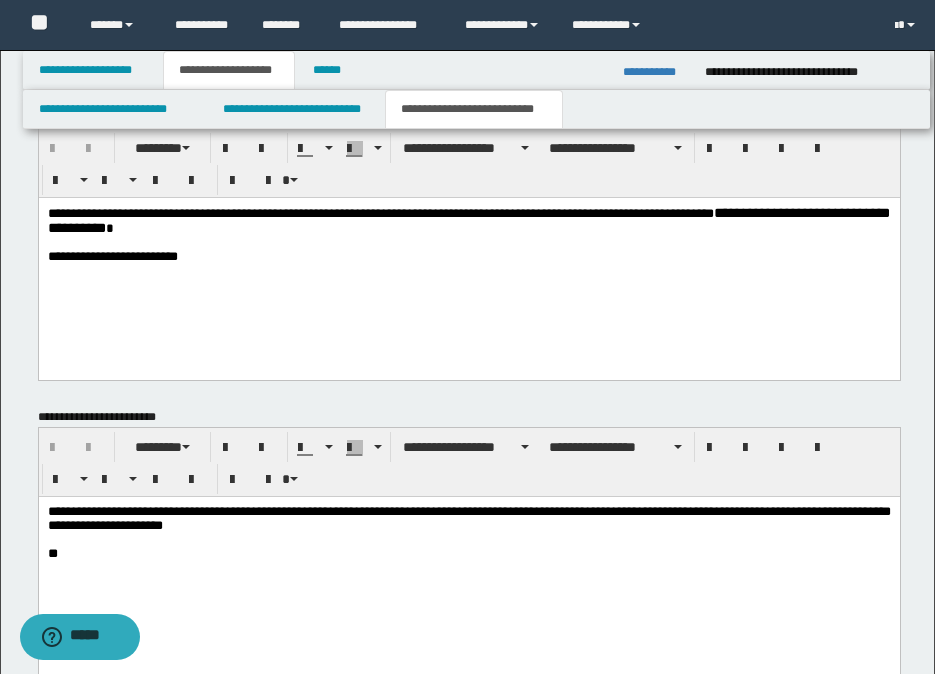 scroll, scrollTop: 800, scrollLeft: 0, axis: vertical 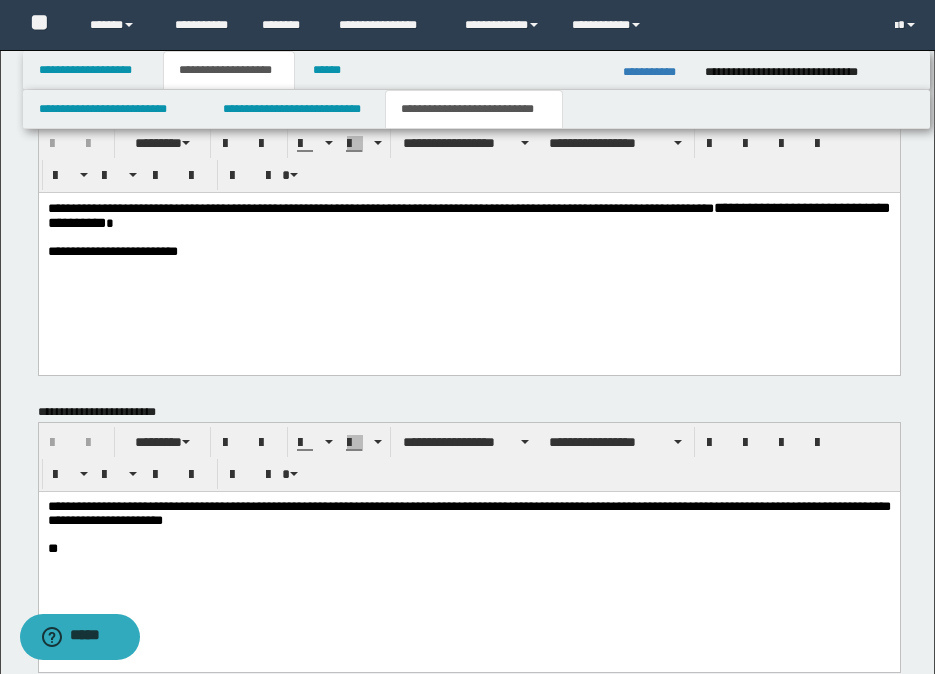 click on "**********" at bounding box center (468, 254) 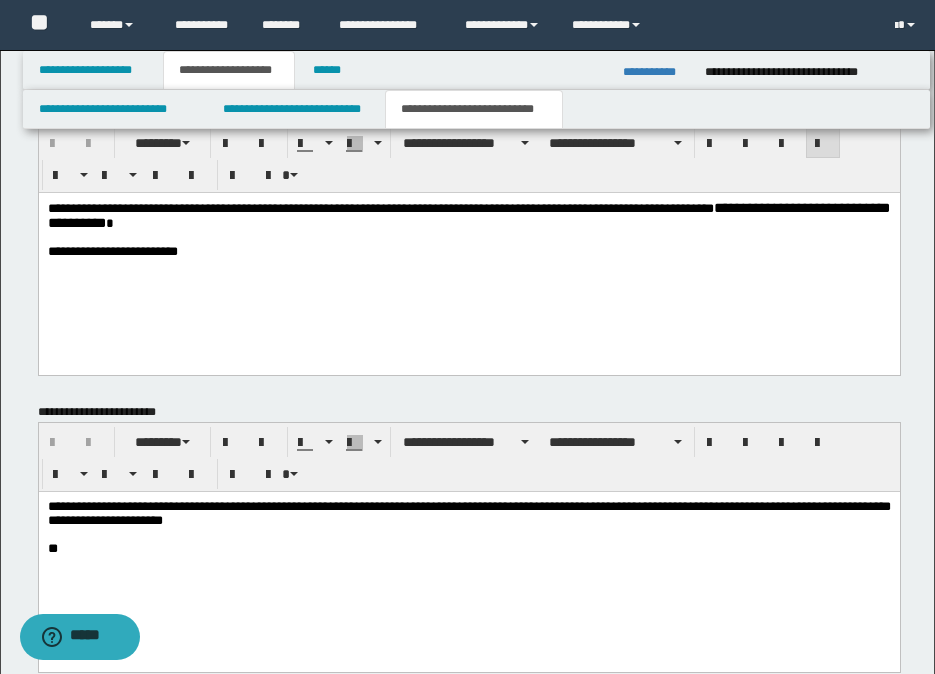 click on "**********" at bounding box center (468, 251) 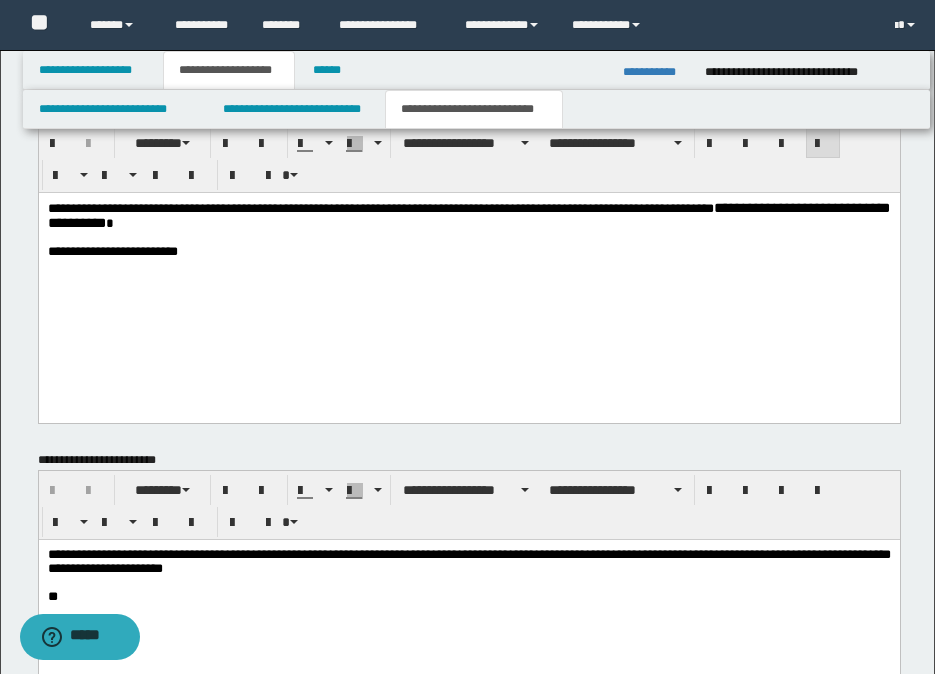 type 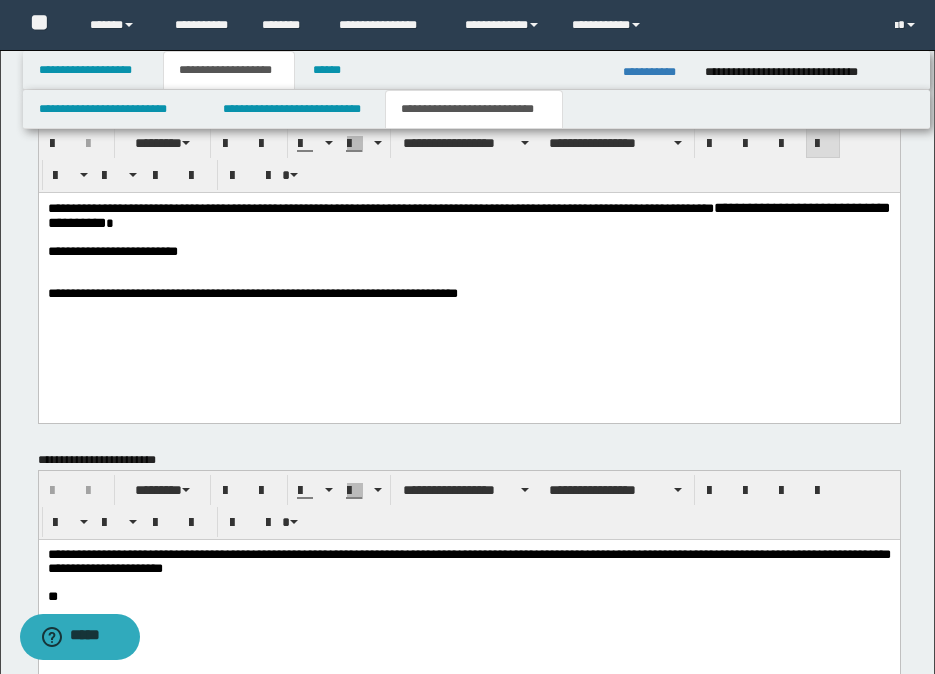 click on "**********" at bounding box center (252, 292) 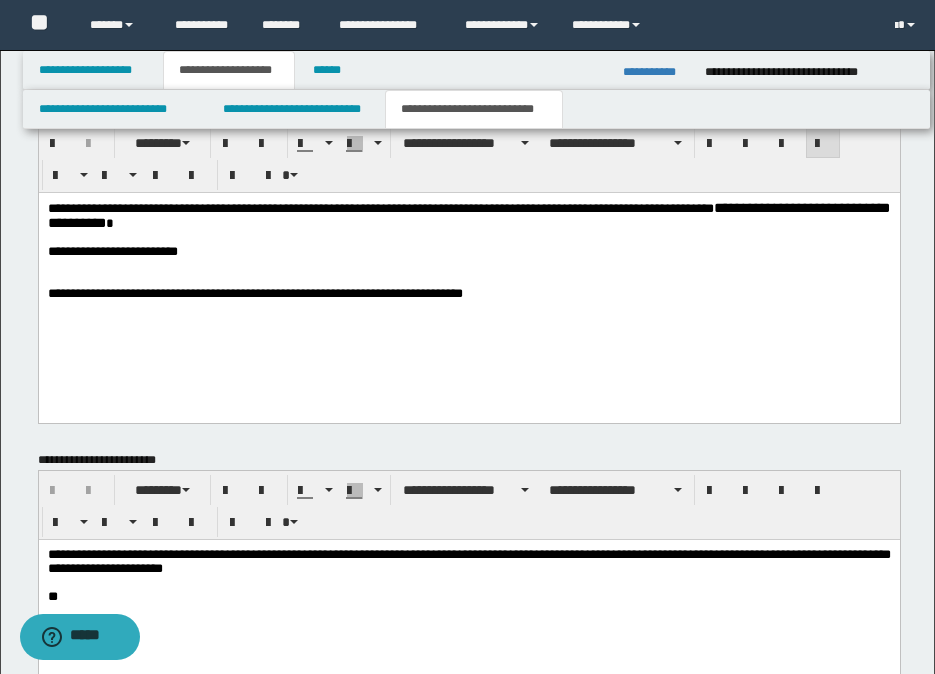 click at bounding box center (468, 279) 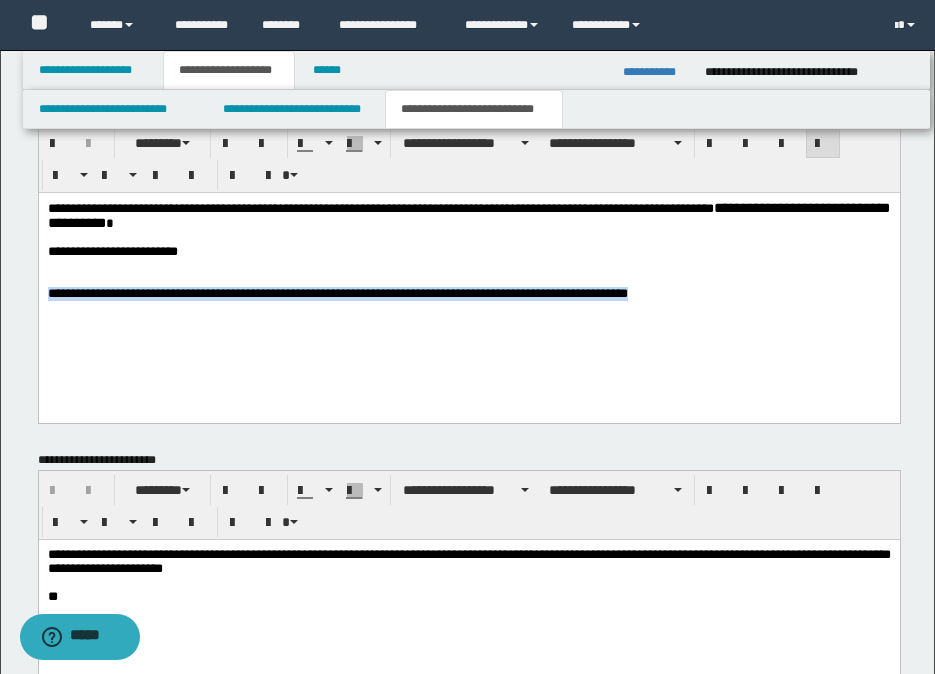 drag, startPoint x: 657, startPoint y: 309, endPoint x: 76, endPoint y: 519, distance: 617.7872 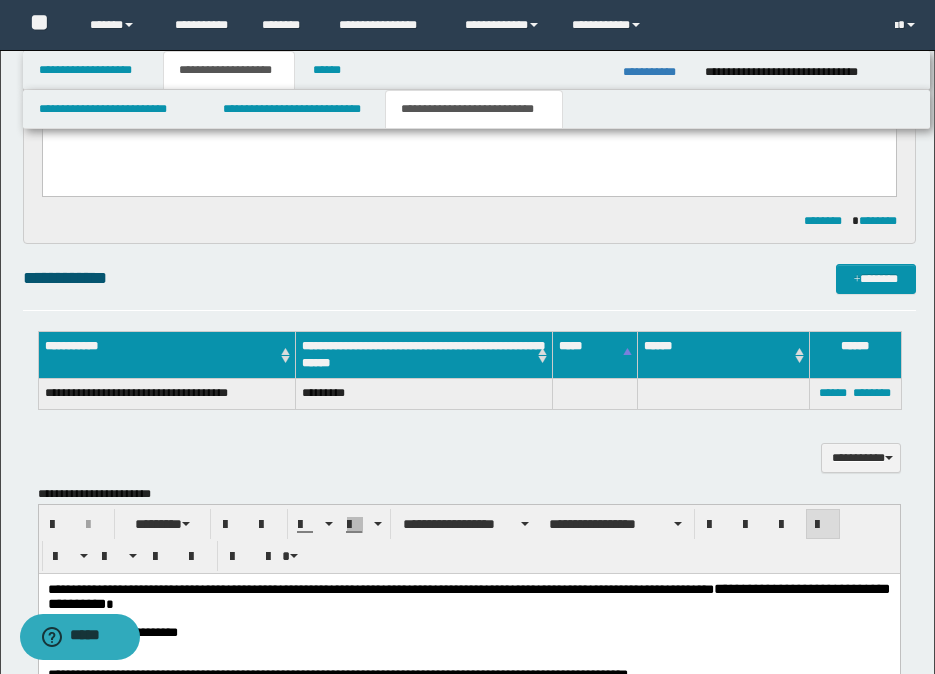 scroll, scrollTop: 700, scrollLeft: 0, axis: vertical 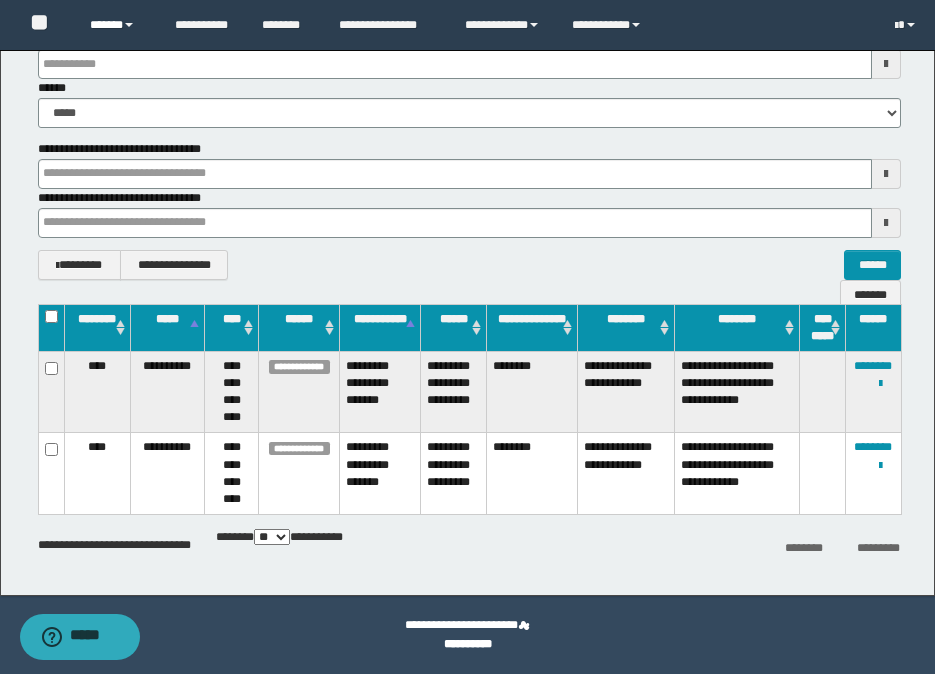 click on "******" at bounding box center (117, 25) 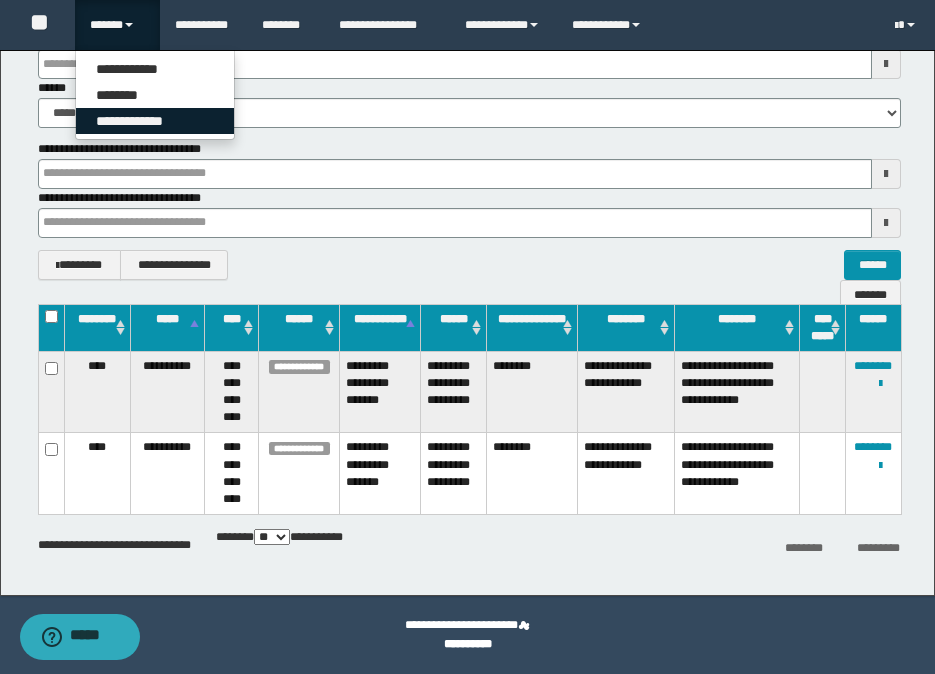 click on "**********" at bounding box center (155, 121) 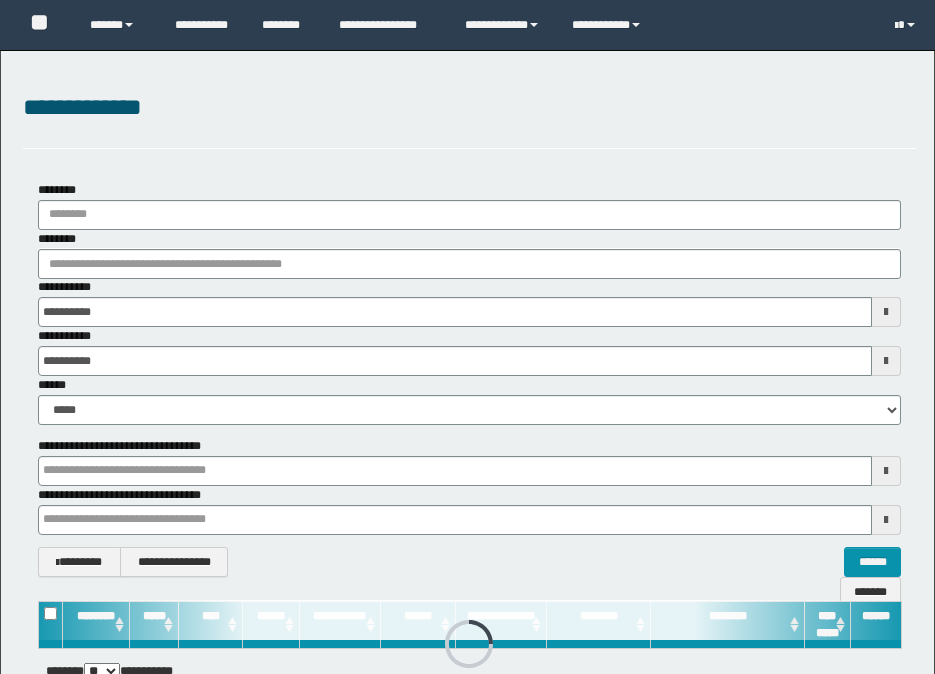 scroll, scrollTop: 0, scrollLeft: 0, axis: both 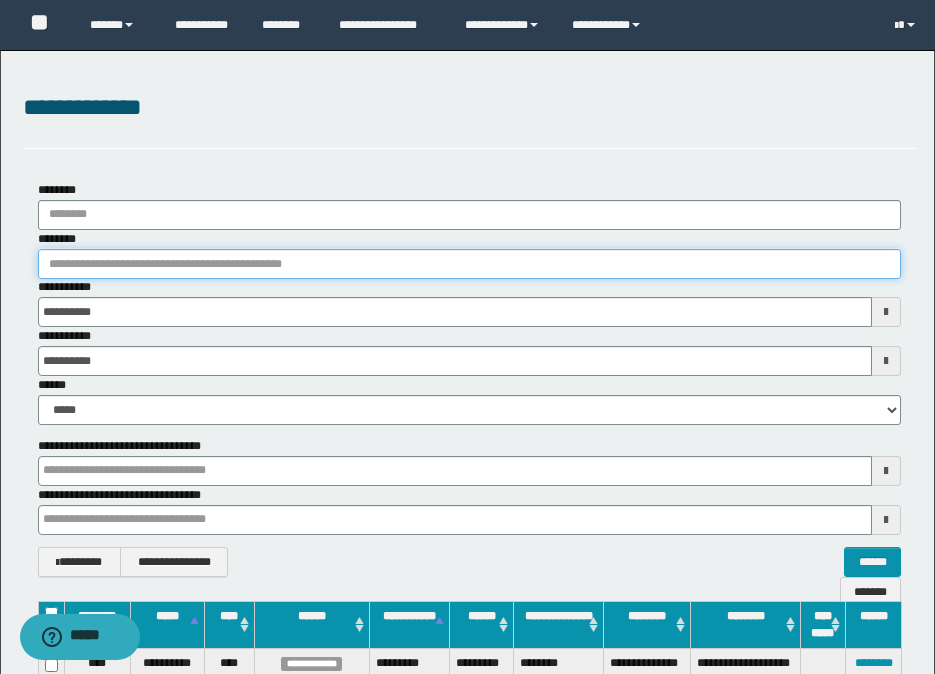 click on "********" at bounding box center [469, 264] 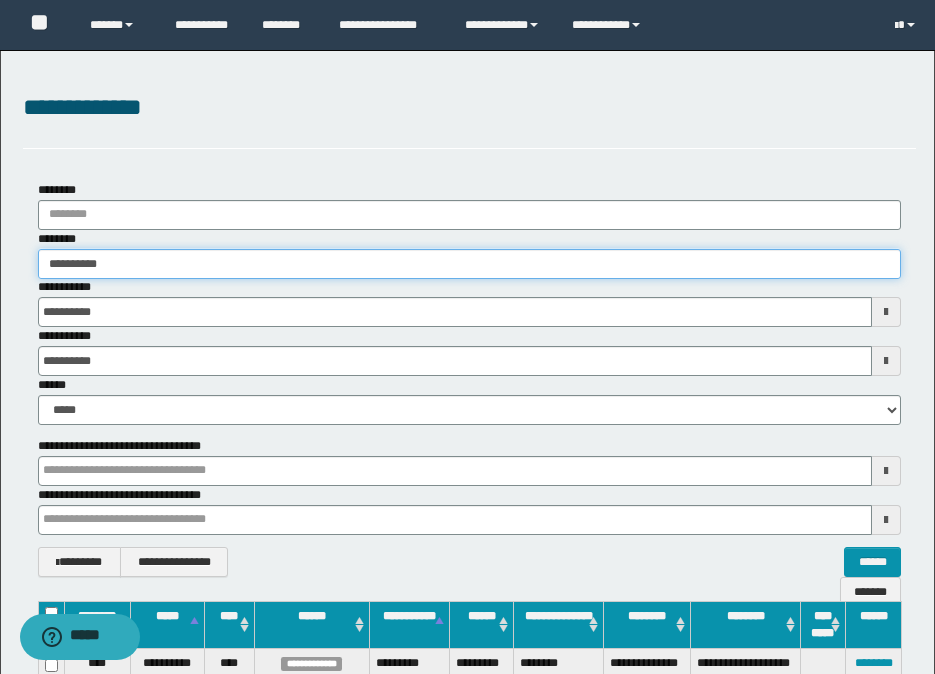 type on "**********" 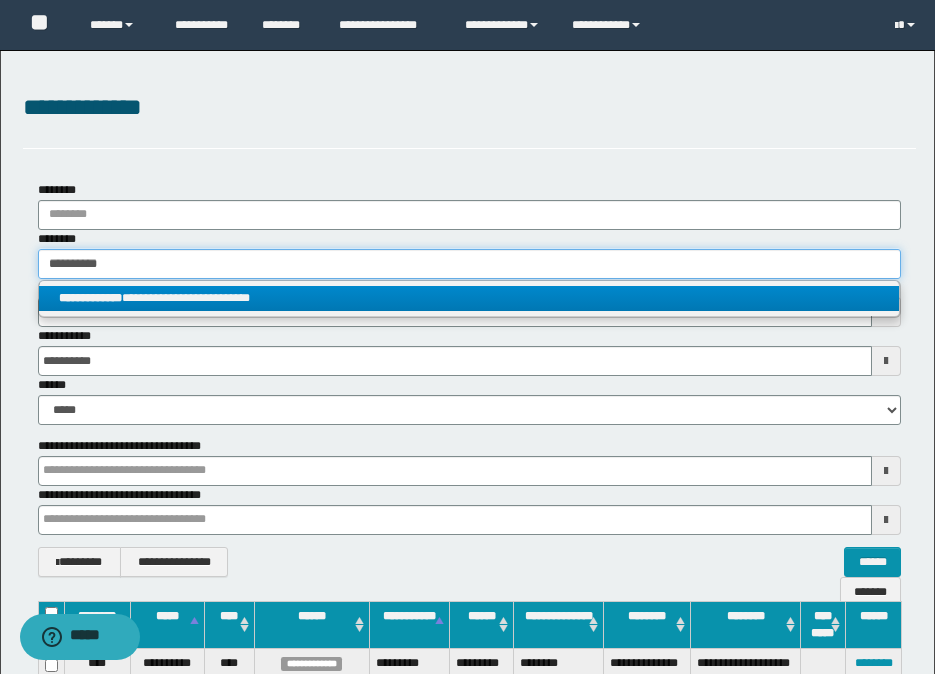 type on "**********" 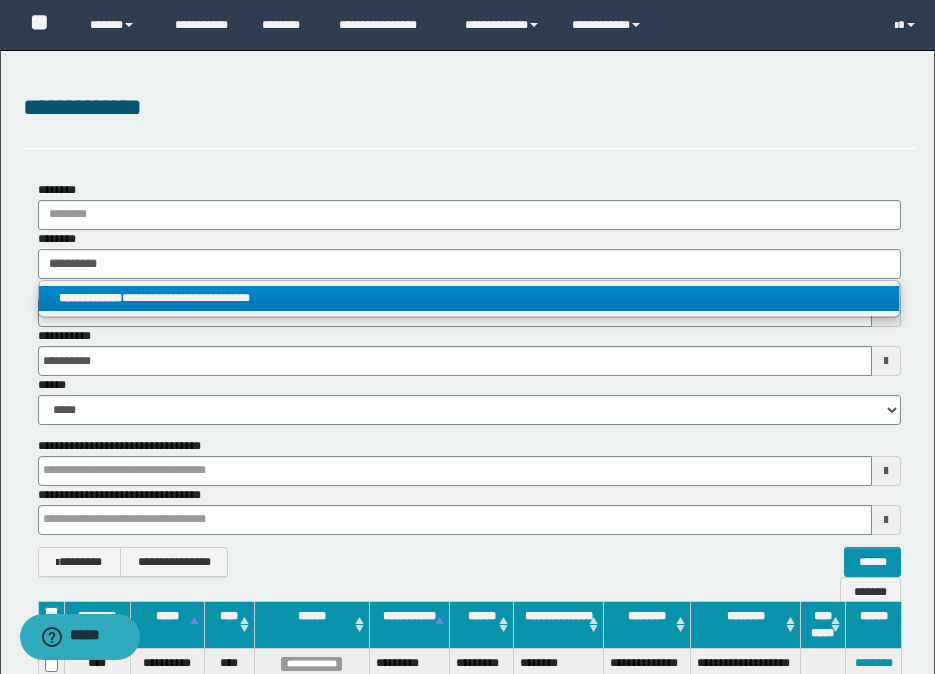 click on "**********" at bounding box center [469, 298] 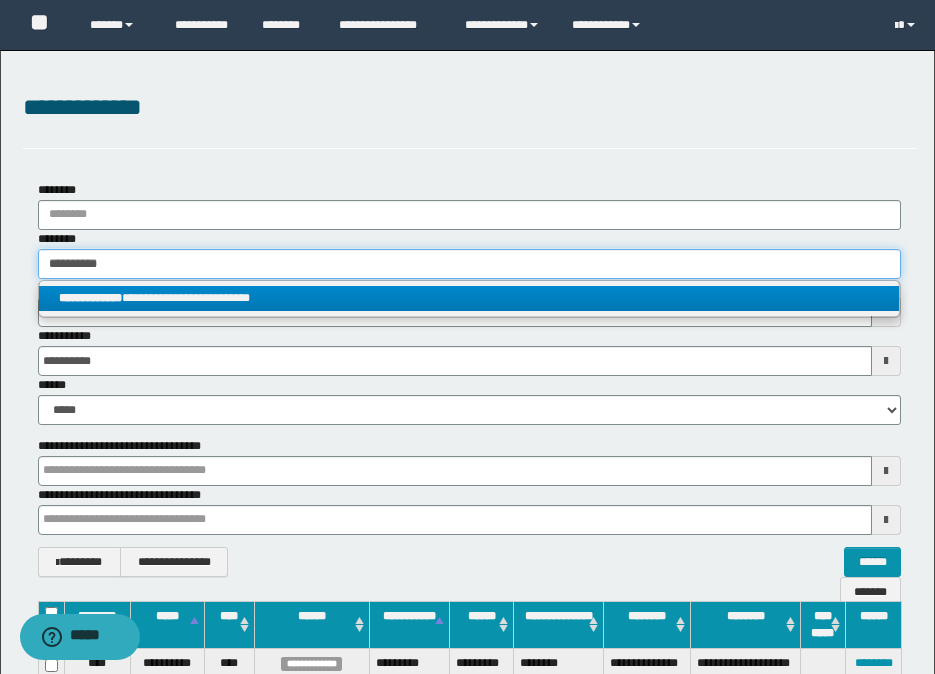 type 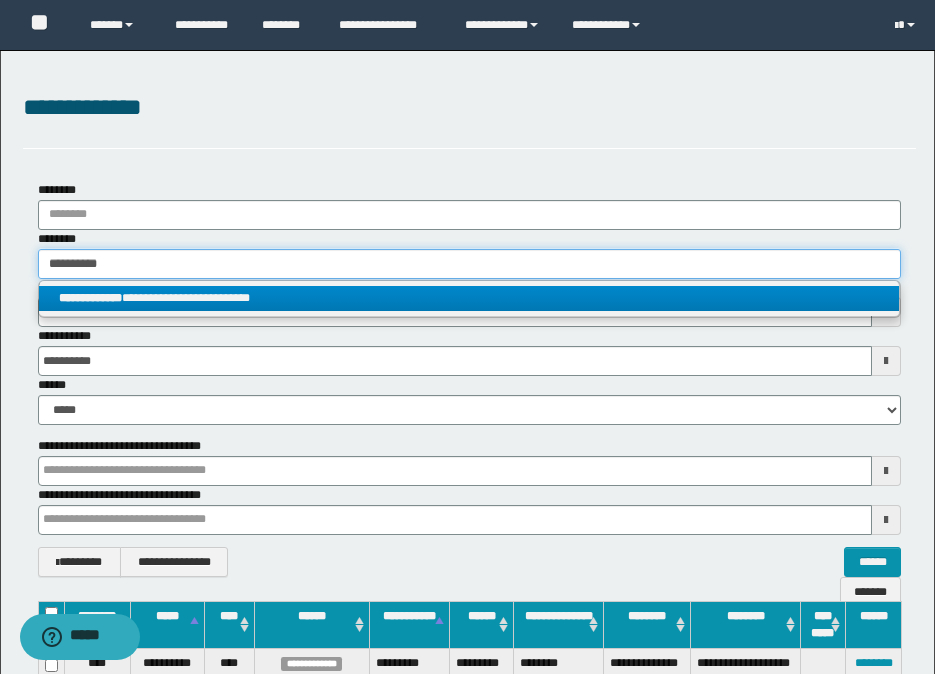 type on "**********" 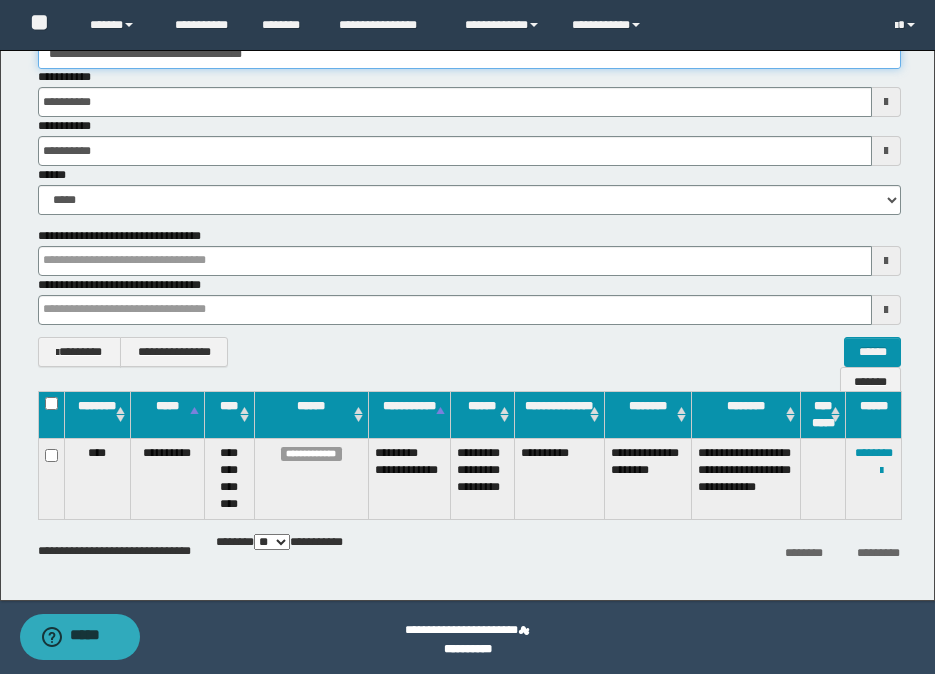 scroll, scrollTop: 215, scrollLeft: 0, axis: vertical 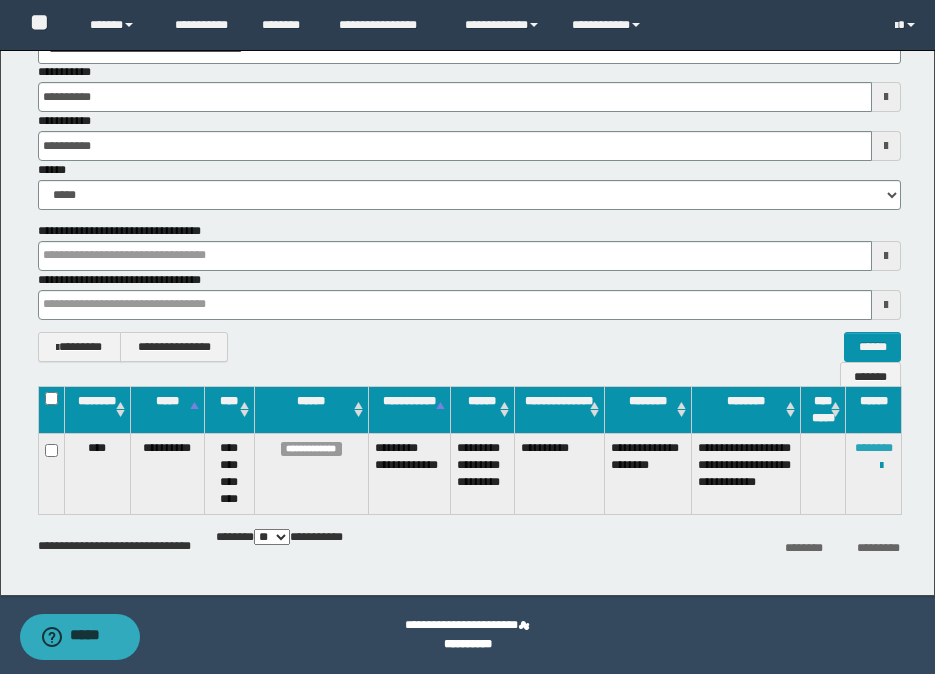 click on "********" at bounding box center (874, 448) 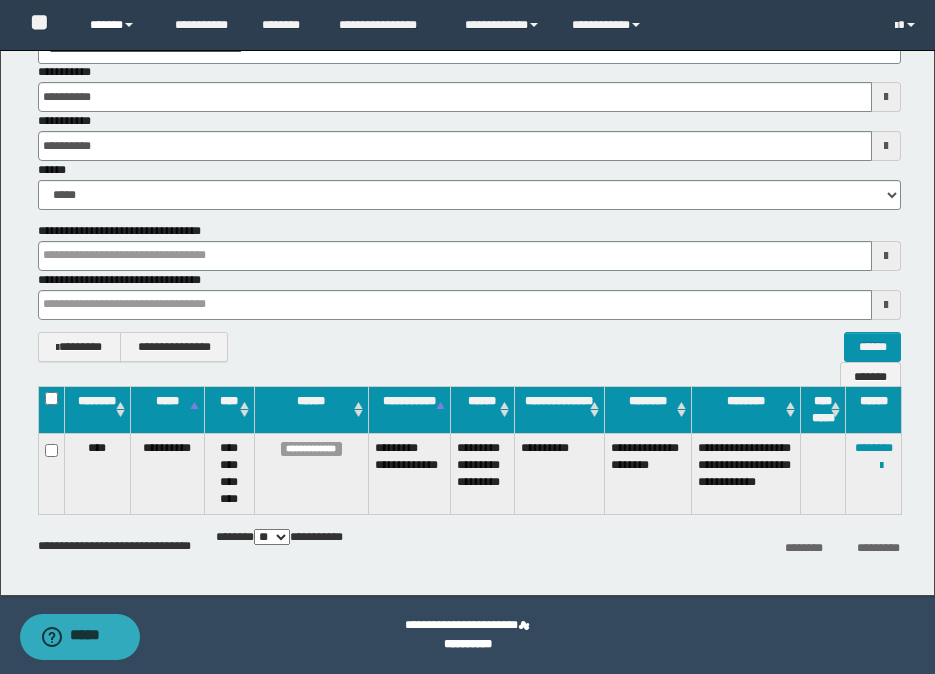click on "******" at bounding box center (117, 25) 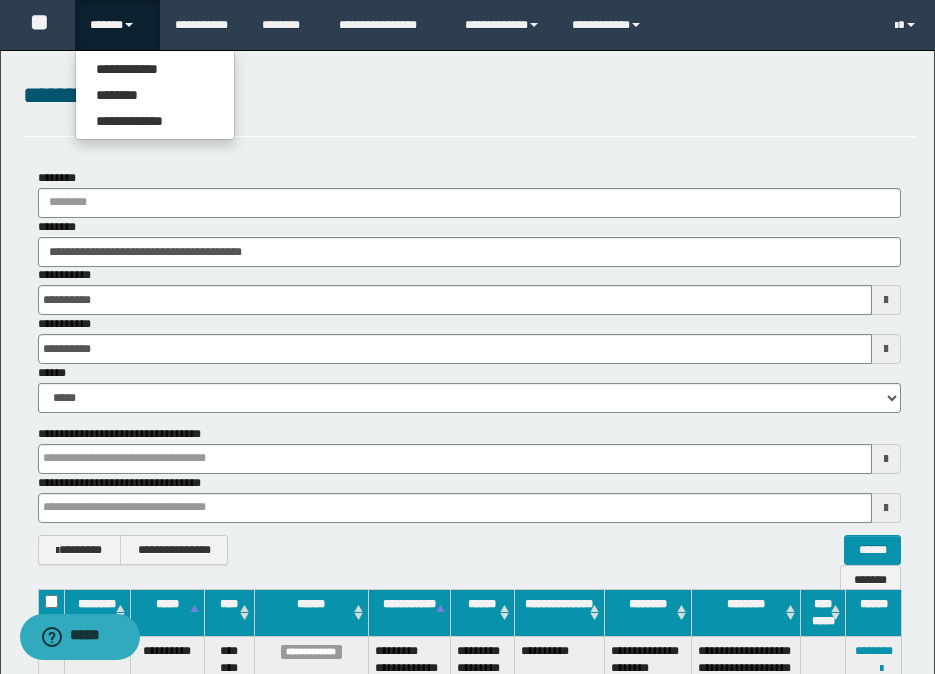 scroll, scrollTop: 0, scrollLeft: 0, axis: both 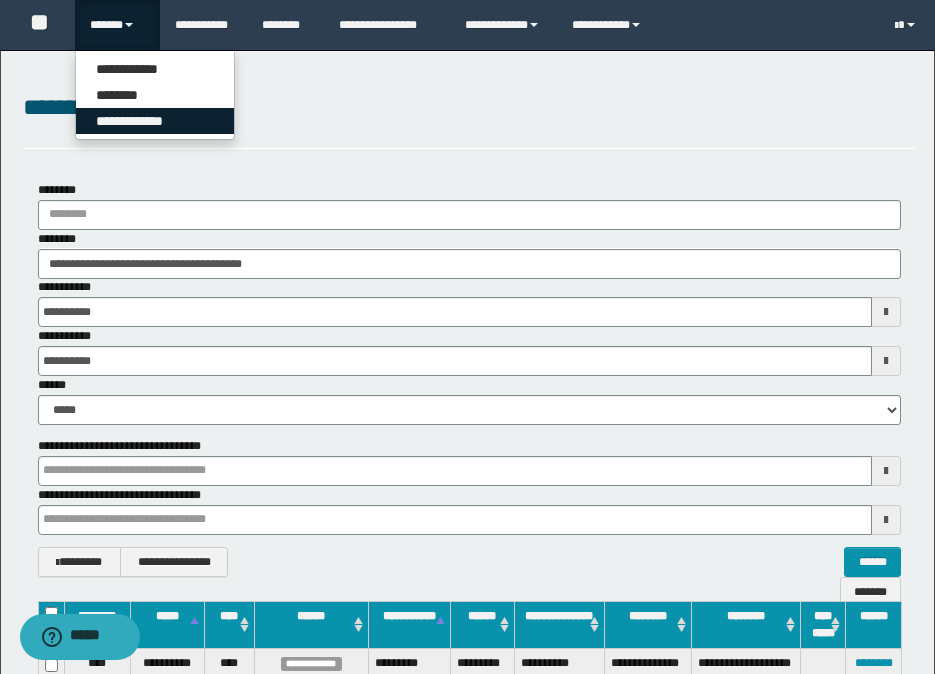 click on "**********" at bounding box center [155, 121] 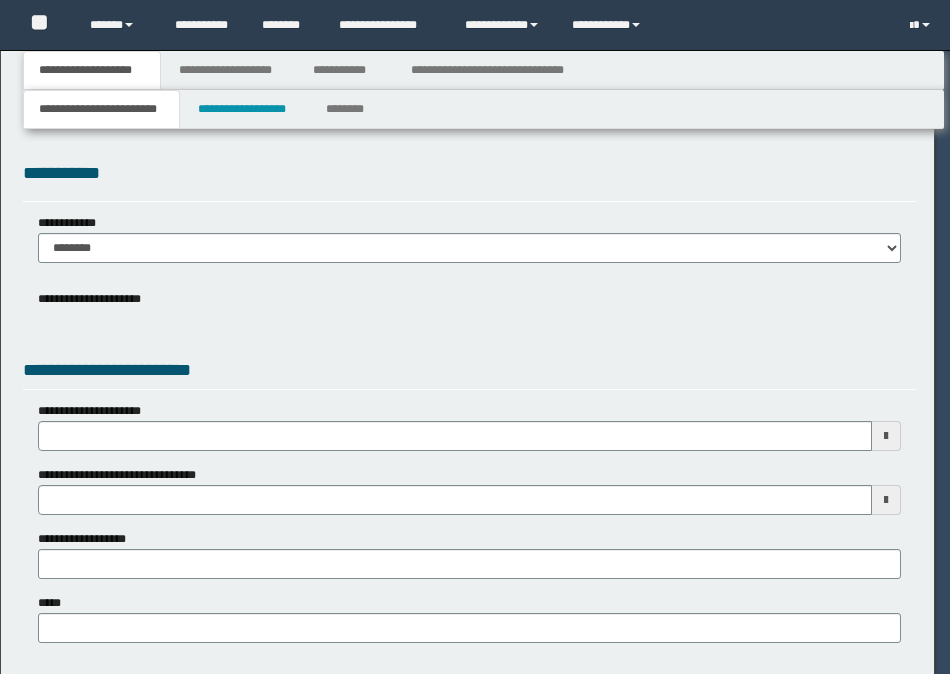 scroll, scrollTop: 0, scrollLeft: 0, axis: both 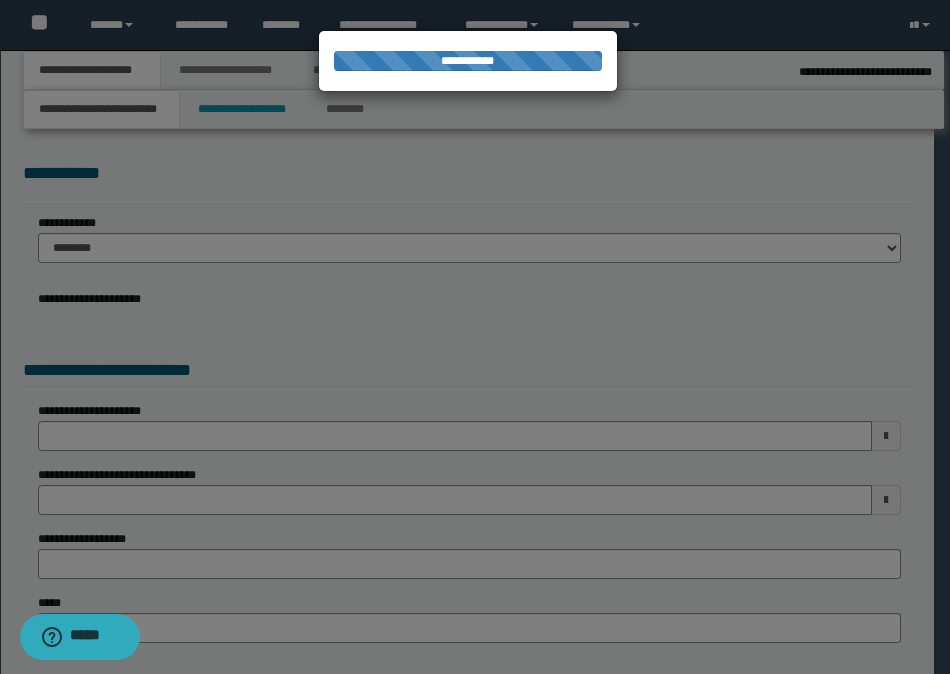 select on "*" 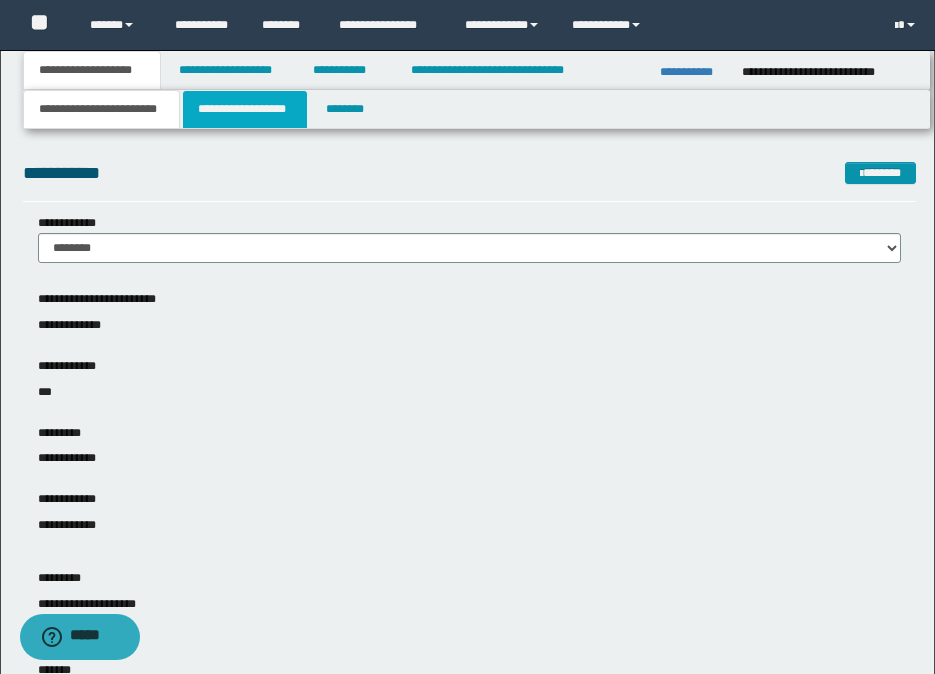 click on "**********" at bounding box center (245, 109) 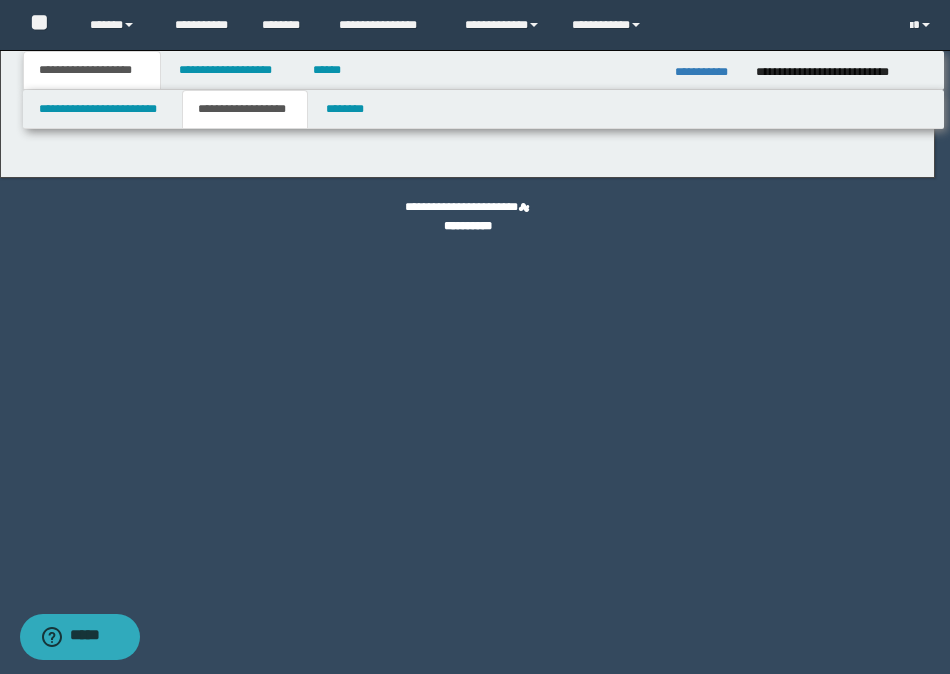 type on "**********" 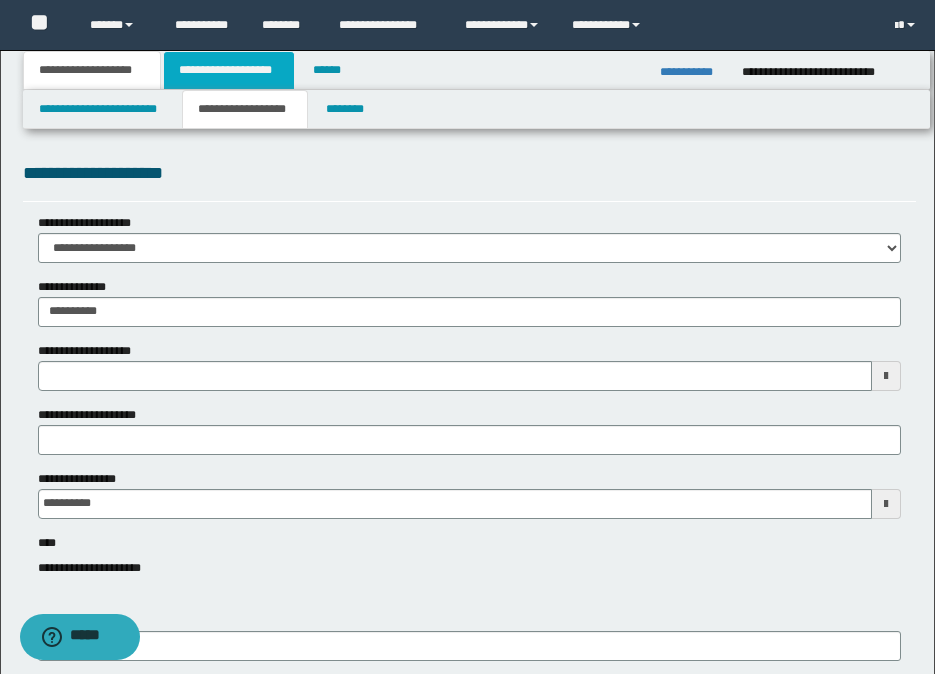 click on "**********" at bounding box center (229, 70) 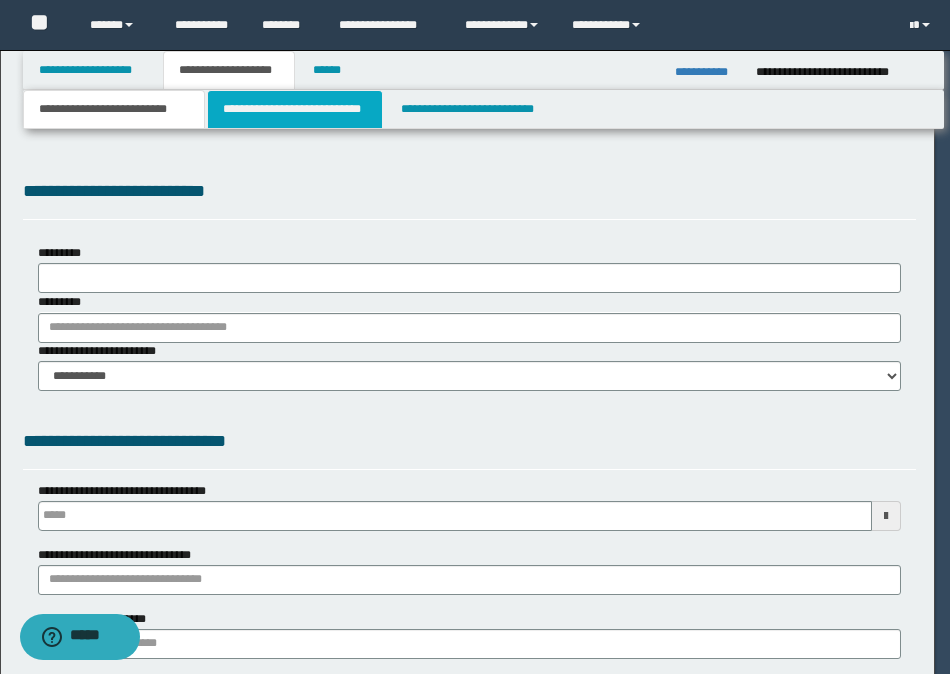 select on "*" 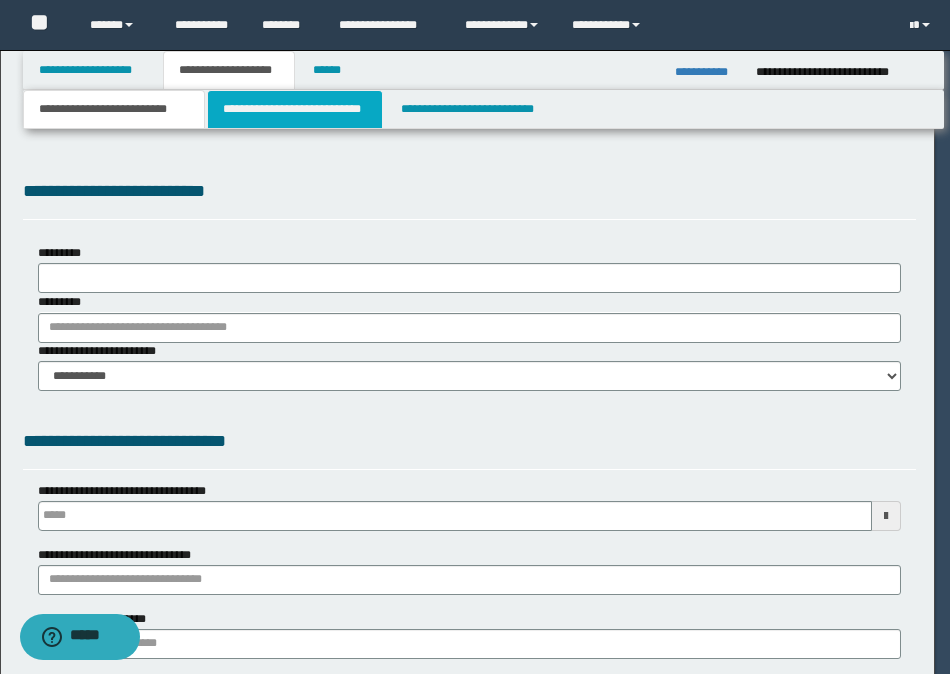 scroll, scrollTop: 0, scrollLeft: 0, axis: both 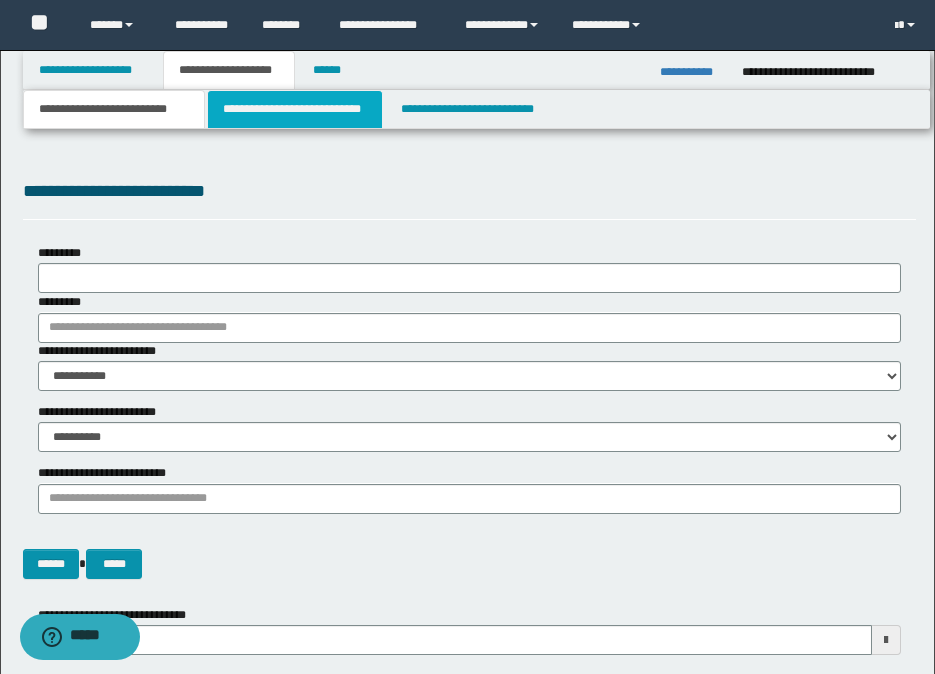 click on "**********" at bounding box center [295, 109] 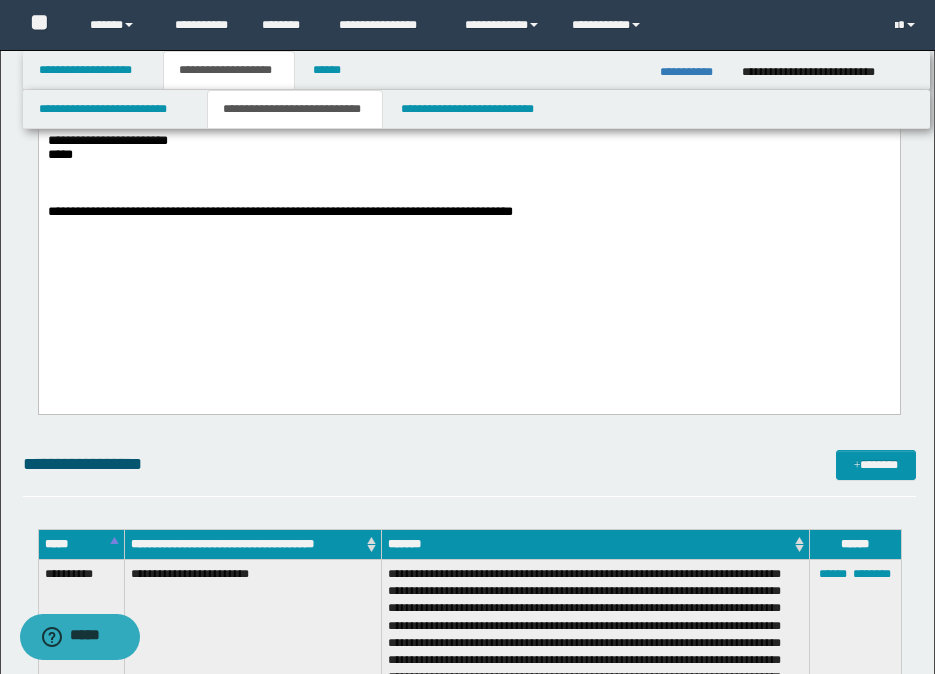 scroll, scrollTop: 700, scrollLeft: 0, axis: vertical 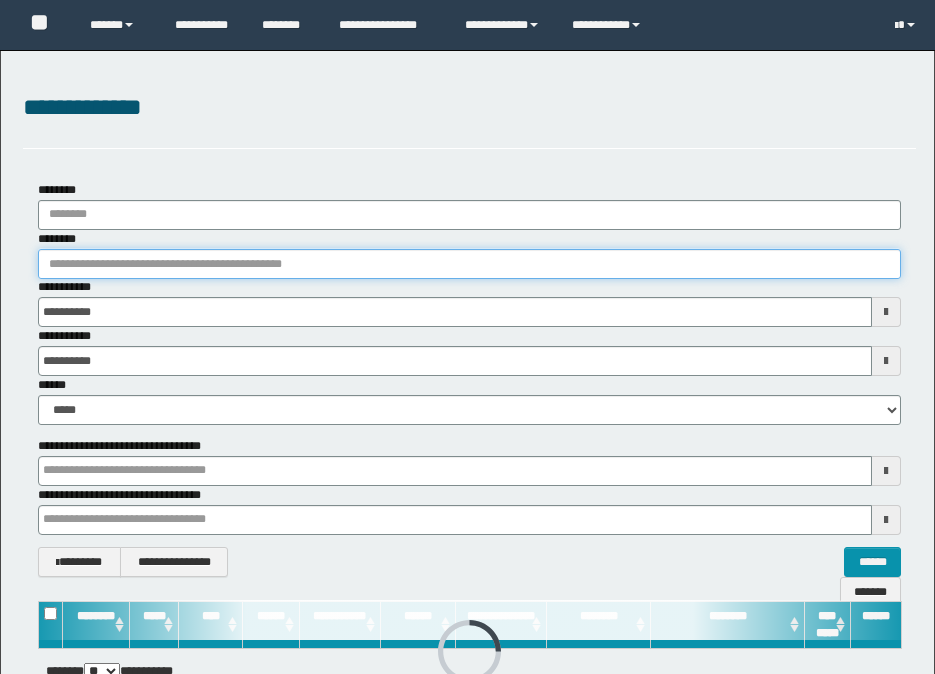 click on "********" at bounding box center [469, 264] 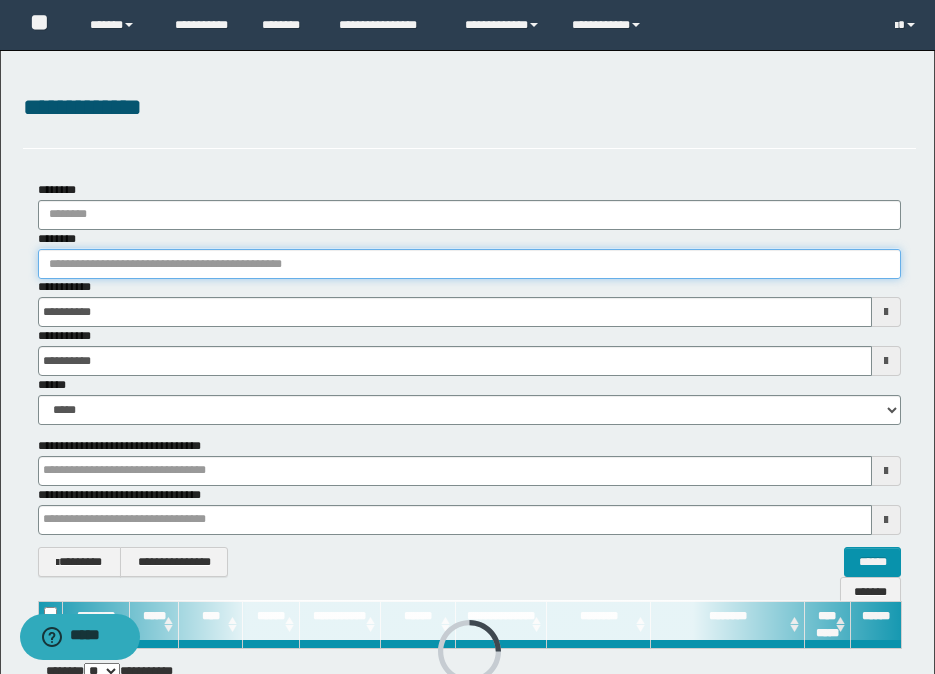 paste on "********" 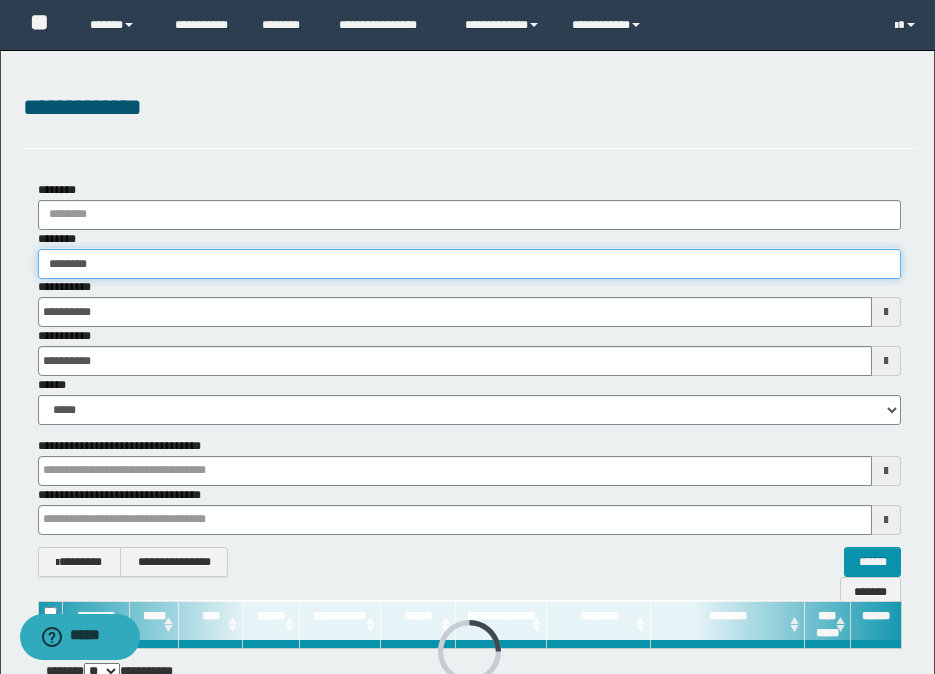 type on "********" 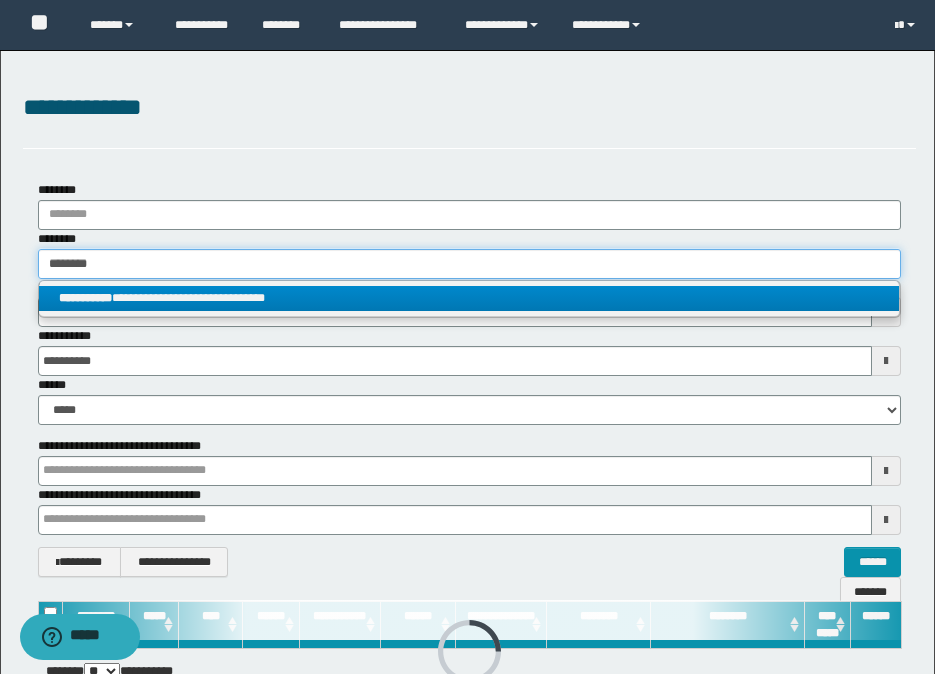 type on "********" 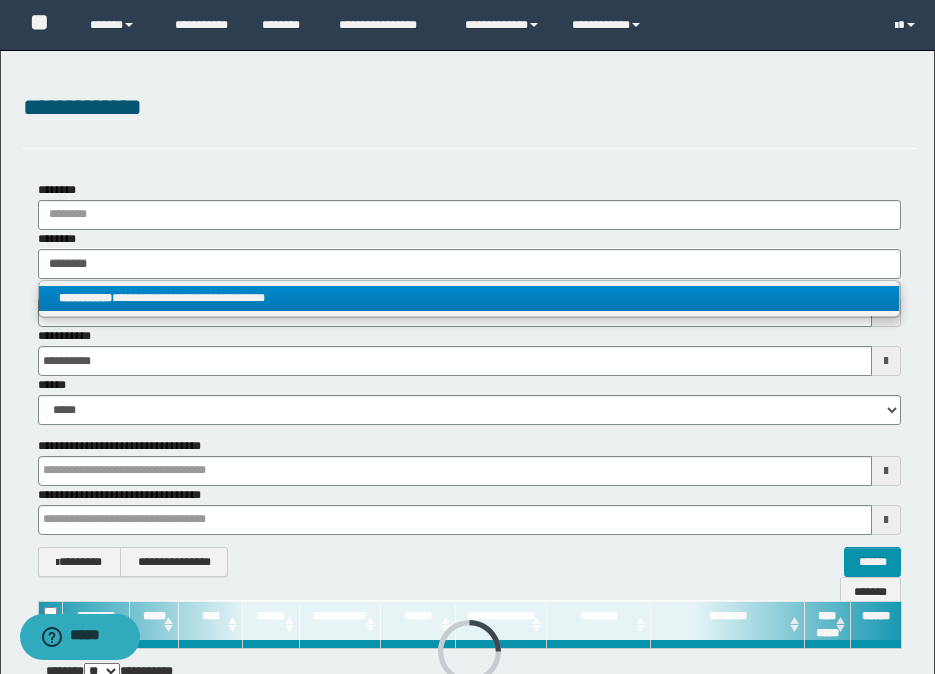 click on "**********" at bounding box center [469, 298] 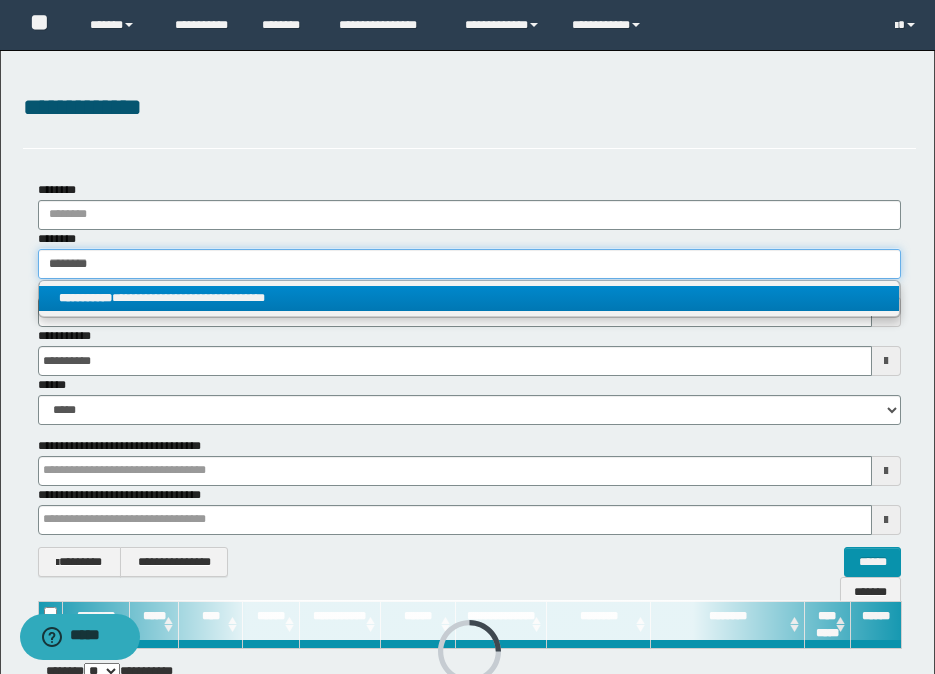 type 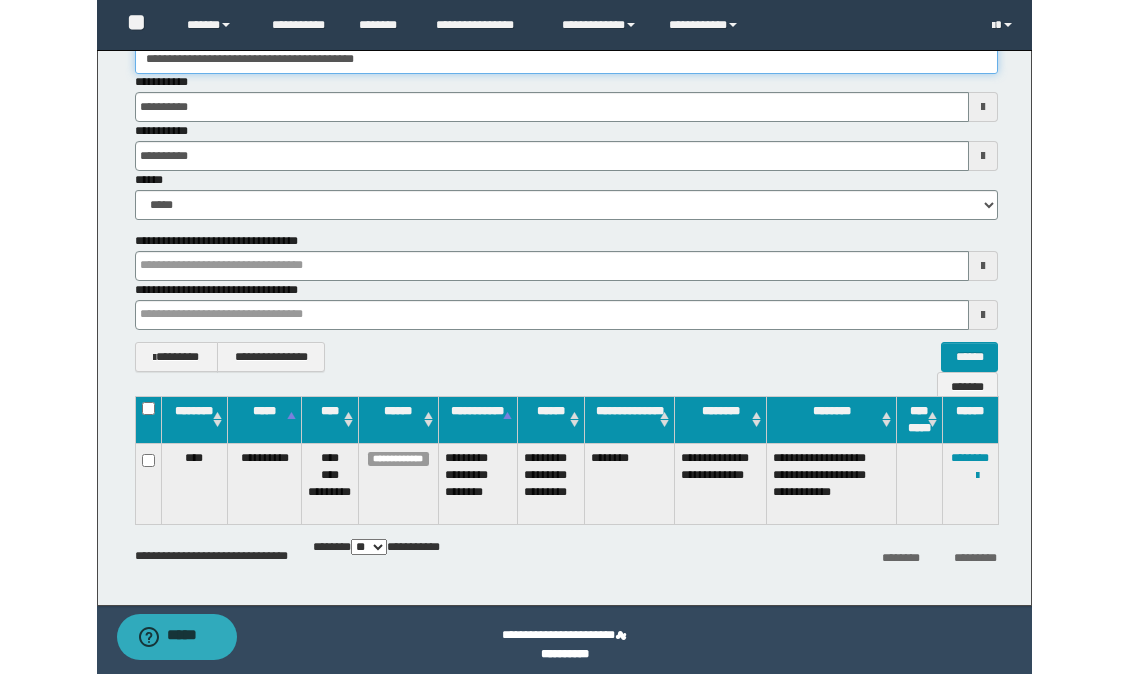 scroll, scrollTop: 215, scrollLeft: 0, axis: vertical 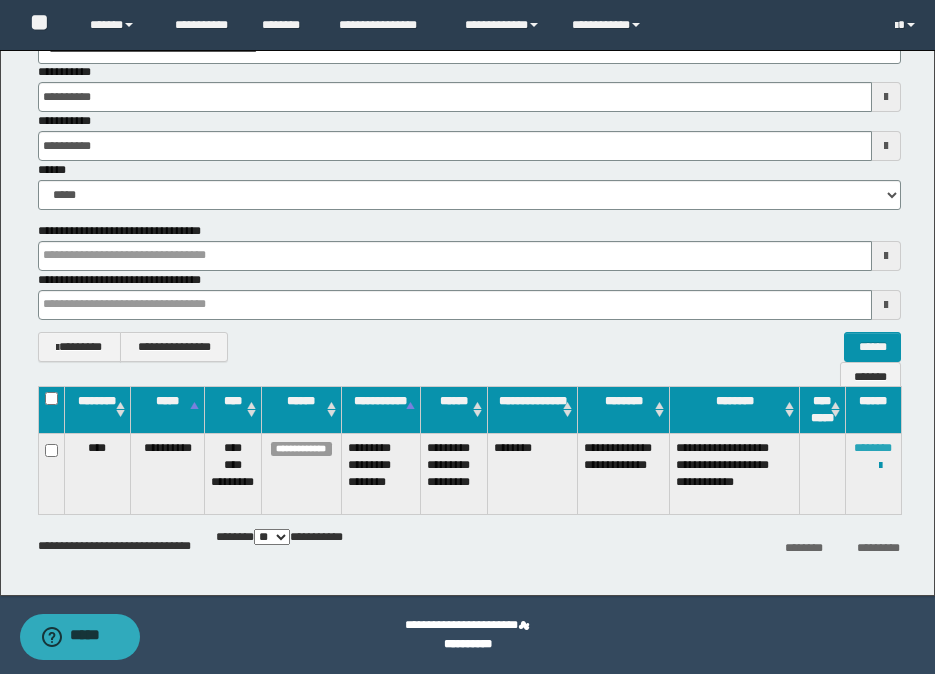 click on "********" at bounding box center [873, 448] 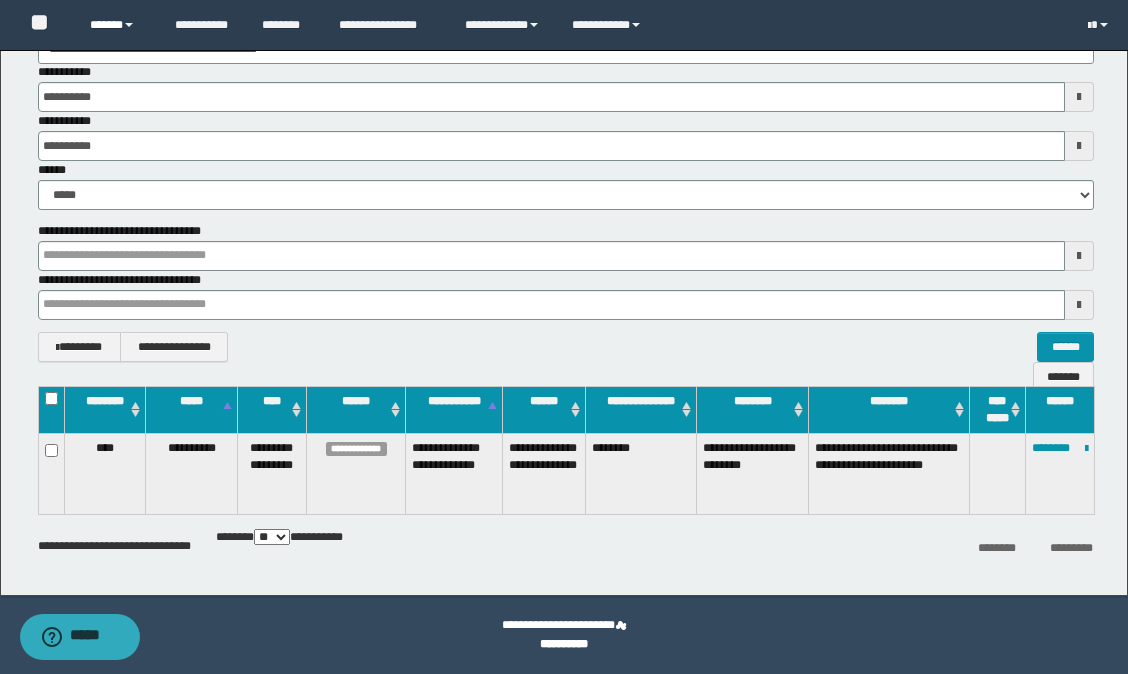 click on "******" at bounding box center [117, 25] 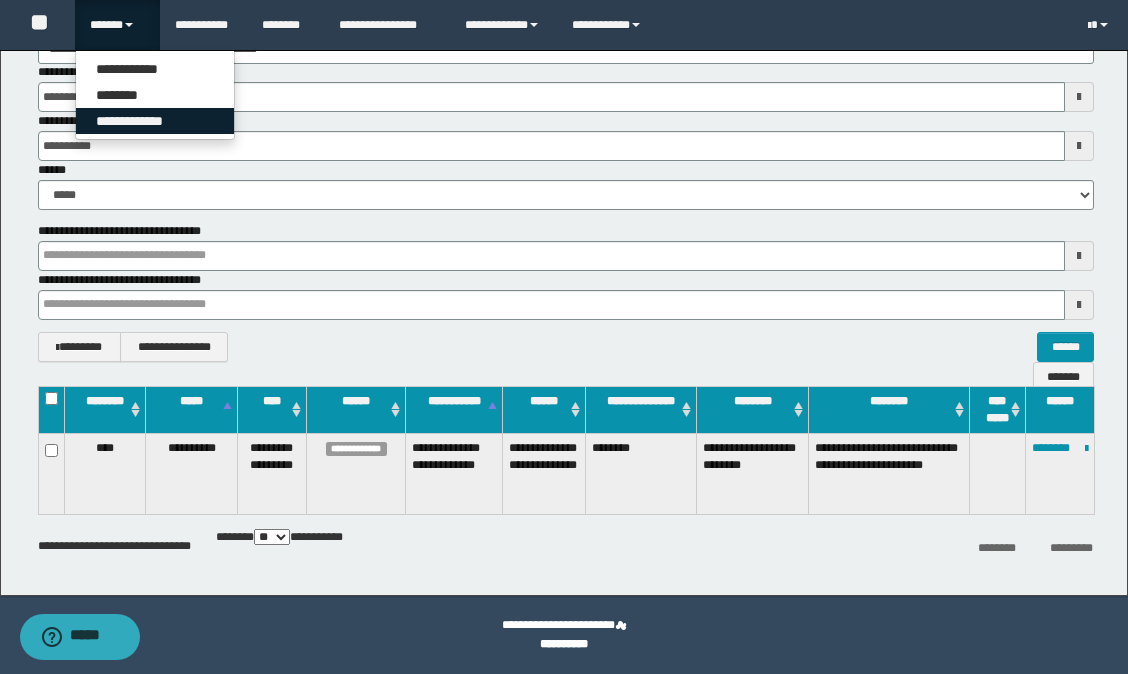 click on "**********" at bounding box center (155, 121) 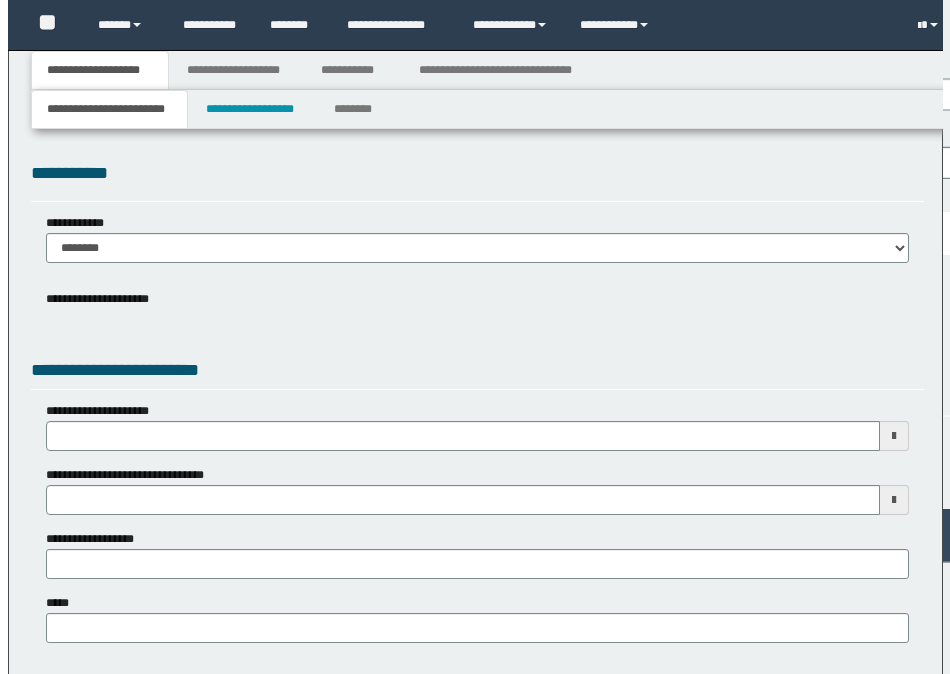 scroll, scrollTop: 0, scrollLeft: 0, axis: both 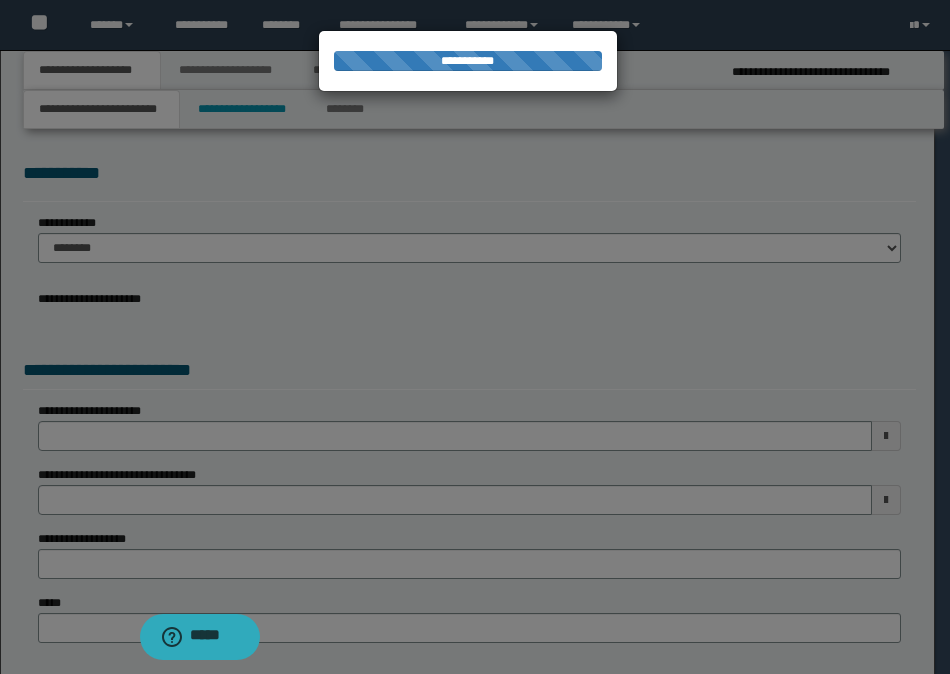 select on "*" 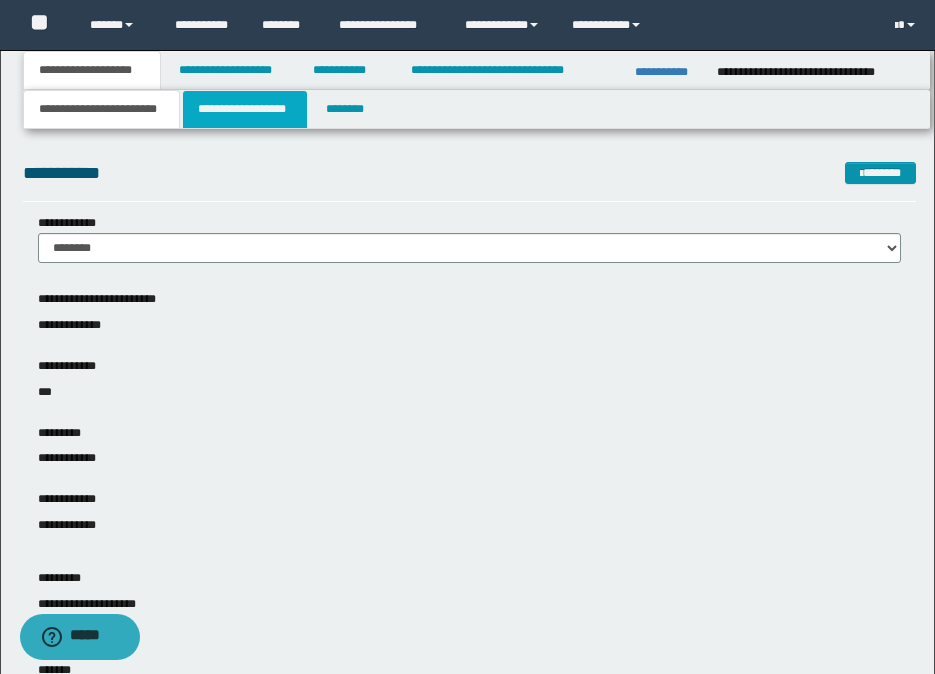 click on "**********" at bounding box center (245, 109) 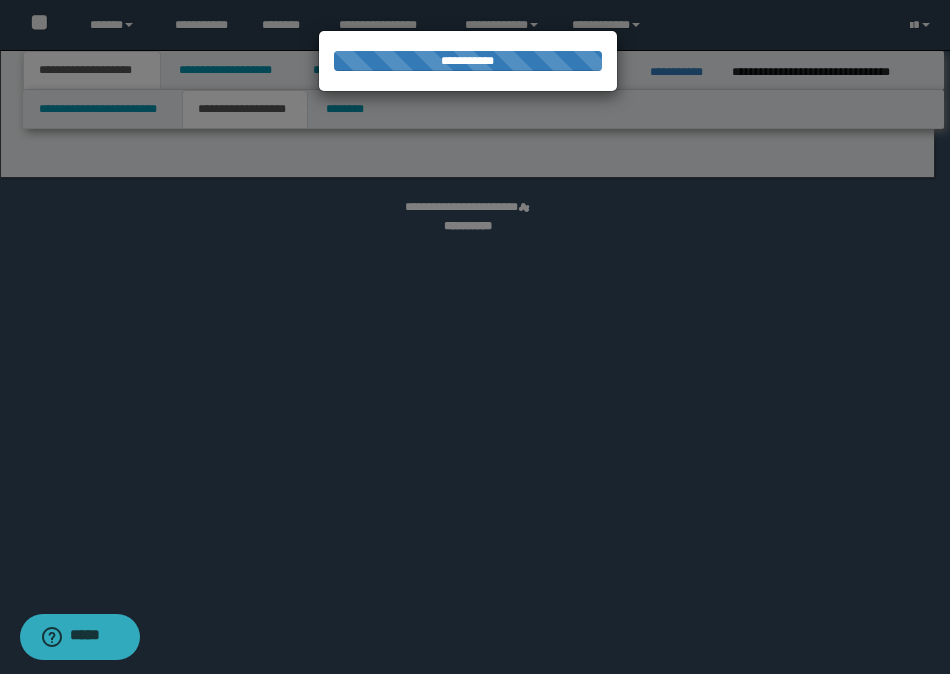 select on "*" 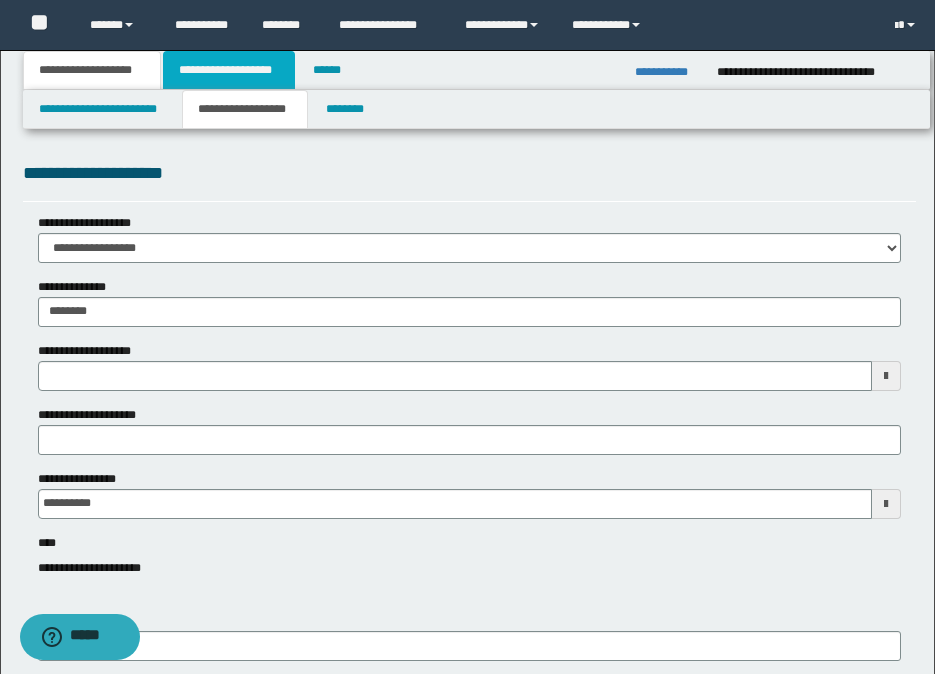 click on "**********" at bounding box center (229, 70) 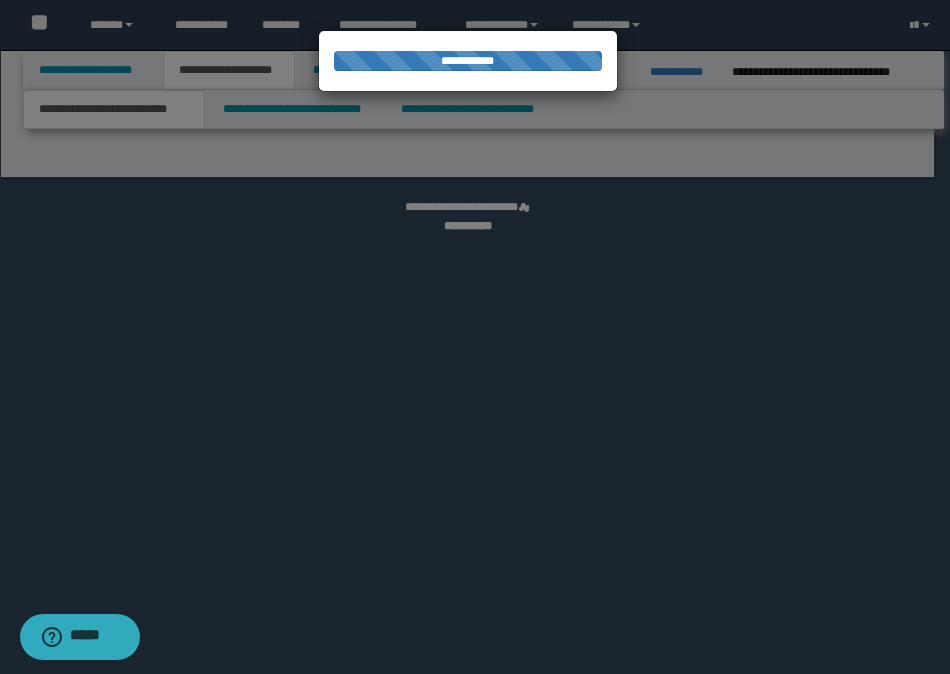 select on "*" 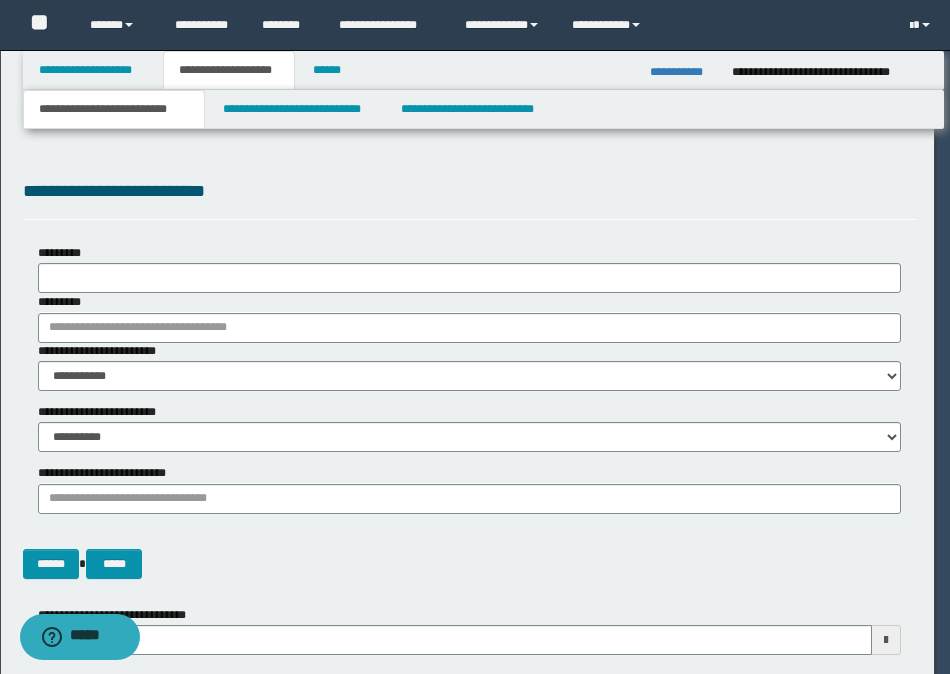 scroll, scrollTop: 0, scrollLeft: 0, axis: both 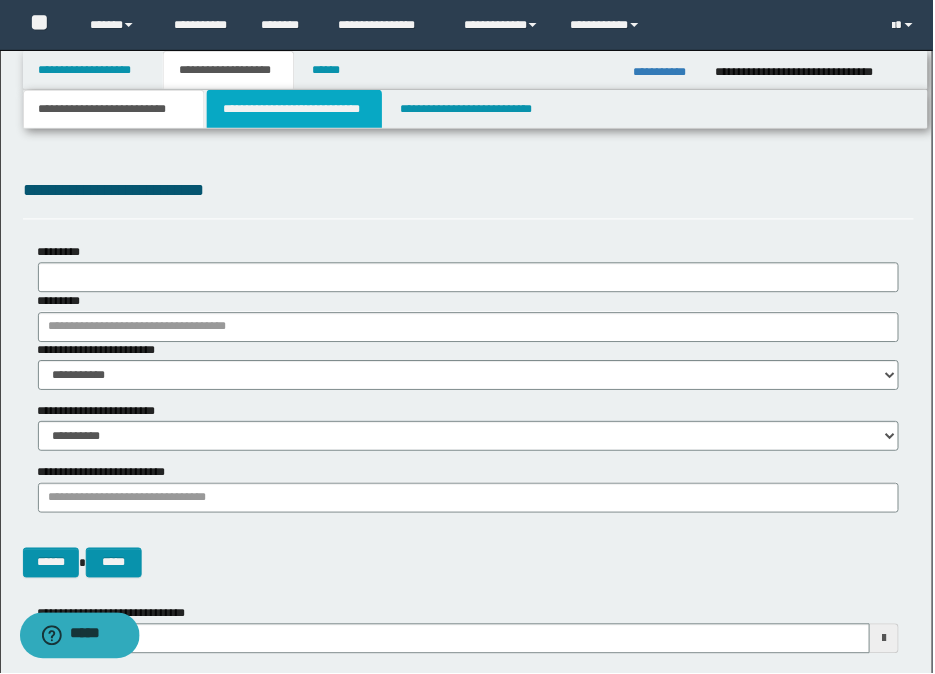 click on "**********" at bounding box center [295, 109] 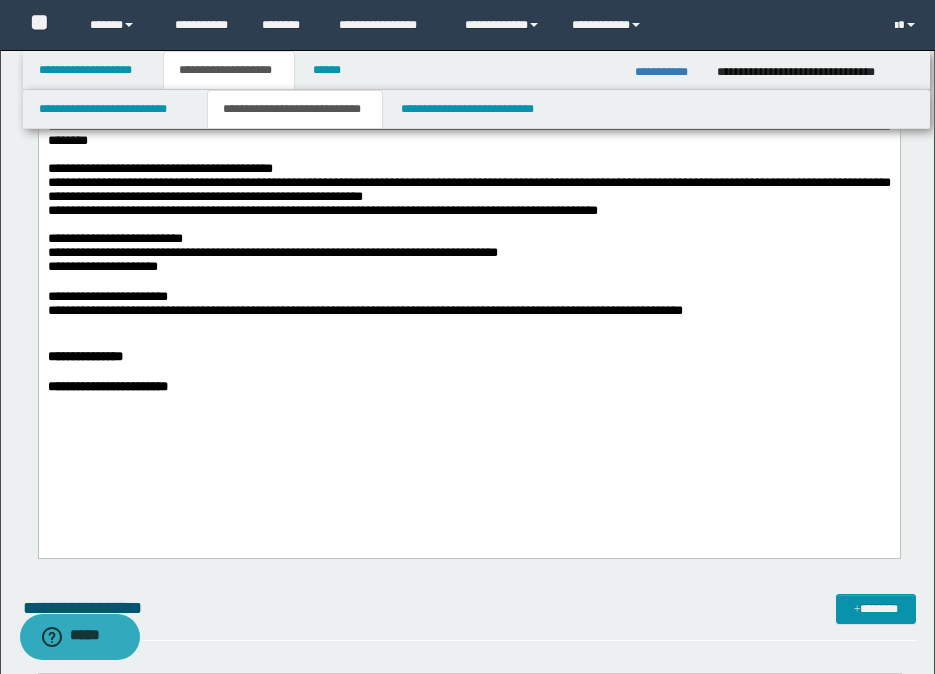 scroll, scrollTop: 600, scrollLeft: 0, axis: vertical 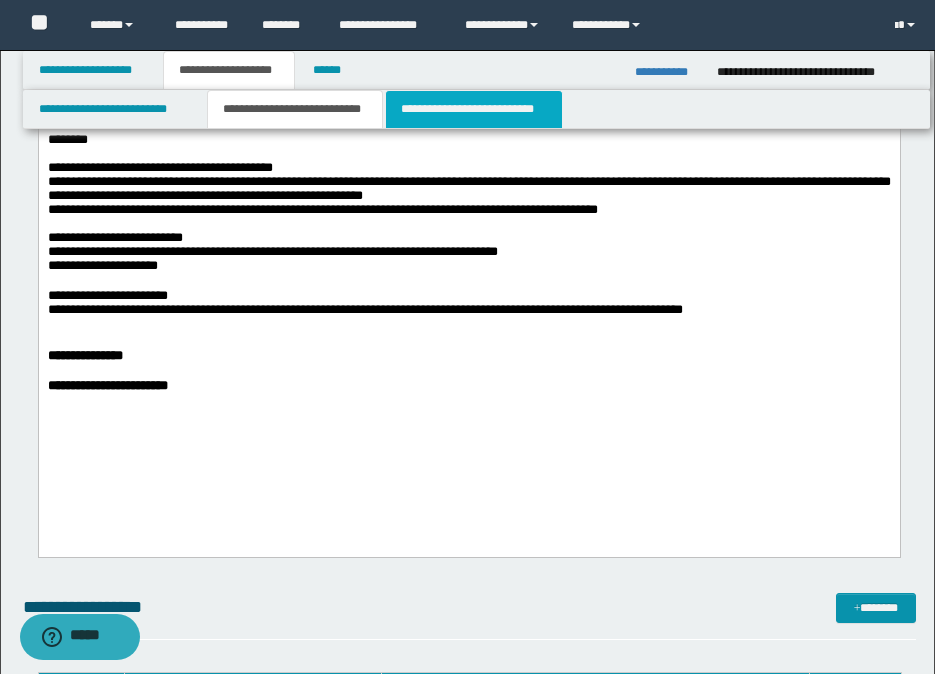click on "**********" at bounding box center (474, 109) 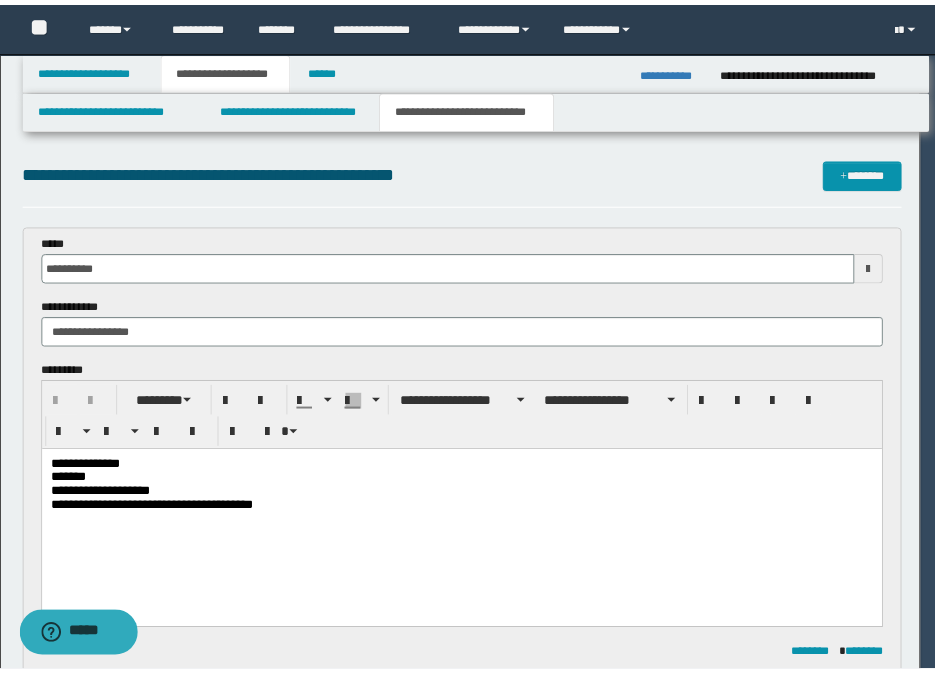 scroll, scrollTop: 0, scrollLeft: 0, axis: both 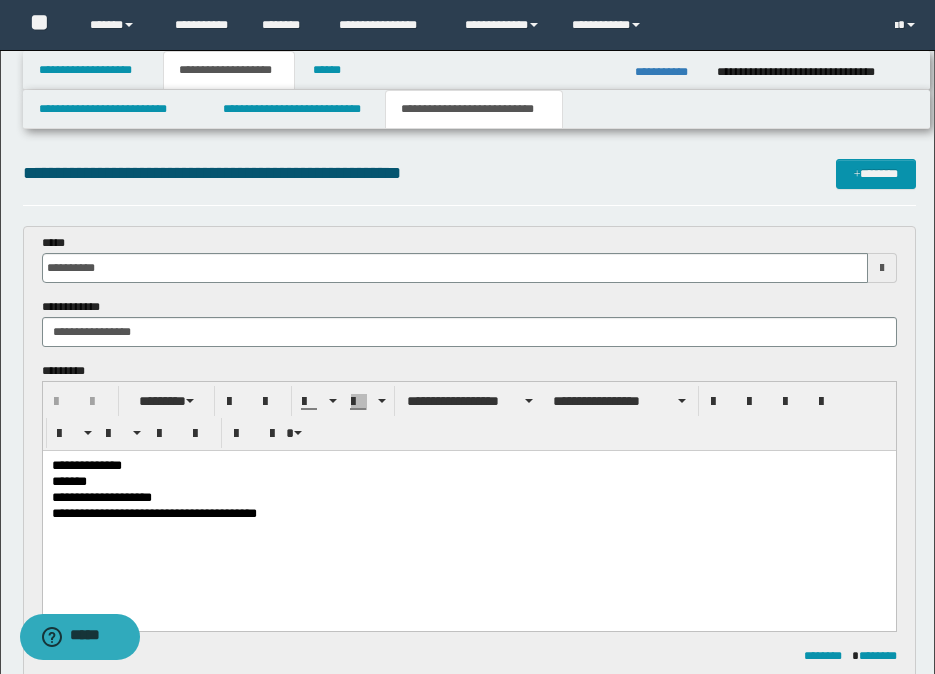 click on "**********" at bounding box center (668, 72) 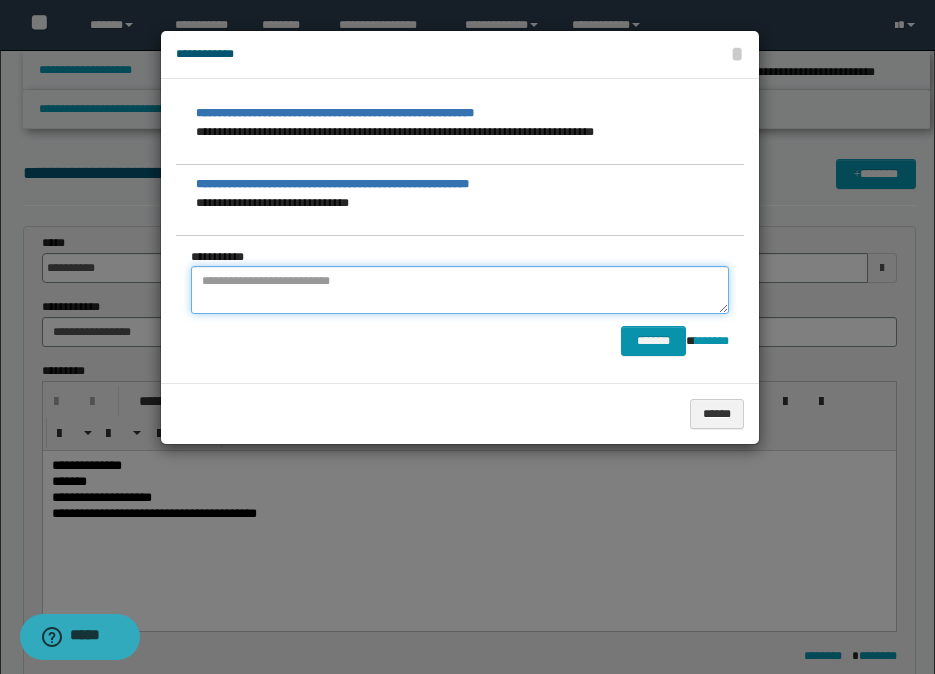 click at bounding box center (460, 290) 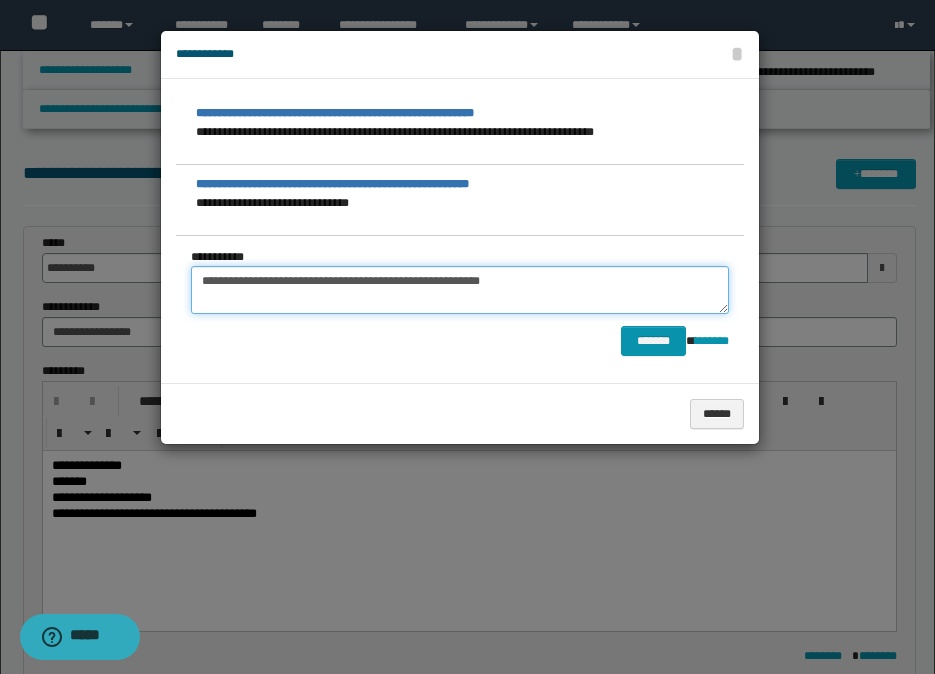 drag, startPoint x: 467, startPoint y: 299, endPoint x: 493, endPoint y: 291, distance: 27.202942 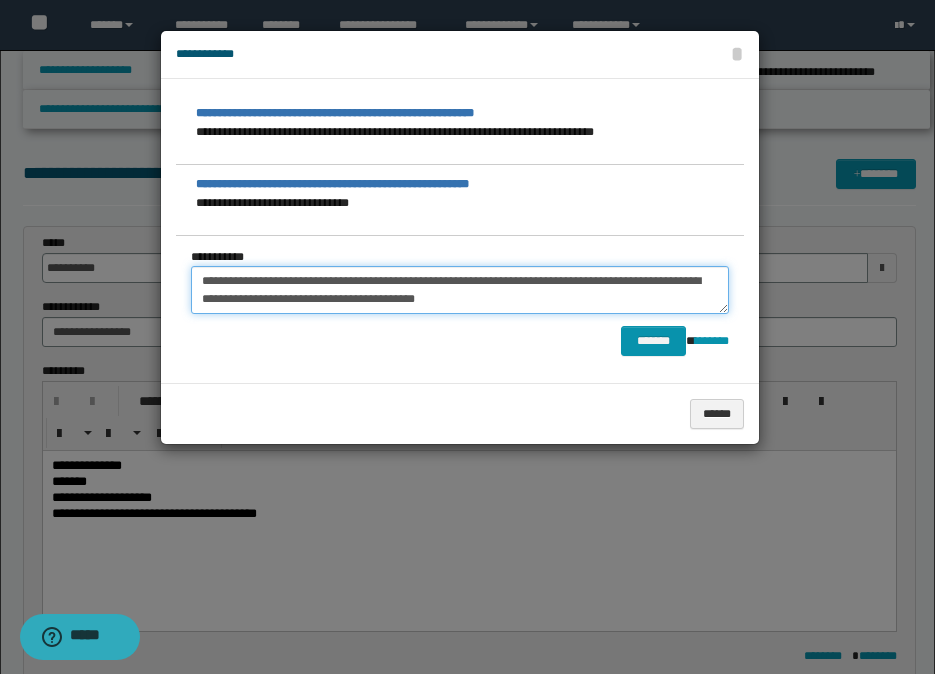 drag, startPoint x: 465, startPoint y: 302, endPoint x: 176, endPoint y: 280, distance: 289.83615 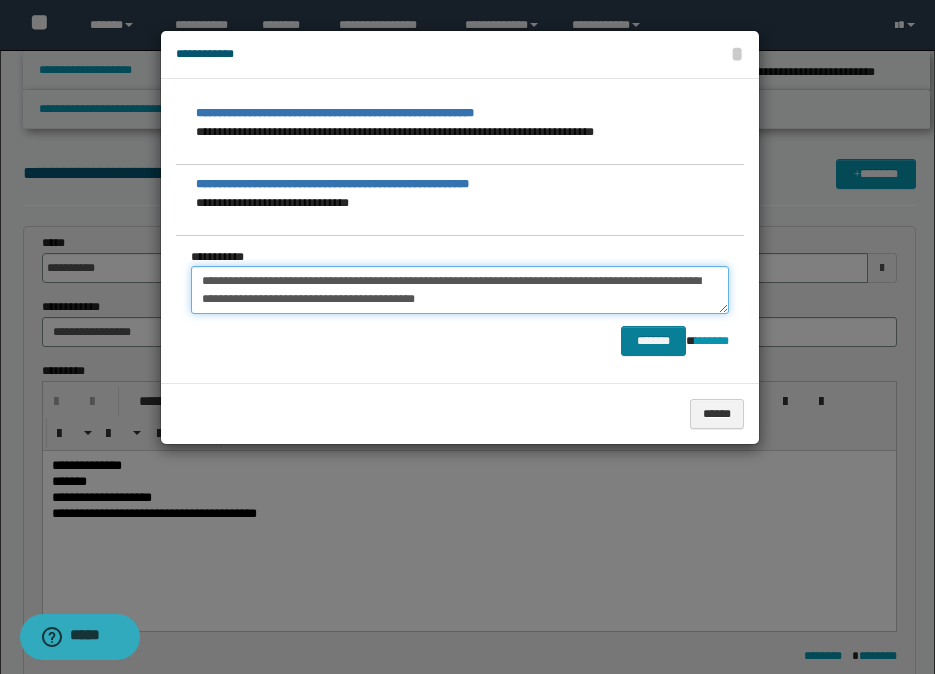 type on "**********" 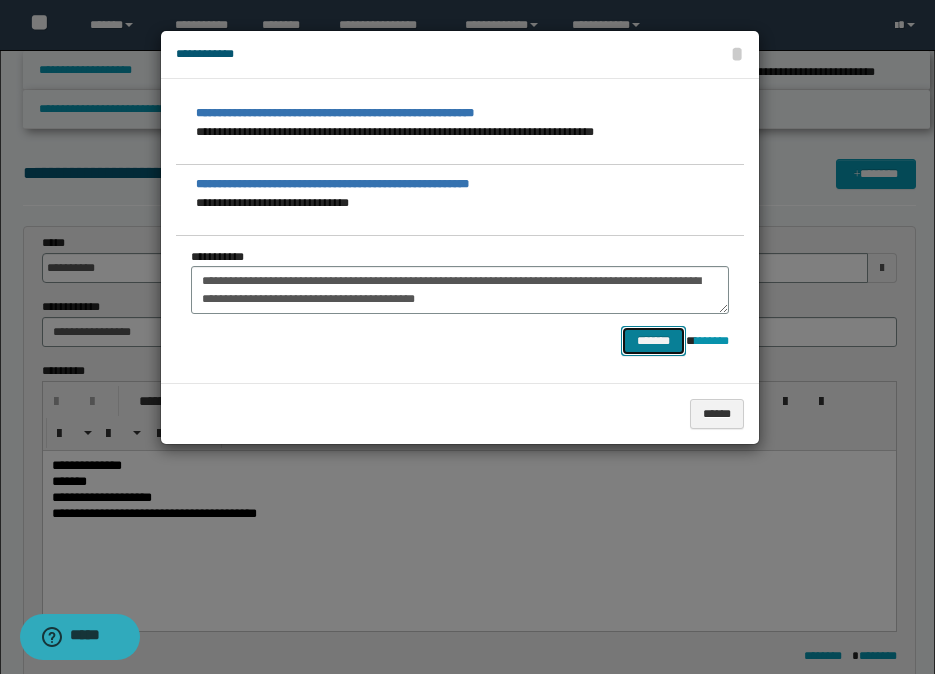 click on "*******" at bounding box center [653, 341] 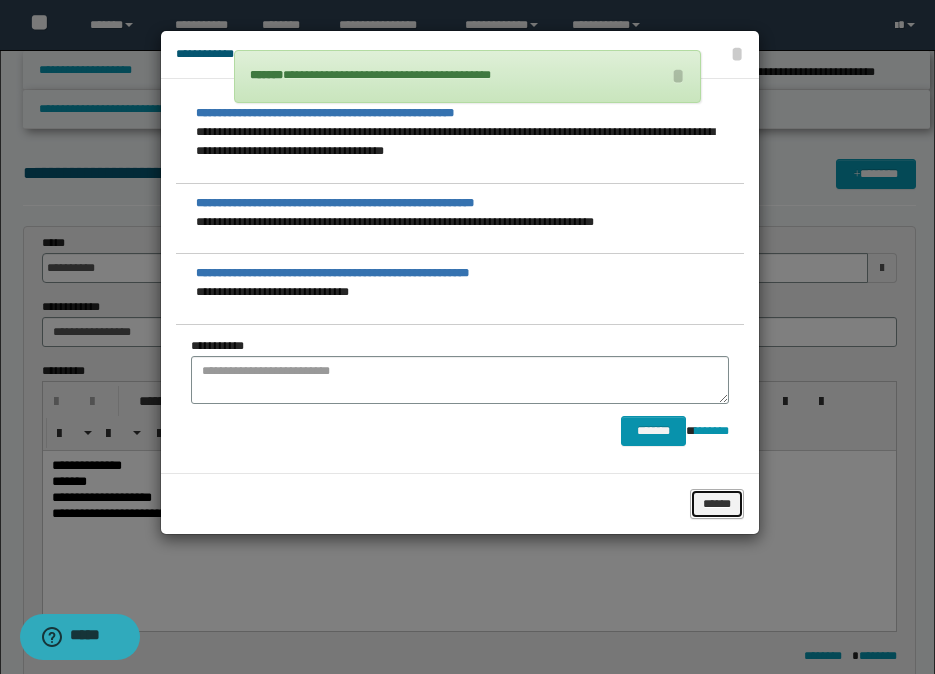 click on "******" at bounding box center (717, 504) 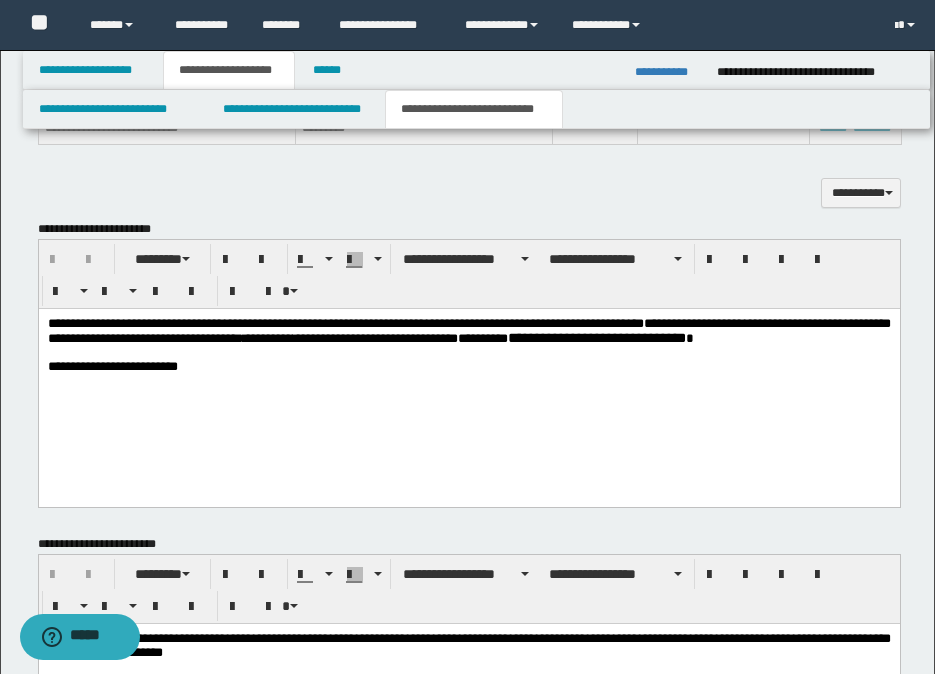 scroll, scrollTop: 800, scrollLeft: 0, axis: vertical 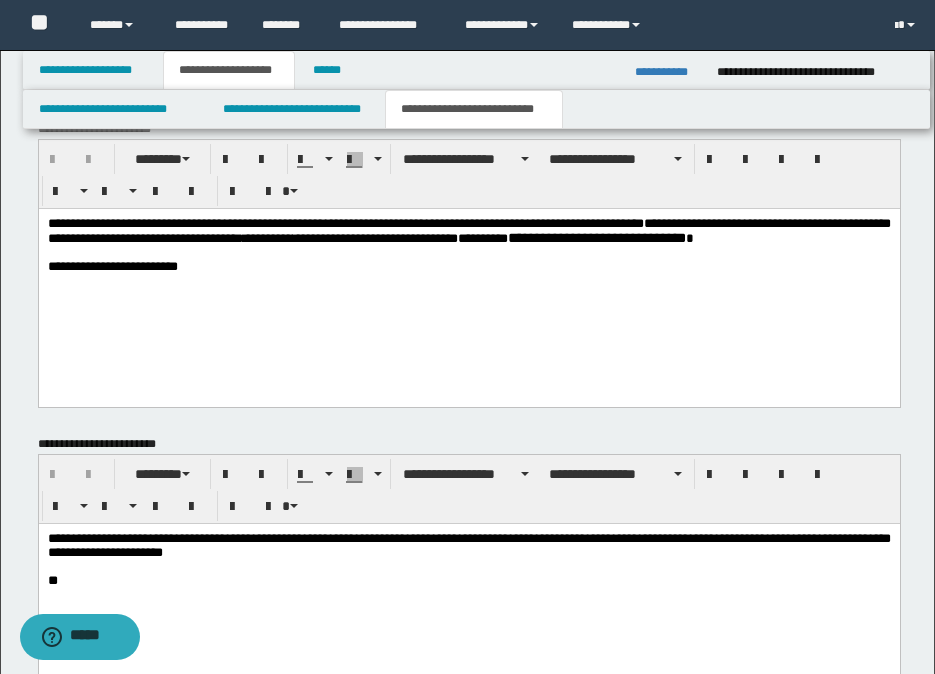 click on "**********" at bounding box center (468, 269) 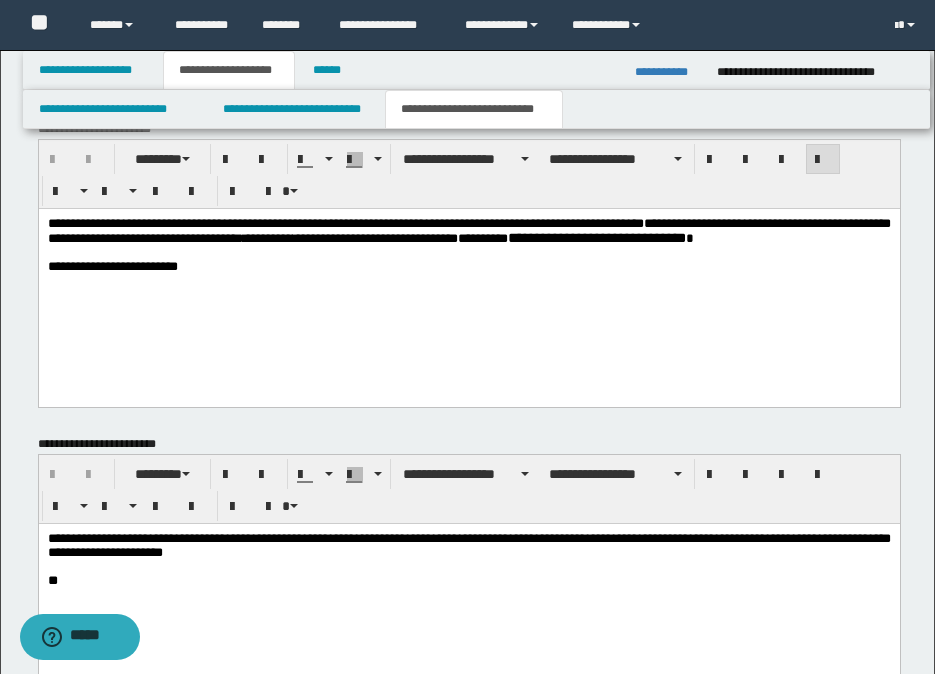 click on "**********" at bounding box center (468, 266) 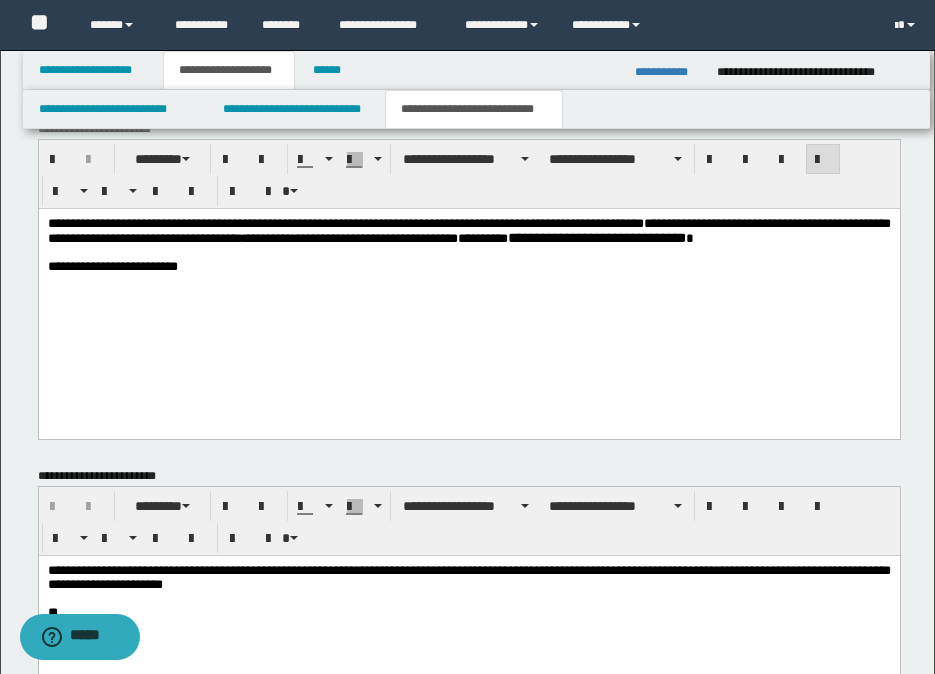 paste 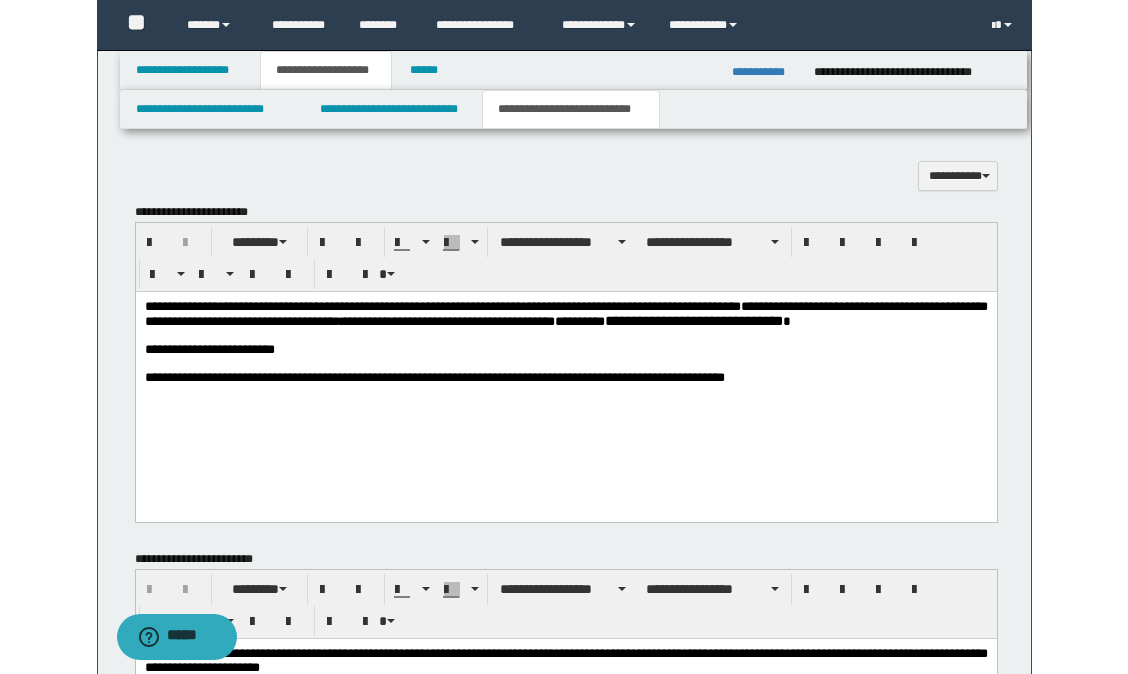 scroll, scrollTop: 700, scrollLeft: 0, axis: vertical 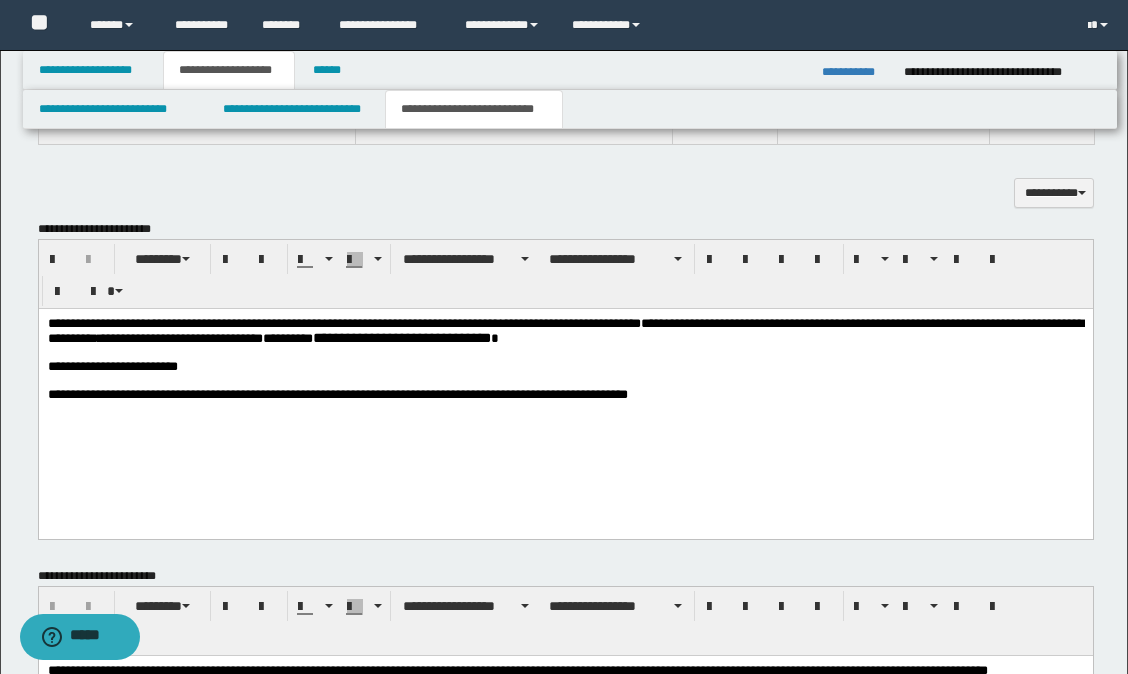 click on "**********" at bounding box center (855, 72) 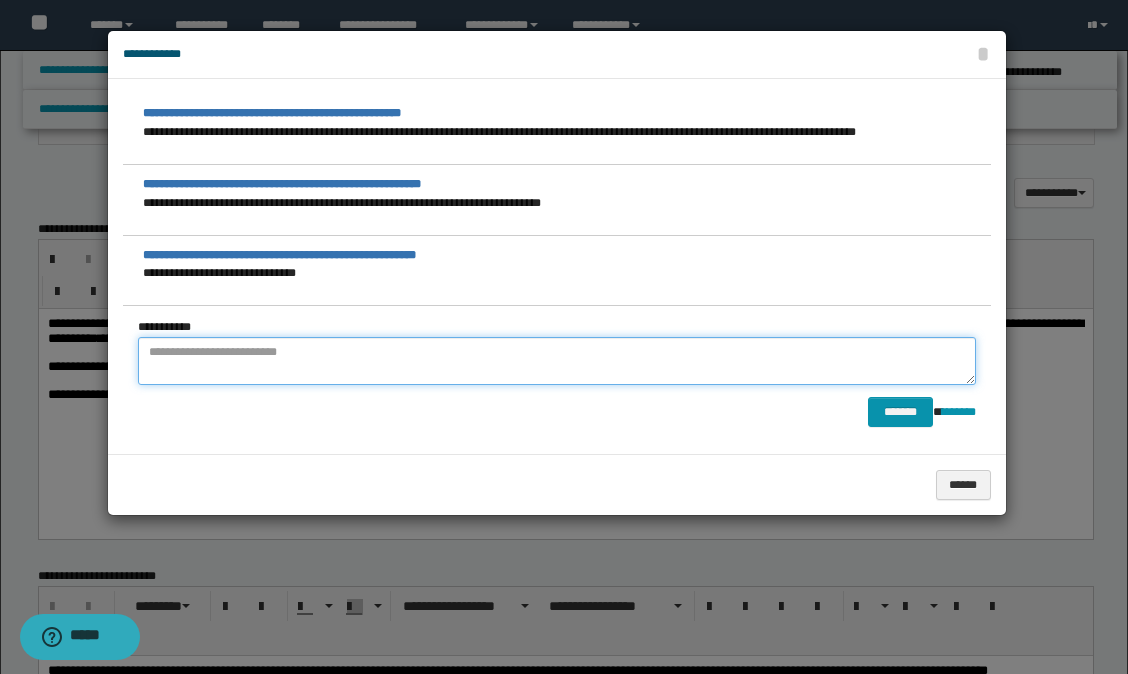 click at bounding box center [557, 361] 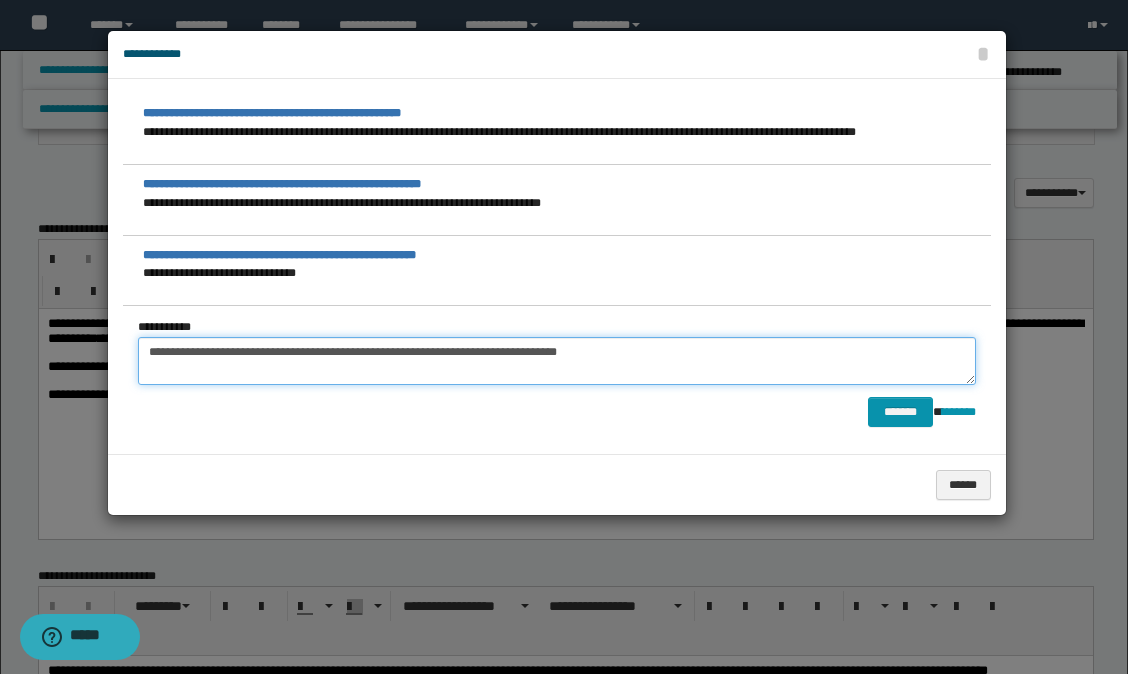 type on "**********" 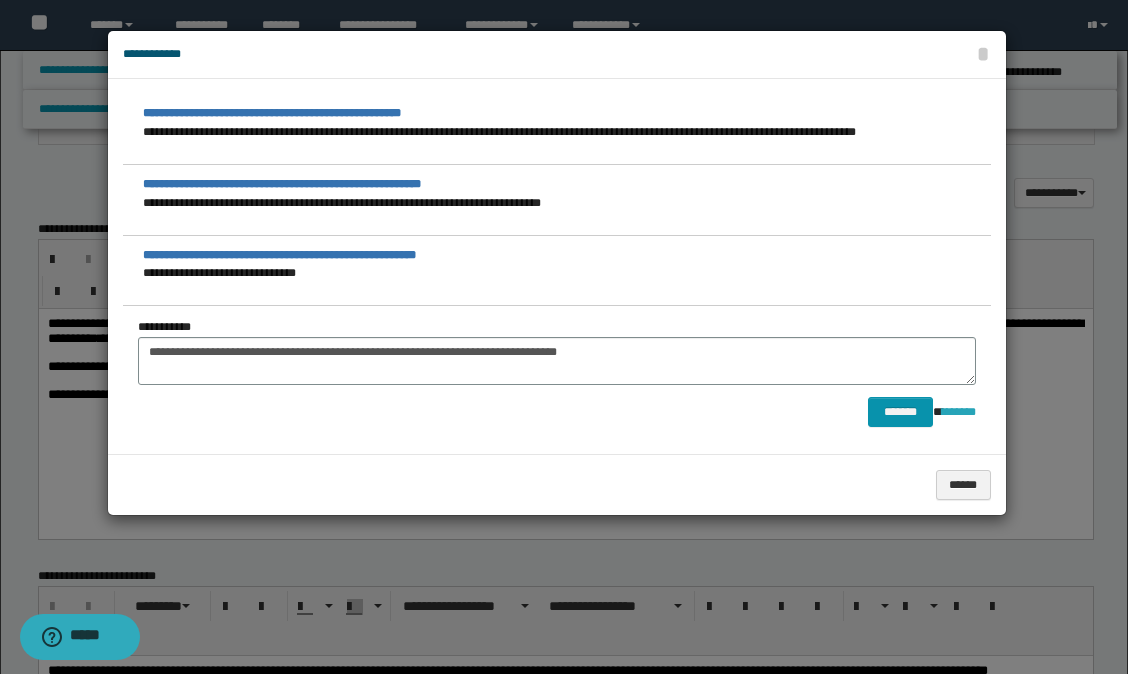 click on "********" at bounding box center (959, 412) 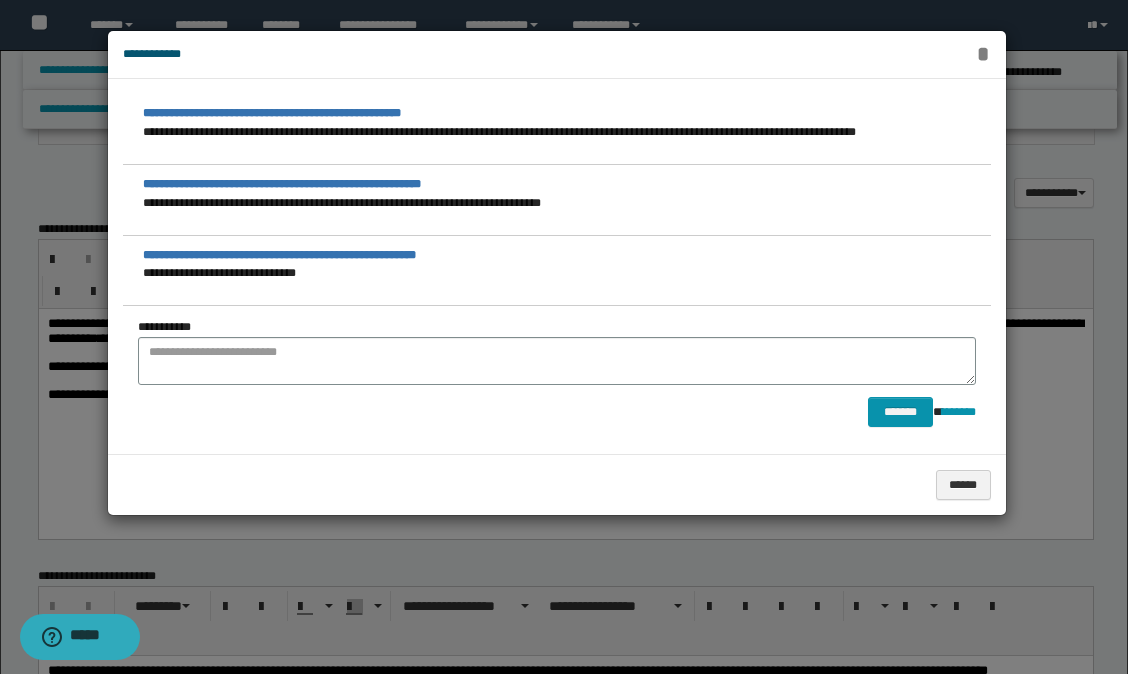 click on "*" at bounding box center (983, 54) 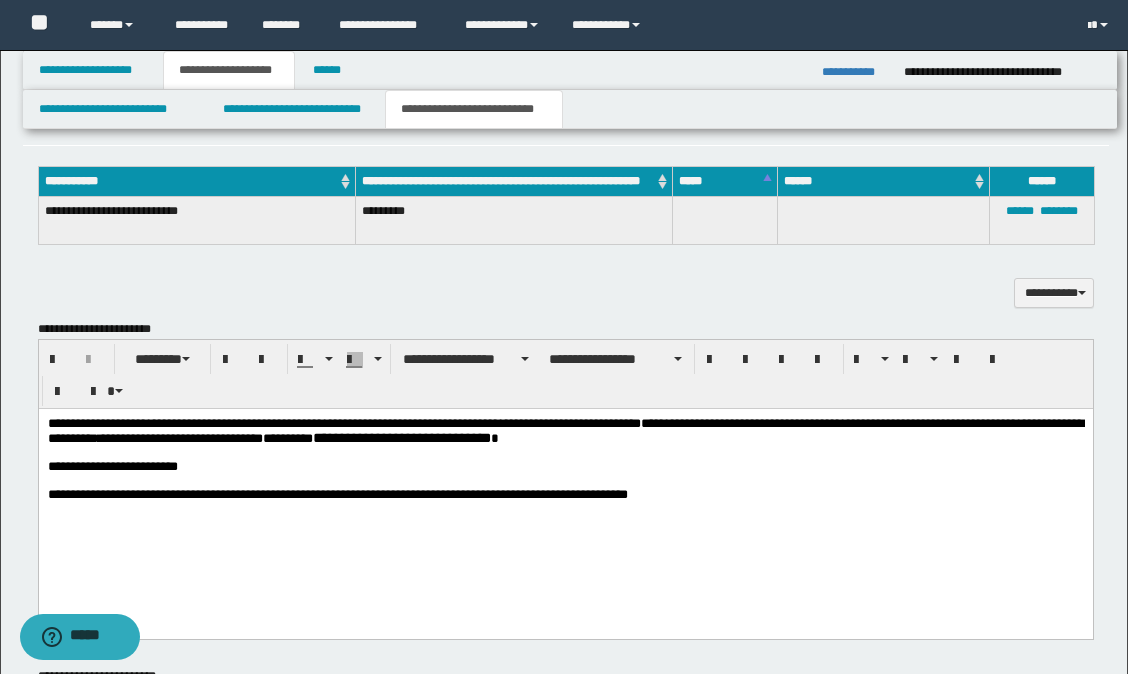 scroll, scrollTop: 400, scrollLeft: 0, axis: vertical 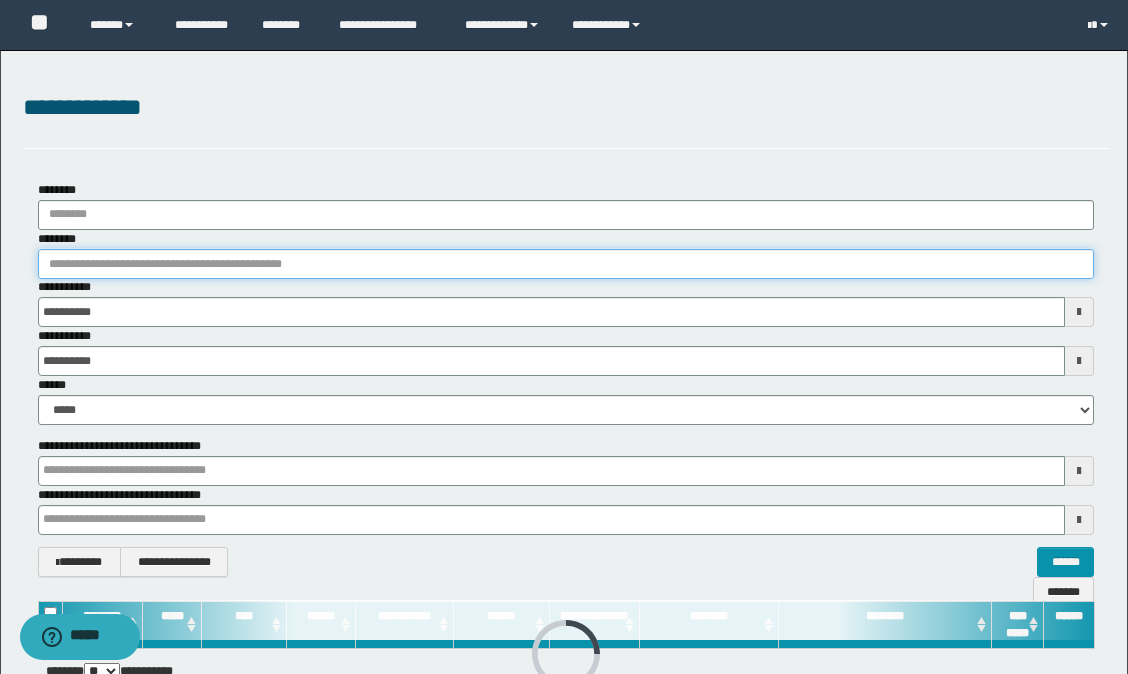 click on "********" at bounding box center (566, 264) 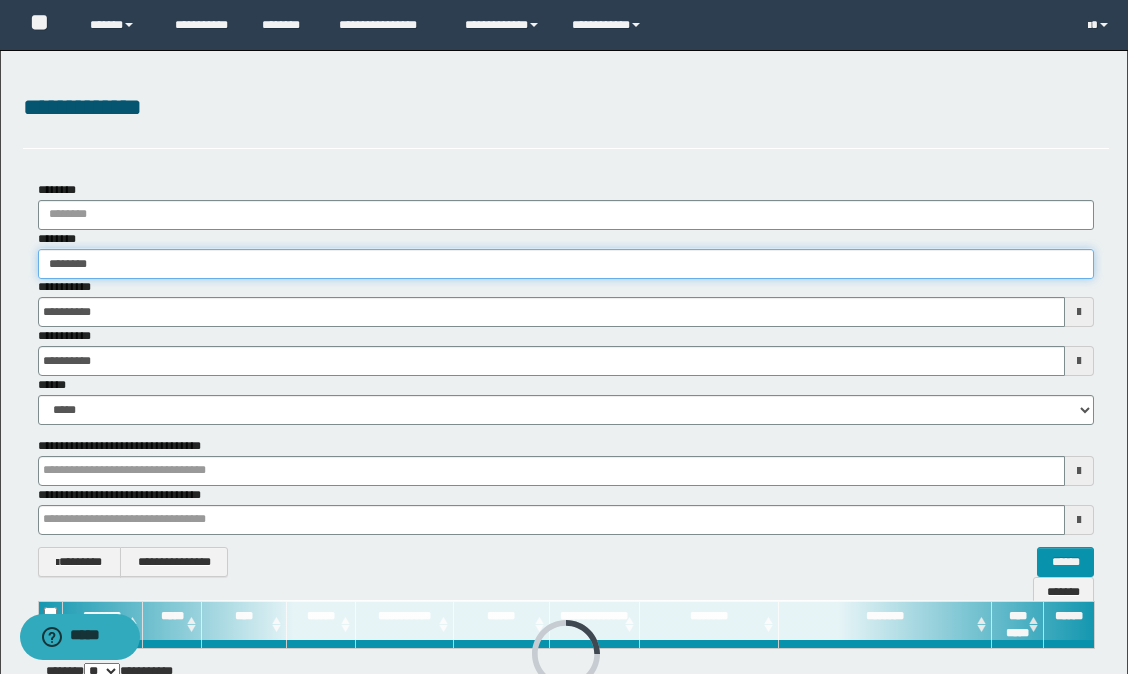 type on "********" 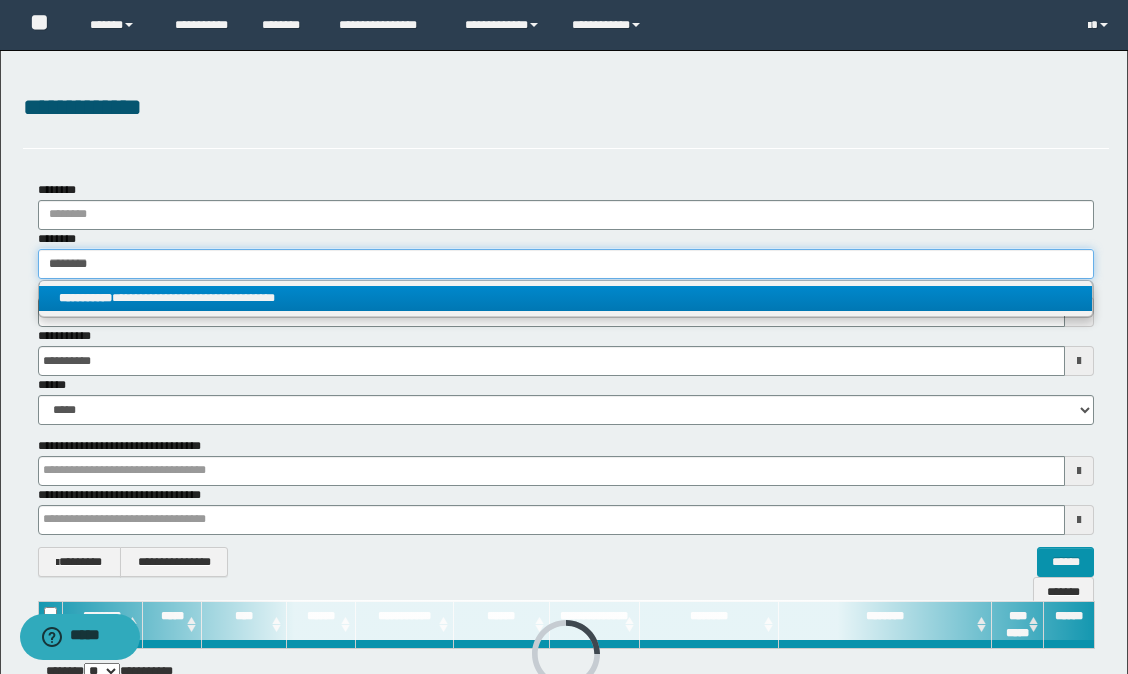 type on "********" 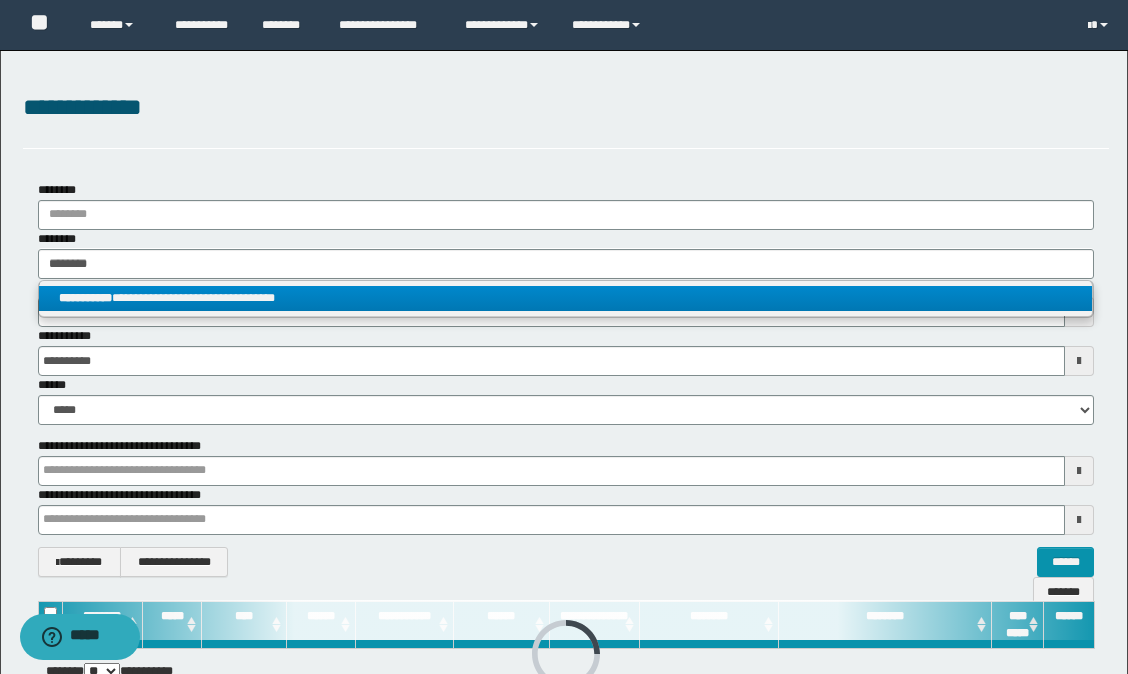 click on "**********" at bounding box center [565, 298] 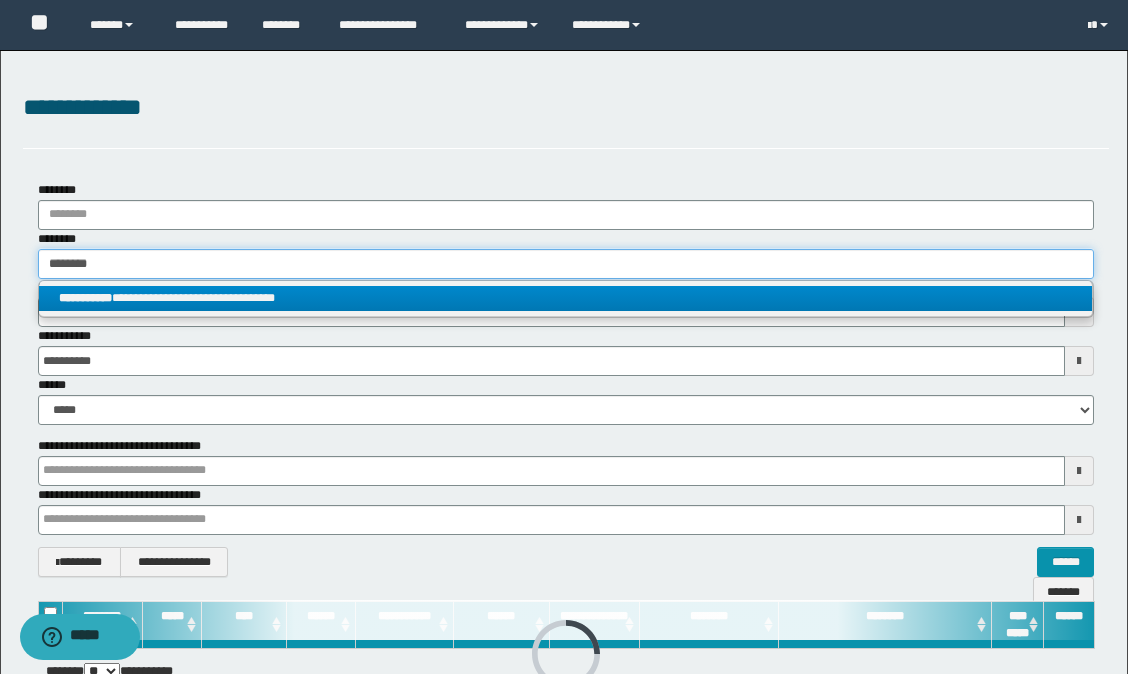 type 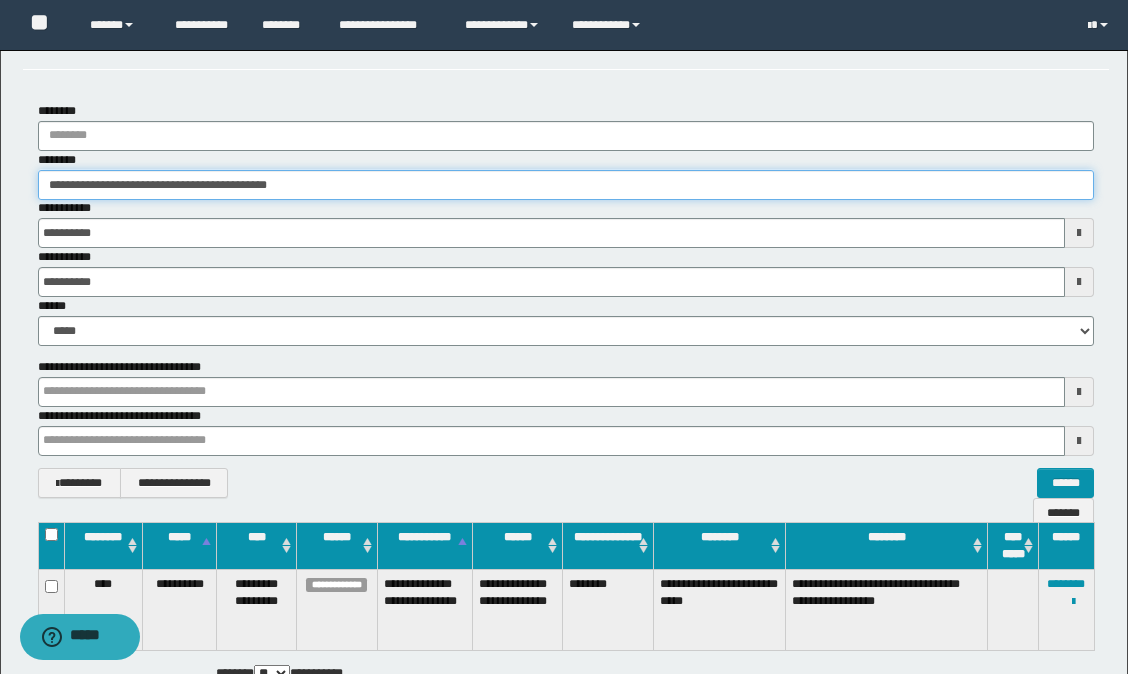 scroll, scrollTop: 200, scrollLeft: 0, axis: vertical 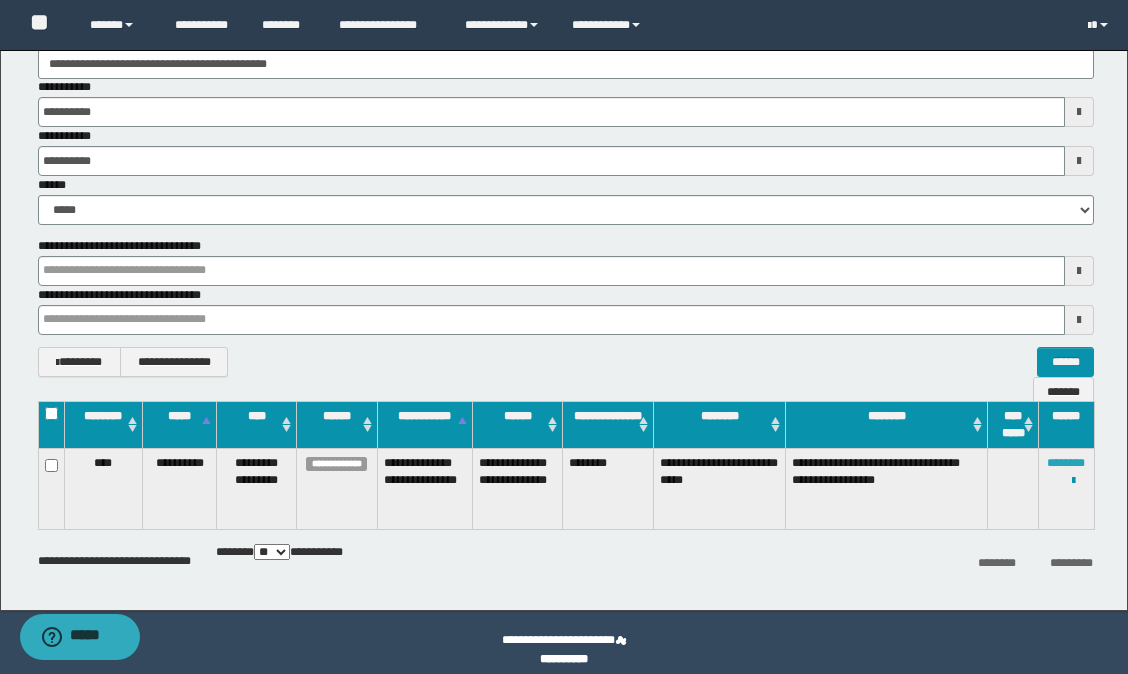 click on "********" at bounding box center (1066, 463) 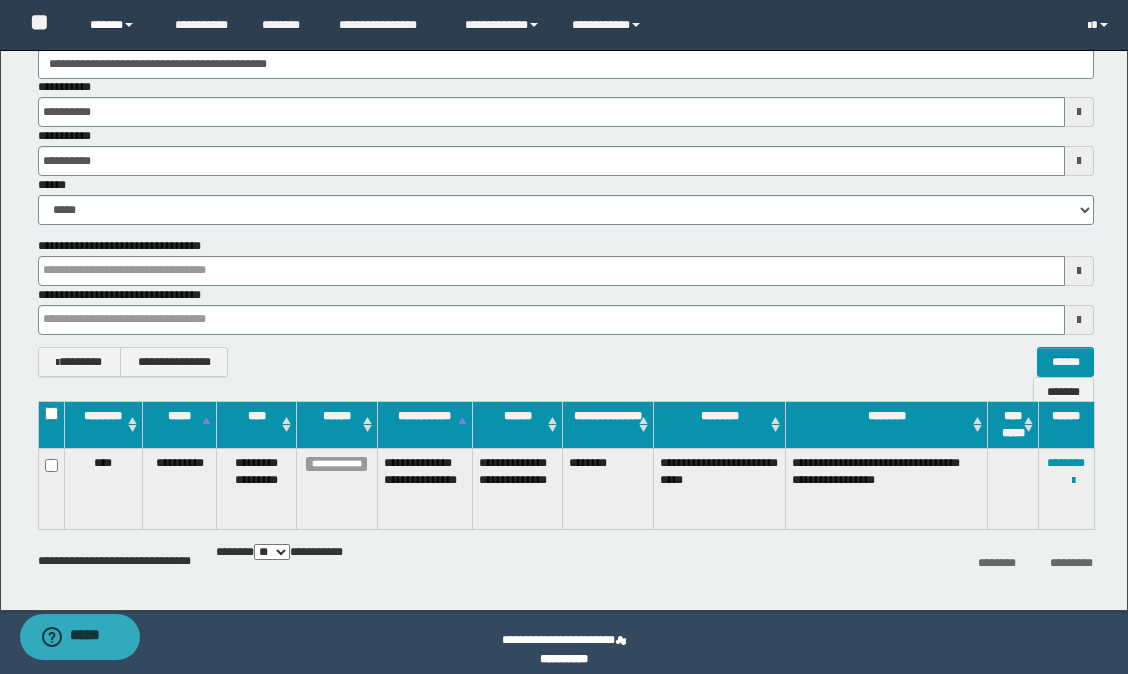 click on "******" at bounding box center [117, 25] 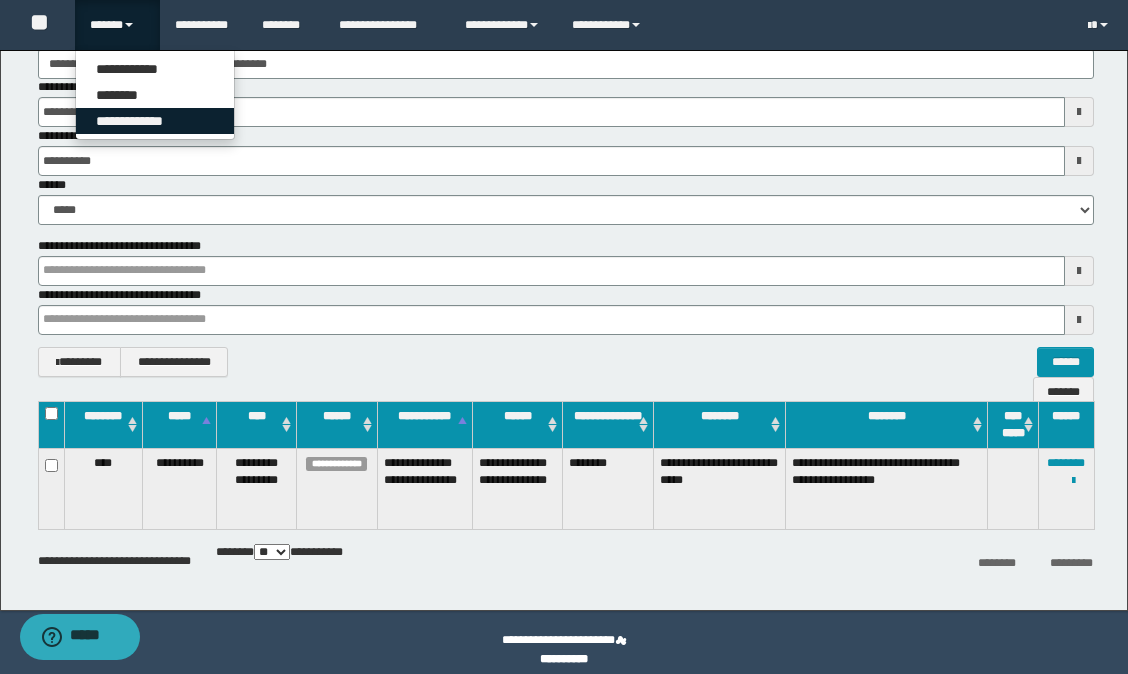 click on "**********" at bounding box center (155, 121) 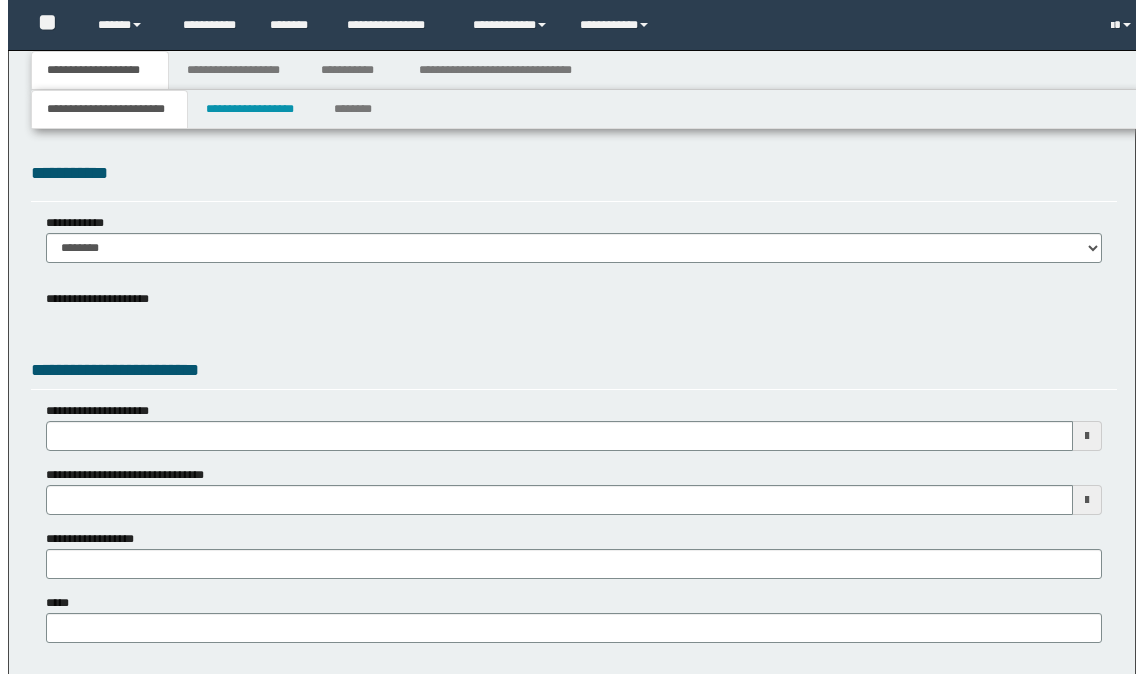 scroll, scrollTop: 0, scrollLeft: 0, axis: both 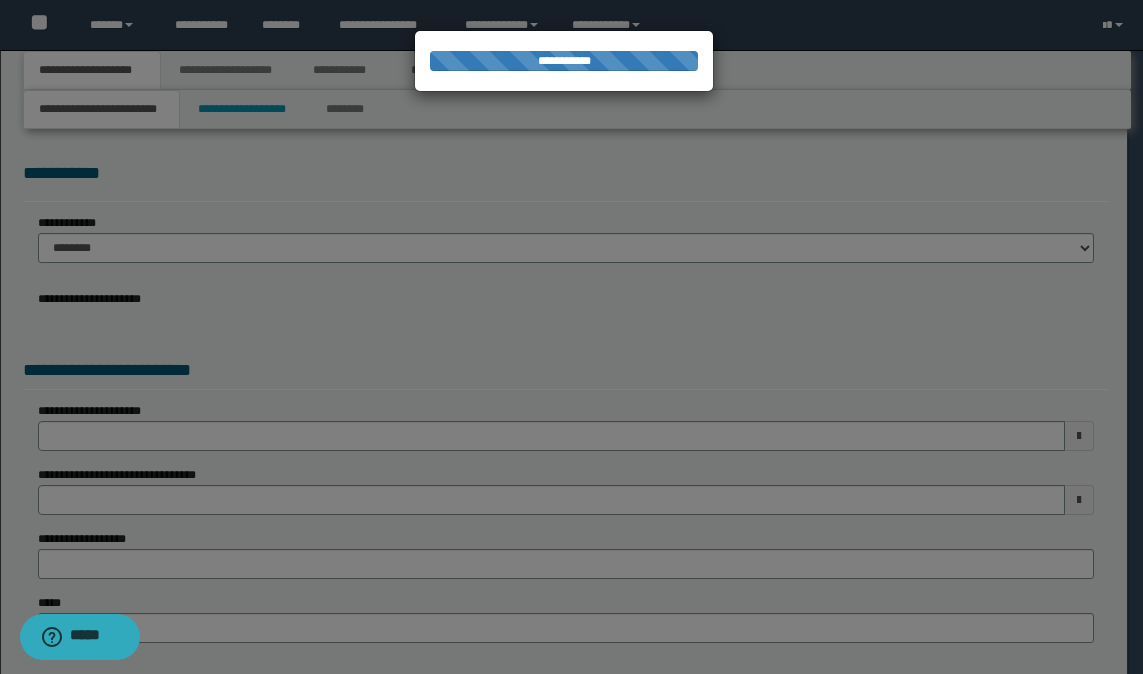 select on "*" 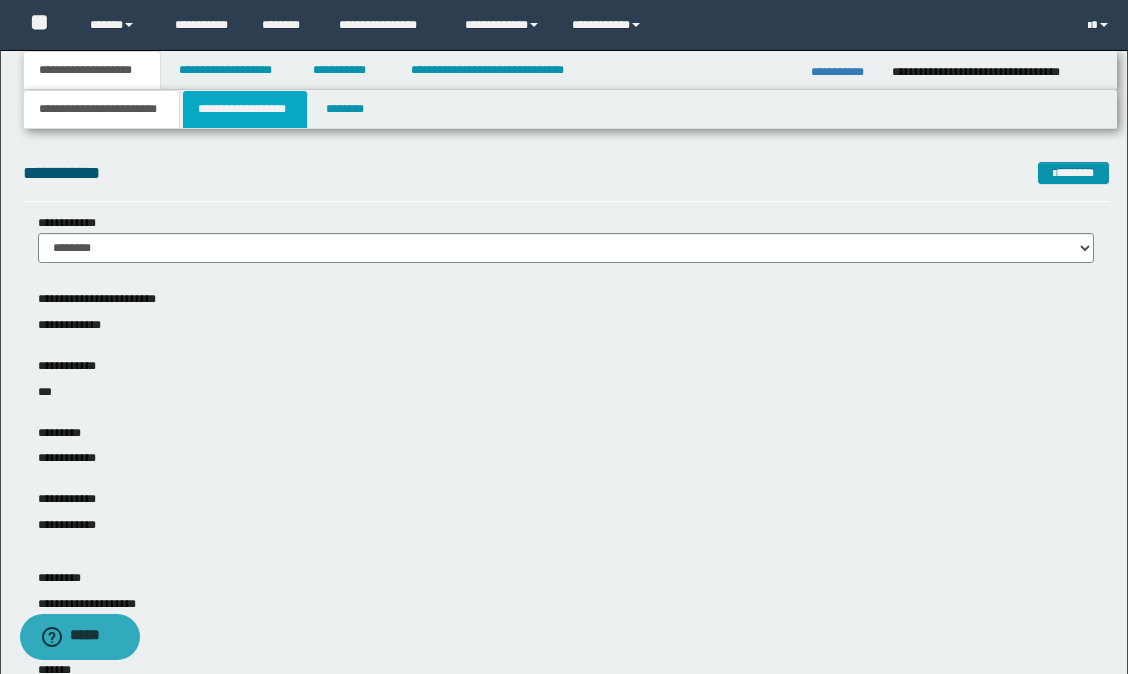 click on "**********" at bounding box center [245, 109] 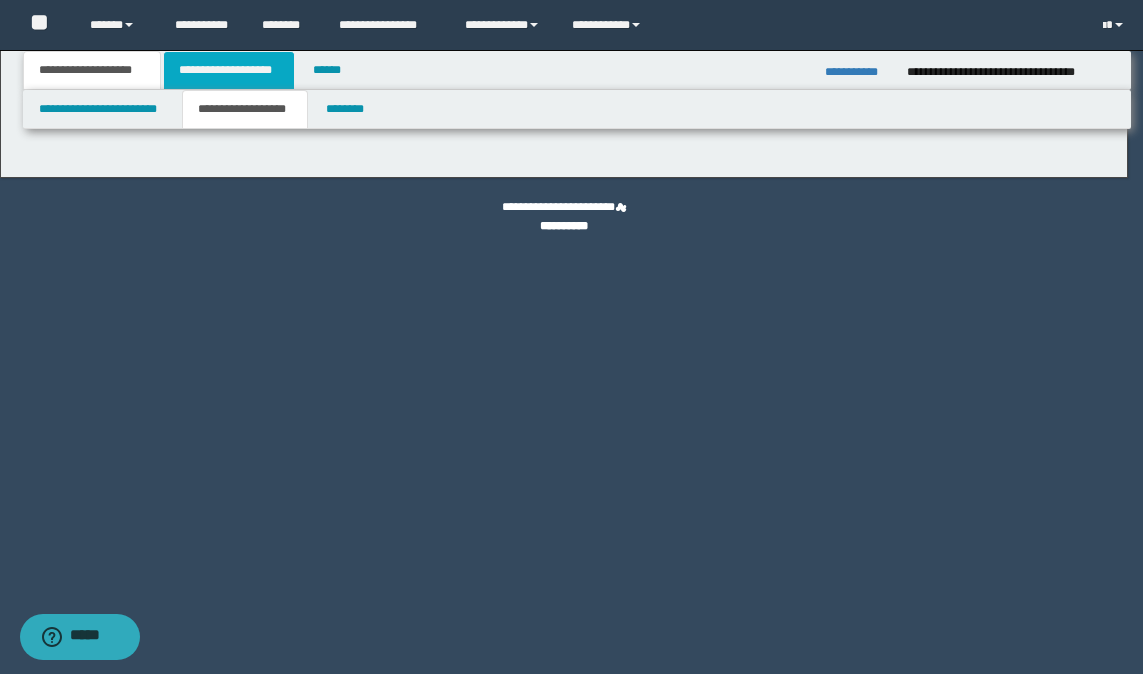 type on "********" 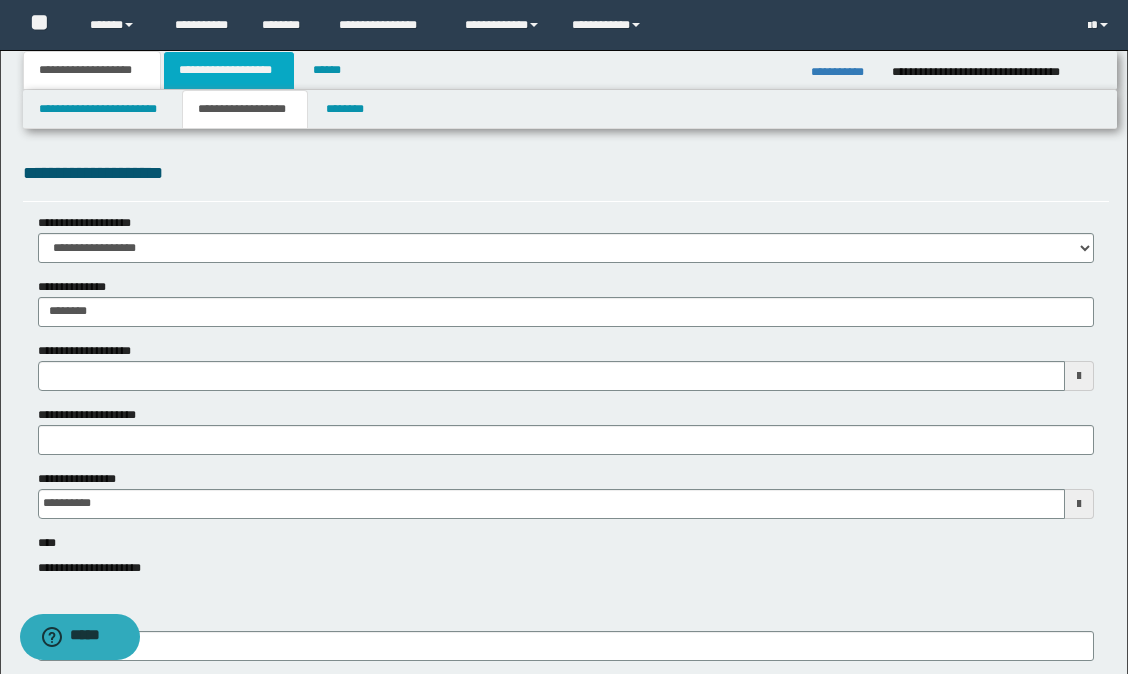 click on "**********" at bounding box center [229, 70] 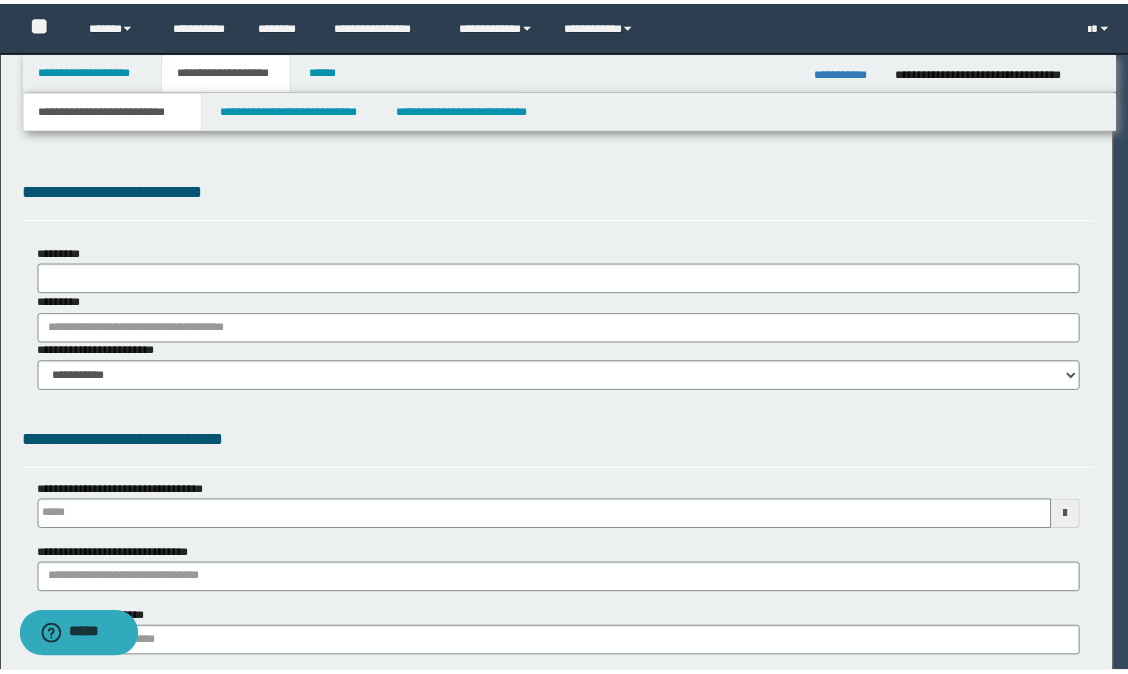 scroll, scrollTop: 0, scrollLeft: 0, axis: both 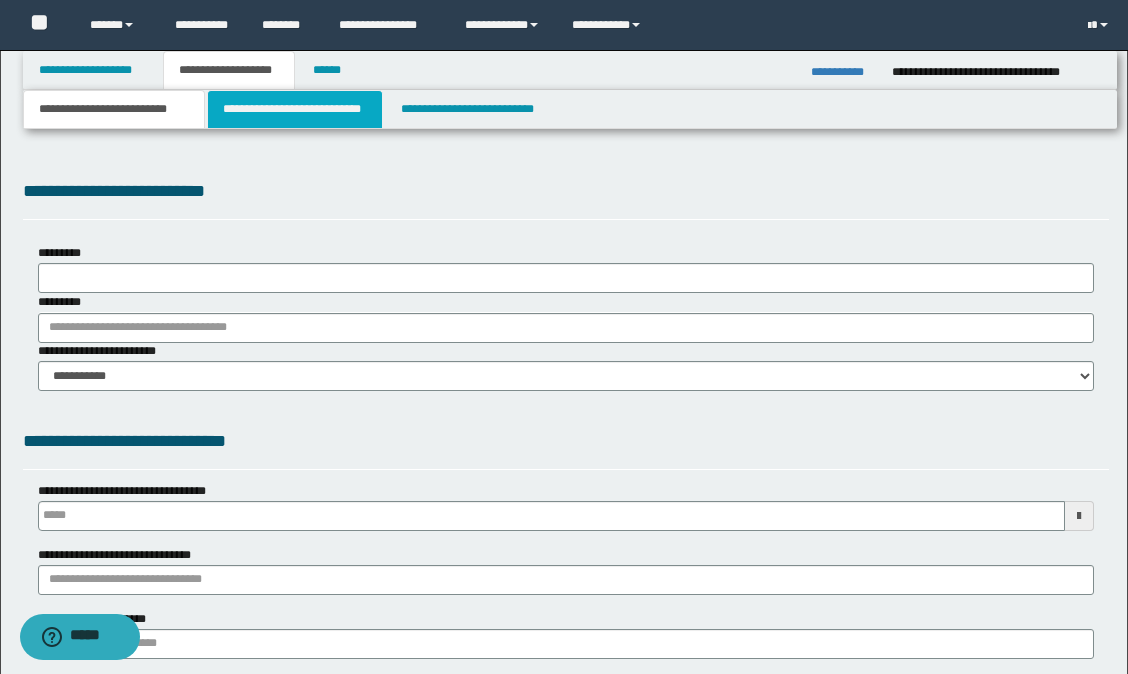 click on "**********" at bounding box center [295, 109] 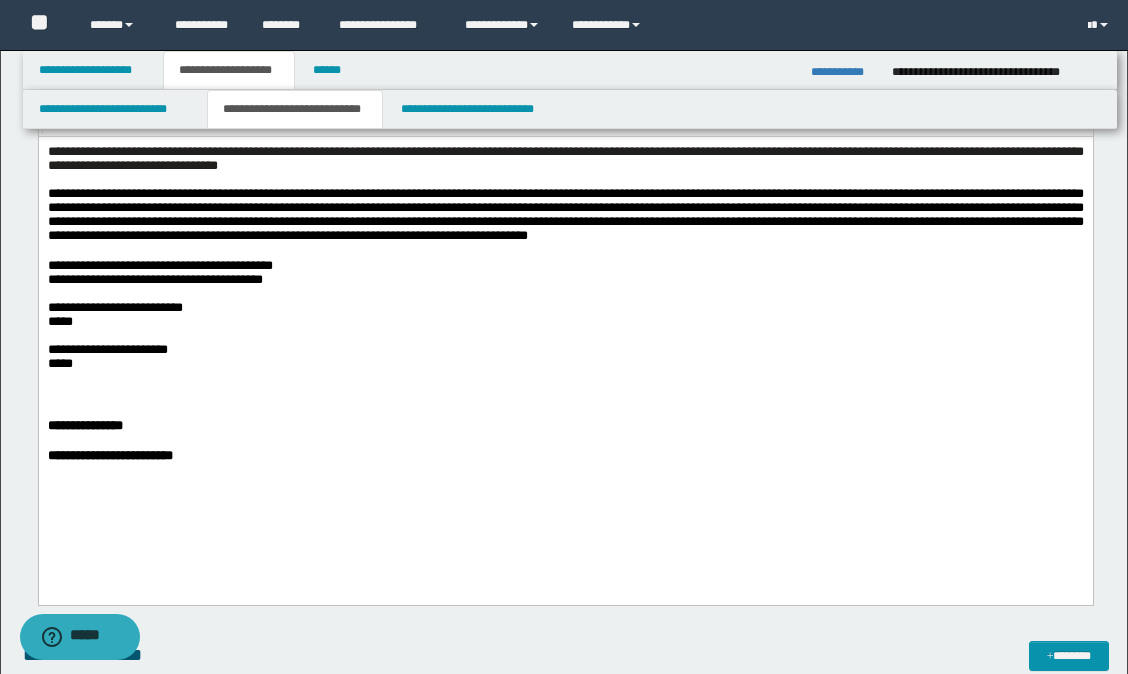 scroll, scrollTop: 500, scrollLeft: 0, axis: vertical 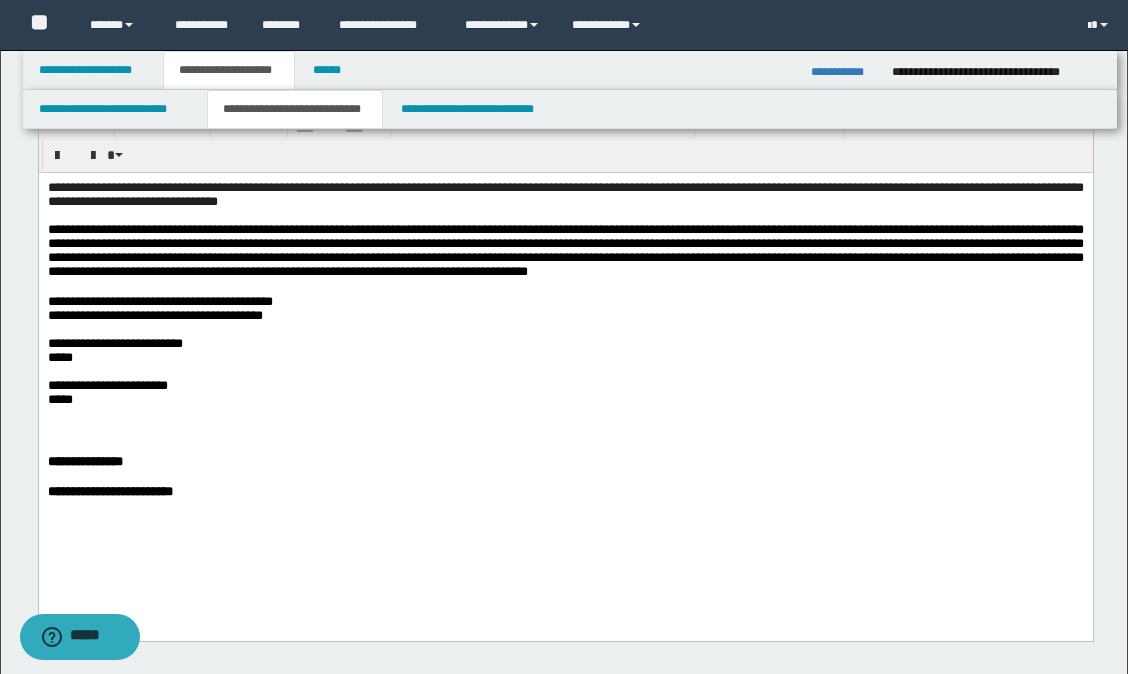 click on "**********" at bounding box center [844, 72] 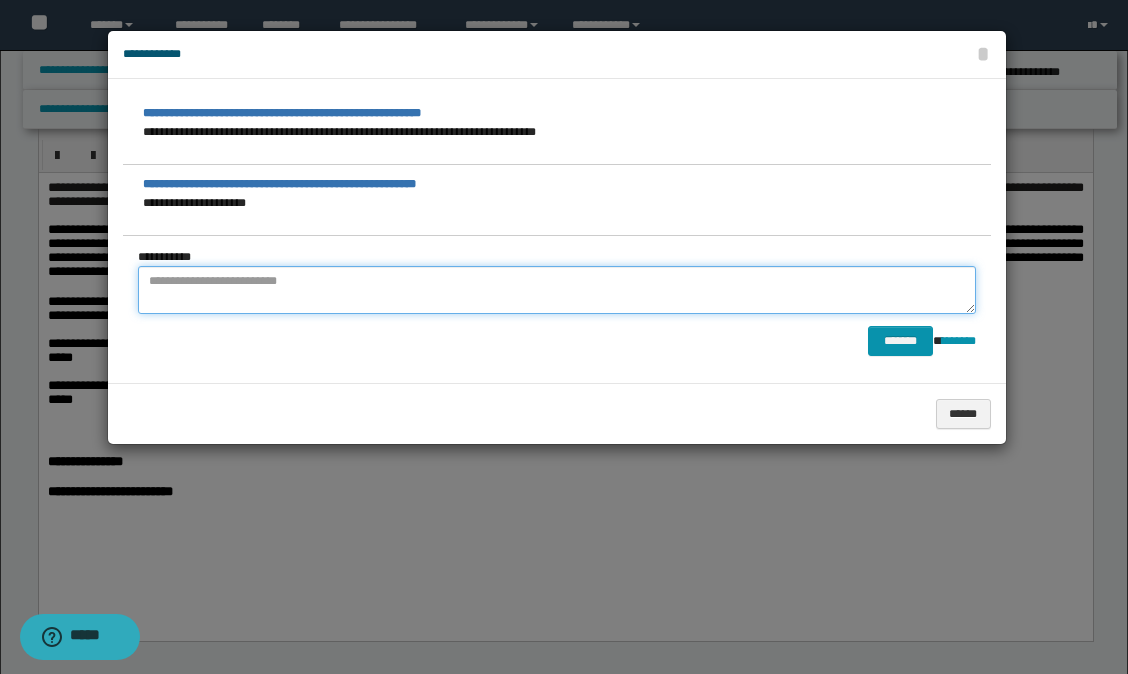 click at bounding box center (557, 290) 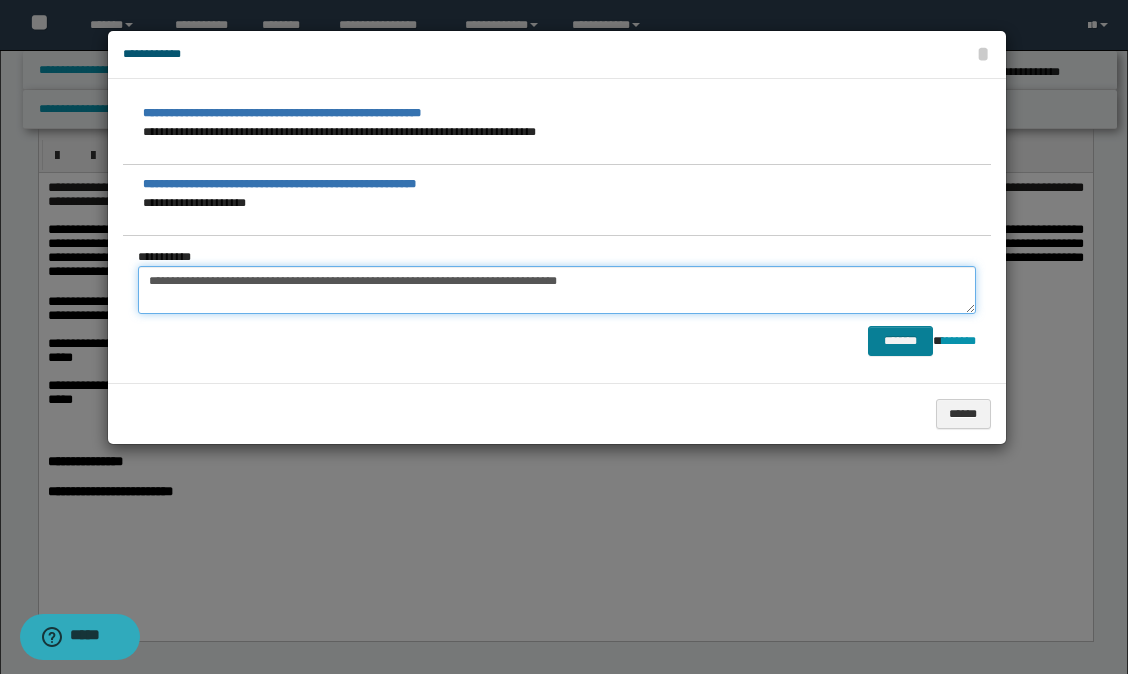 type on "**********" 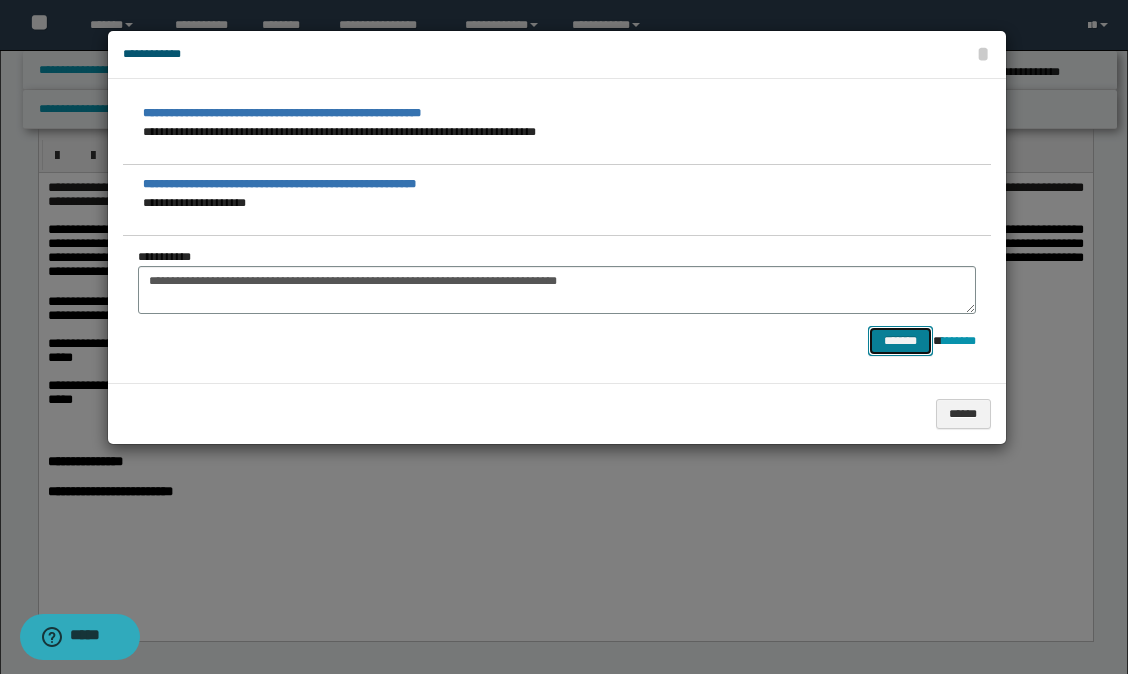 click on "*******" at bounding box center [900, 341] 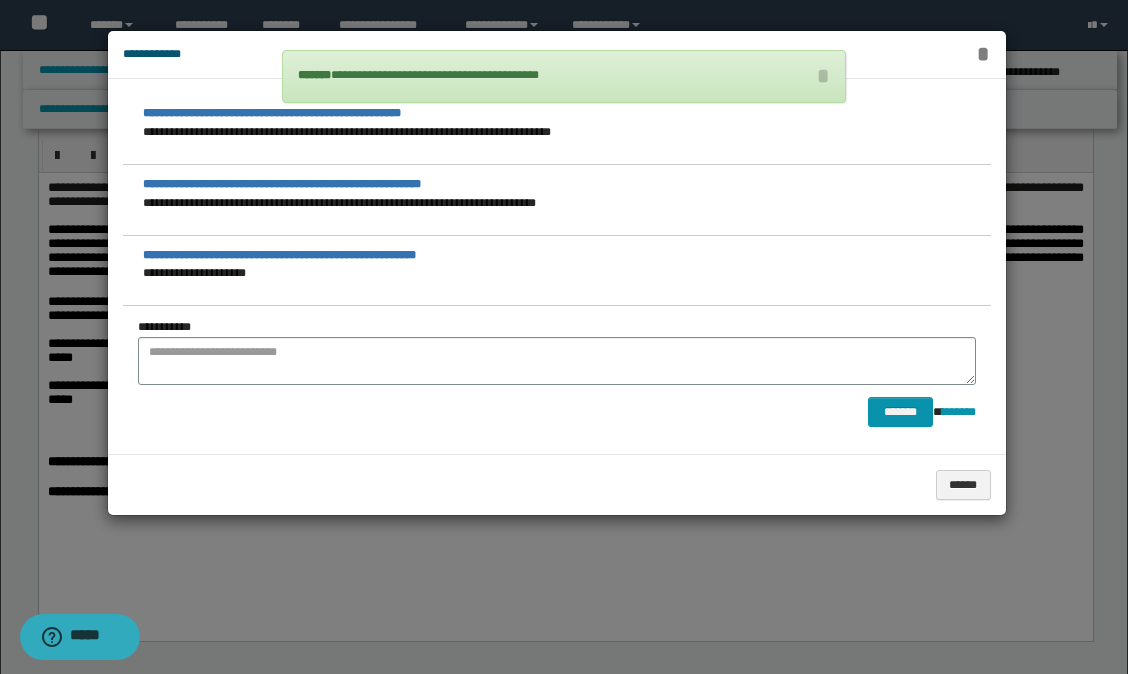 click on "*" at bounding box center (983, 54) 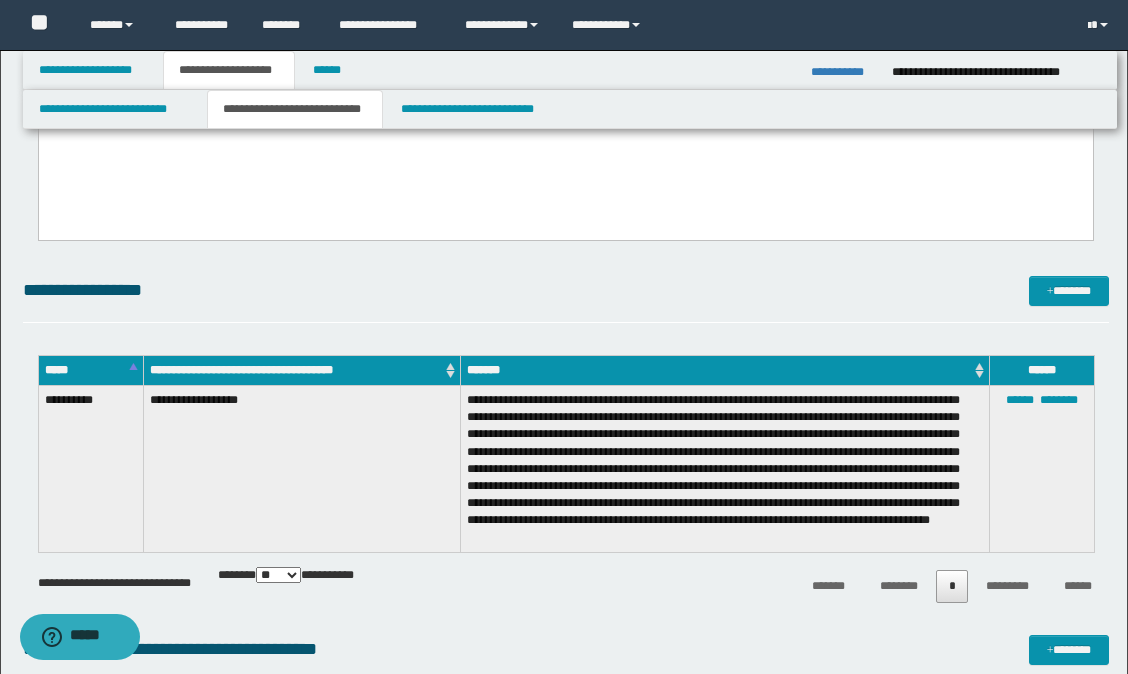 scroll, scrollTop: 900, scrollLeft: 0, axis: vertical 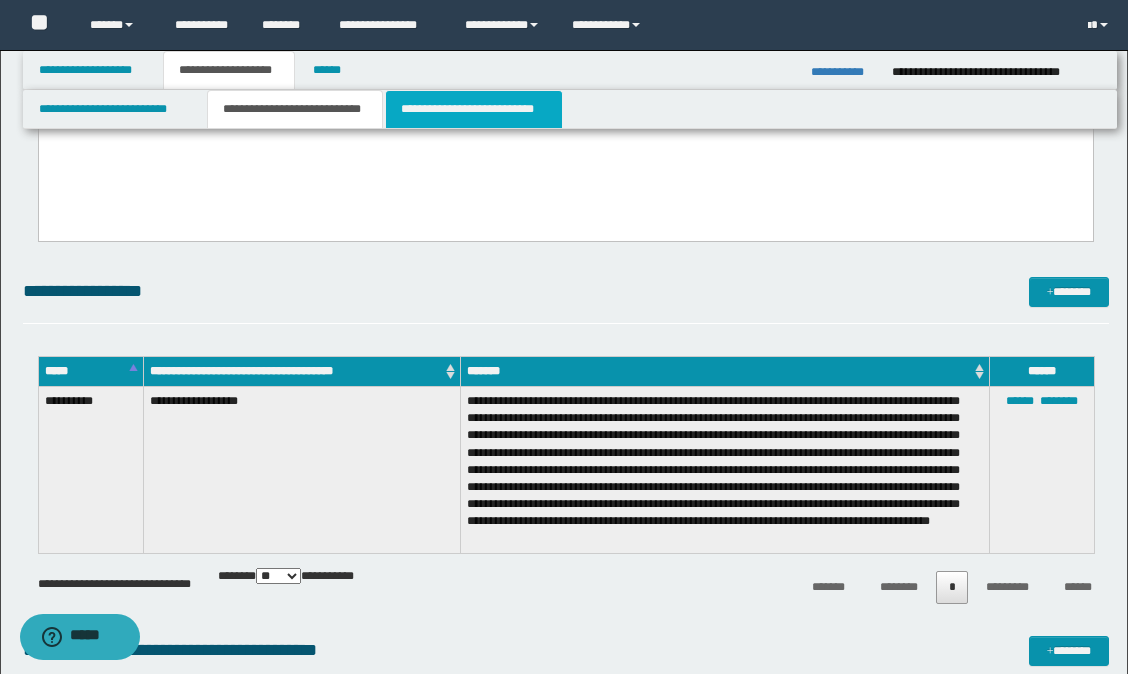 click on "**********" at bounding box center (474, 109) 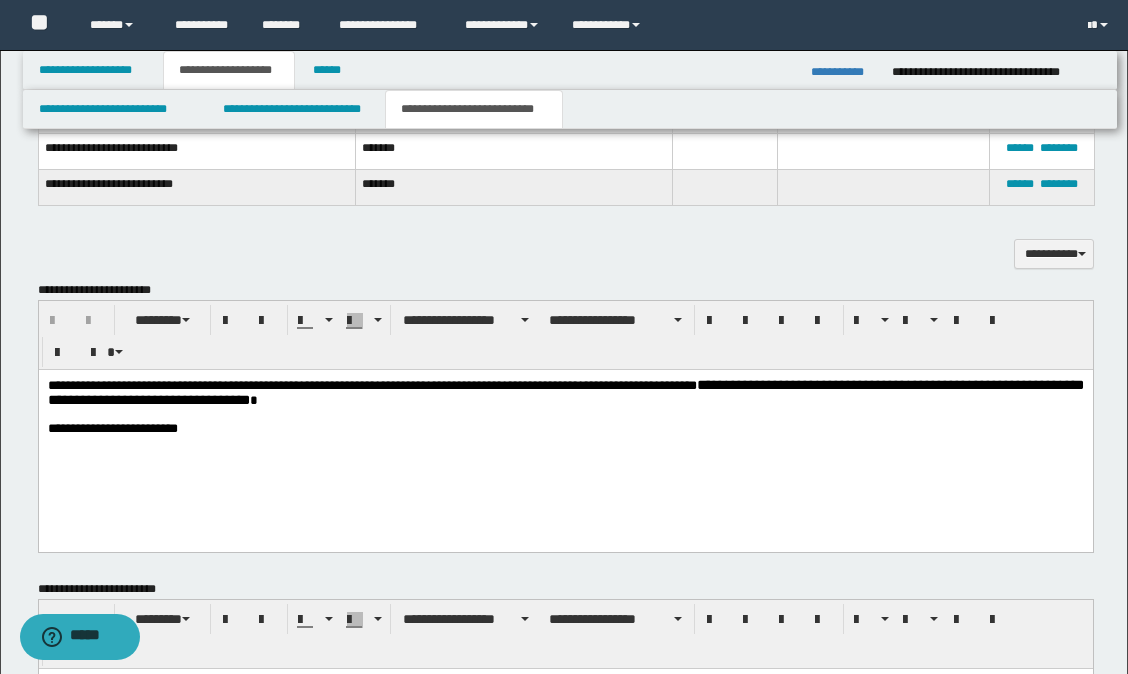 scroll, scrollTop: 700, scrollLeft: 0, axis: vertical 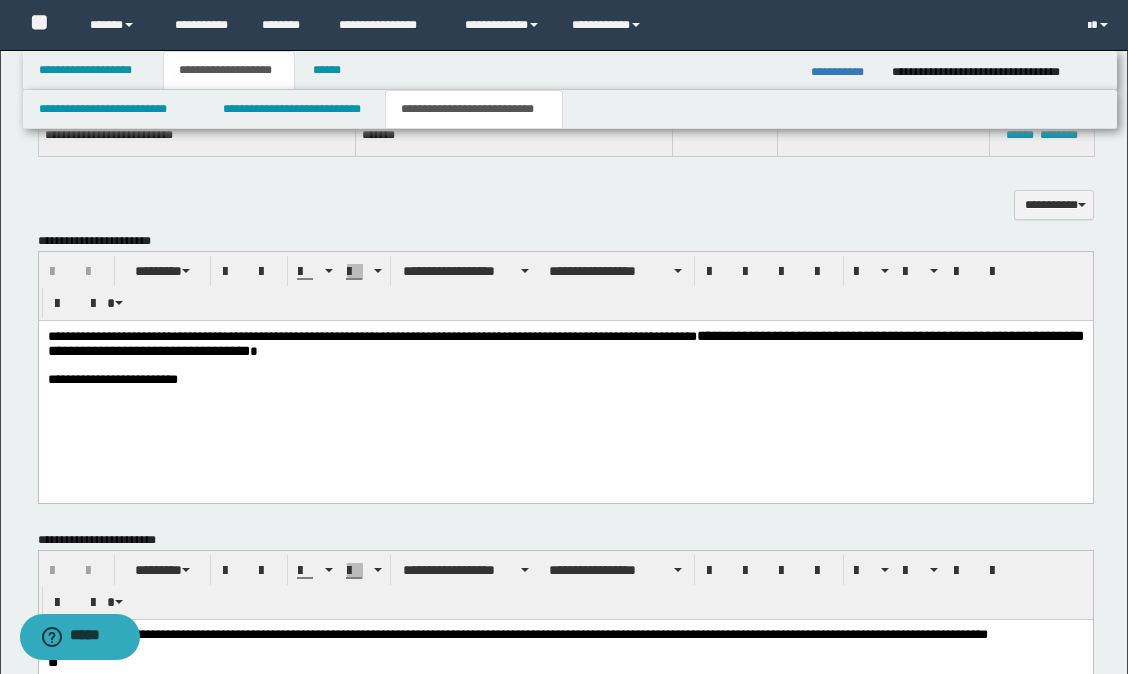 click on "**********" at bounding box center [565, 383] 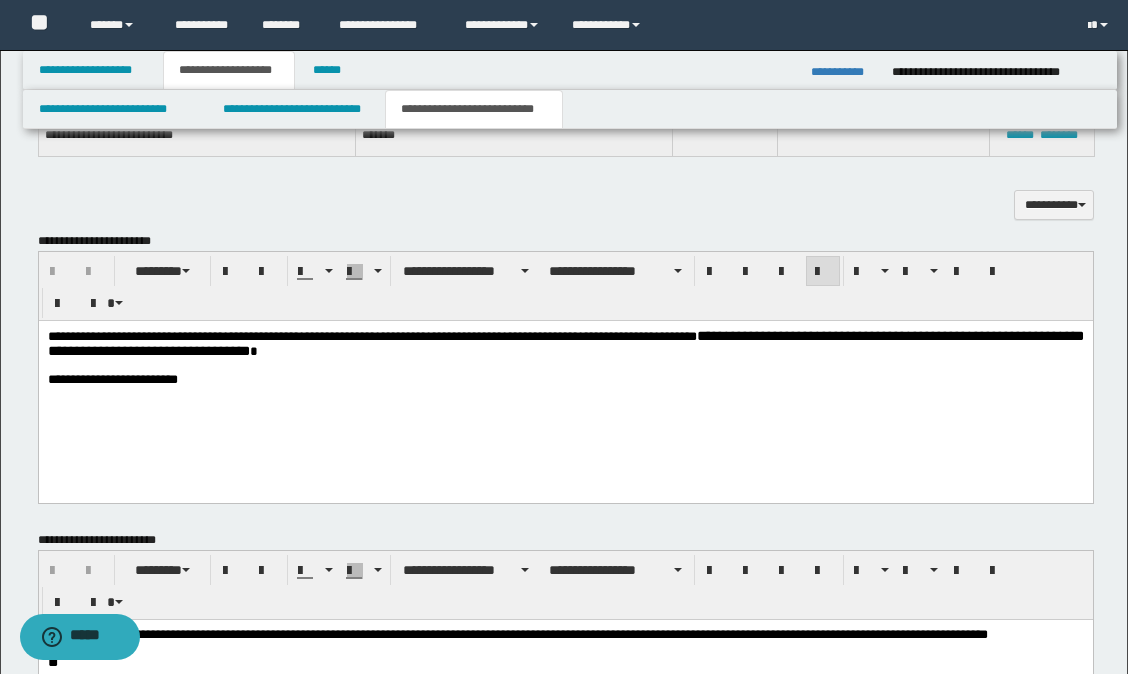 click at bounding box center (565, 366) 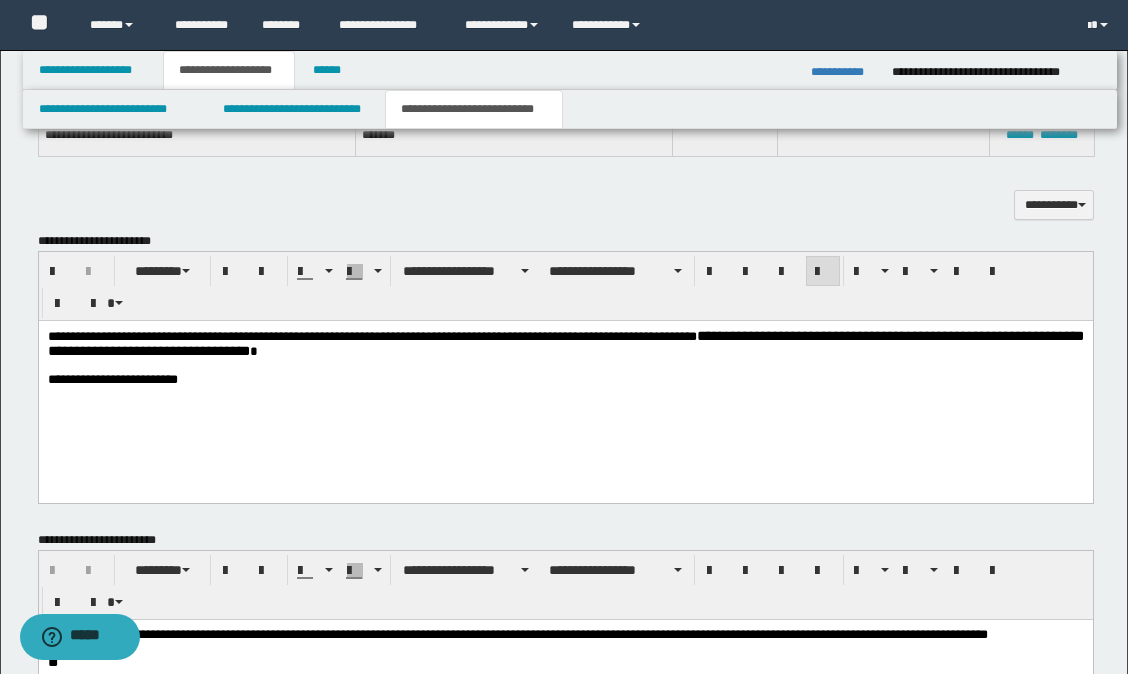click on "**********" at bounding box center [565, 380] 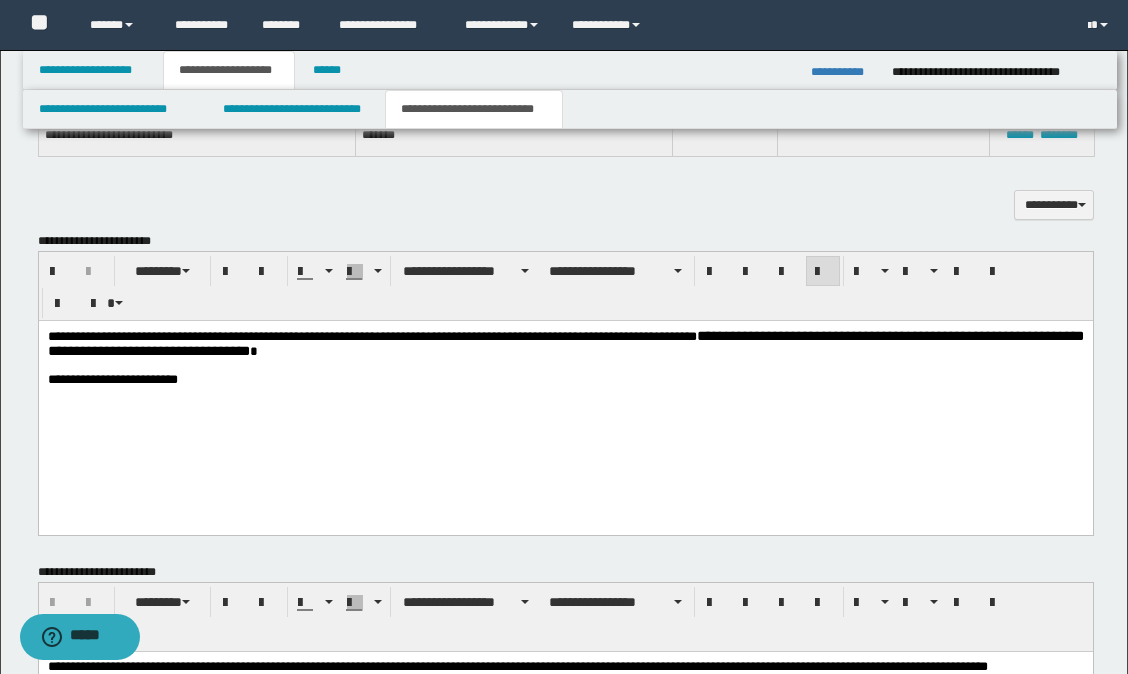 type 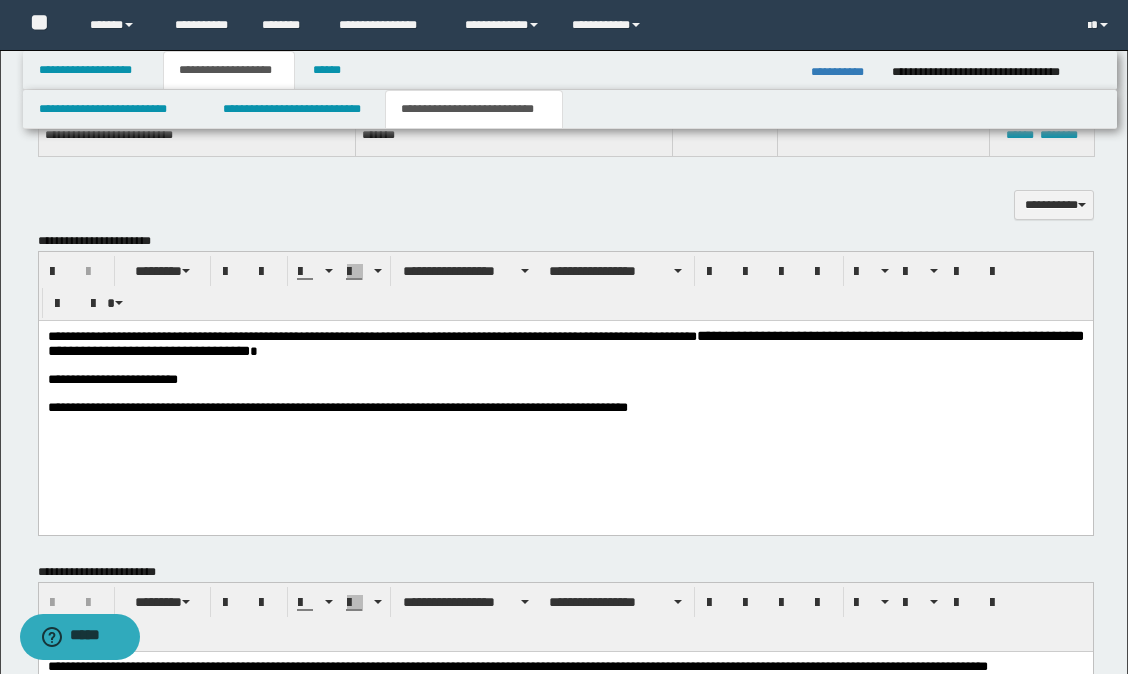 click on "**********" at bounding box center [565, 398] 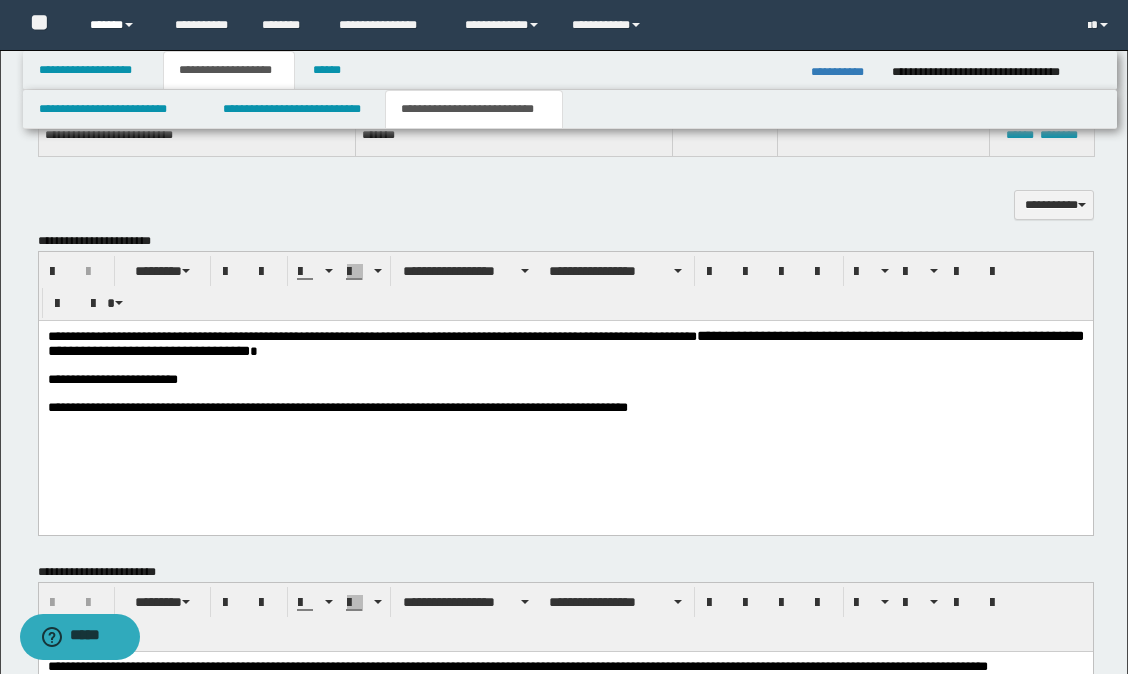 click on "******" at bounding box center (117, 25) 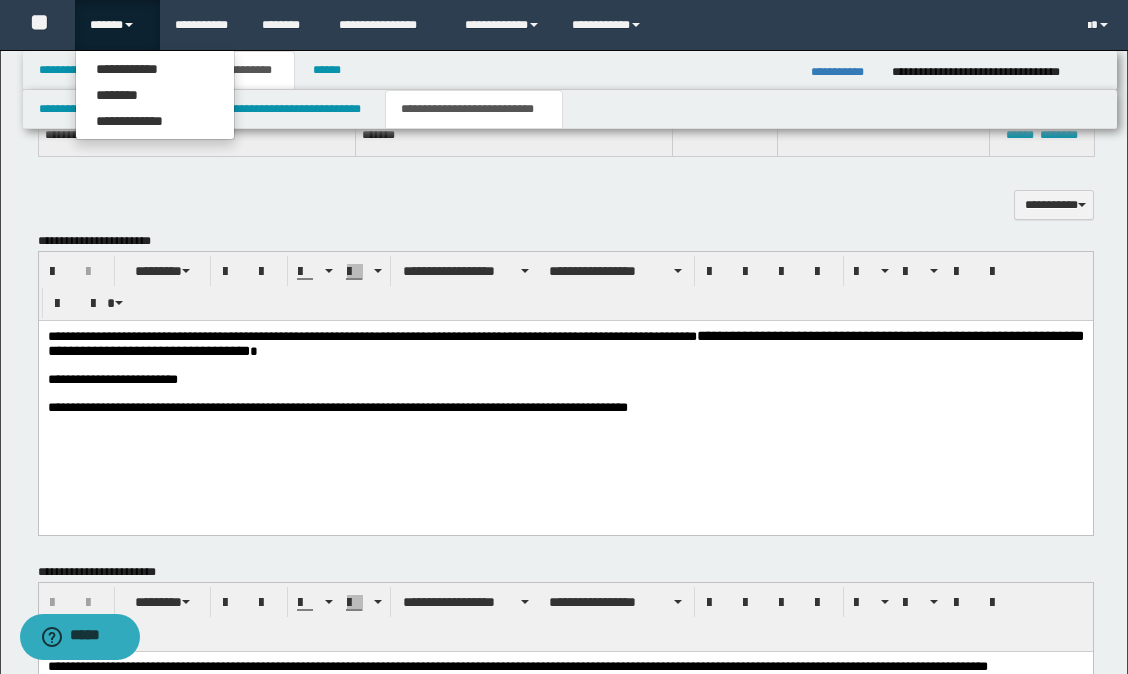 click on "**********" at bounding box center (566, 205) 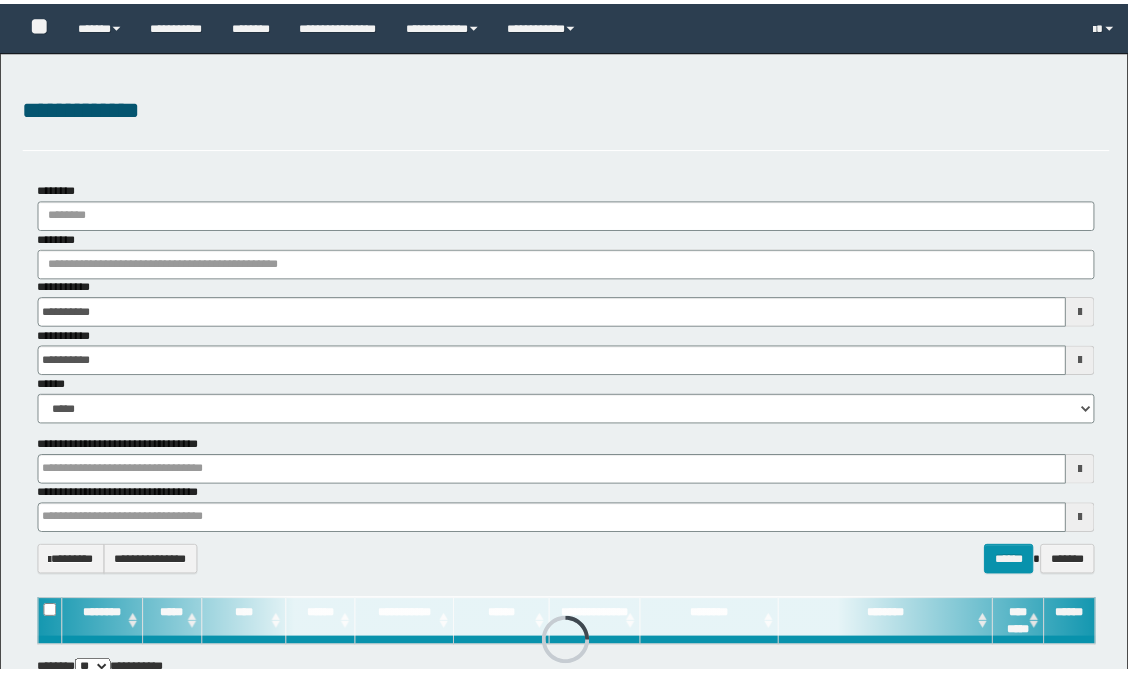 scroll, scrollTop: 0, scrollLeft: 0, axis: both 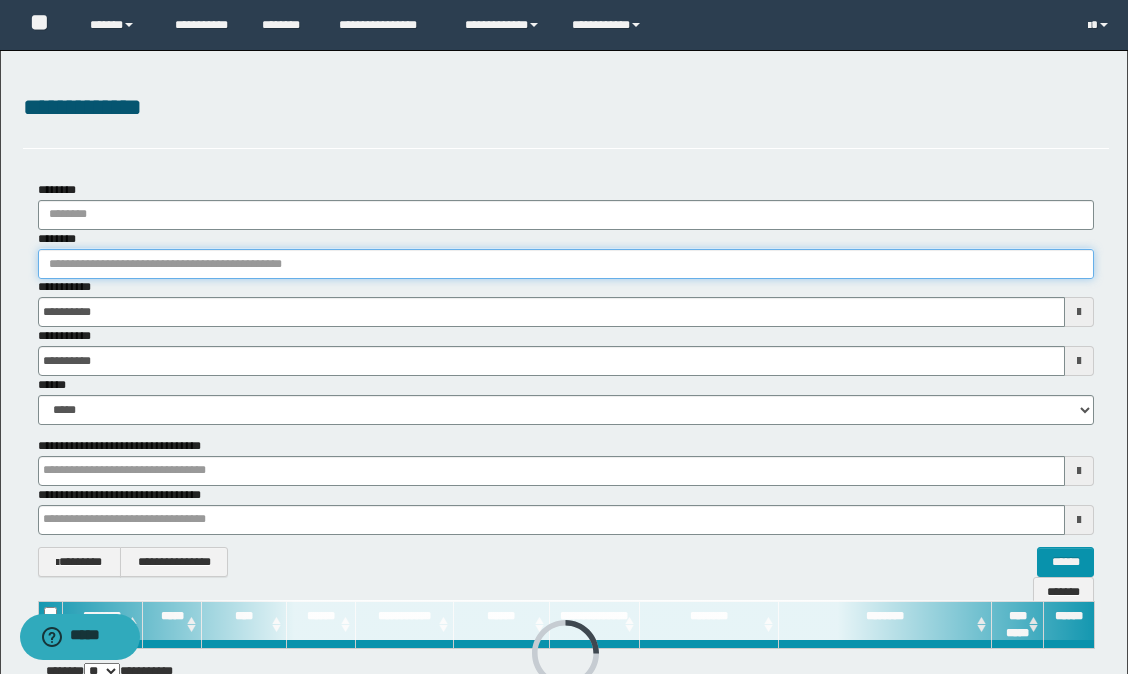 click on "********" at bounding box center (566, 264) 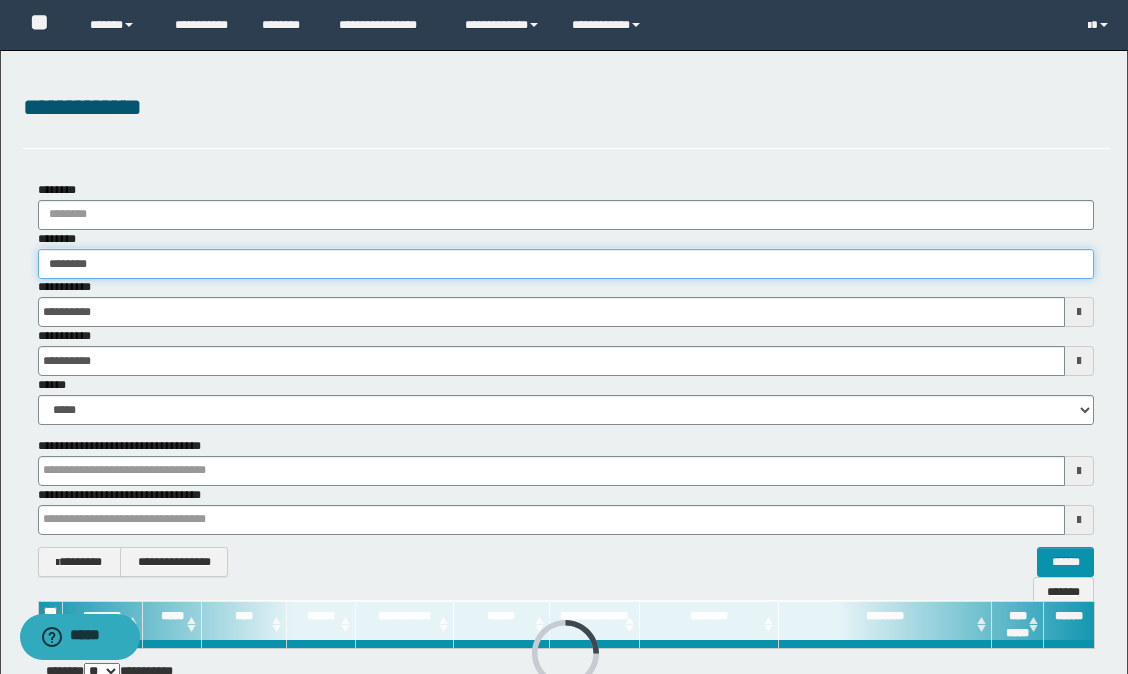 type on "********" 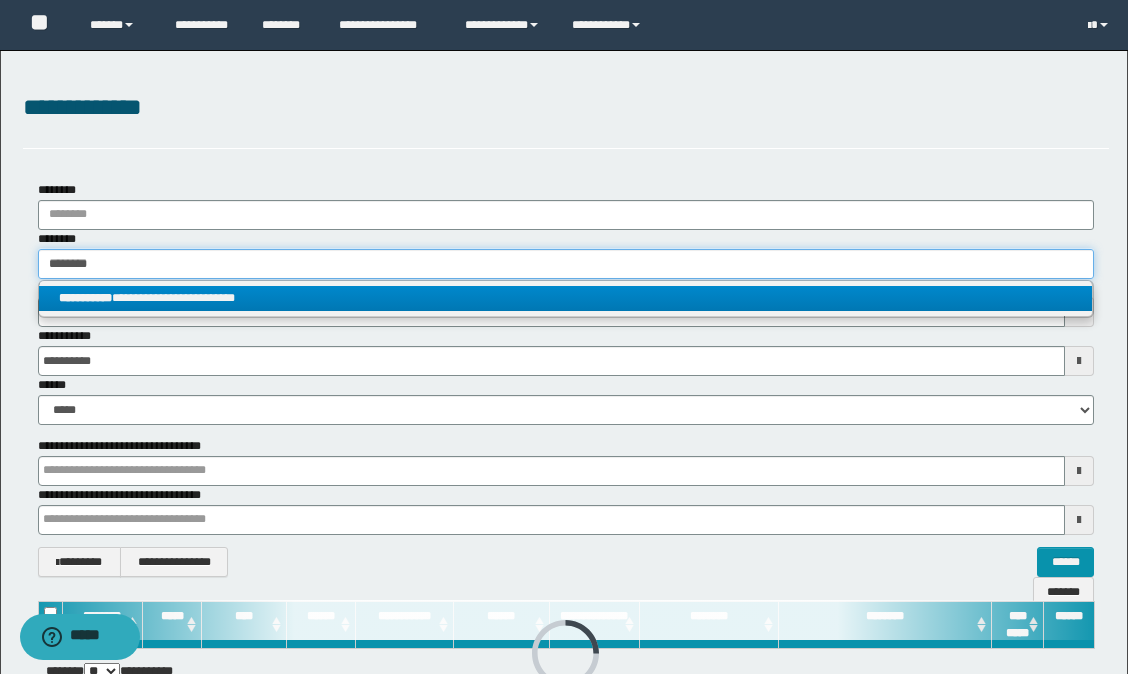 type on "********" 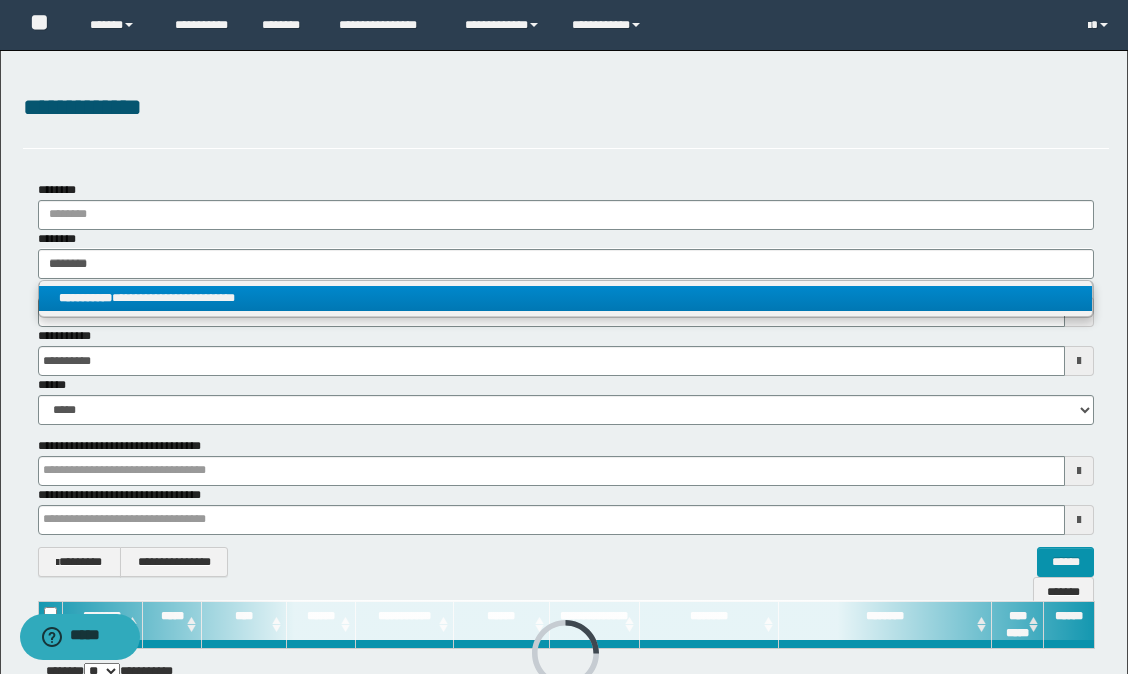 click on "**********" at bounding box center (565, 298) 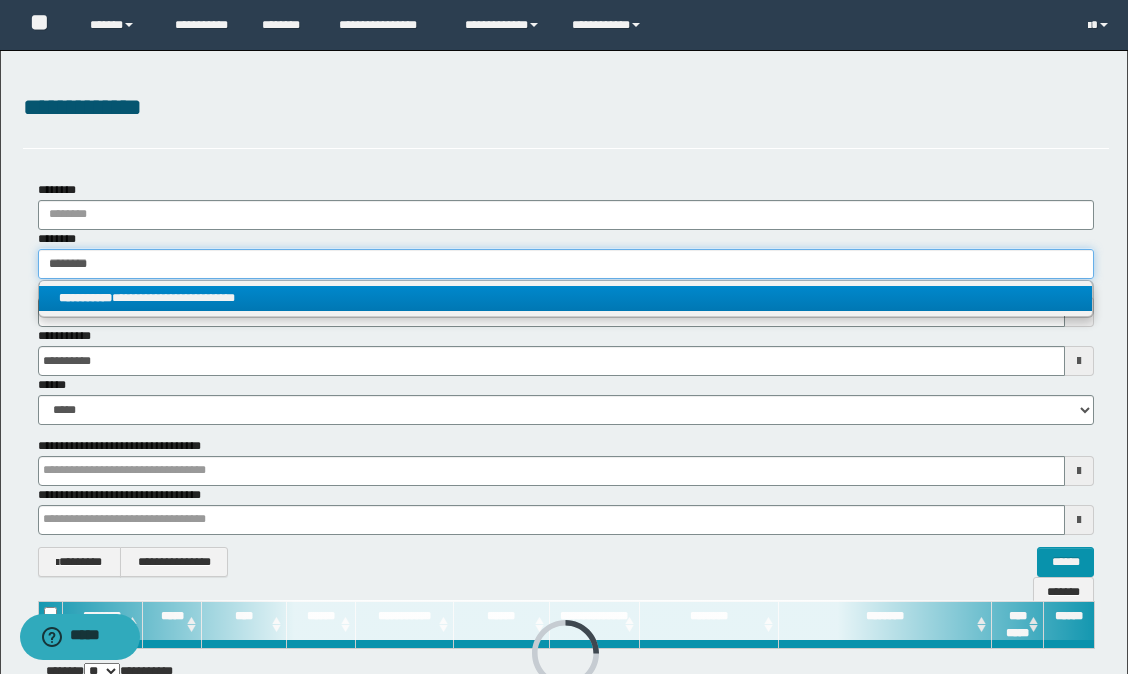 type 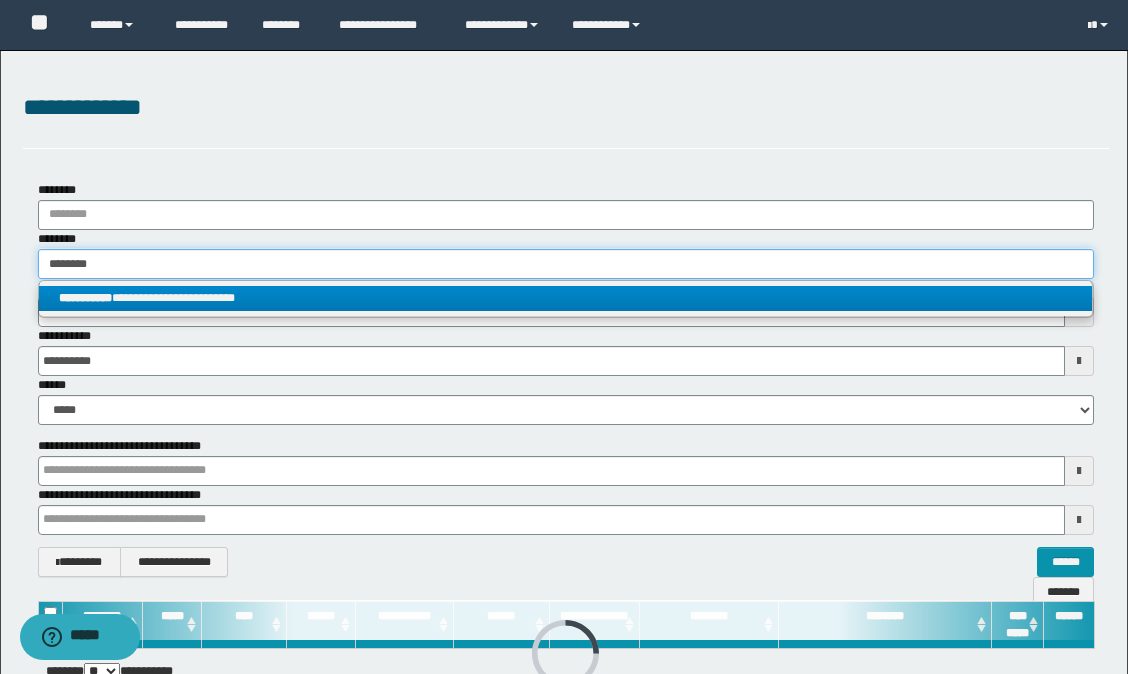 type on "**********" 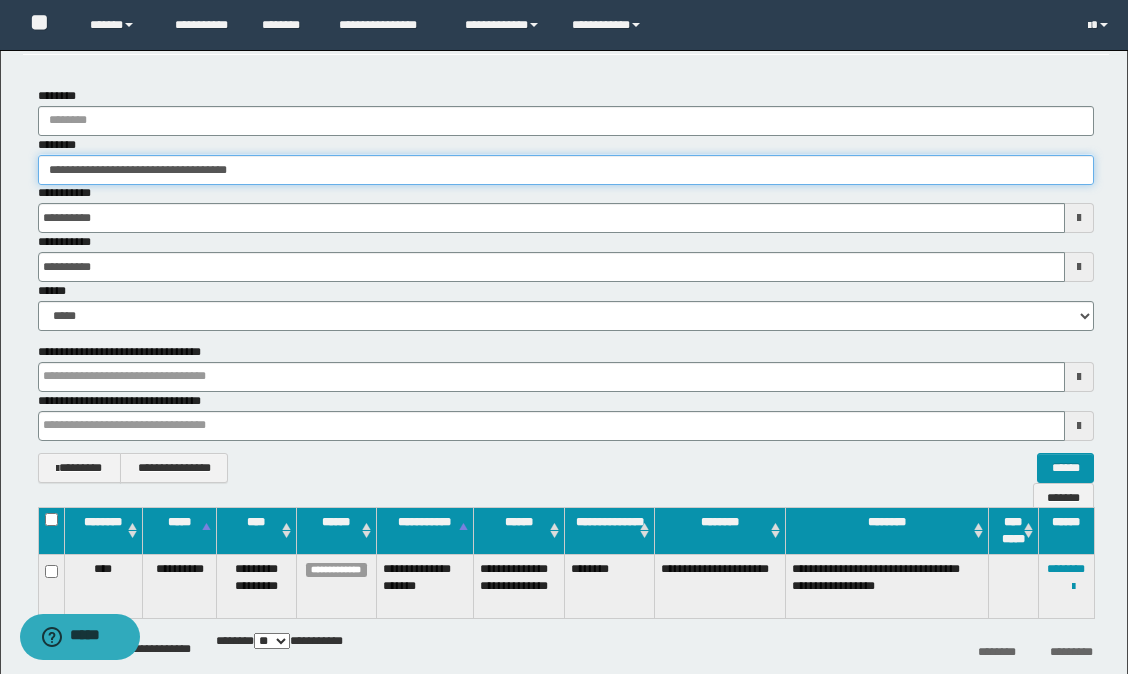 scroll, scrollTop: 198, scrollLeft: 0, axis: vertical 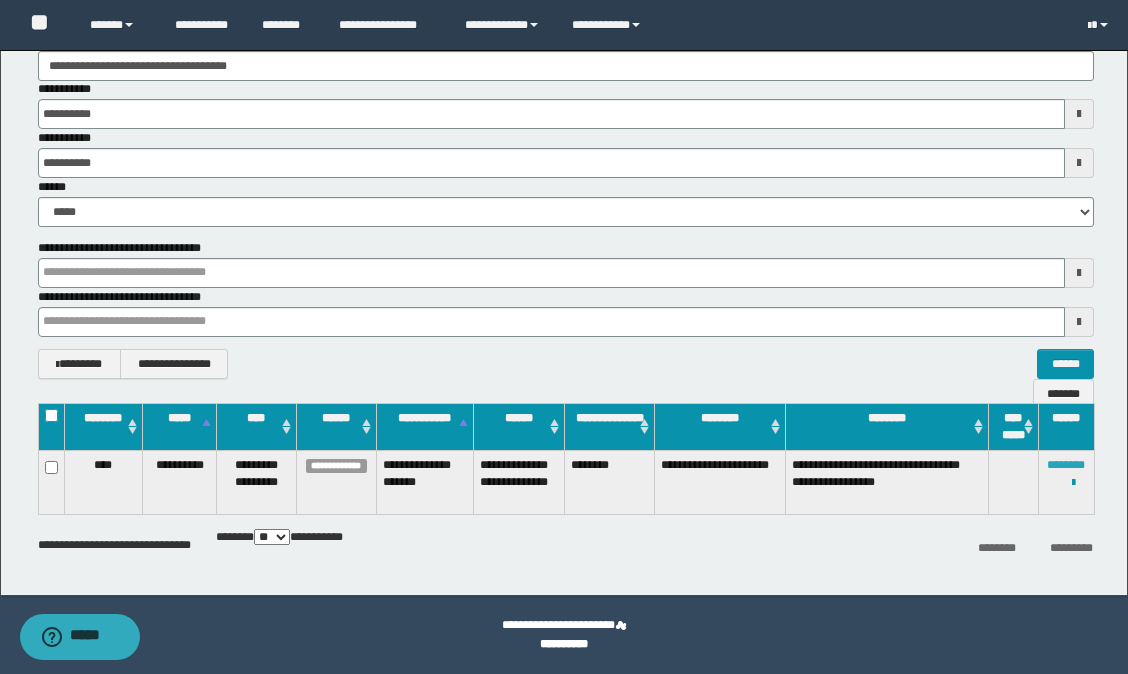 click on "********" at bounding box center [1066, 465] 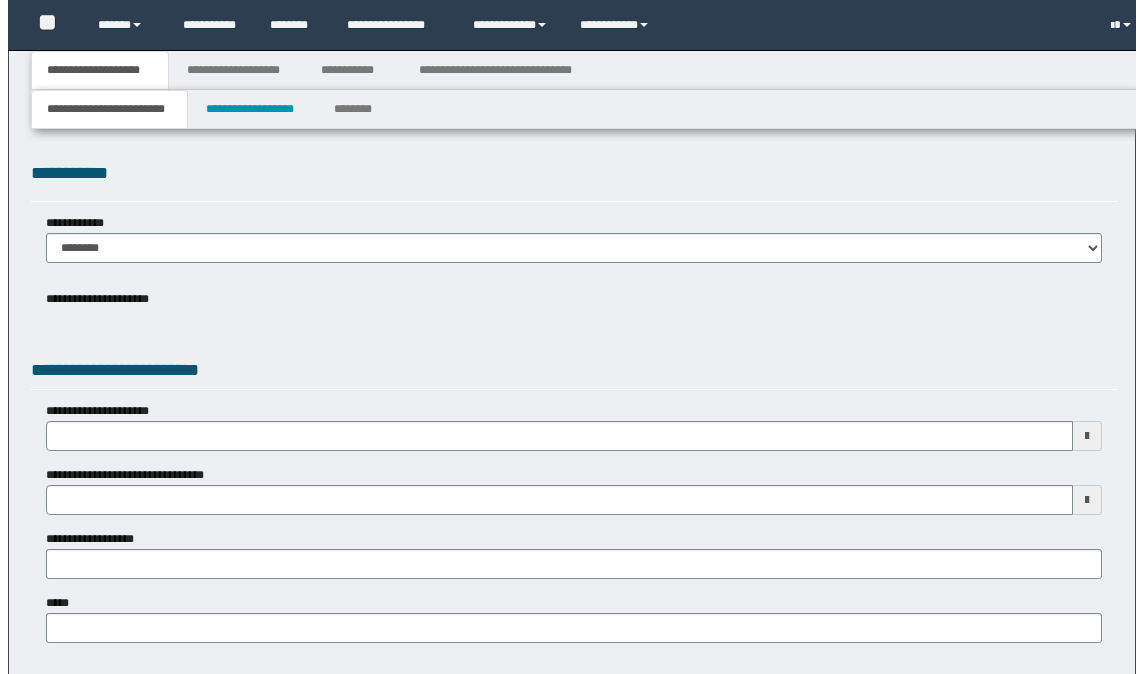 scroll, scrollTop: 0, scrollLeft: 0, axis: both 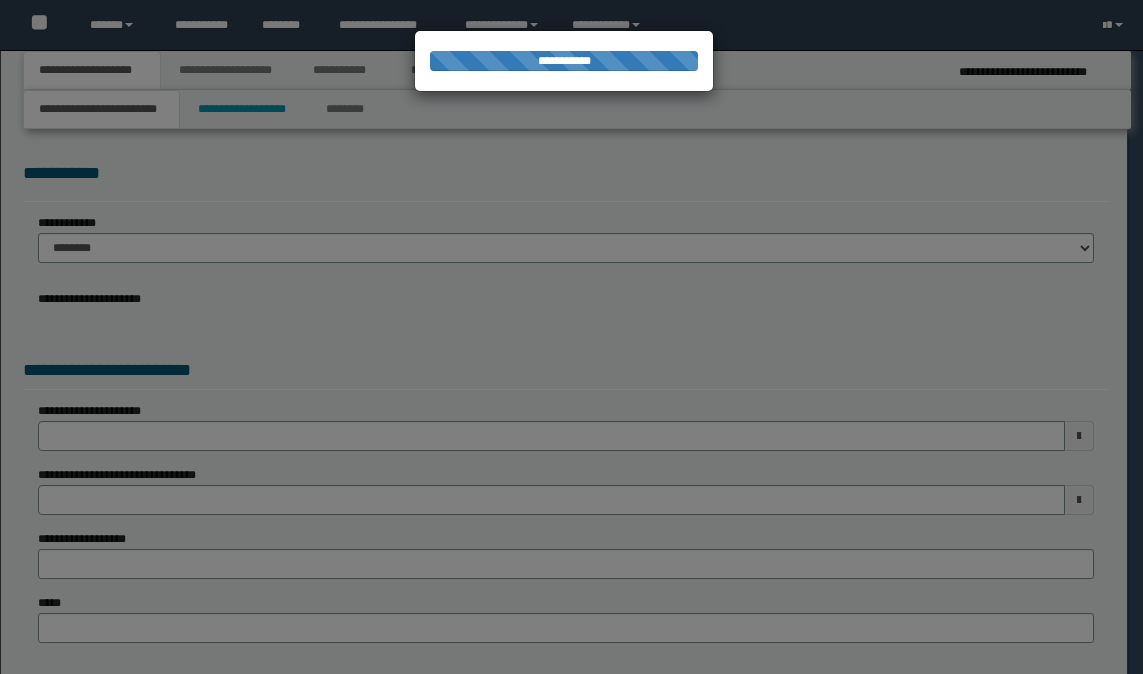 select on "*" 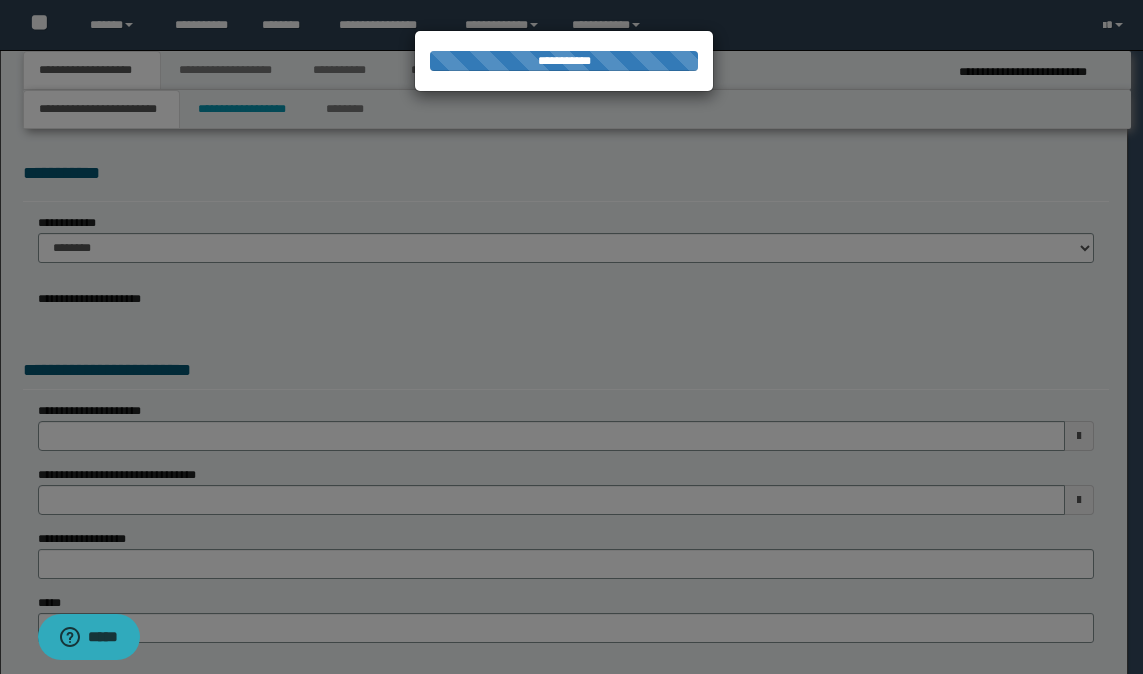 scroll, scrollTop: 0, scrollLeft: 0, axis: both 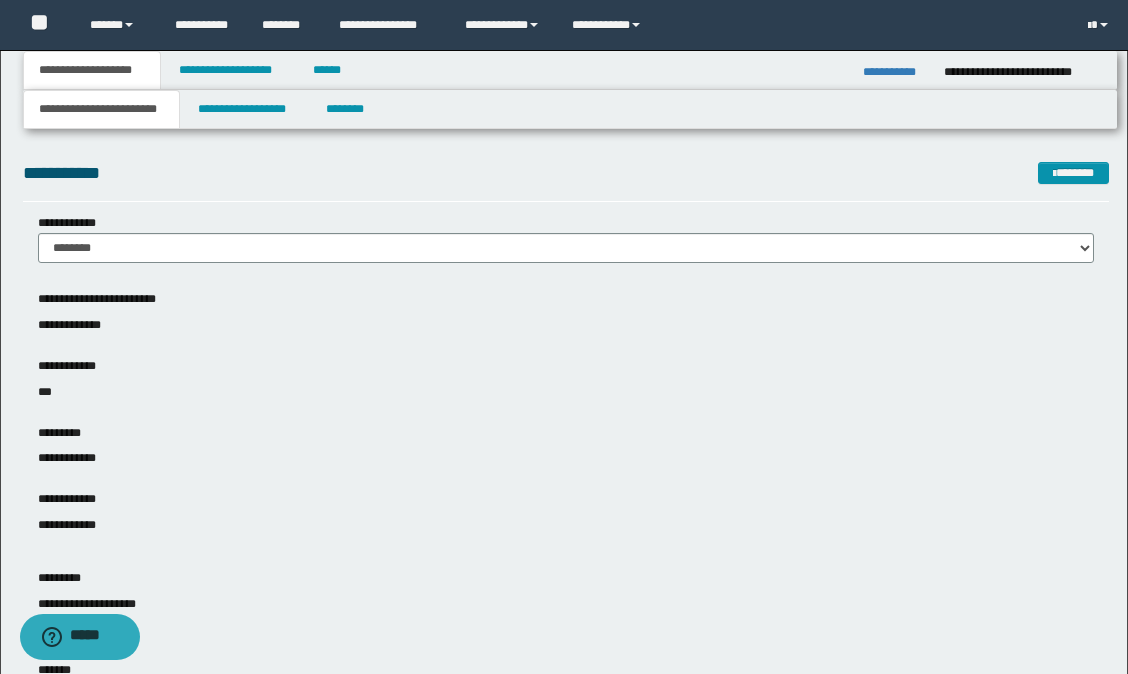 click on "**********" at bounding box center [566, 325] 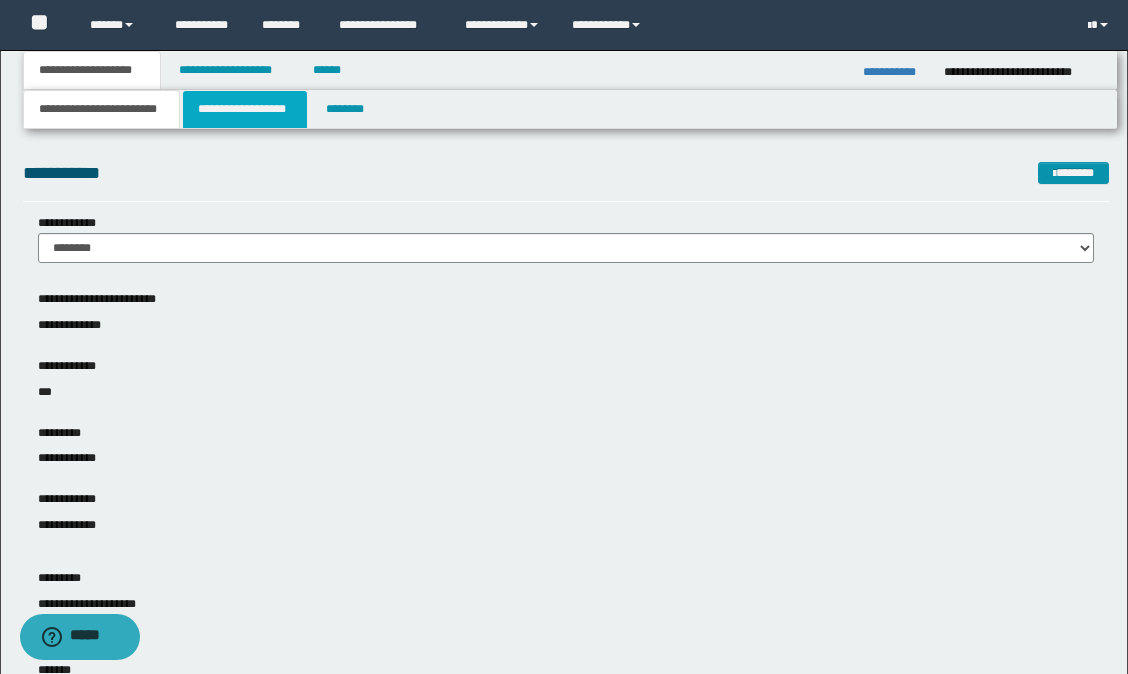 click on "**********" at bounding box center [245, 109] 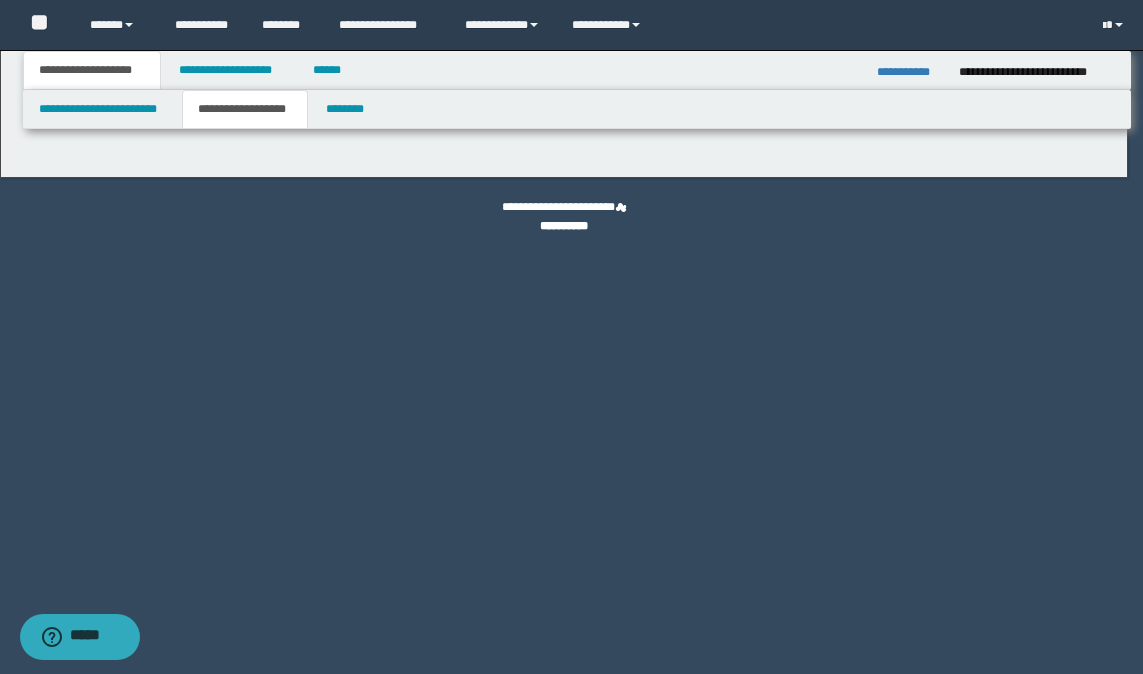 type on "********" 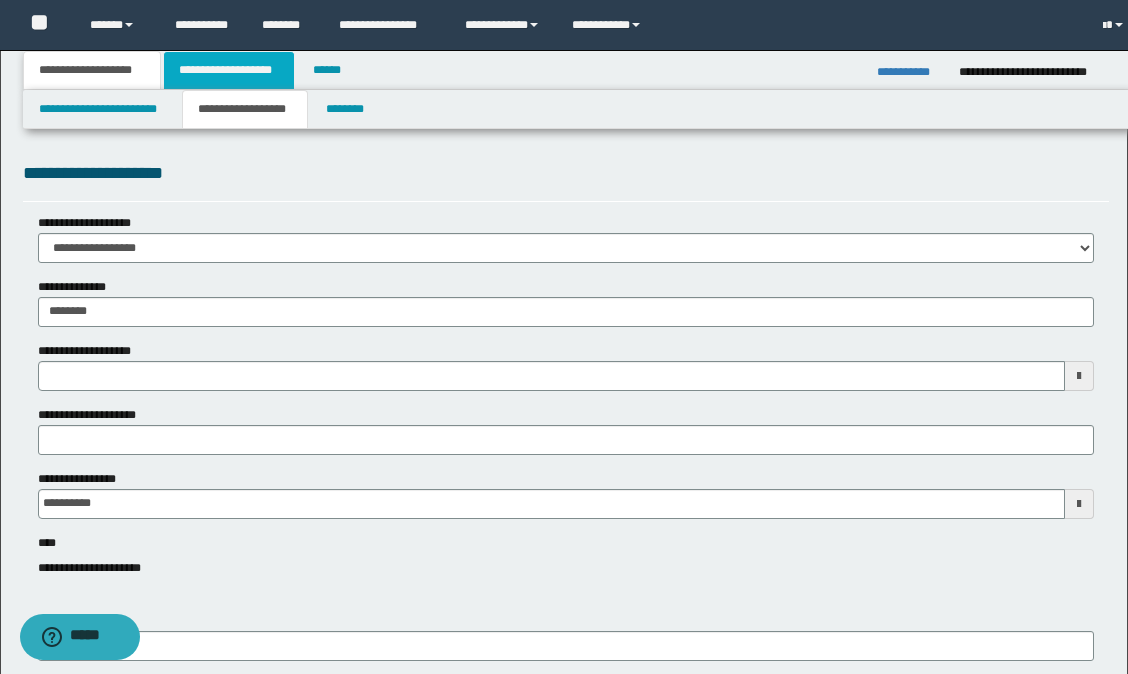 click on "**********" at bounding box center [229, 70] 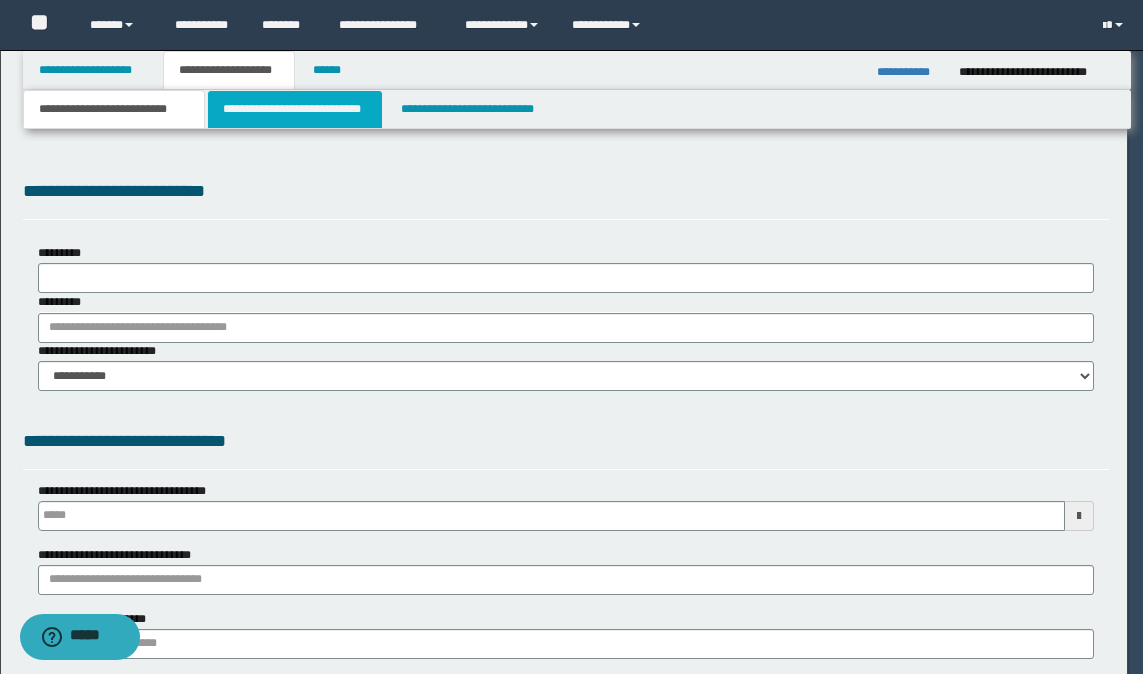 scroll, scrollTop: 0, scrollLeft: 0, axis: both 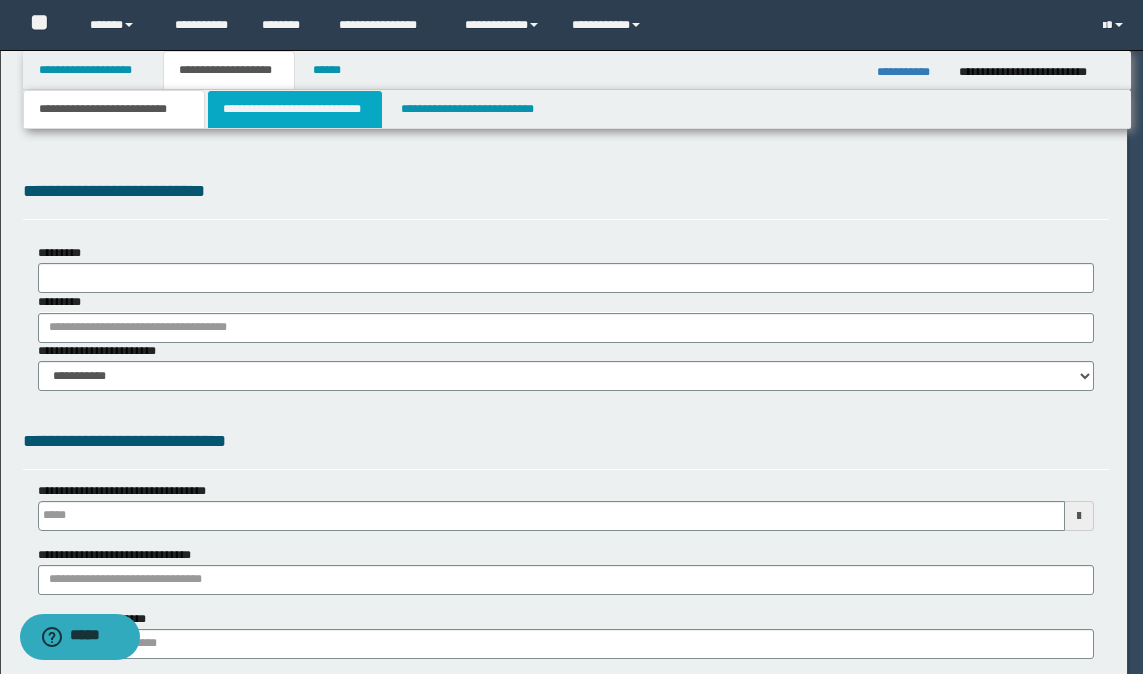 select on "*" 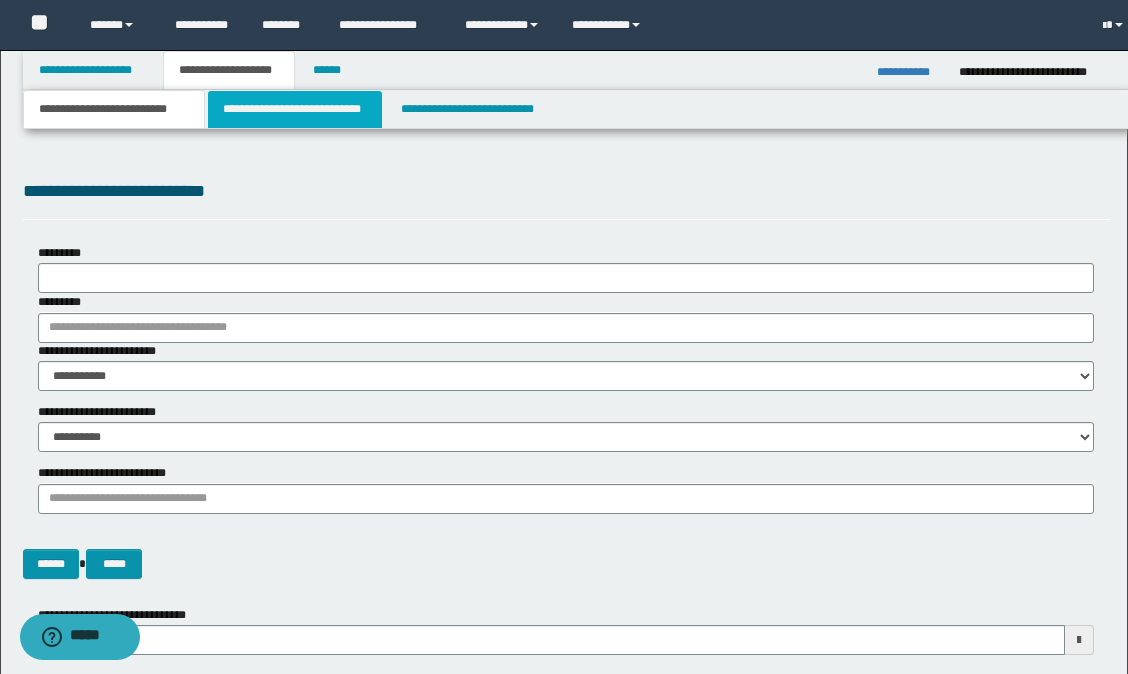 click on "**********" at bounding box center [295, 109] 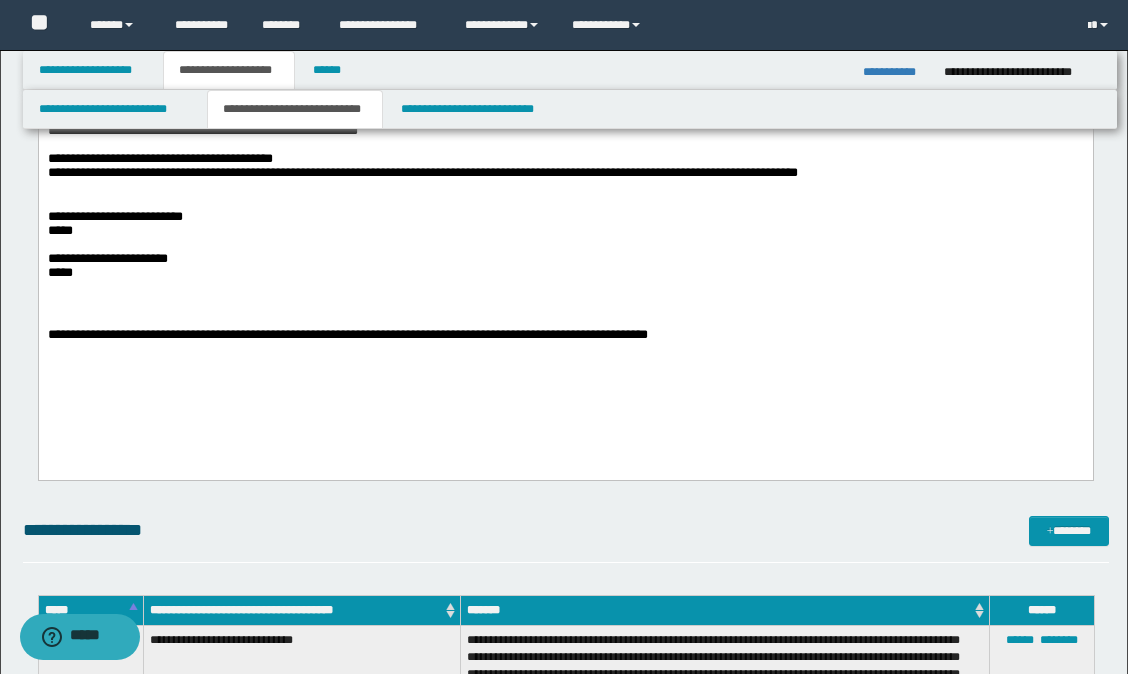 scroll, scrollTop: 600, scrollLeft: 0, axis: vertical 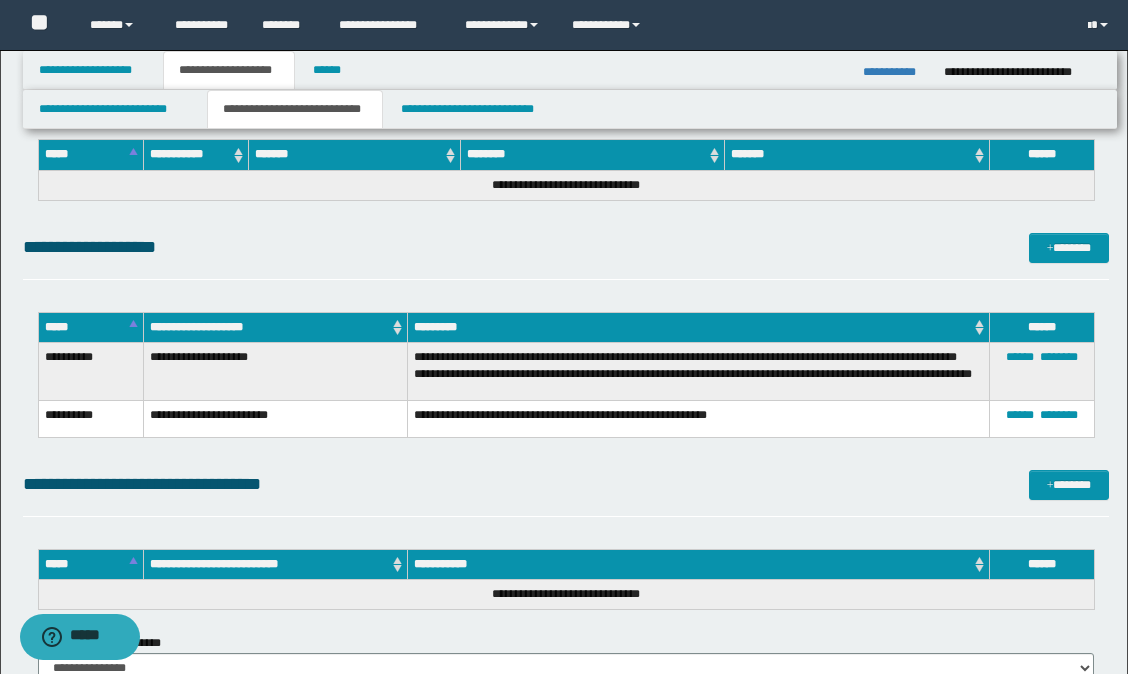 click on "**********" at bounding box center (566, 484) 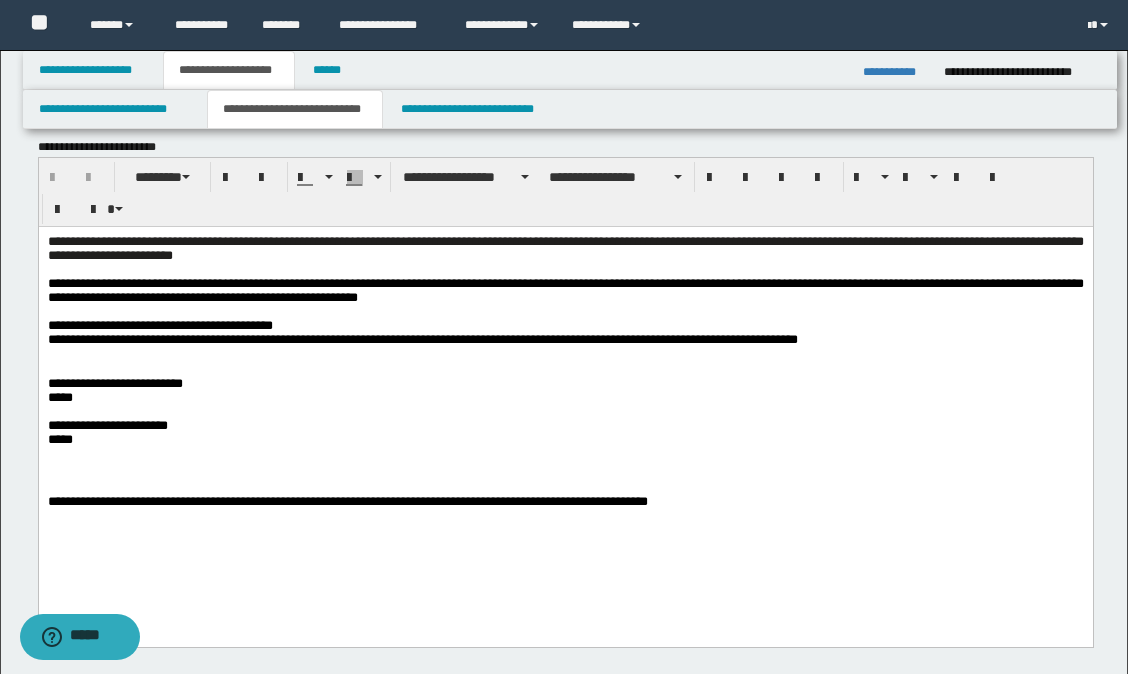 scroll, scrollTop: 400, scrollLeft: 0, axis: vertical 